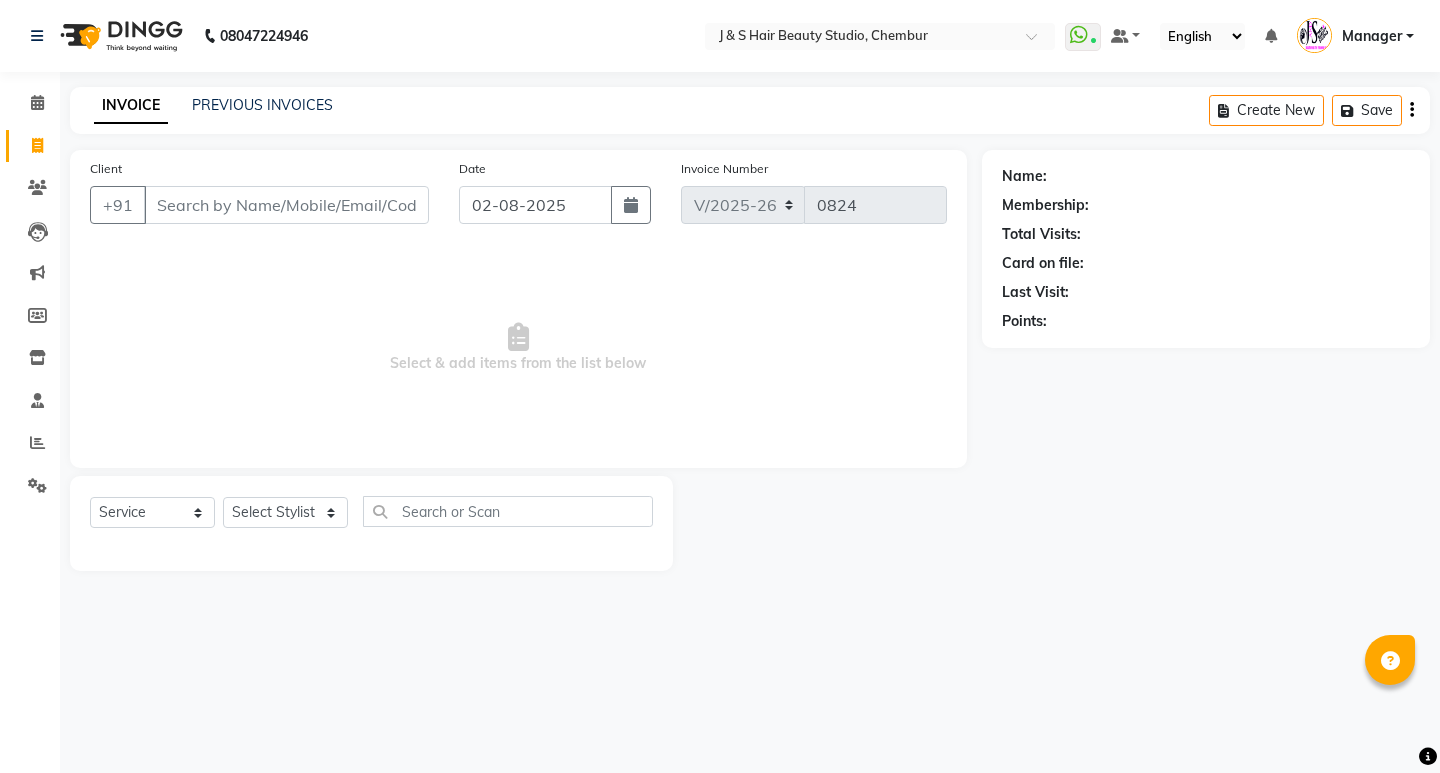 select on "143" 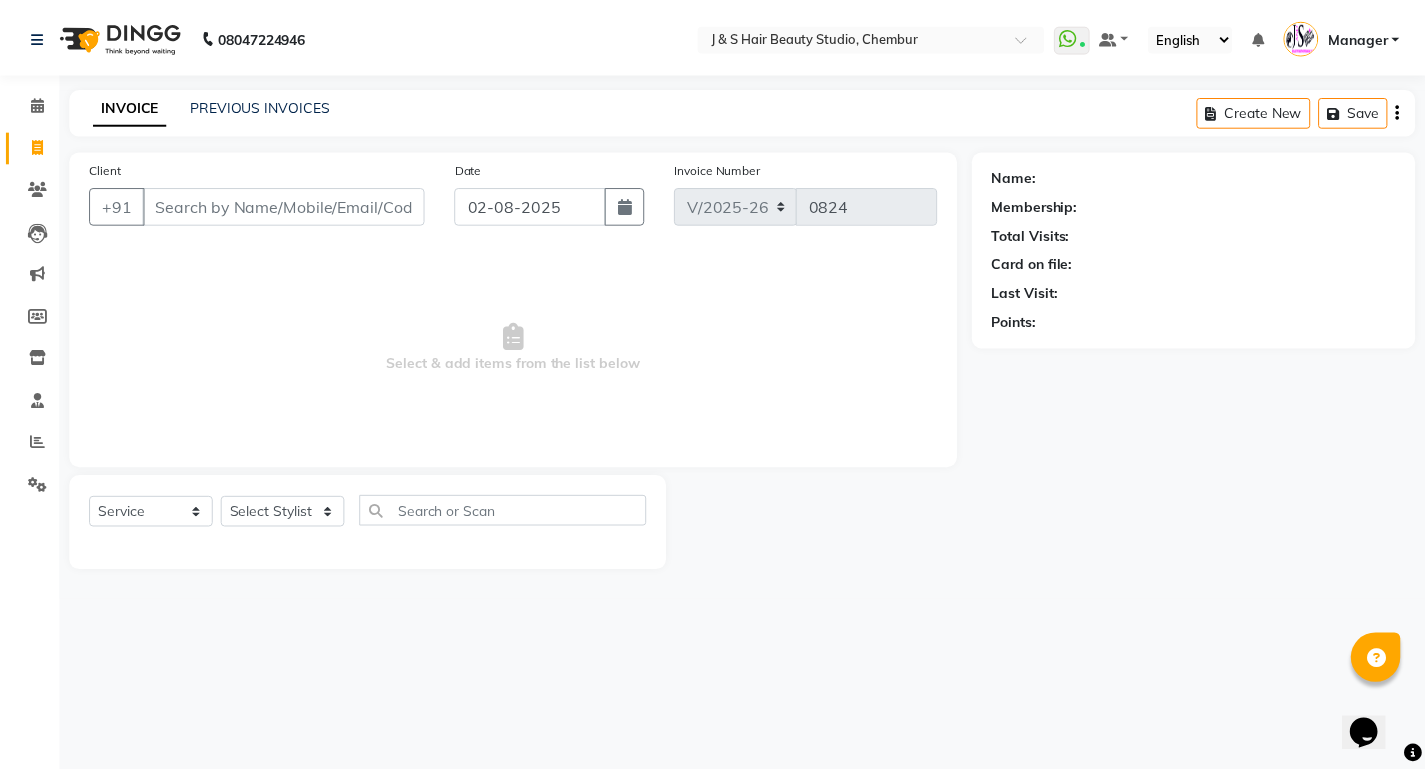scroll, scrollTop: 0, scrollLeft: 0, axis: both 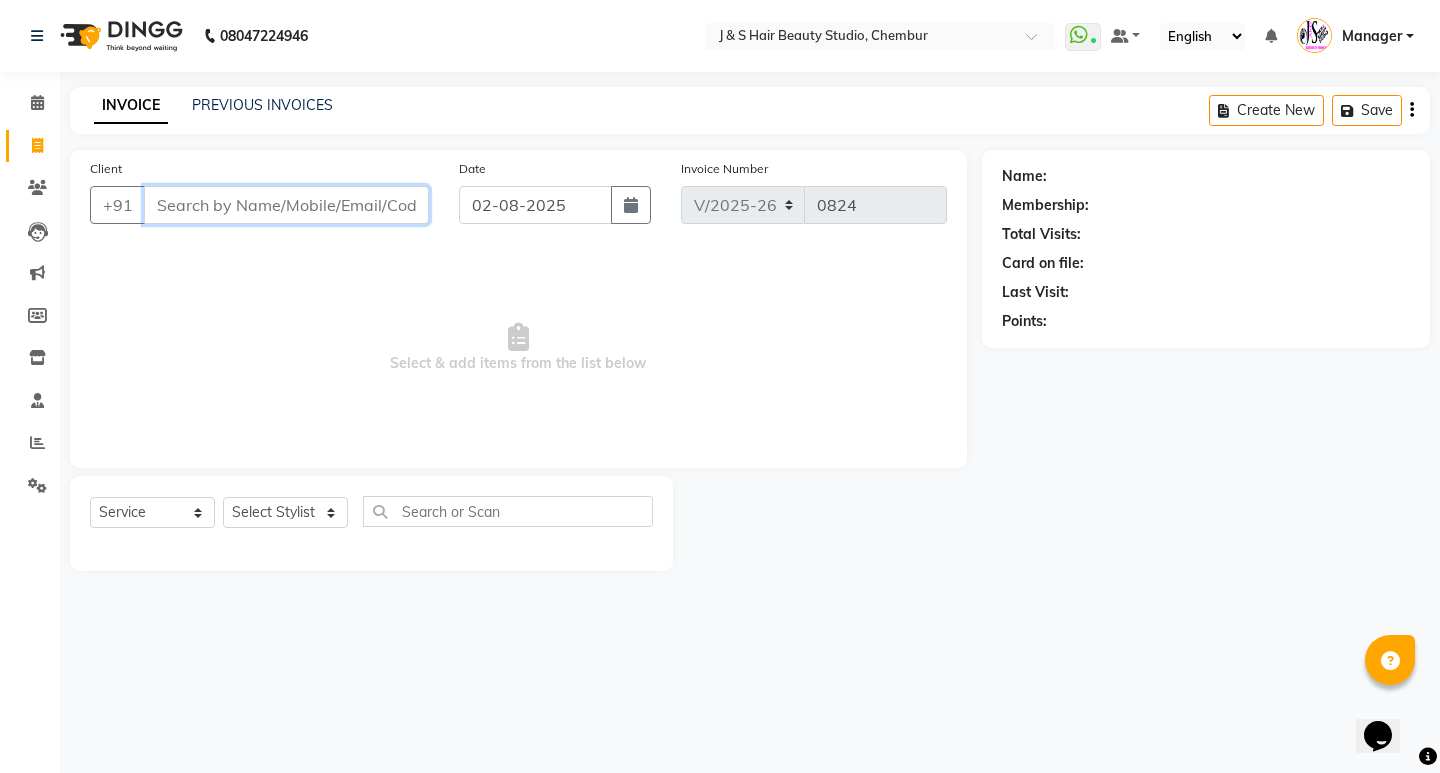 click on "Client" at bounding box center [286, 205] 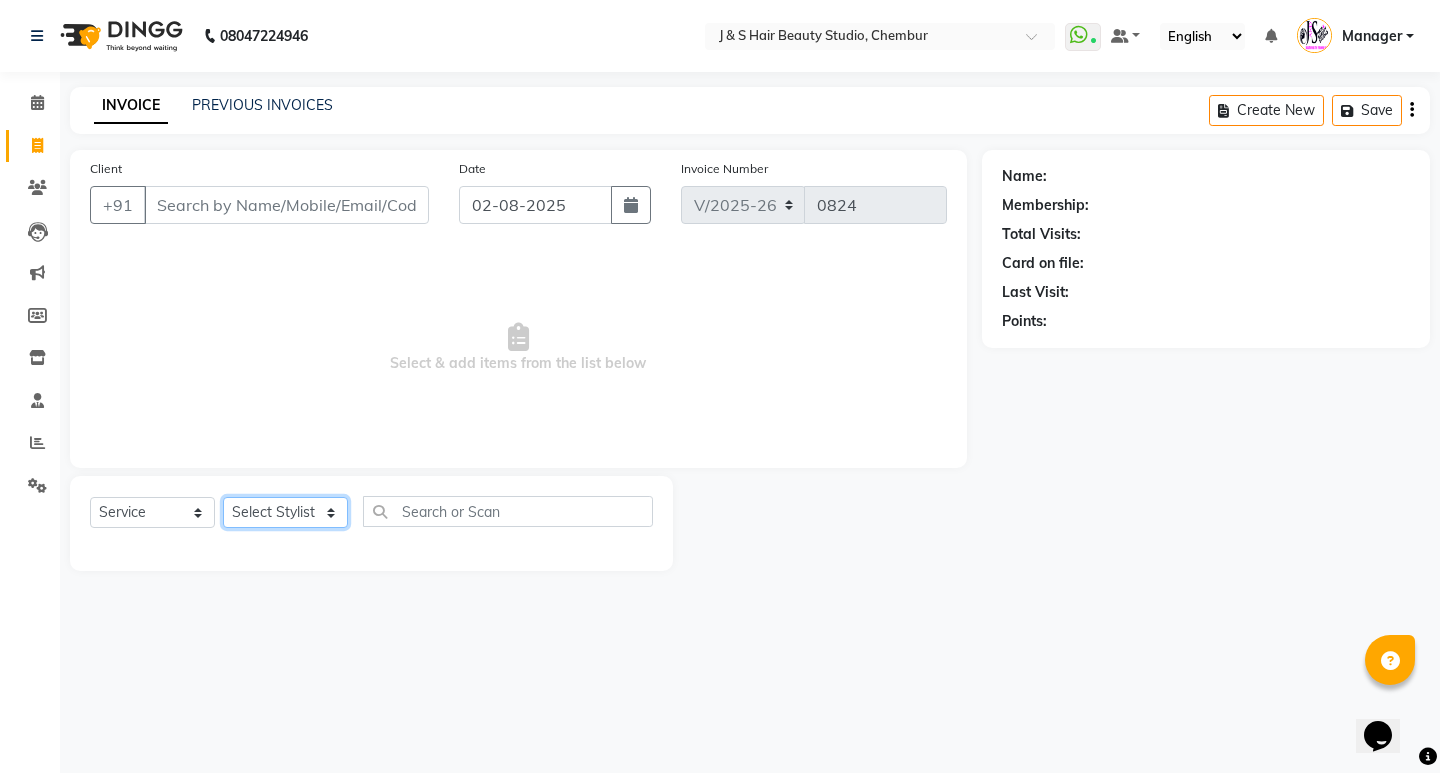 click on "Select Stylist Manager Neeta Mam No Preference 1 poonam Rupali Sheetal Mam Sushma  vidhya" 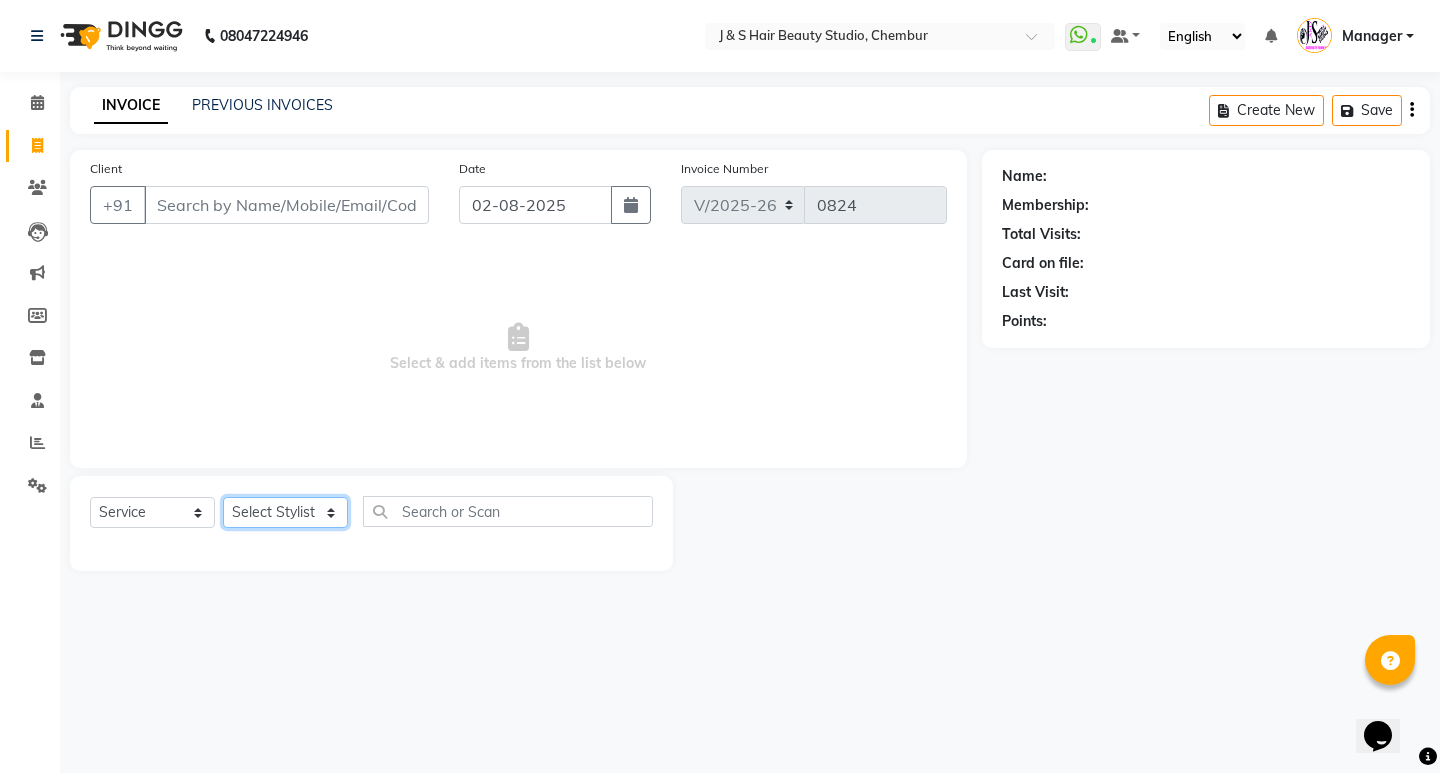 select on "4269" 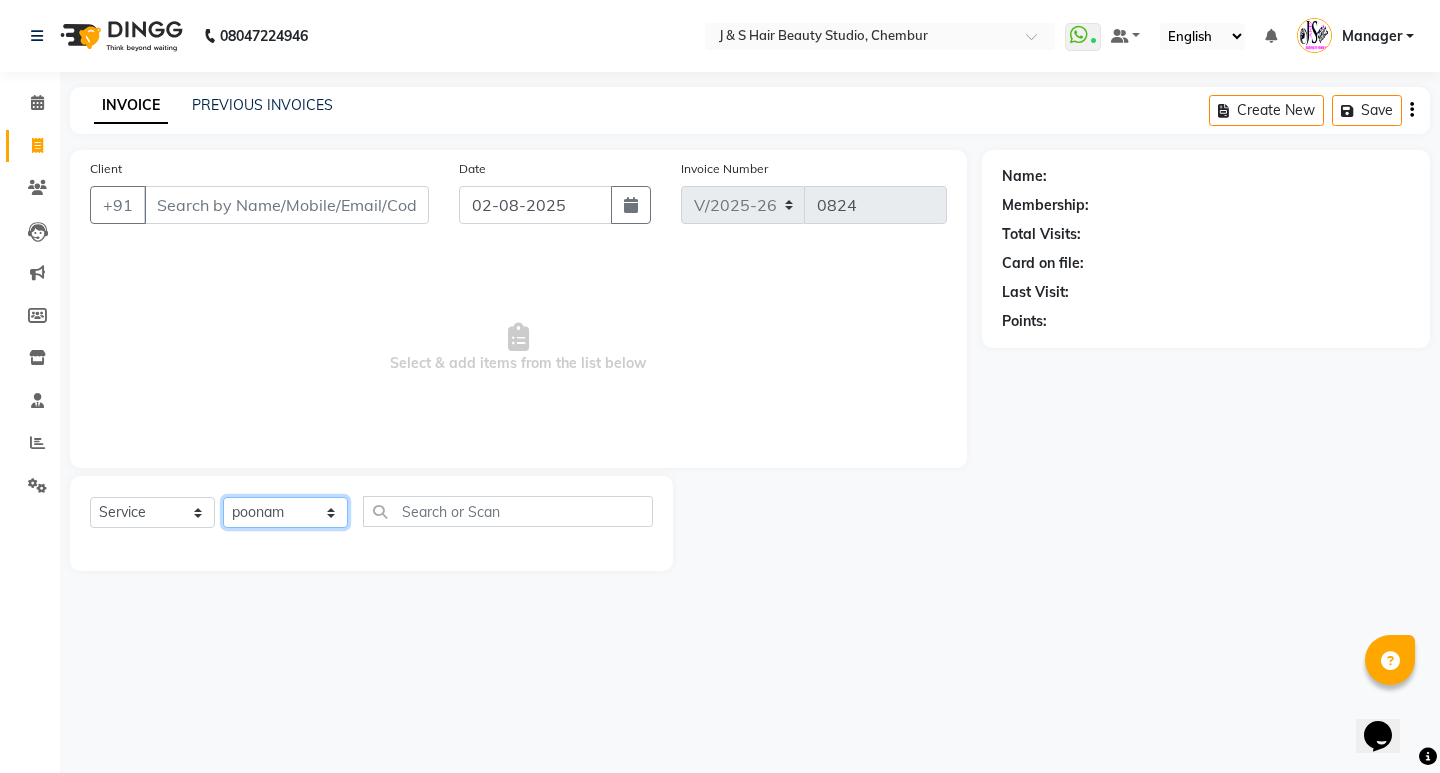 click on "Select Stylist Manager Neeta Mam No Preference 1 poonam Rupali Sheetal Mam Sushma  vidhya" 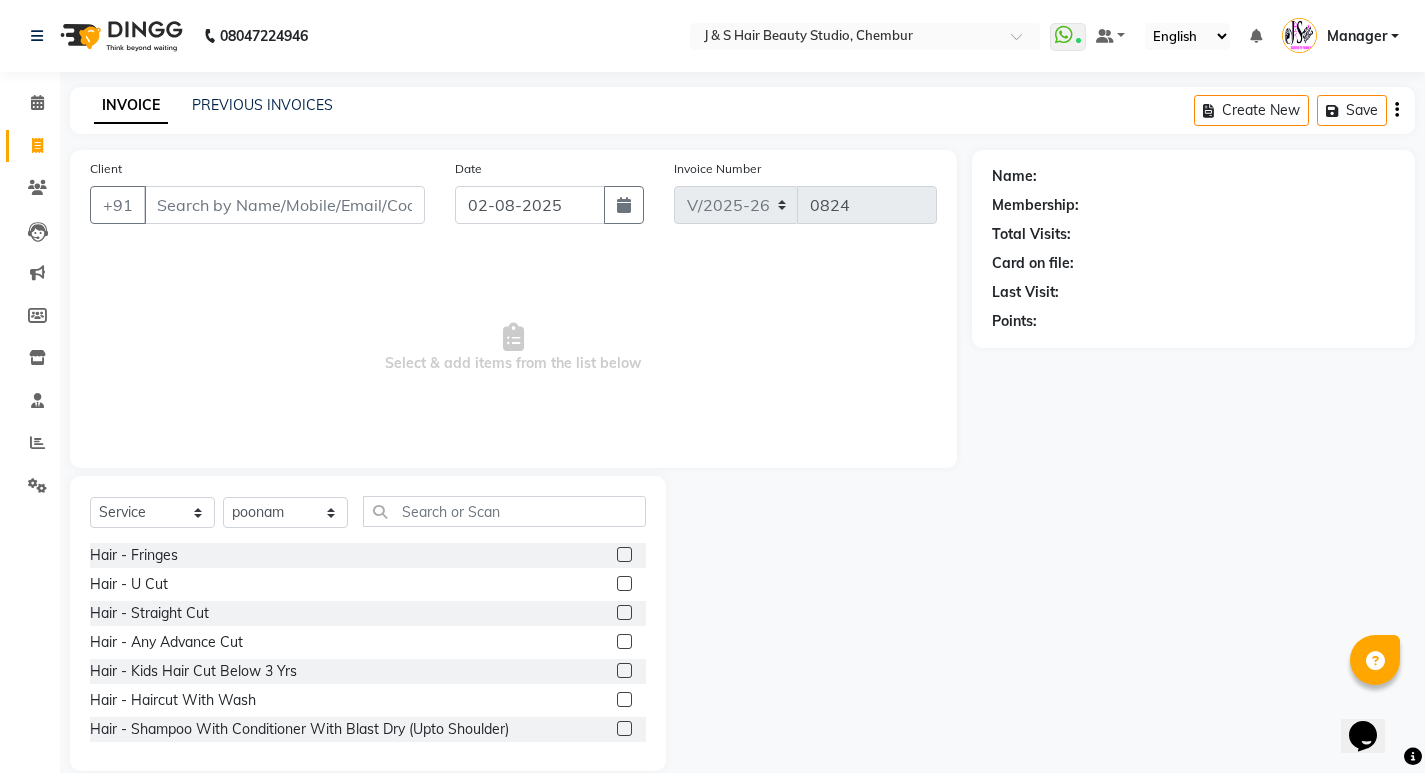 click 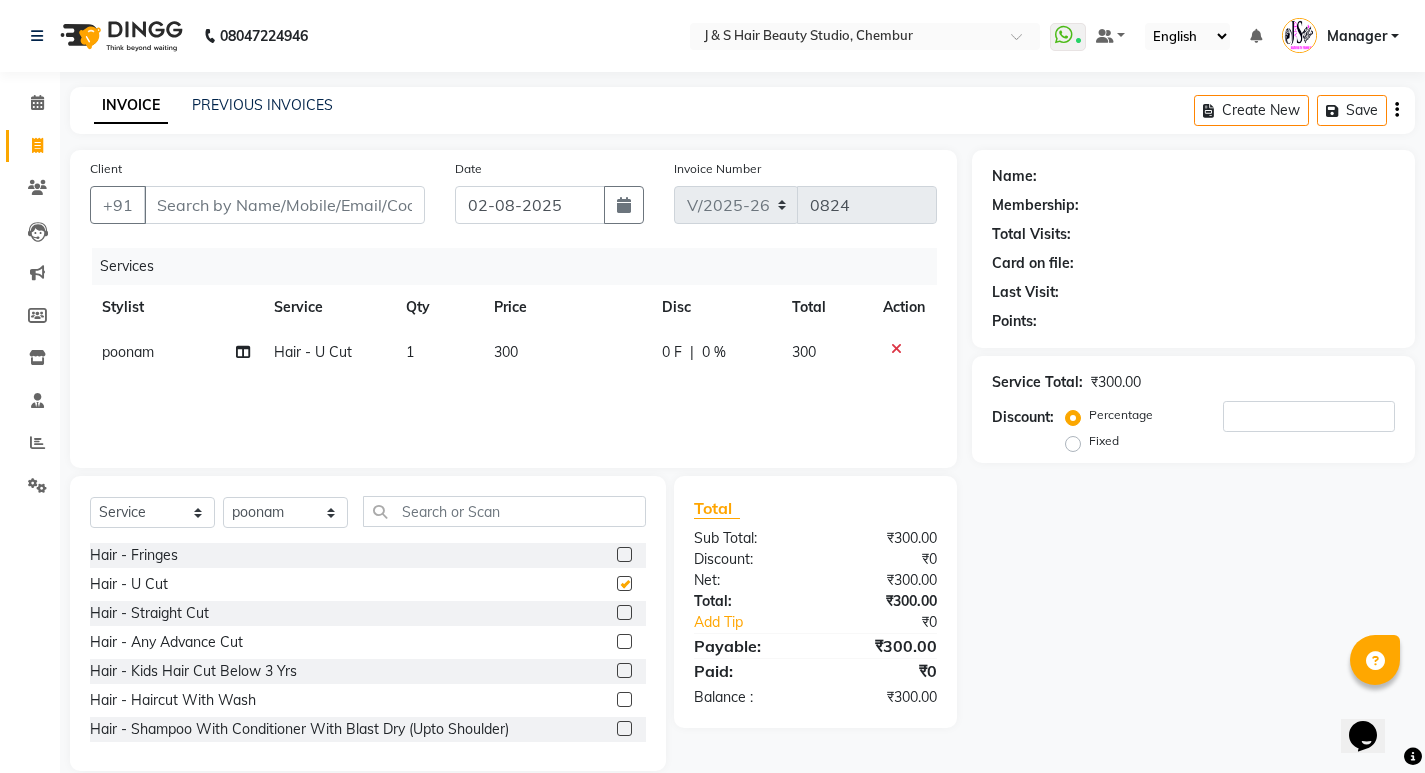 checkbox on "false" 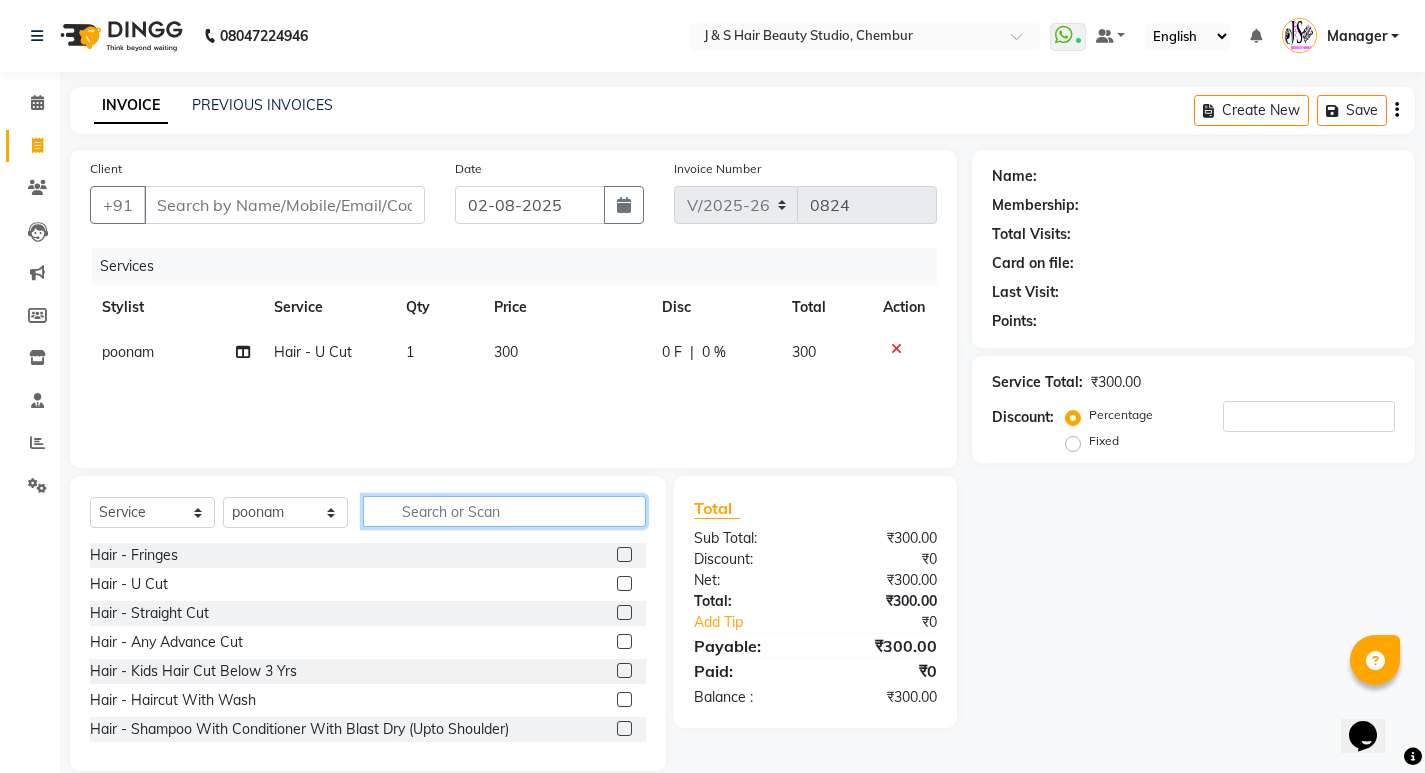 click 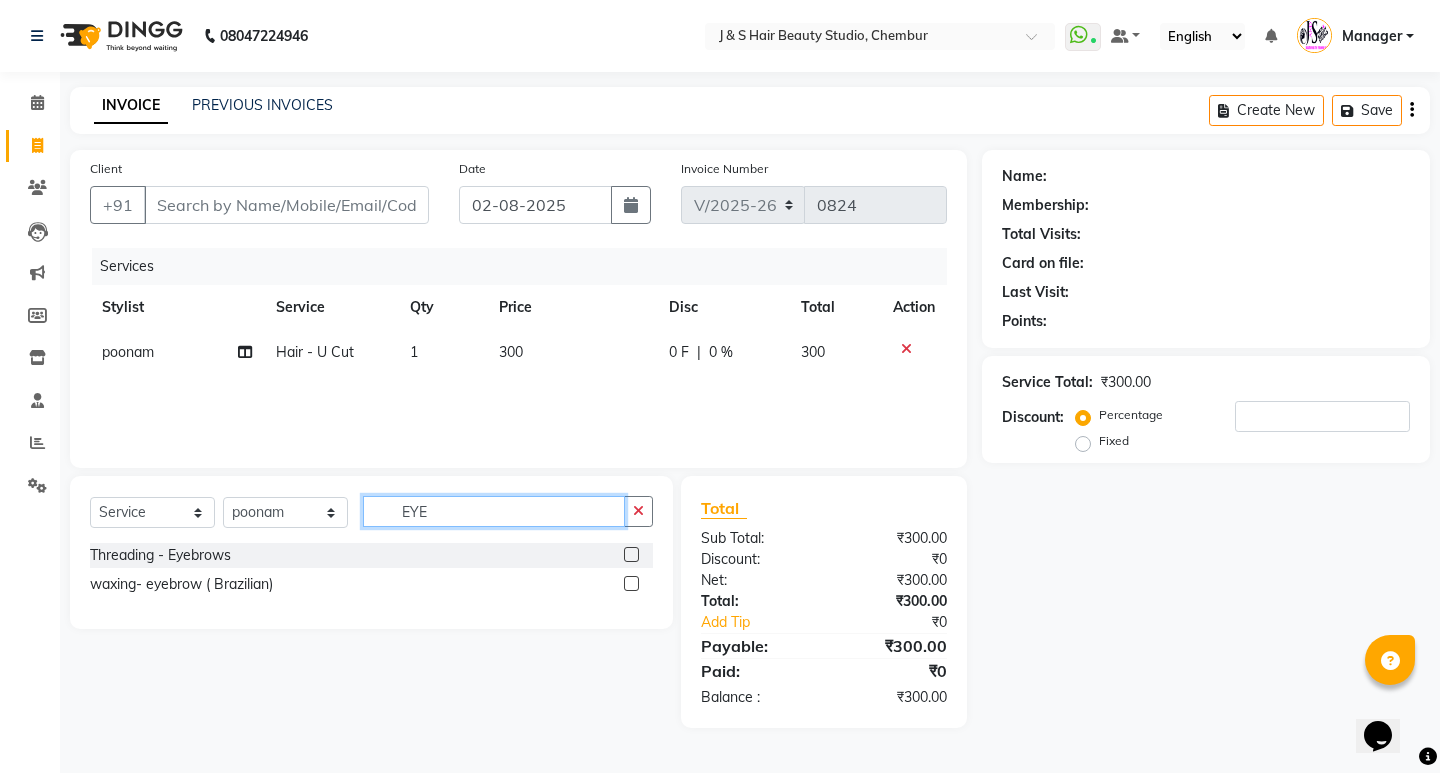 type on "EYE" 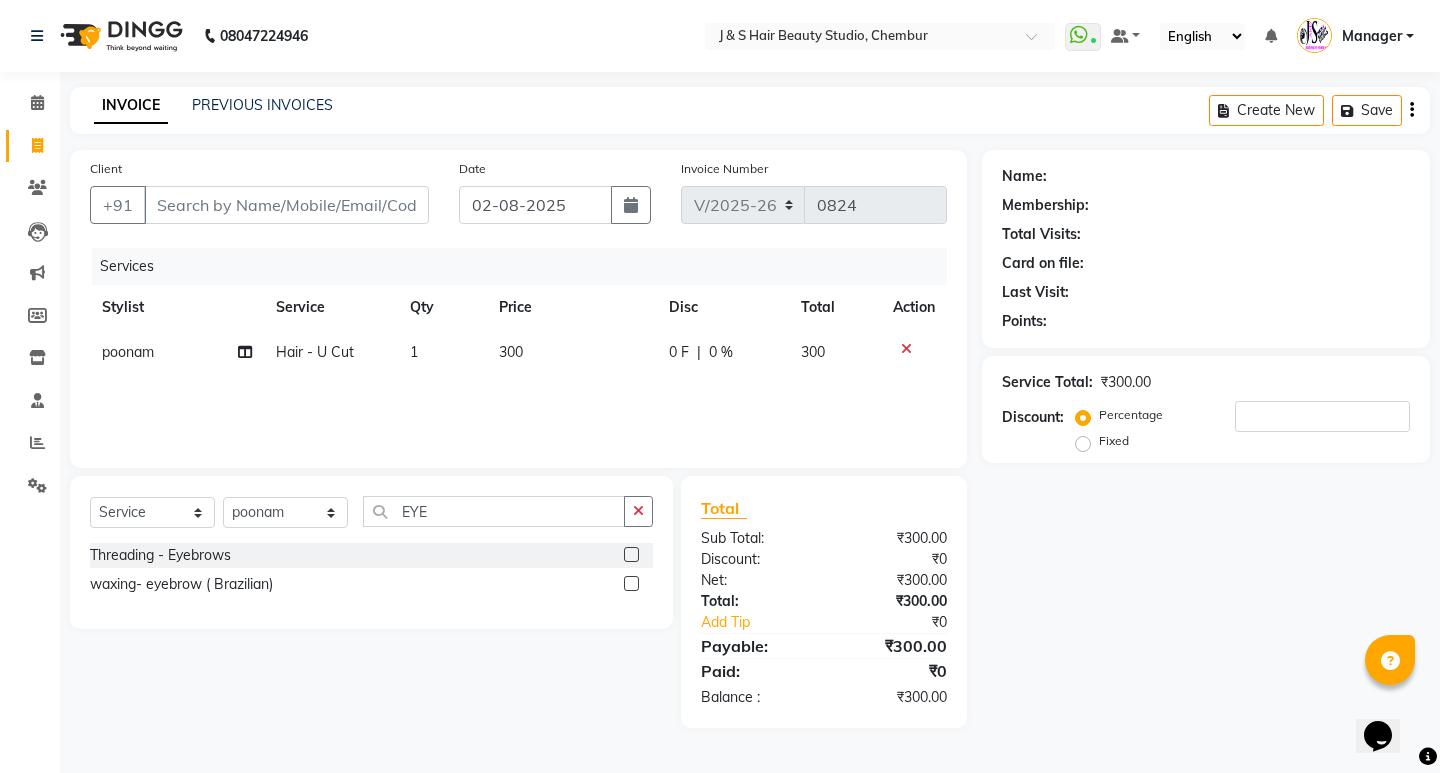 click 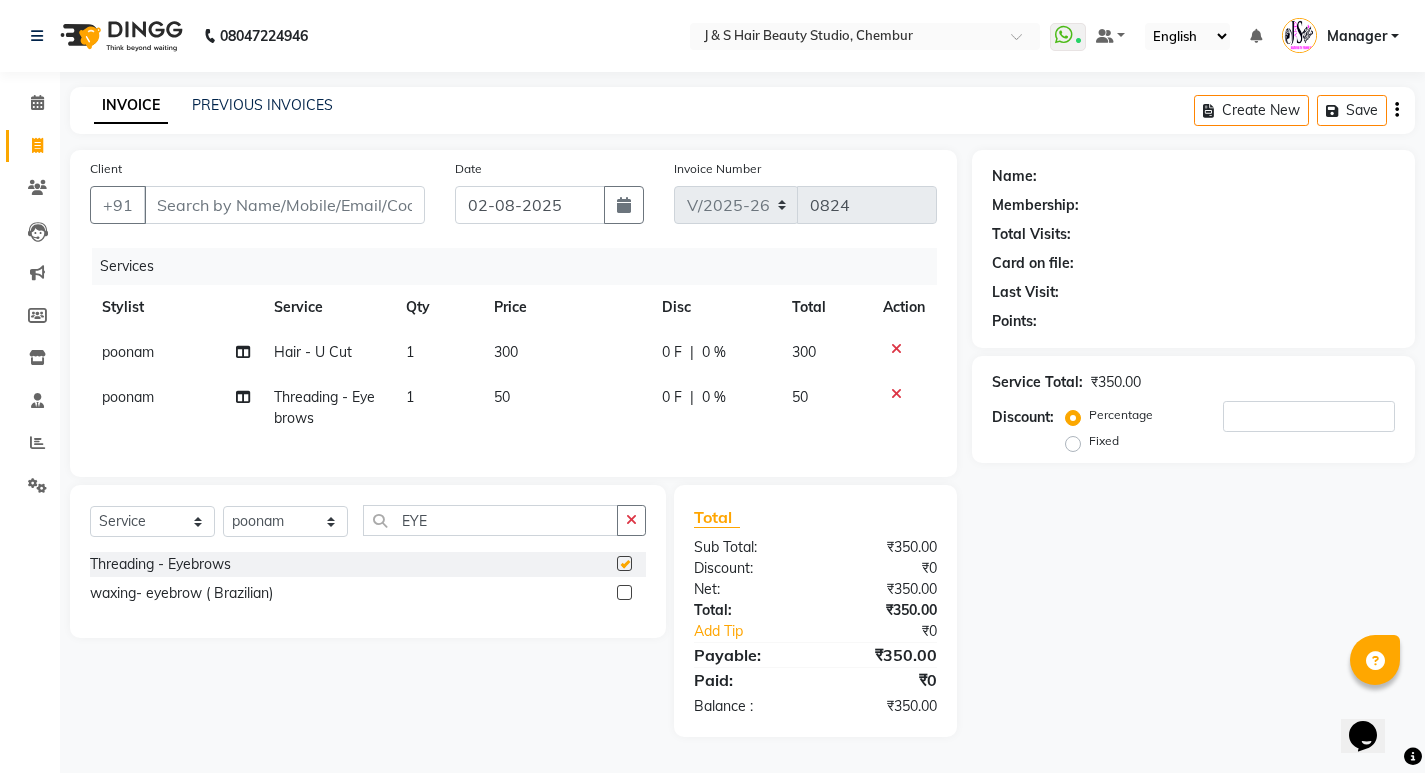 checkbox on "false" 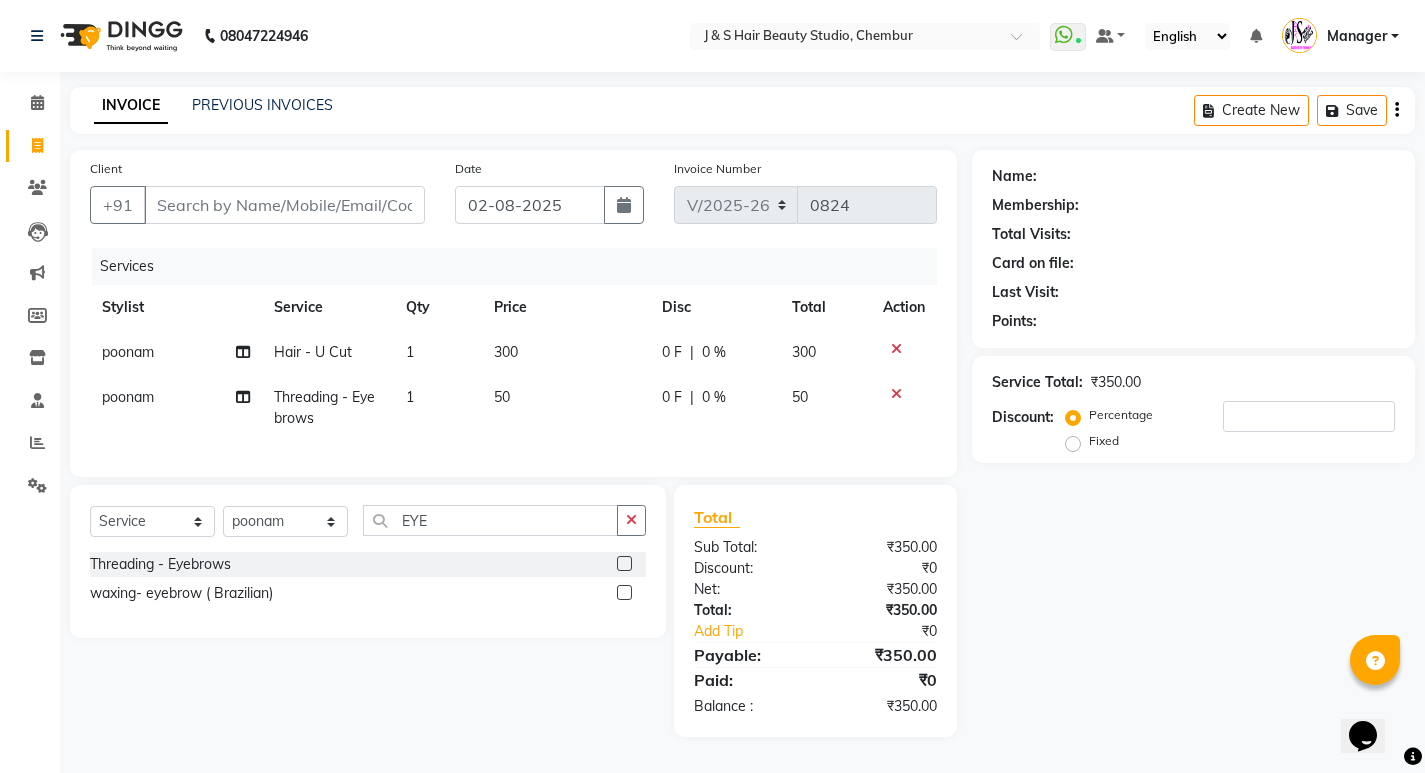 click on "Client +91" 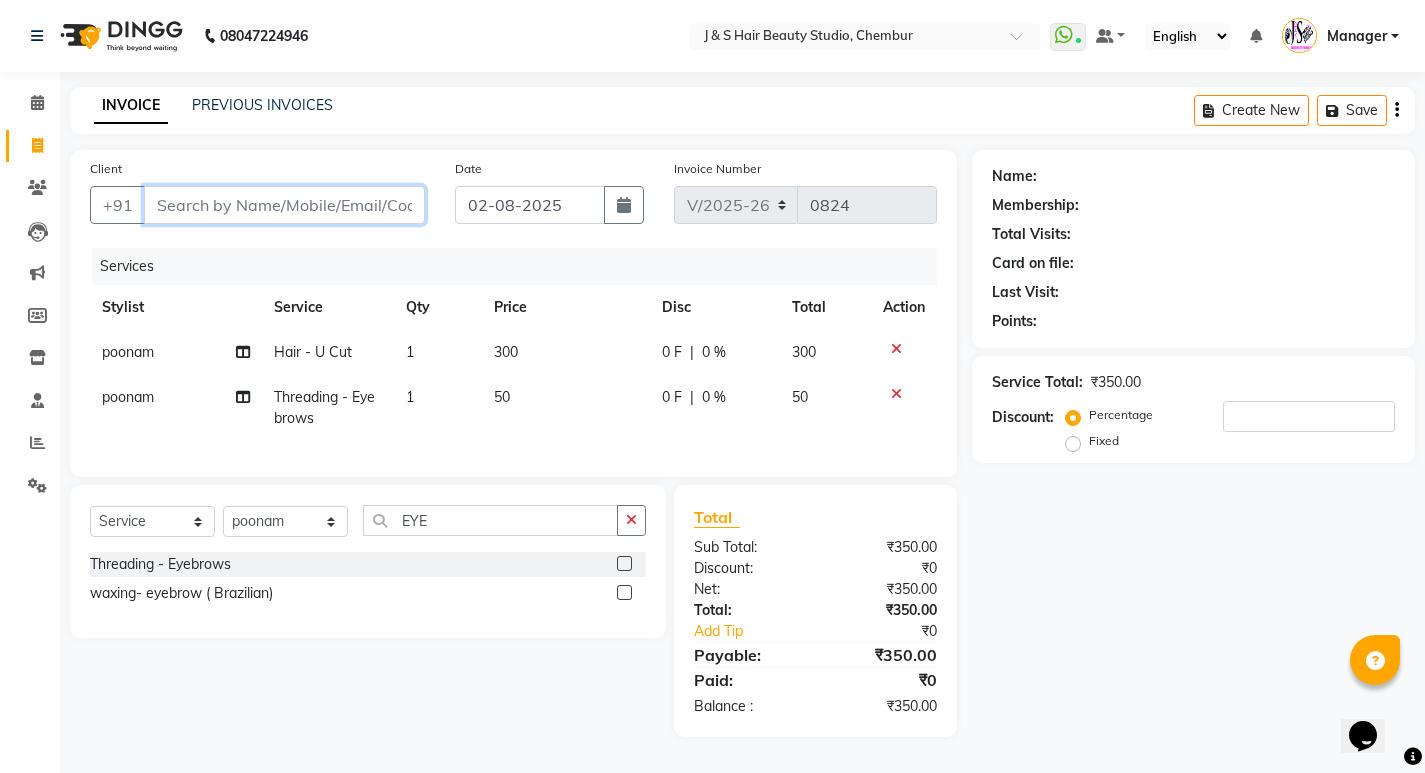 click on "Client" at bounding box center [284, 205] 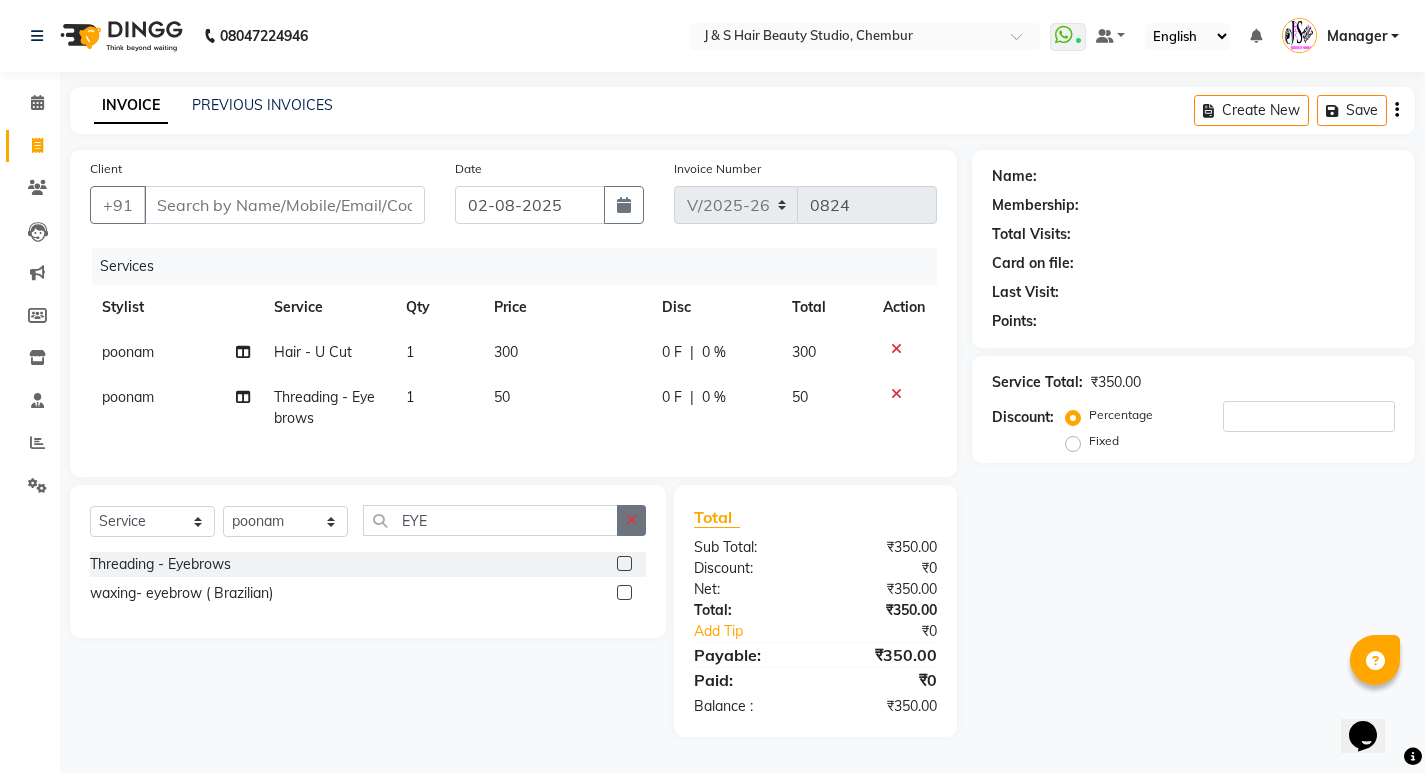 click 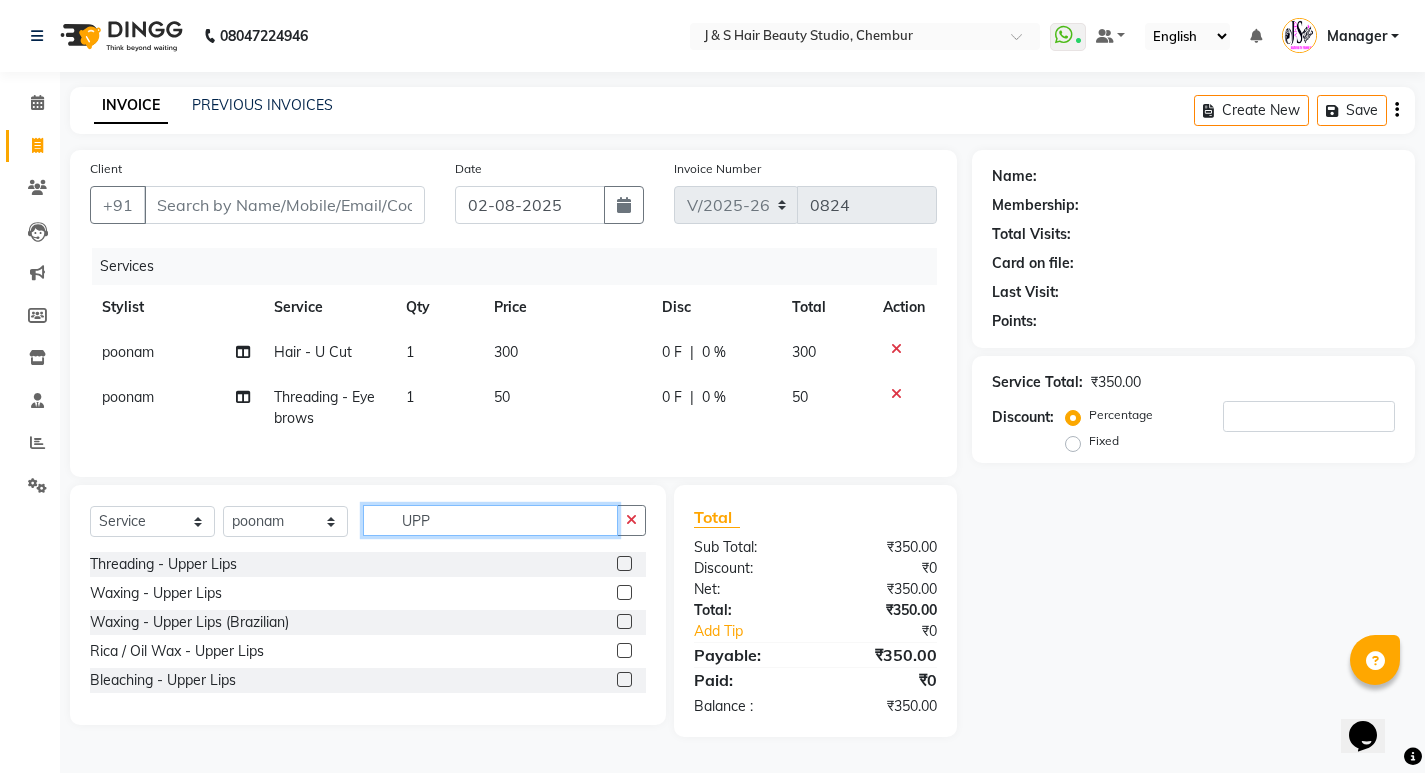 type on "UPP" 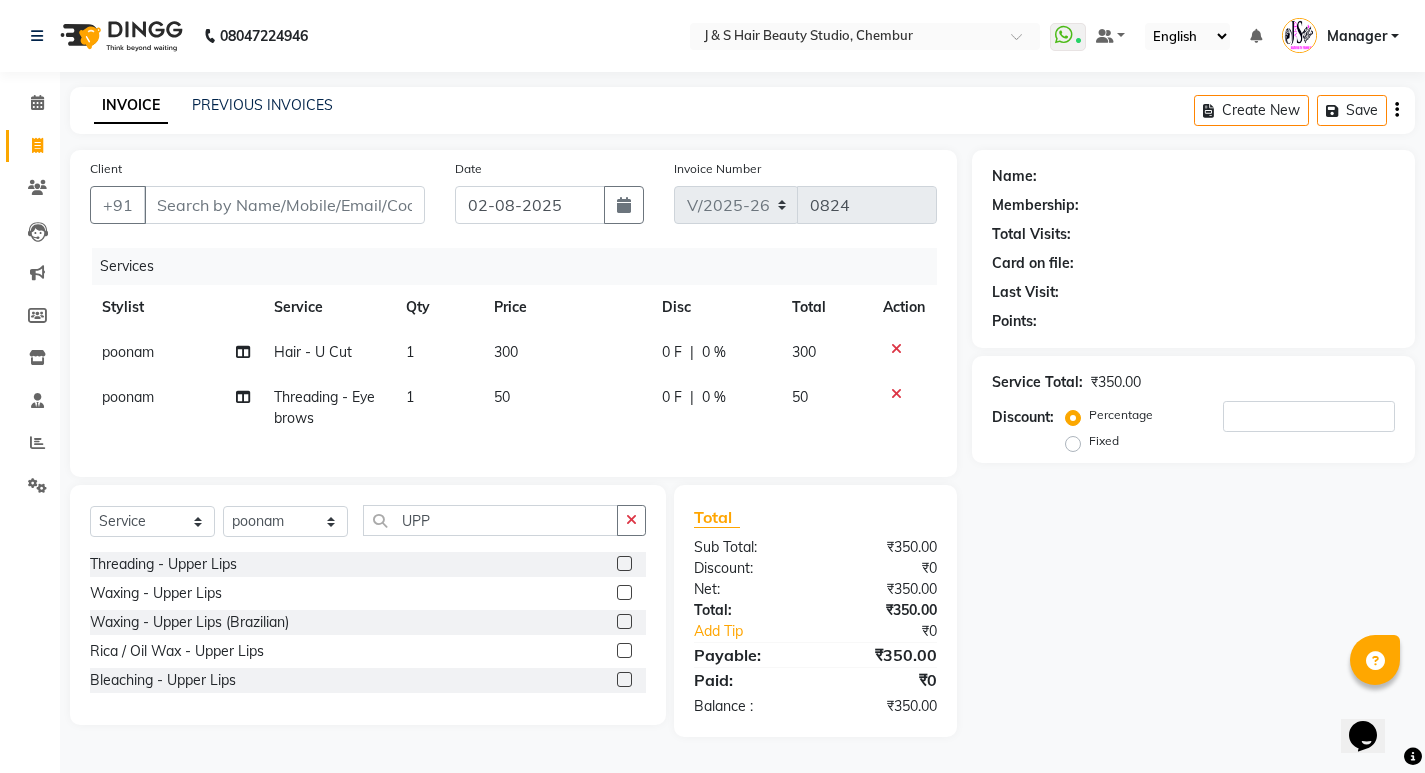 click 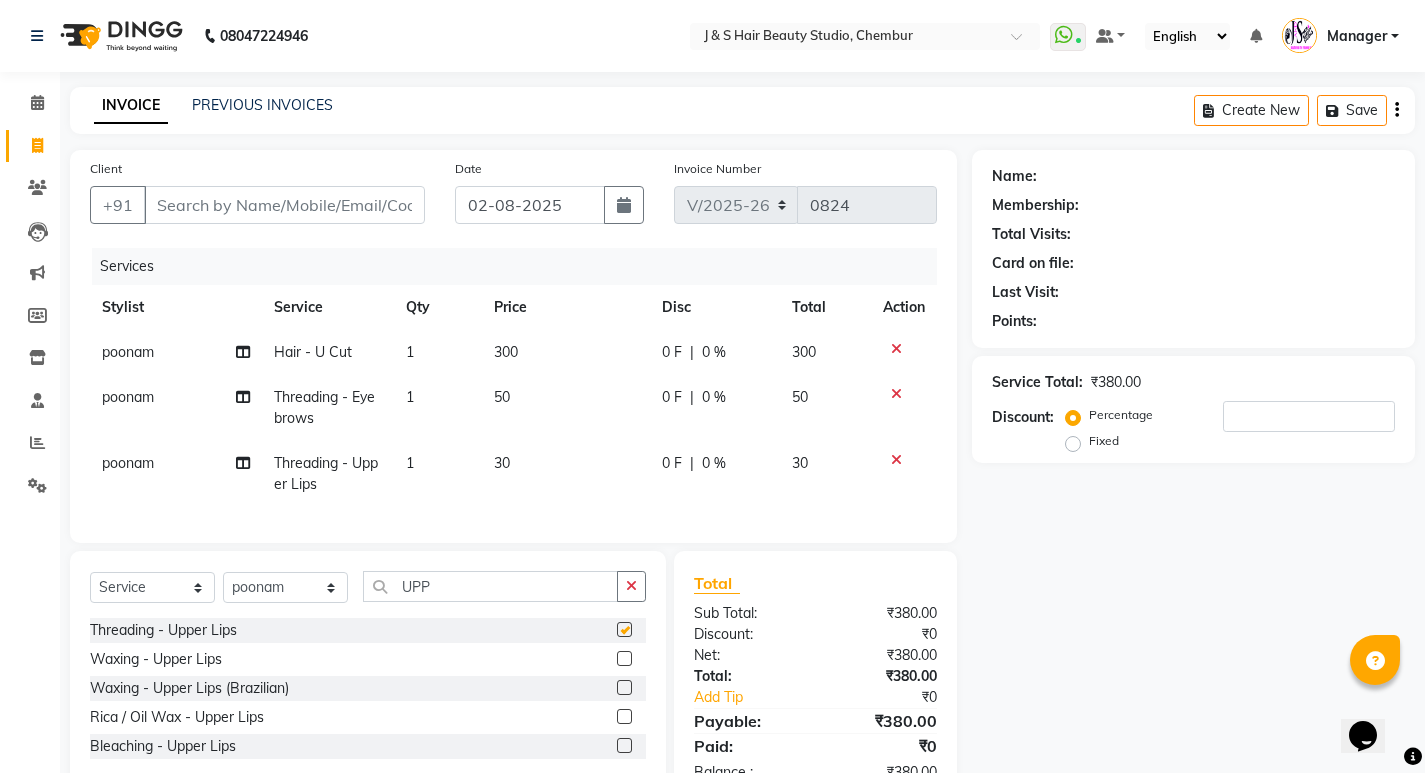 checkbox on "false" 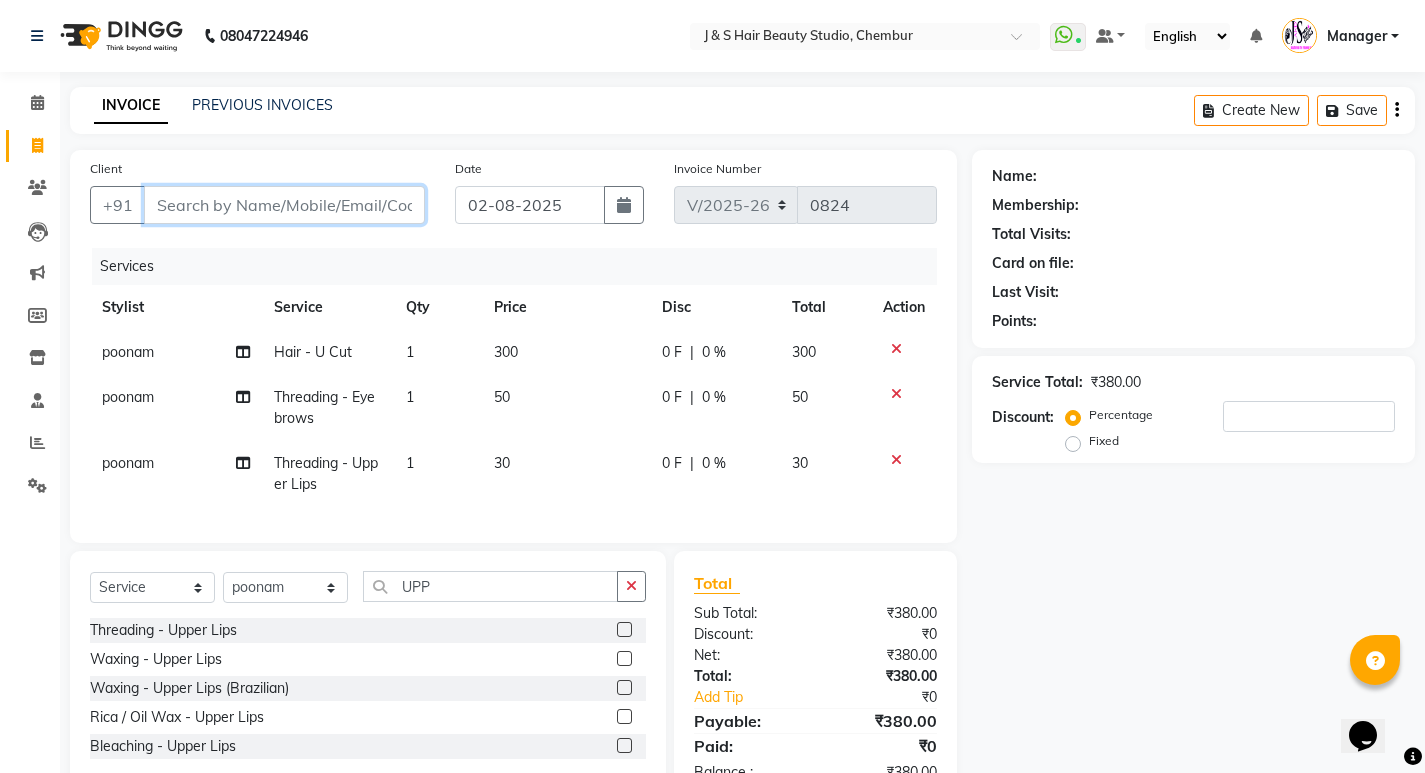 click on "Client" at bounding box center [284, 205] 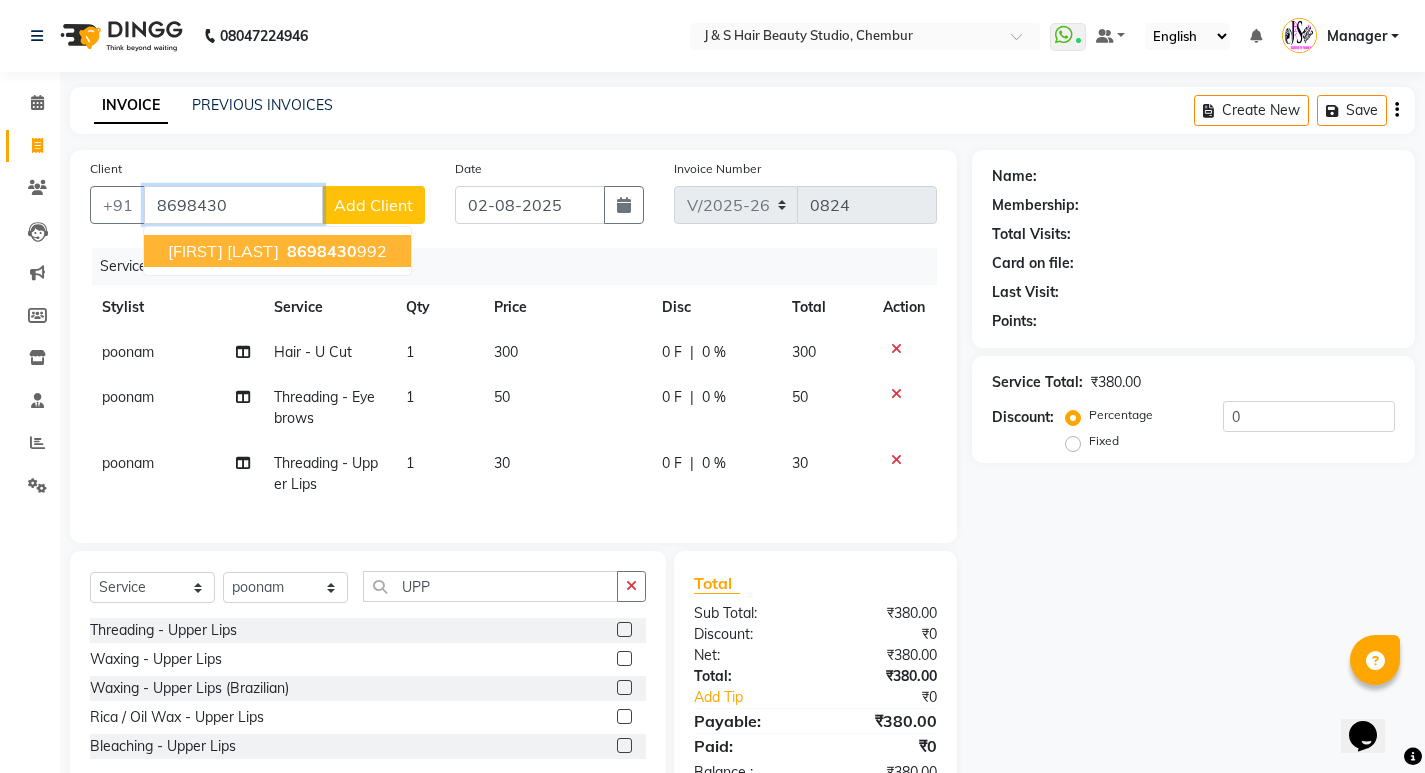 click on "dakshata sawant   8698430 992" at bounding box center [277, 251] 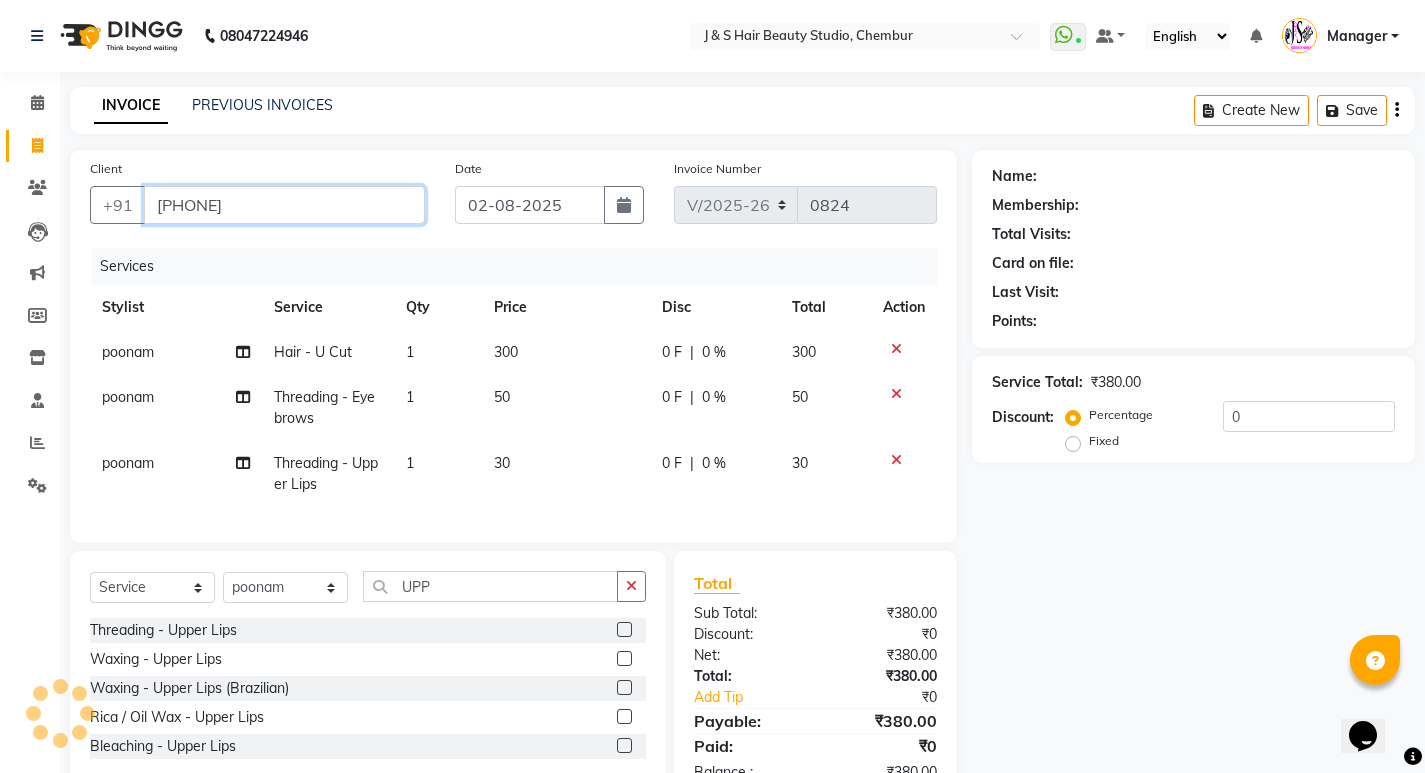 type on "8698430992" 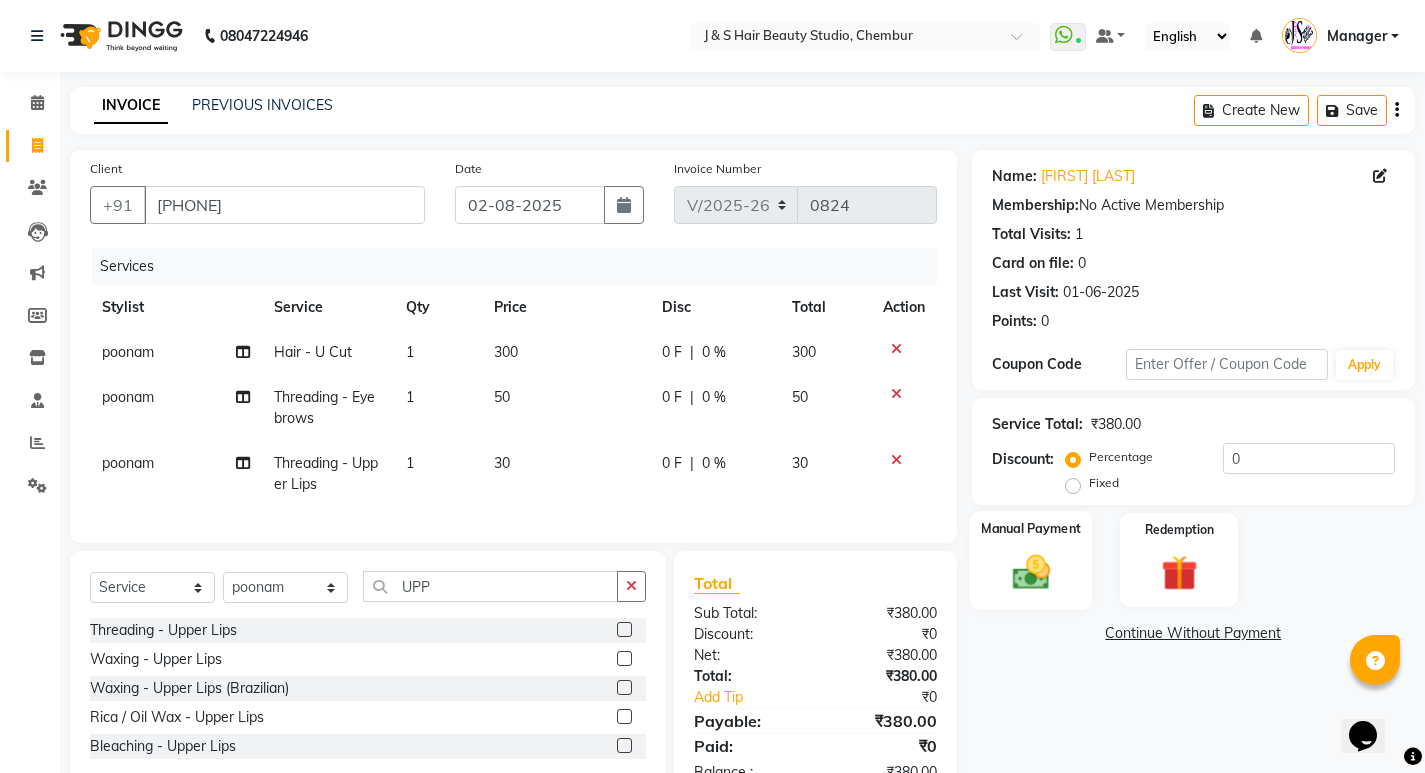 click 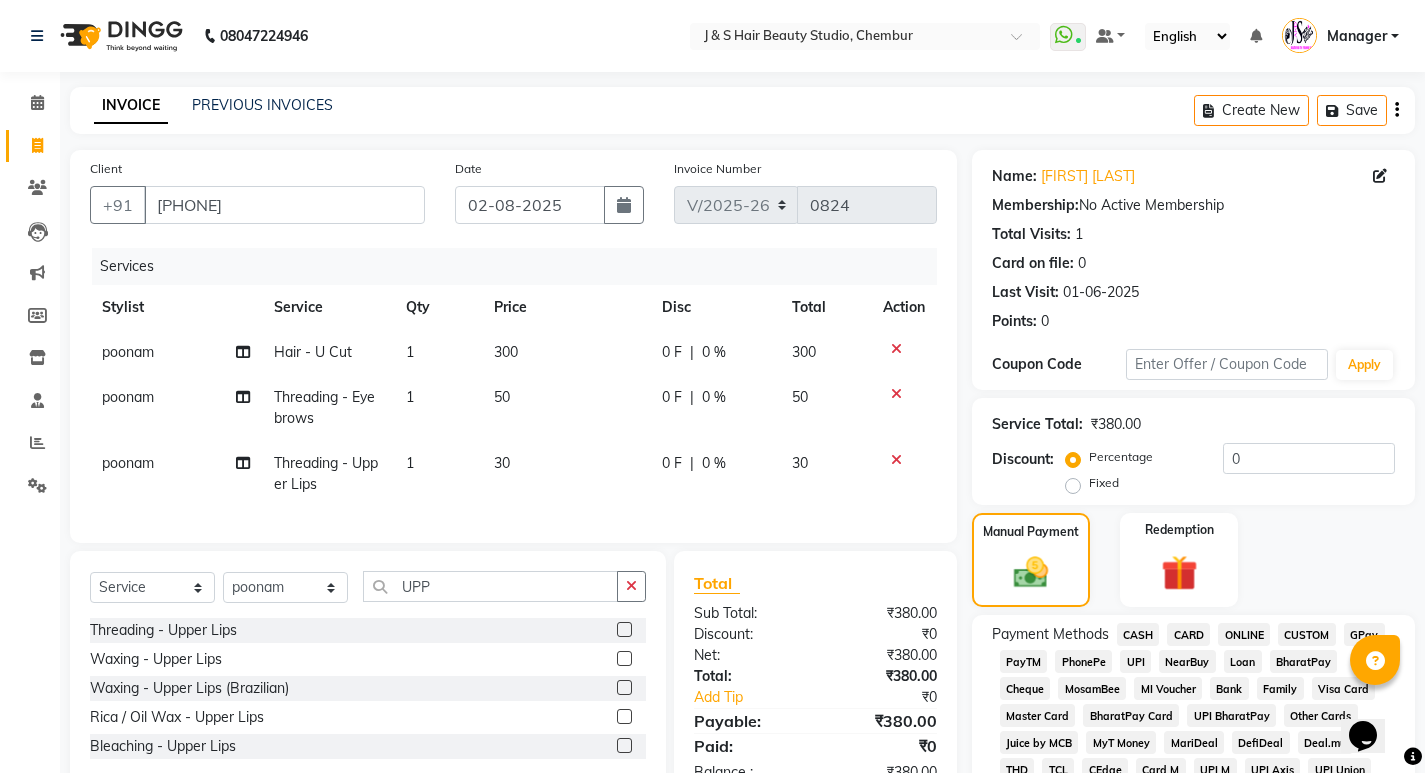 click on "CASH" 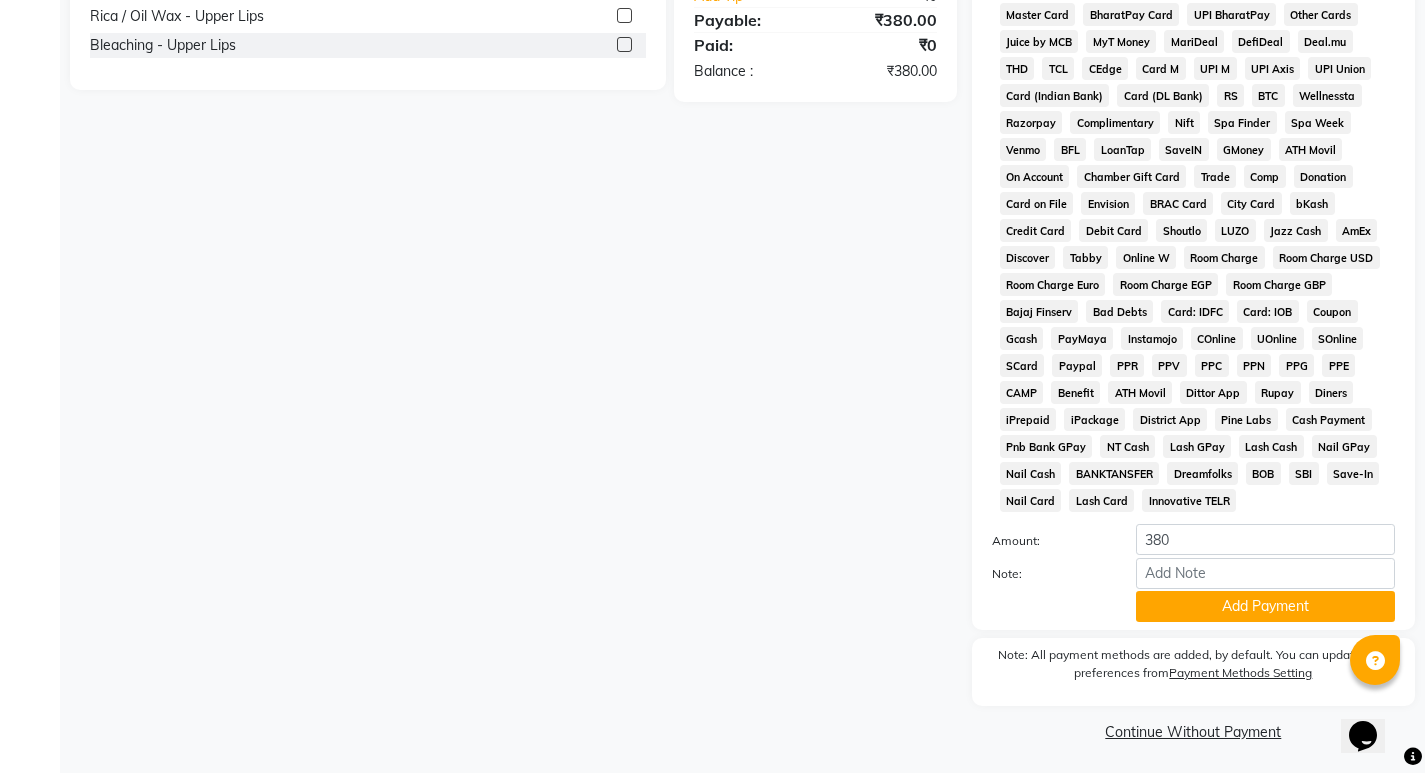 scroll, scrollTop: 705, scrollLeft: 0, axis: vertical 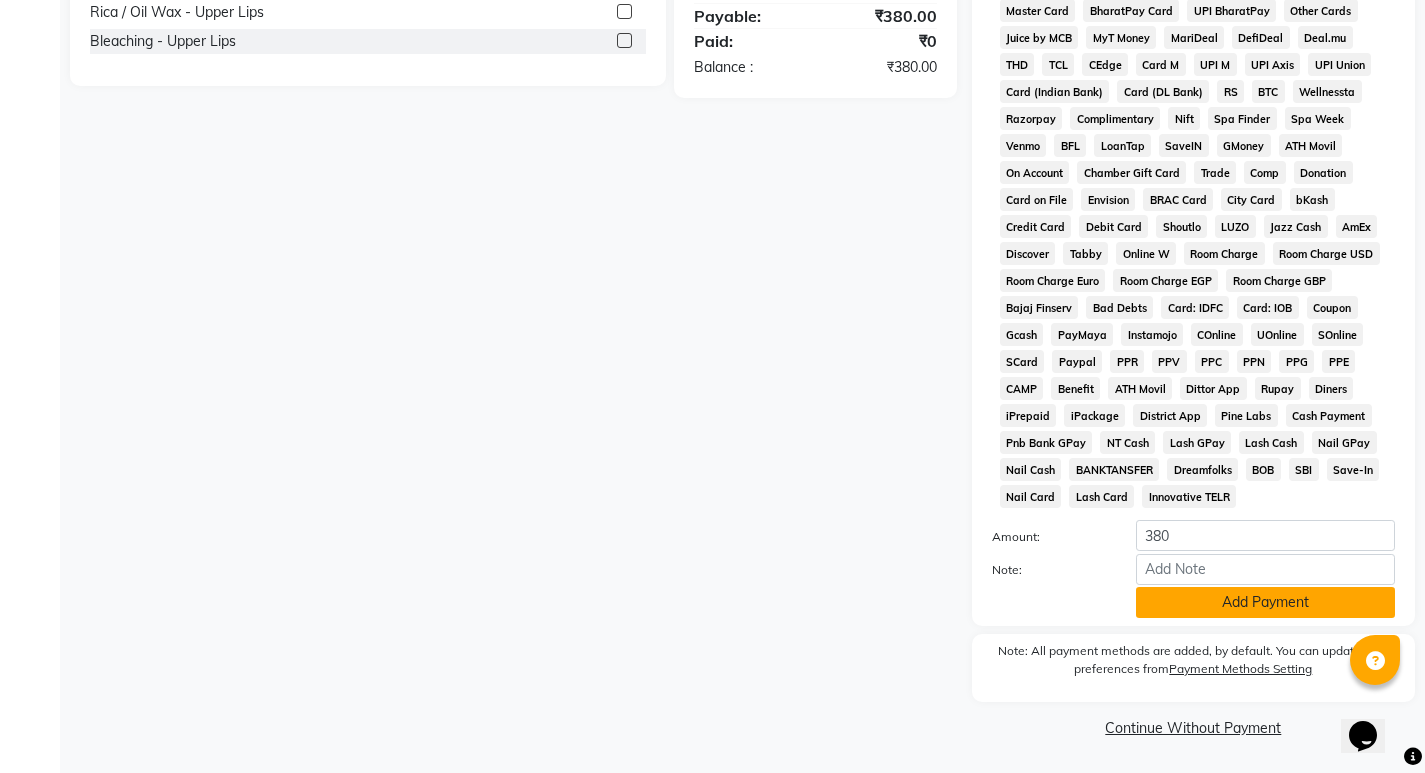 click on "Add Payment" 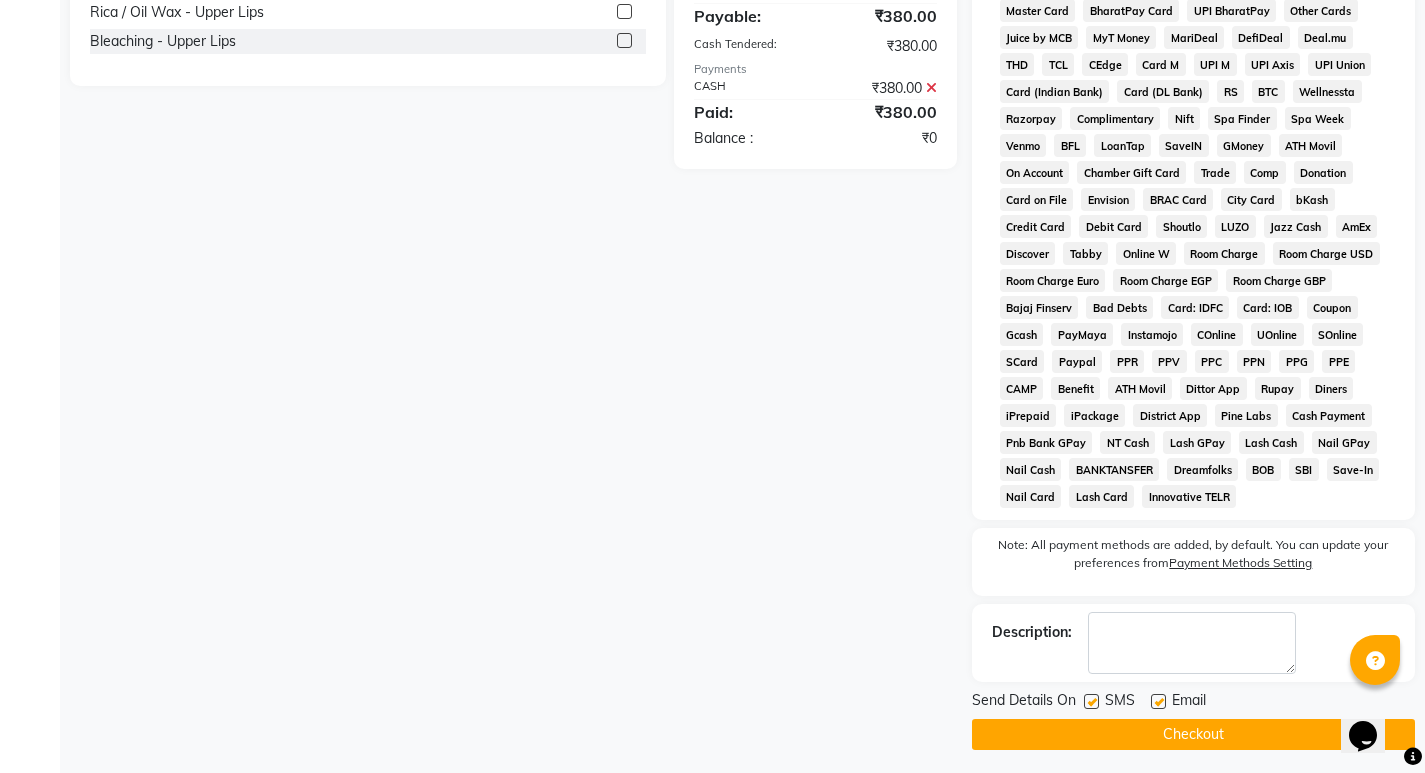 click on "Checkout" 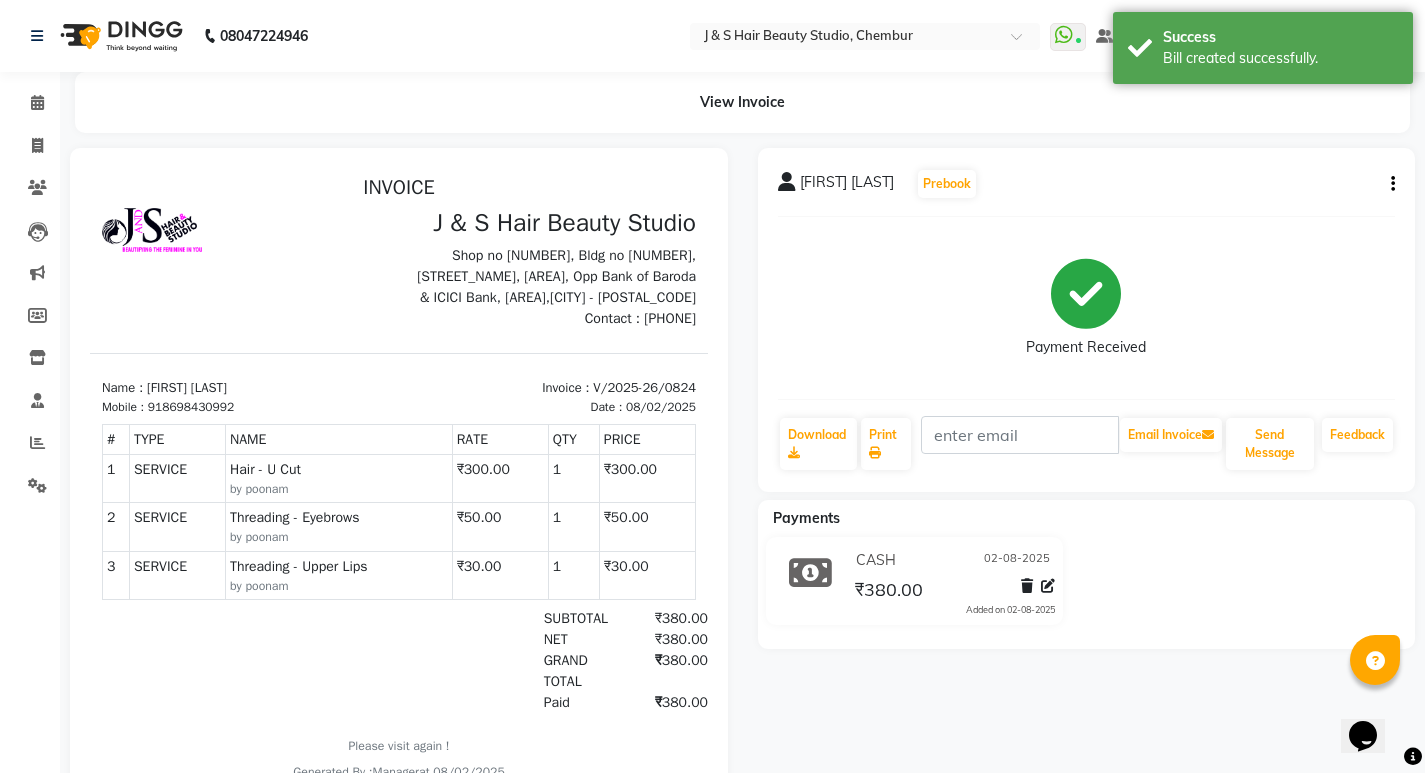scroll, scrollTop: 0, scrollLeft: 0, axis: both 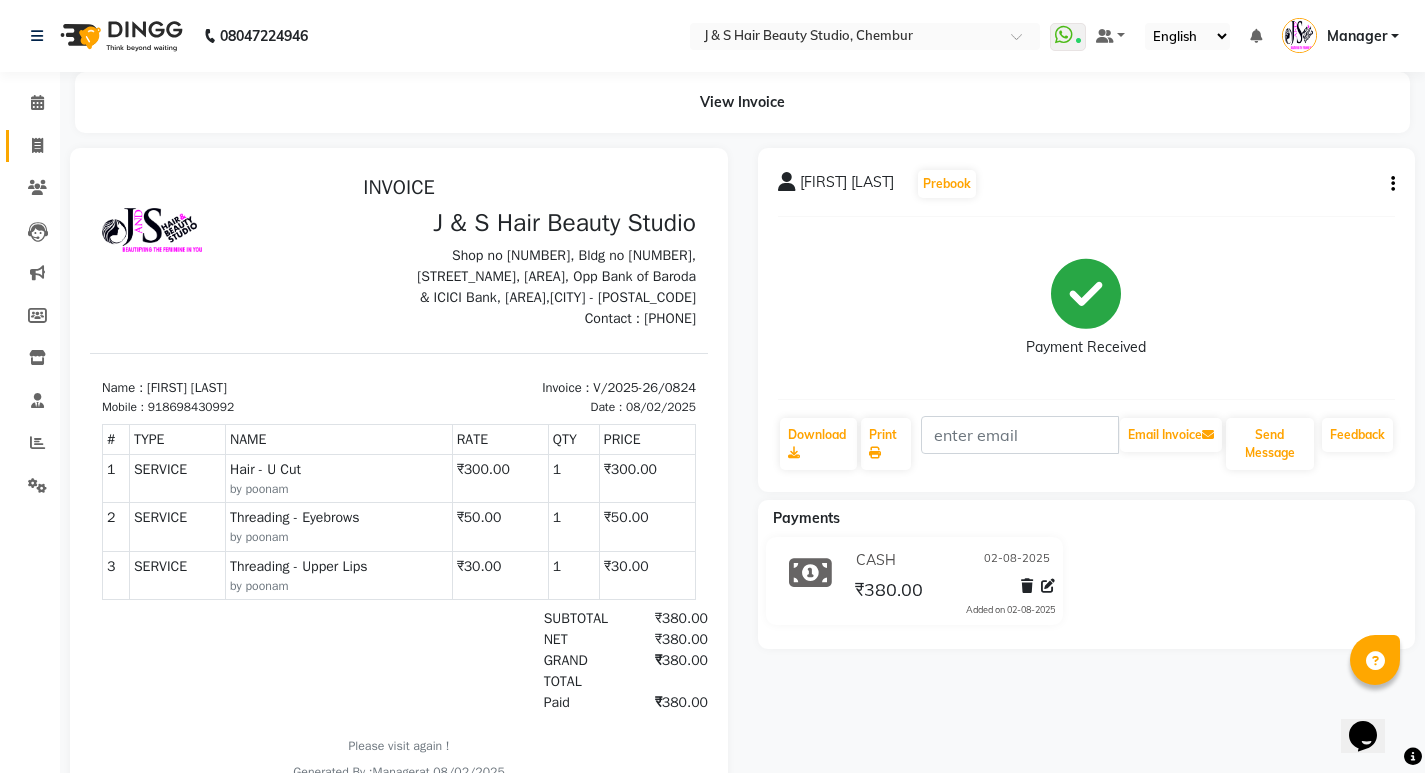 click on "Invoice" 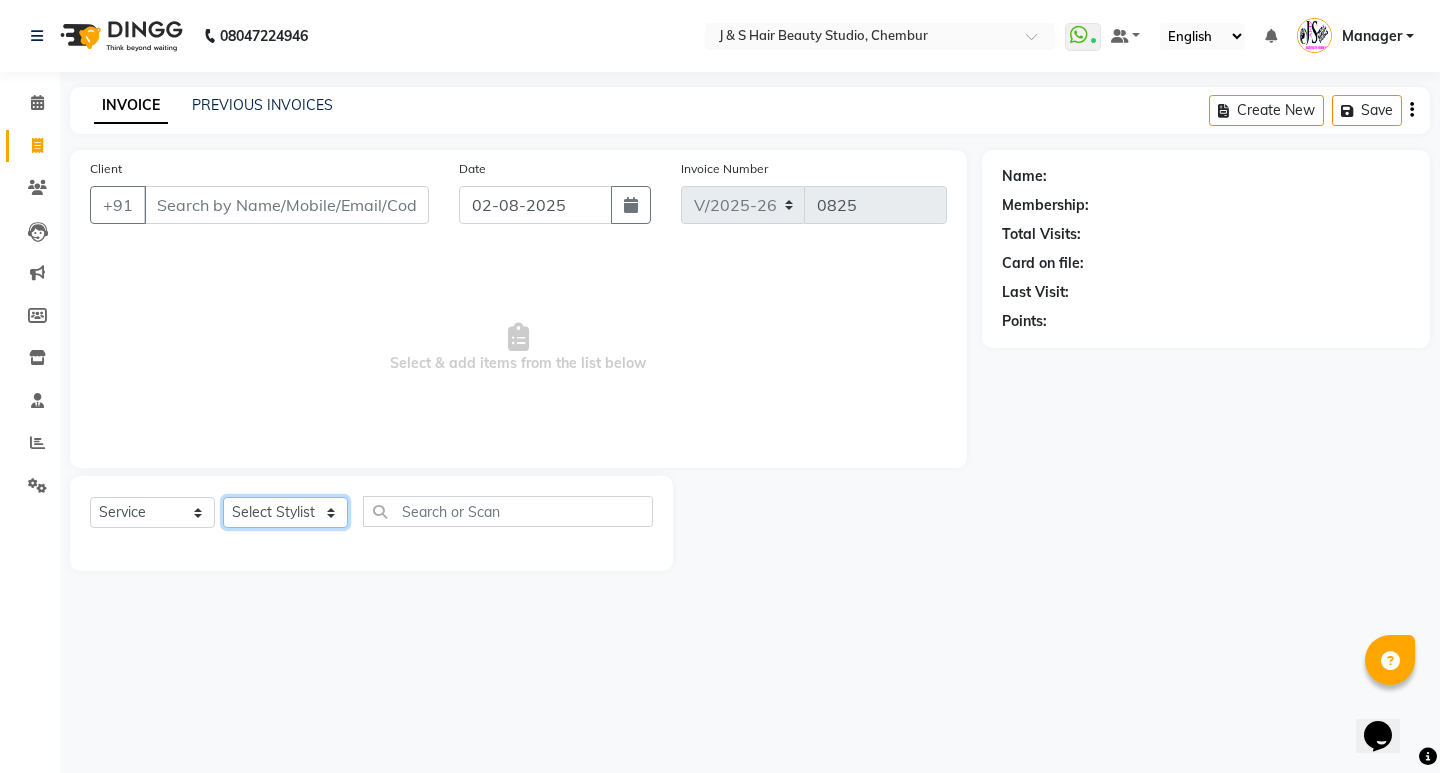 click on "Select Stylist Manager Neeta Mam No Preference 1 poonam Rupali Sheetal Mam Sushma  vidhya" 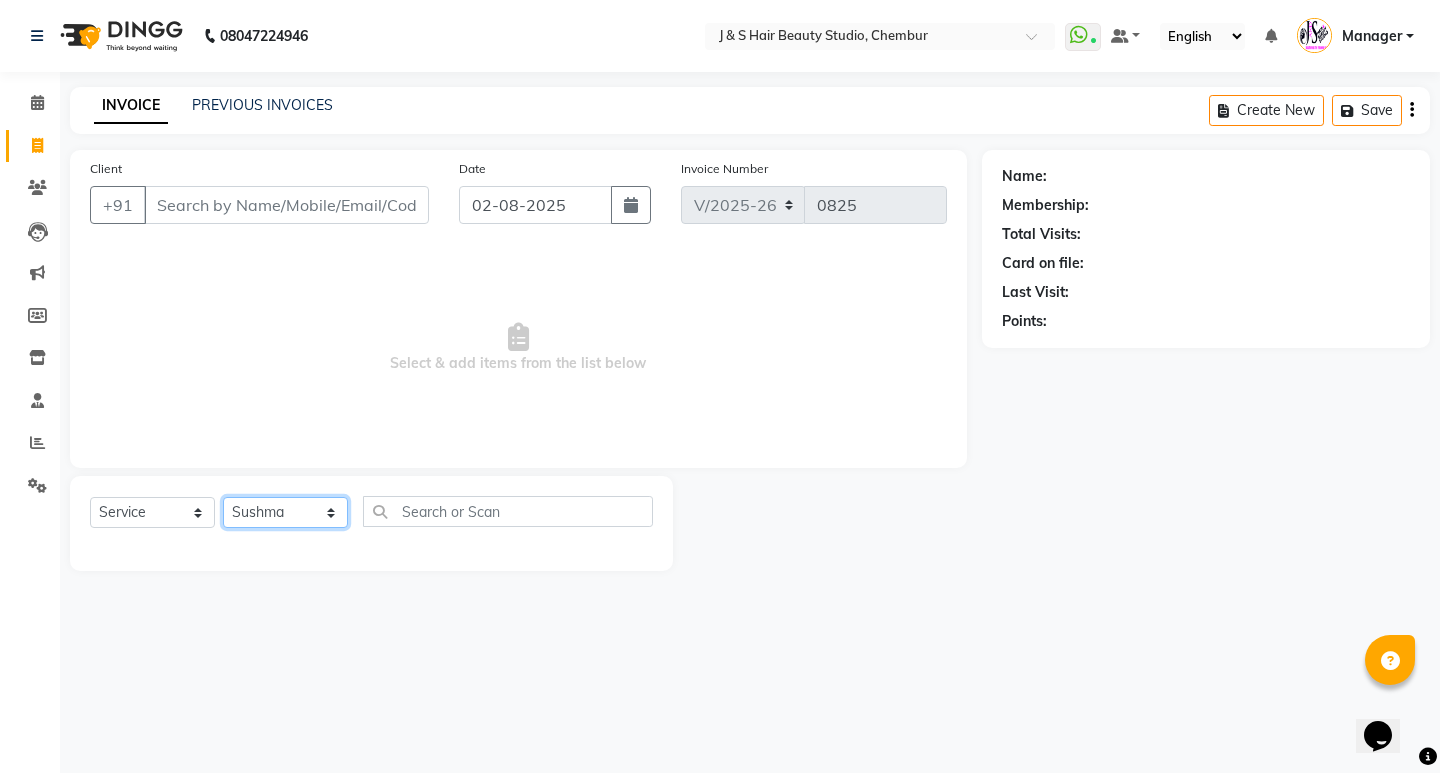 click on "Select Stylist Manager Neeta Mam No Preference 1 poonam Rupali Sheetal Mam Sushma  vidhya" 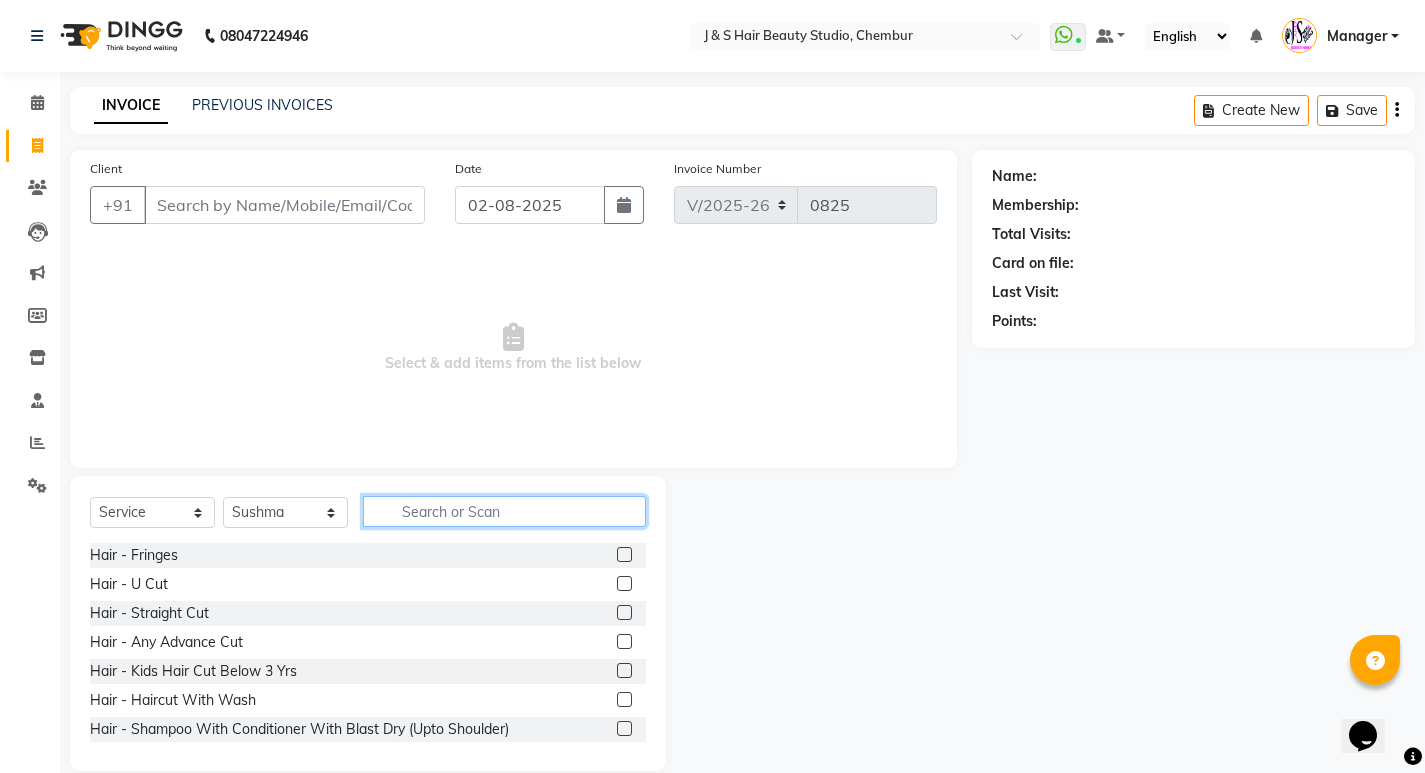 click 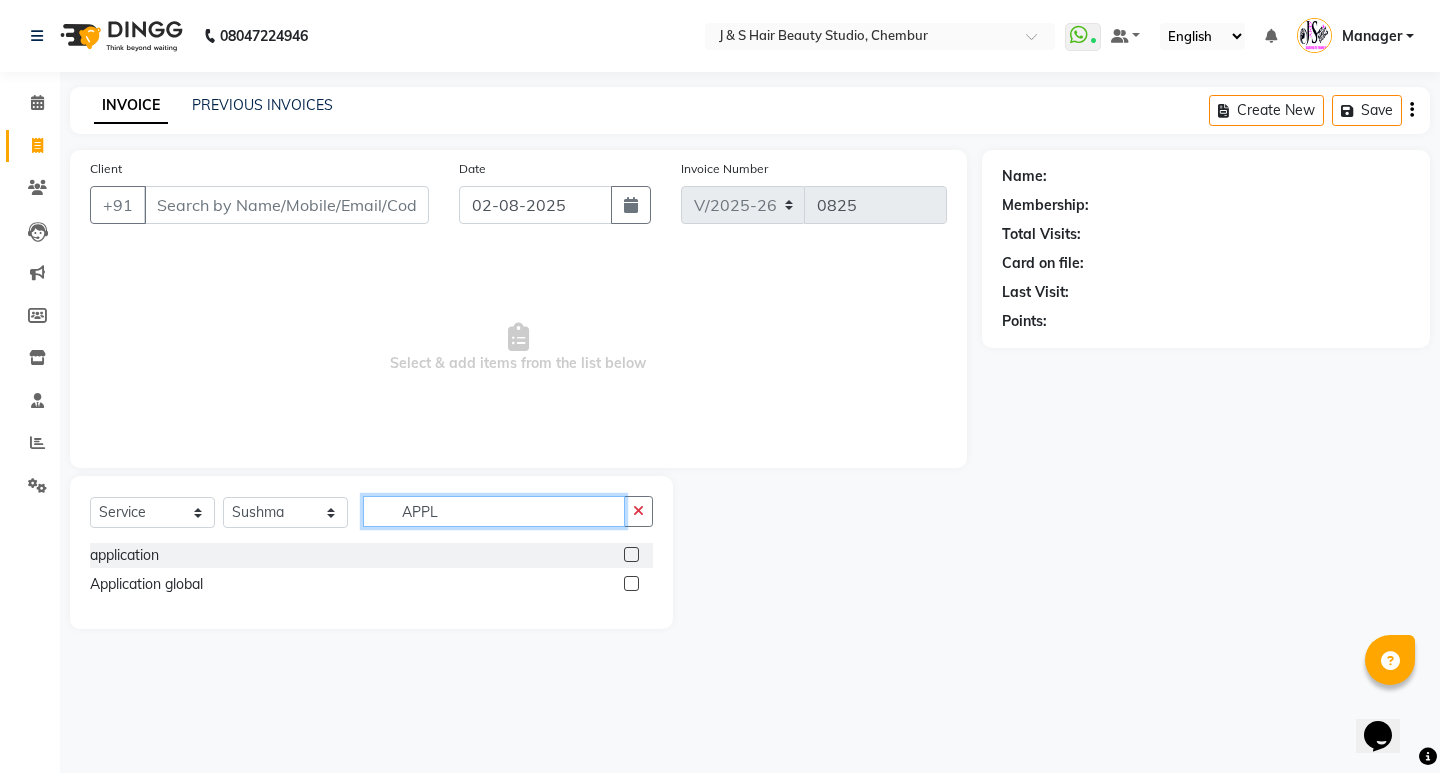 type on "APPL" 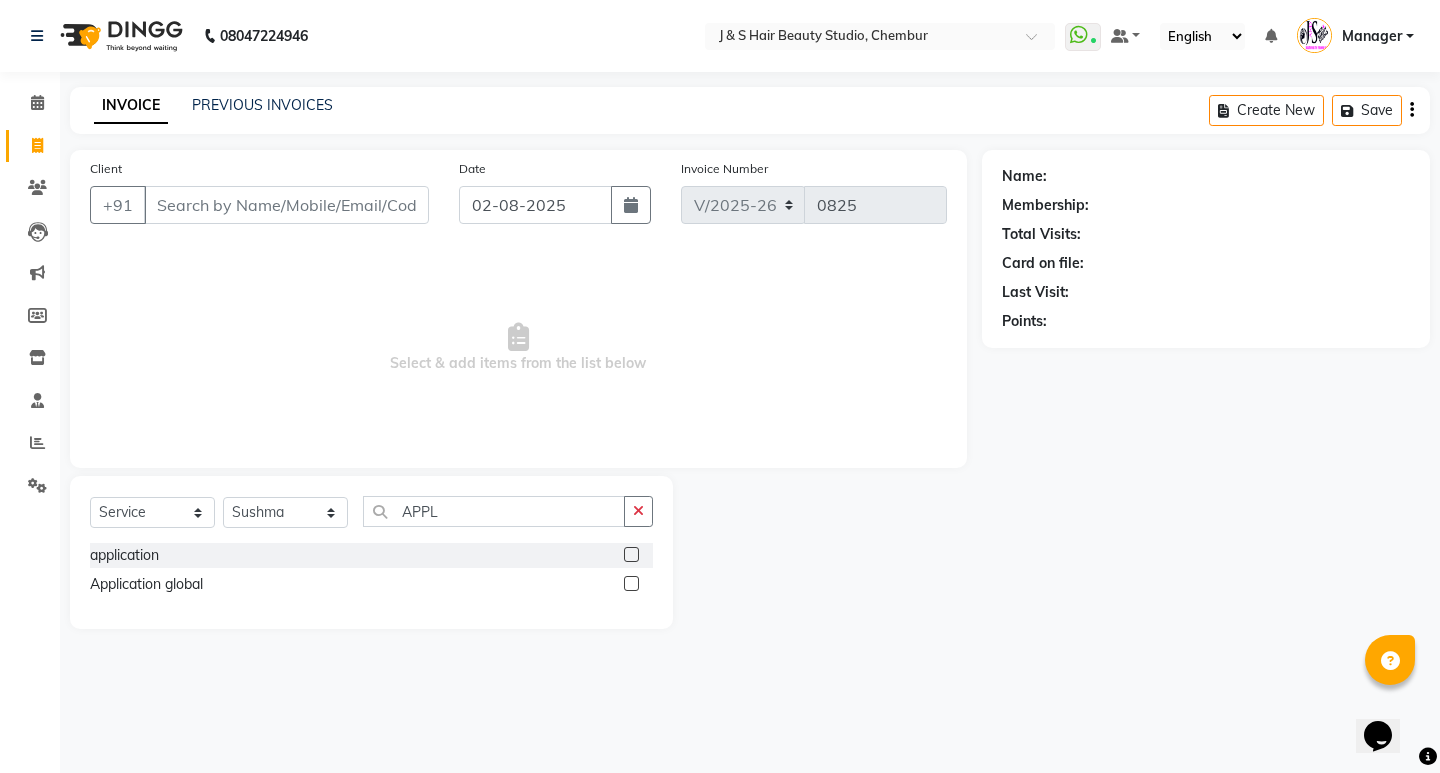 click 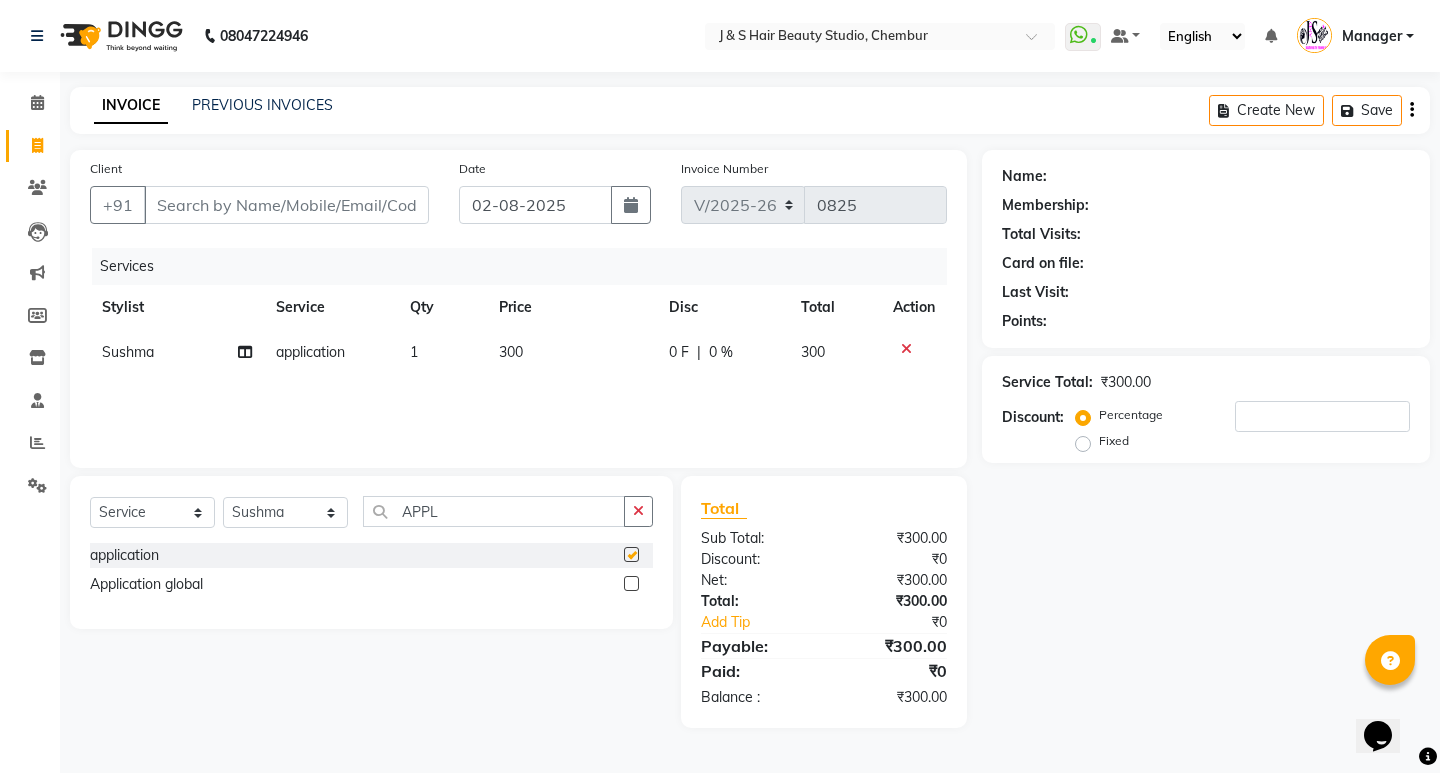 checkbox on "false" 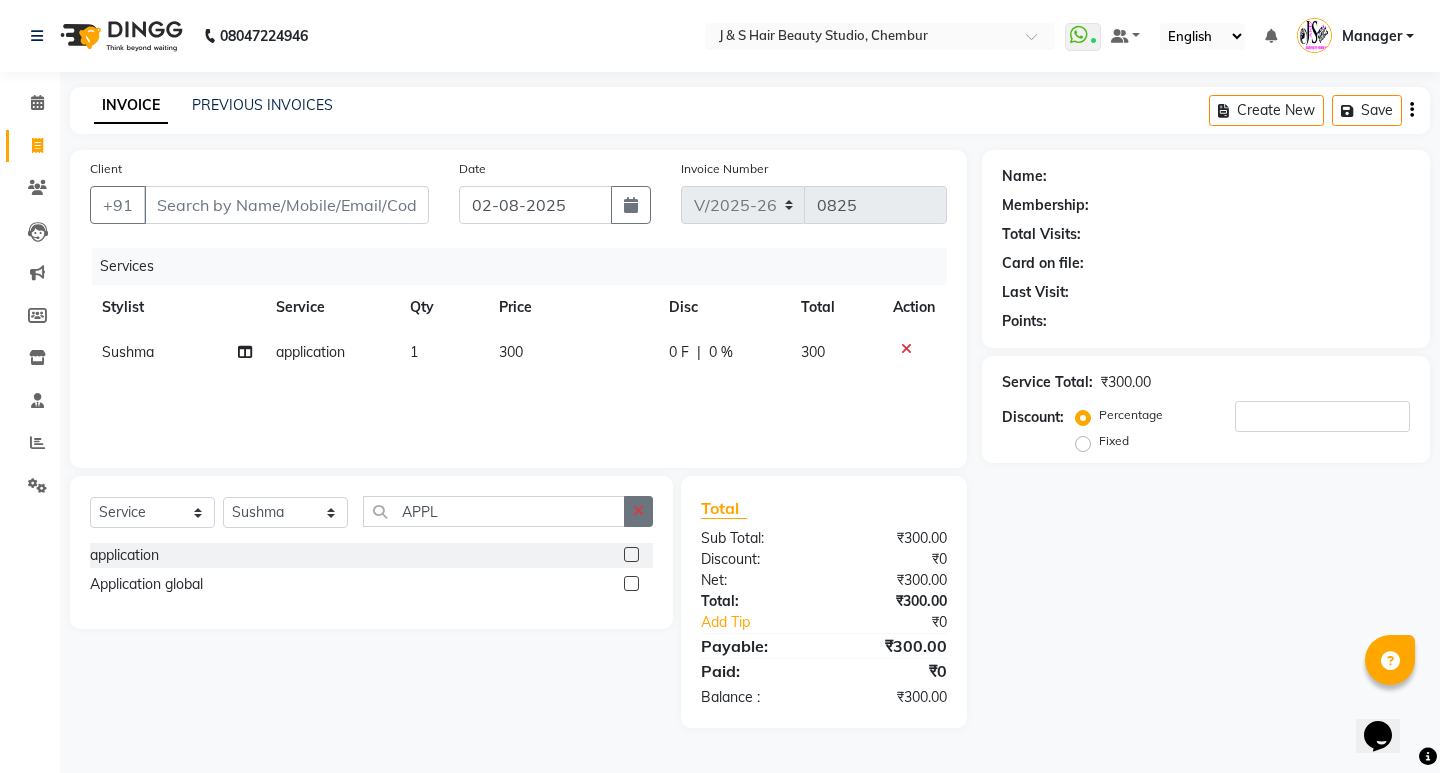 click 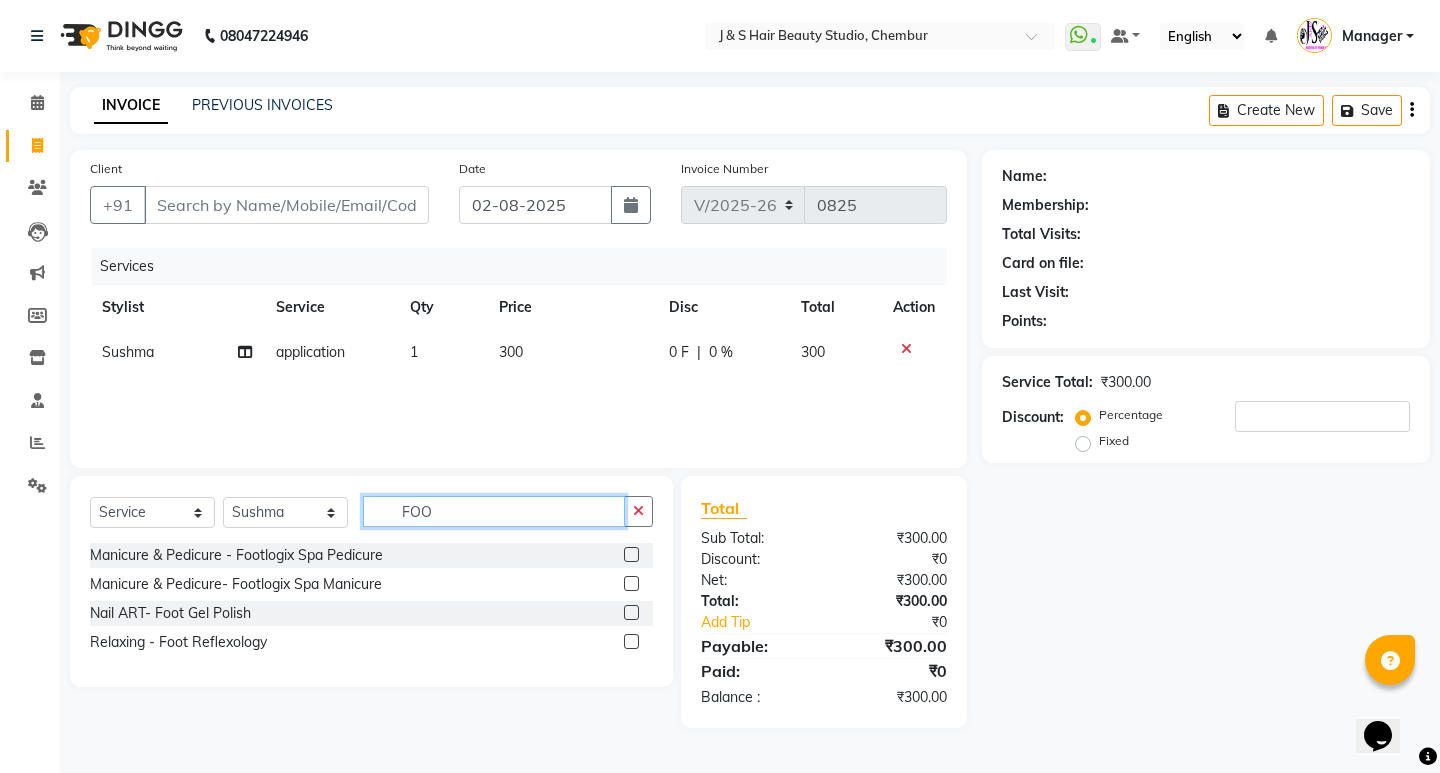 type on "FOO" 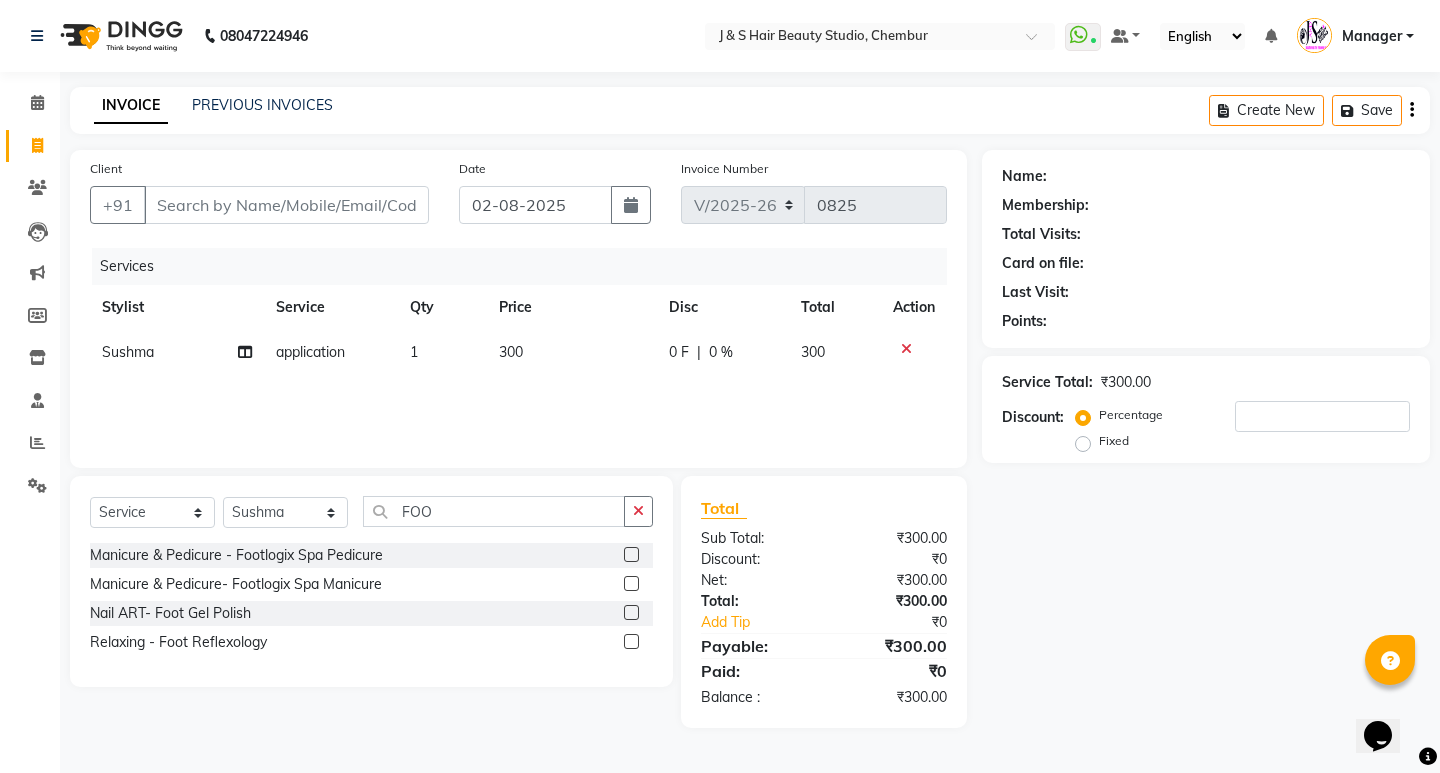 click 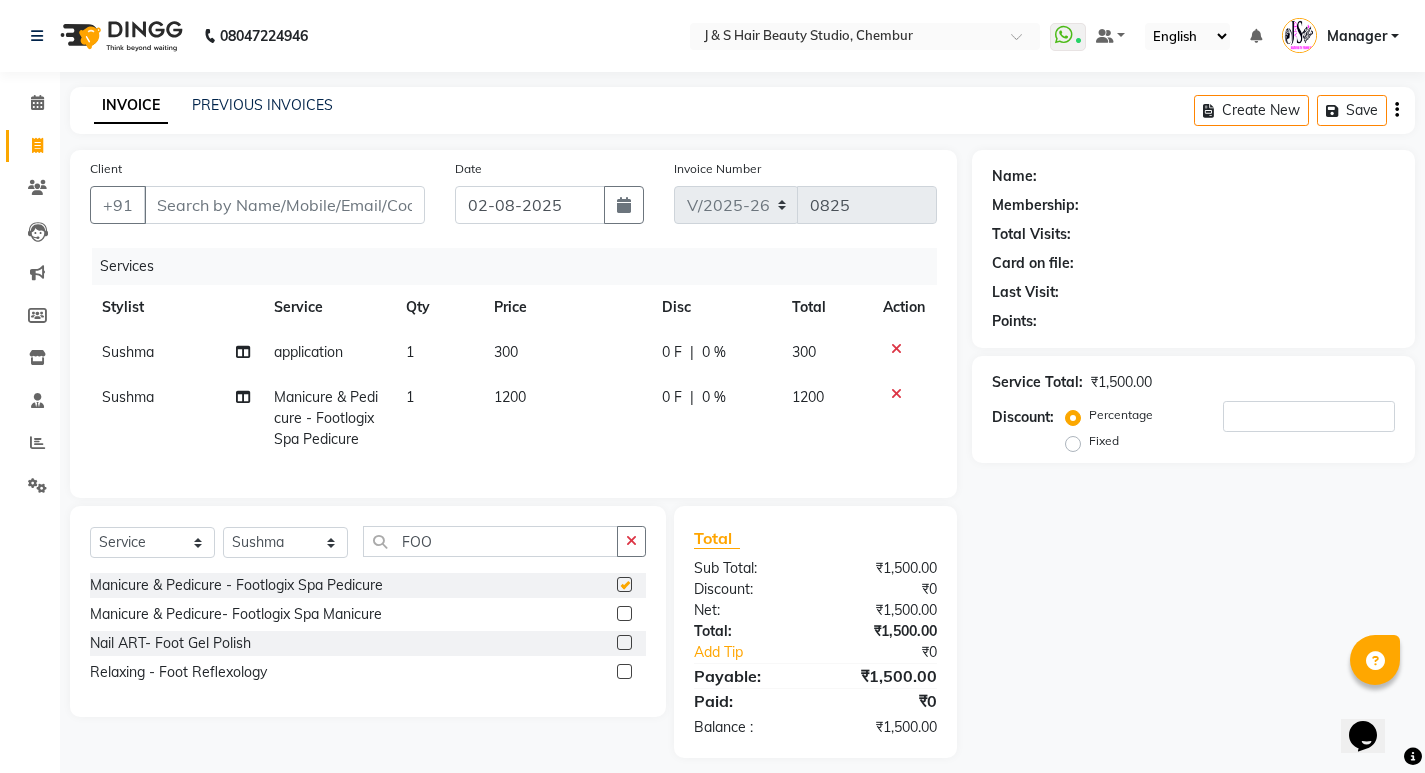 checkbox on "false" 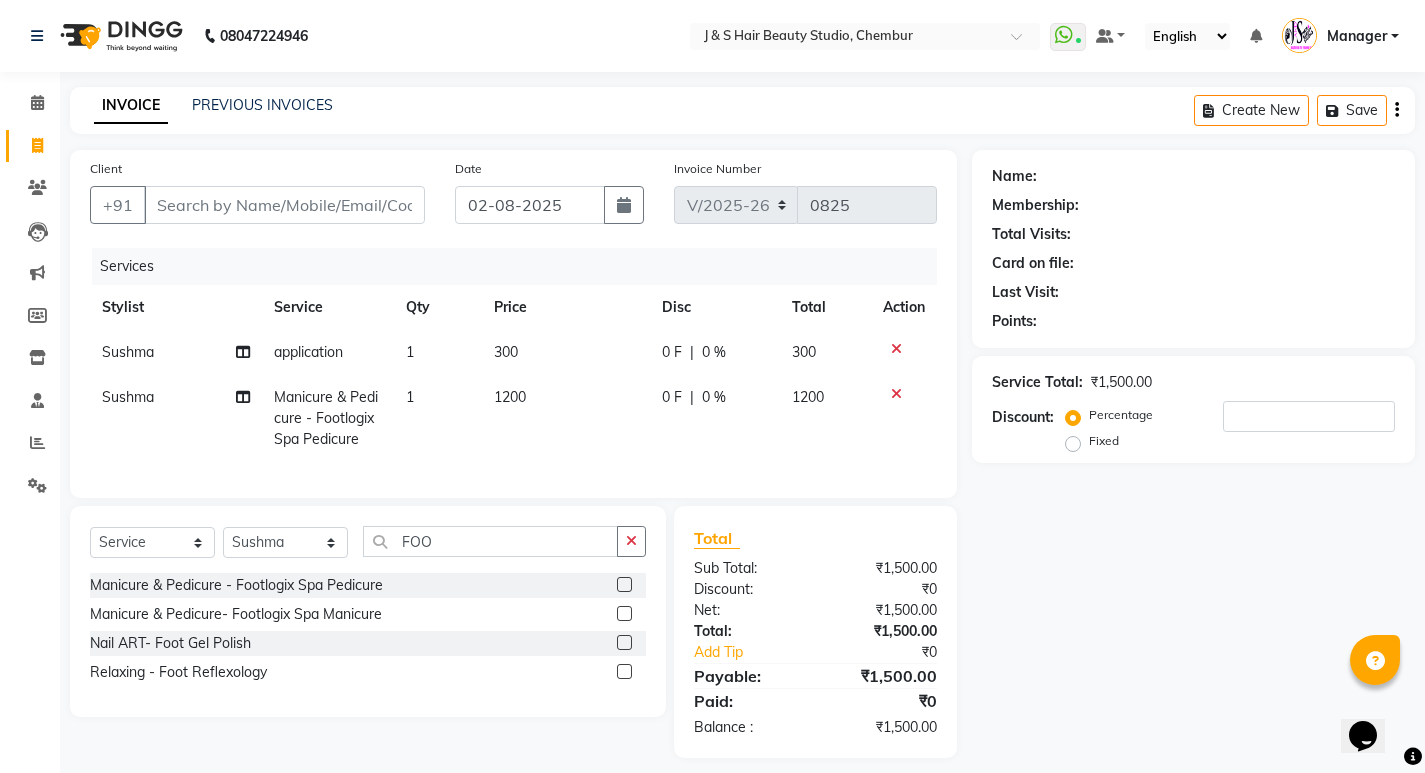 click 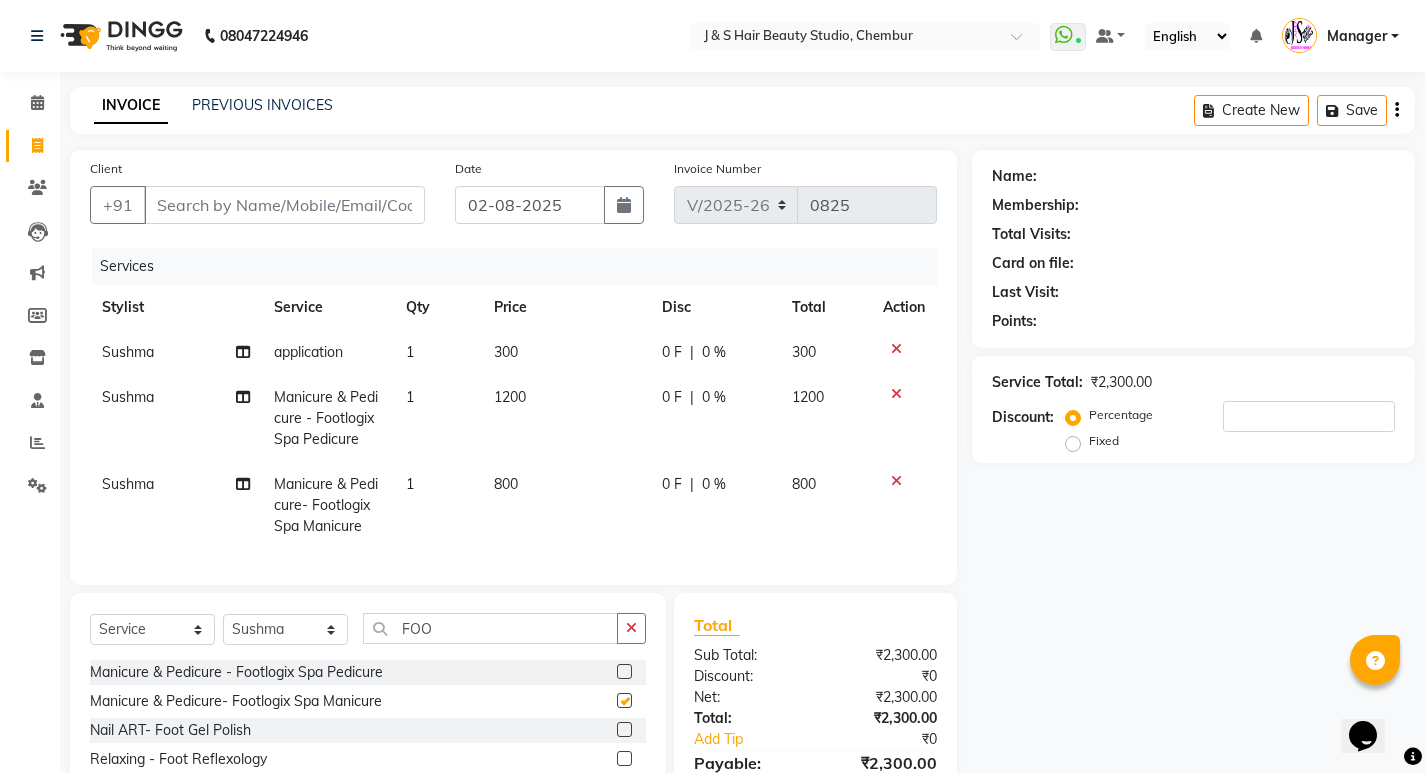 checkbox on "false" 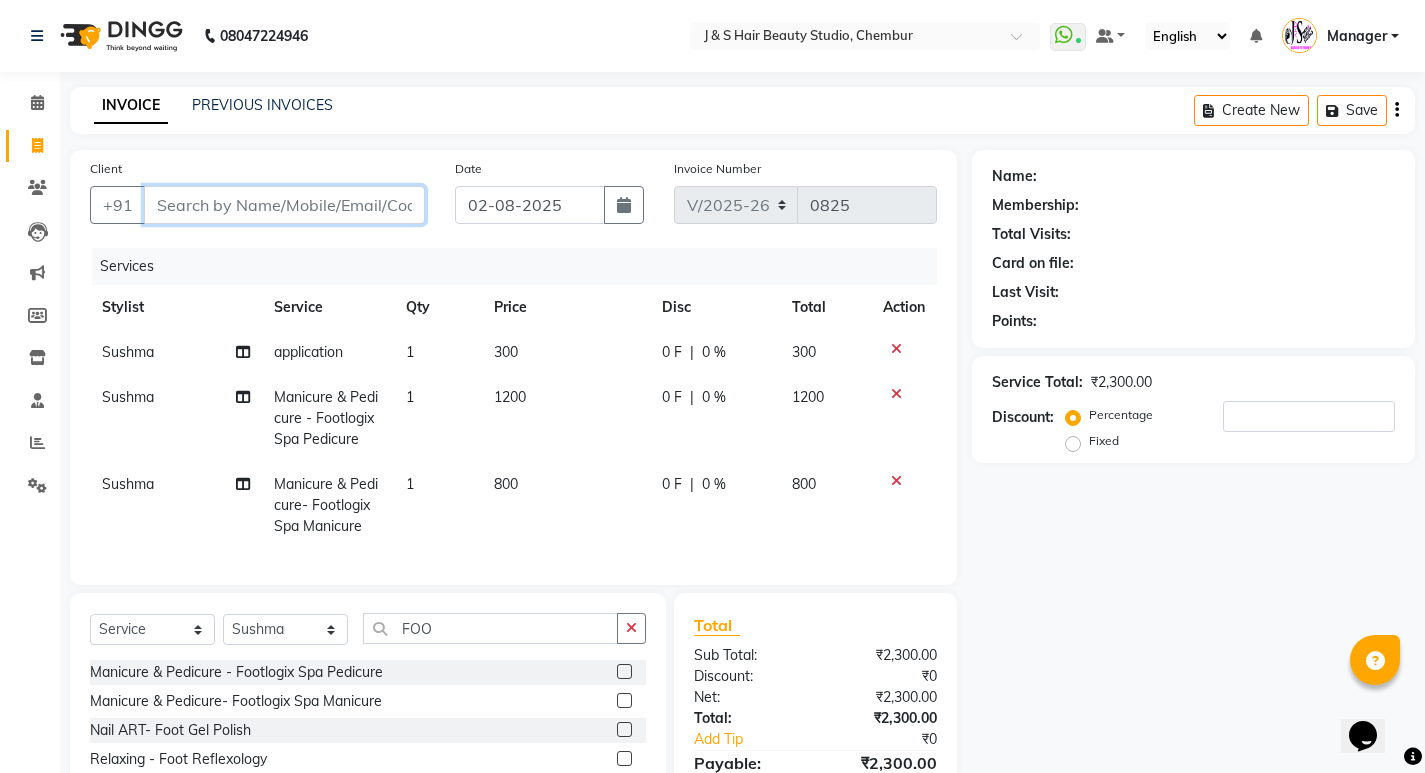 click on "Client" at bounding box center (284, 205) 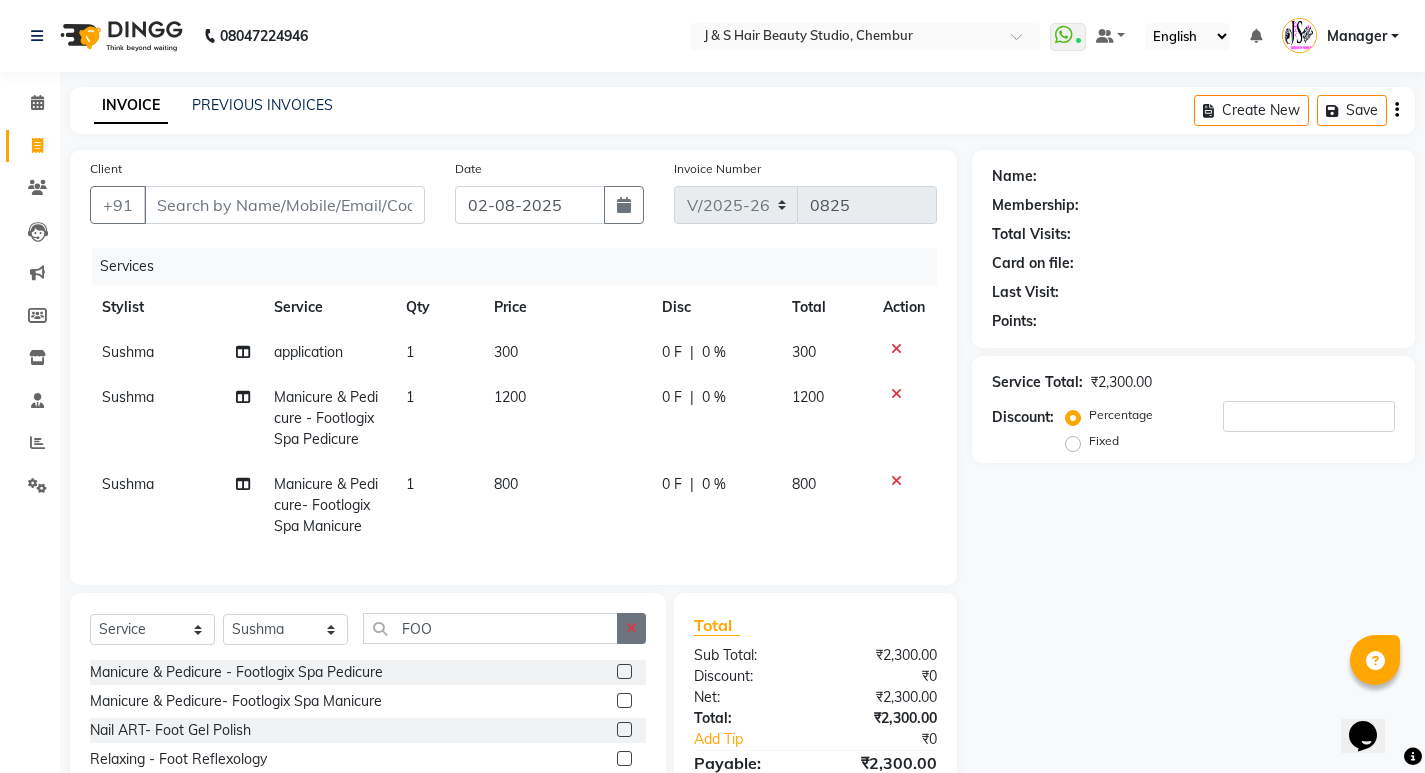 click 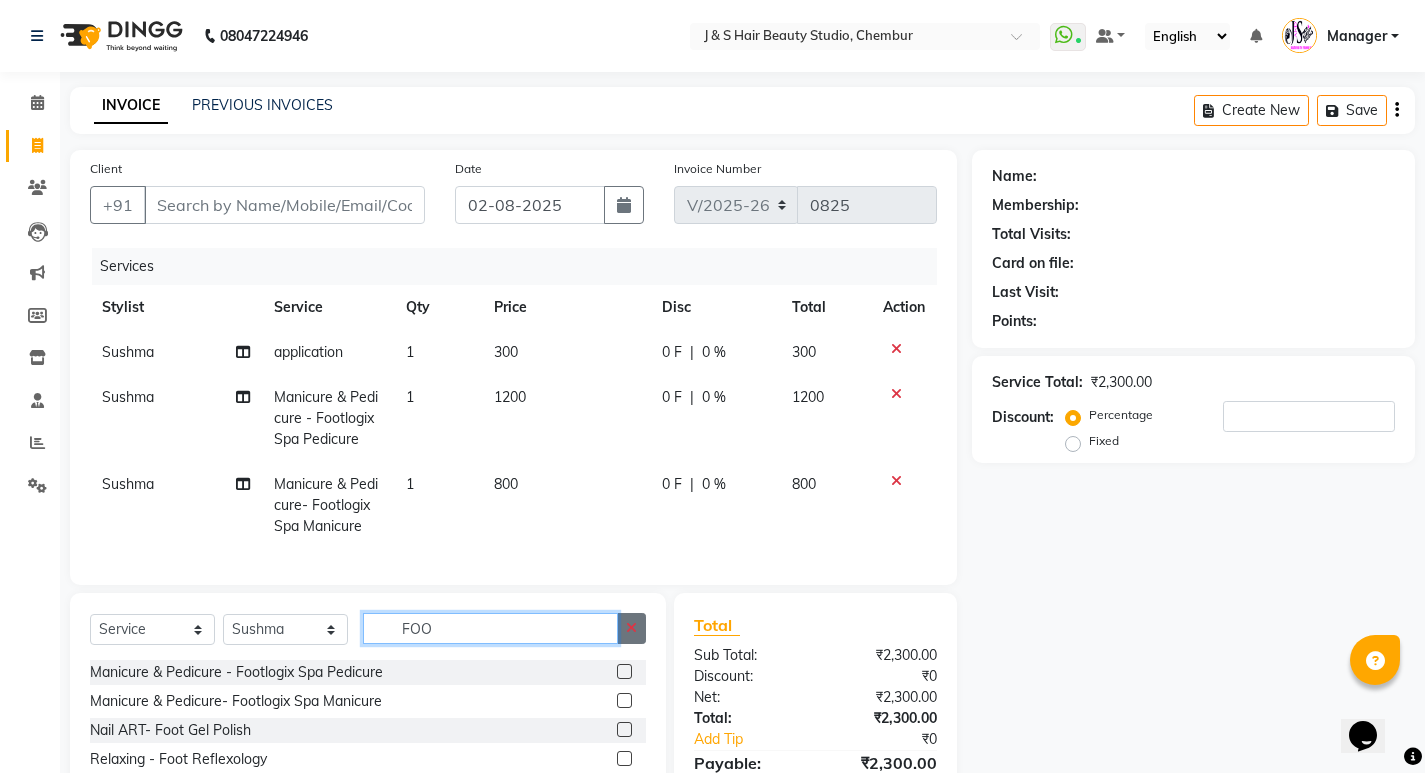 type 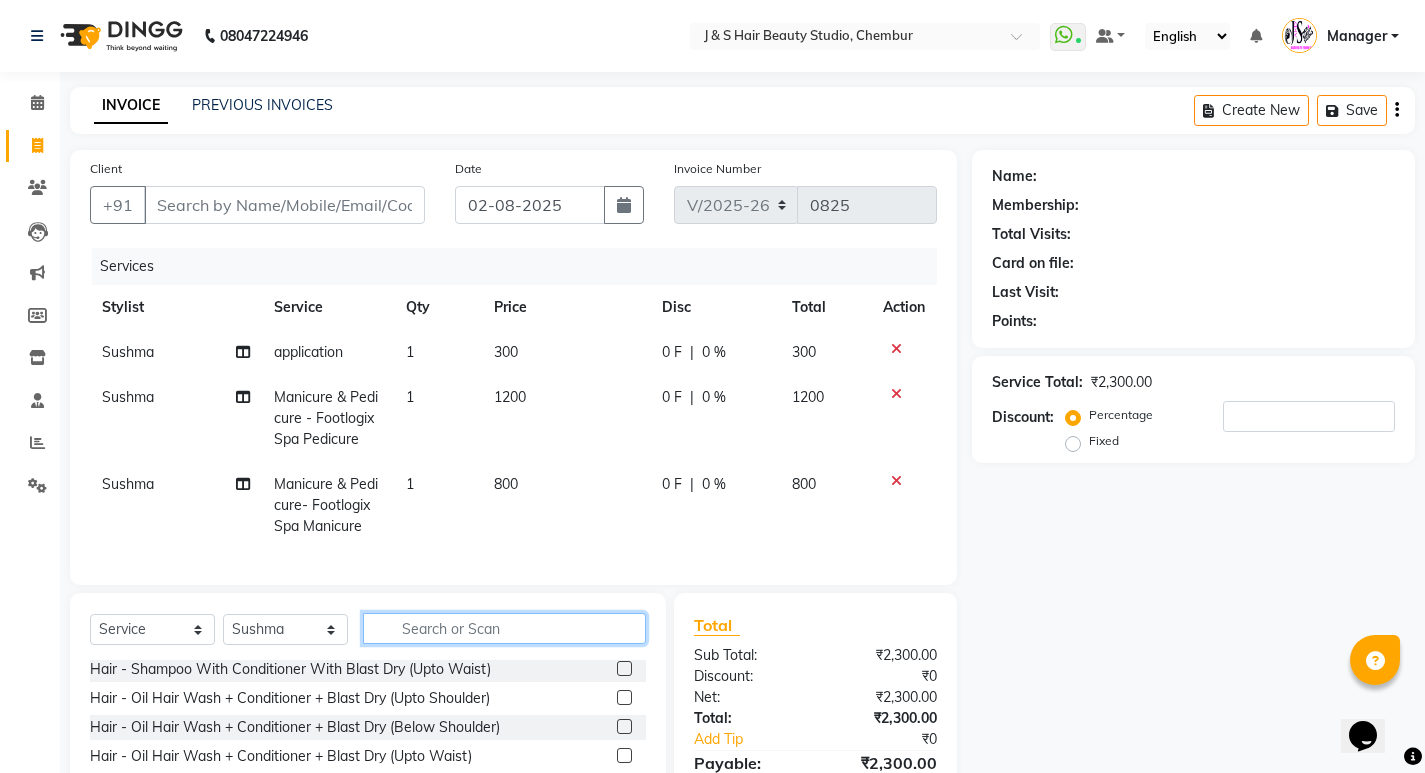 scroll, scrollTop: 200, scrollLeft: 0, axis: vertical 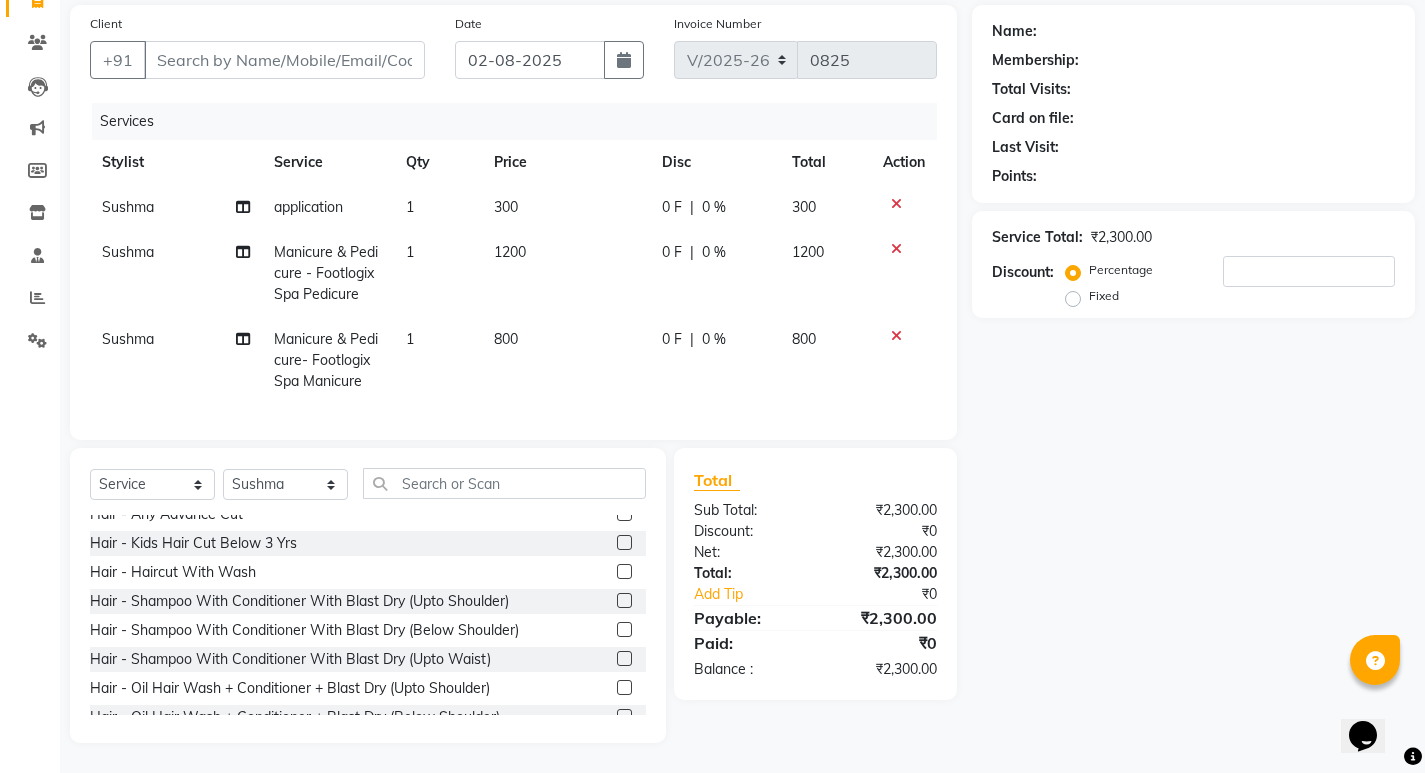 click 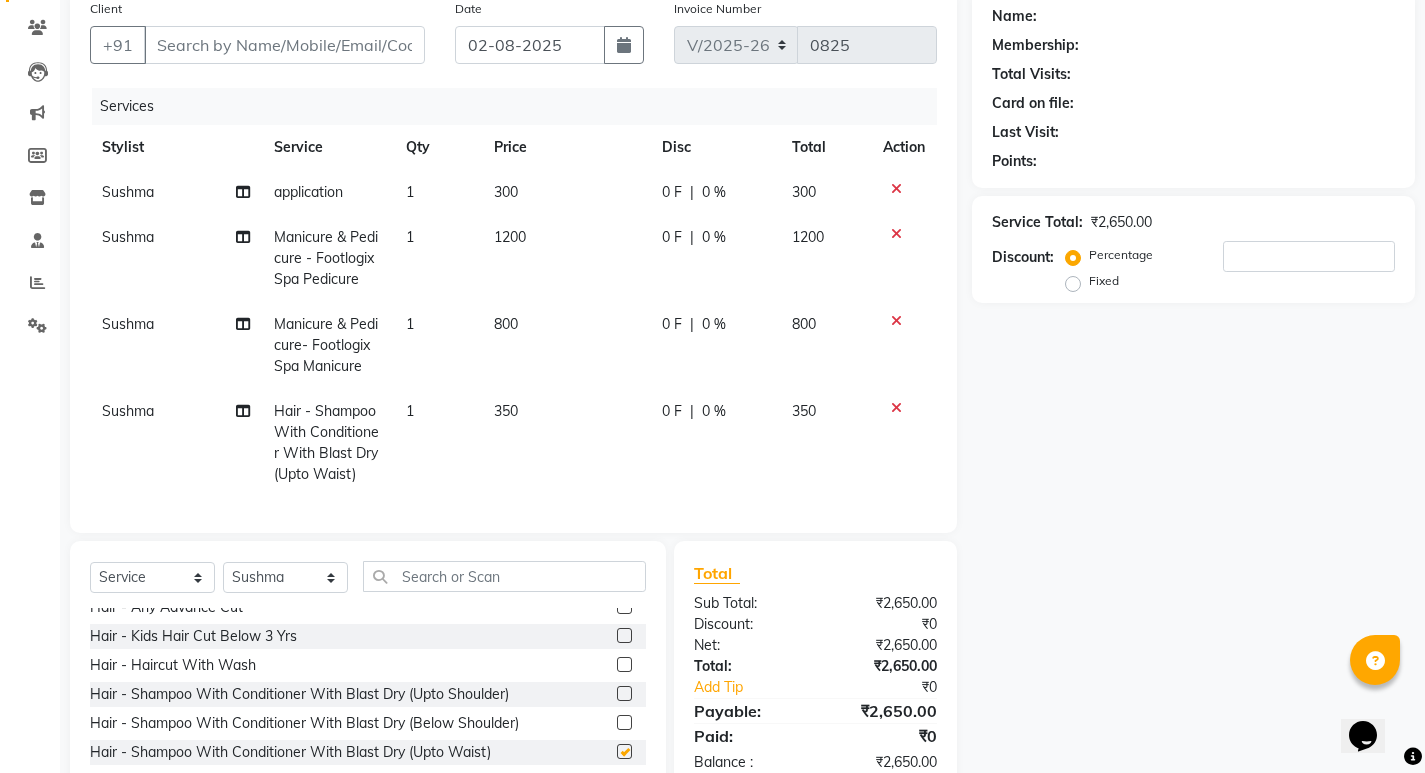 checkbox on "false" 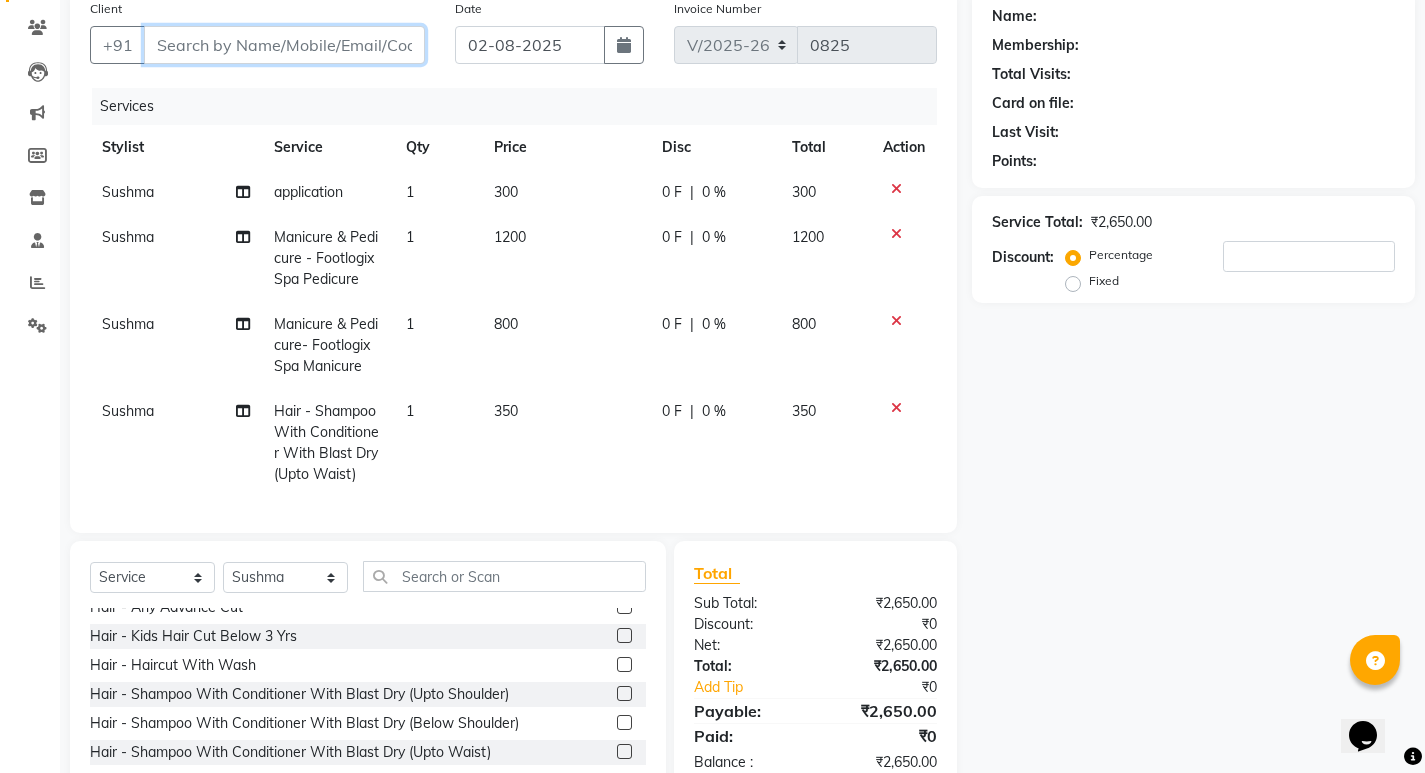 click on "Client" at bounding box center (284, 45) 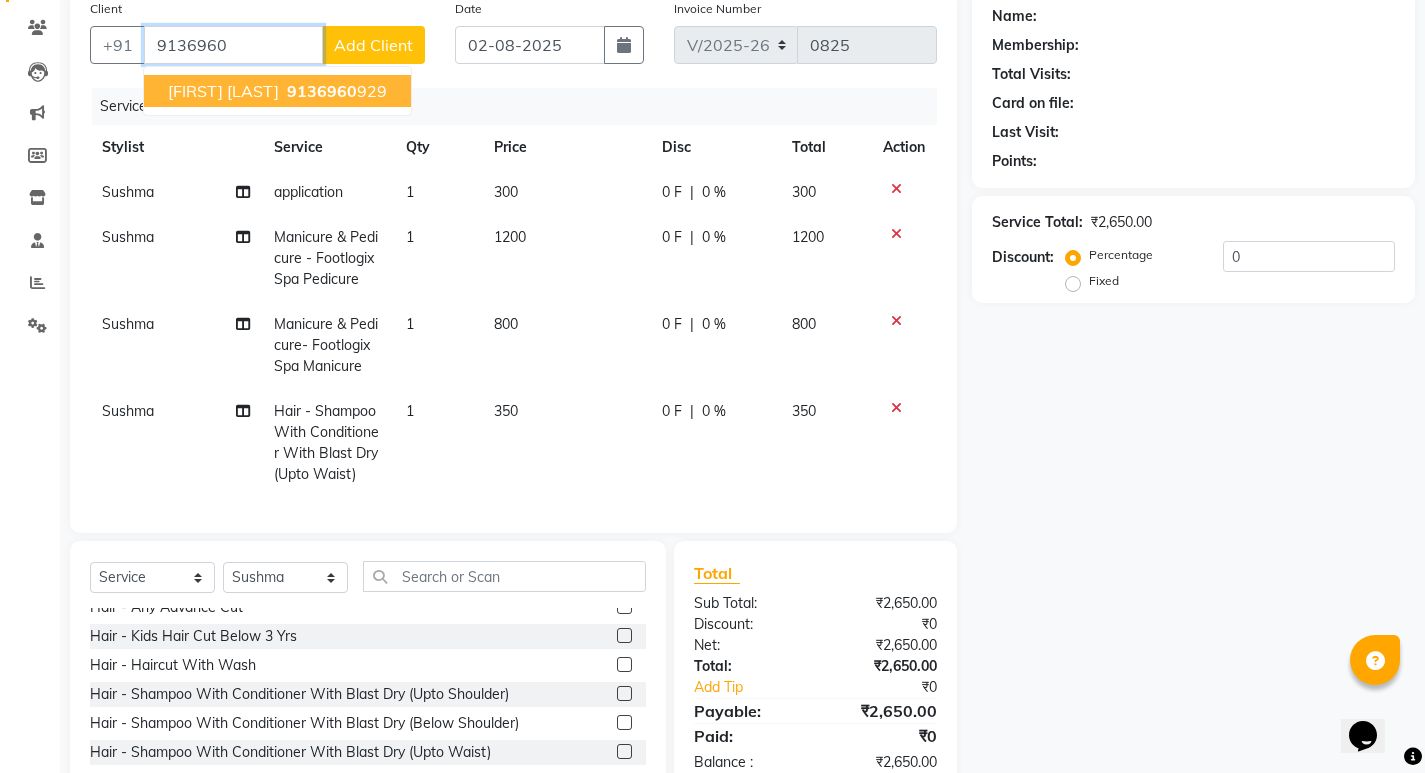 click on "usha mundada" at bounding box center [223, 91] 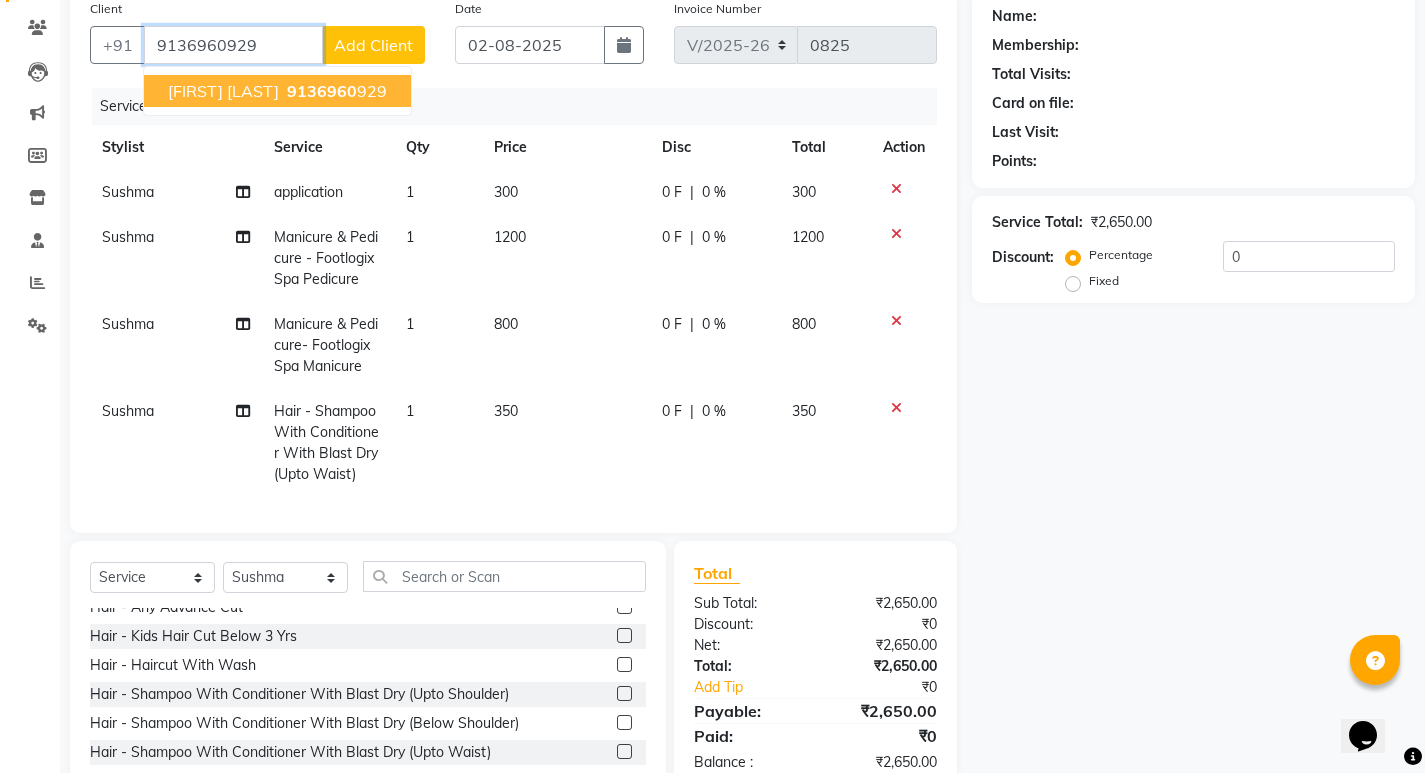 type on "9136960929" 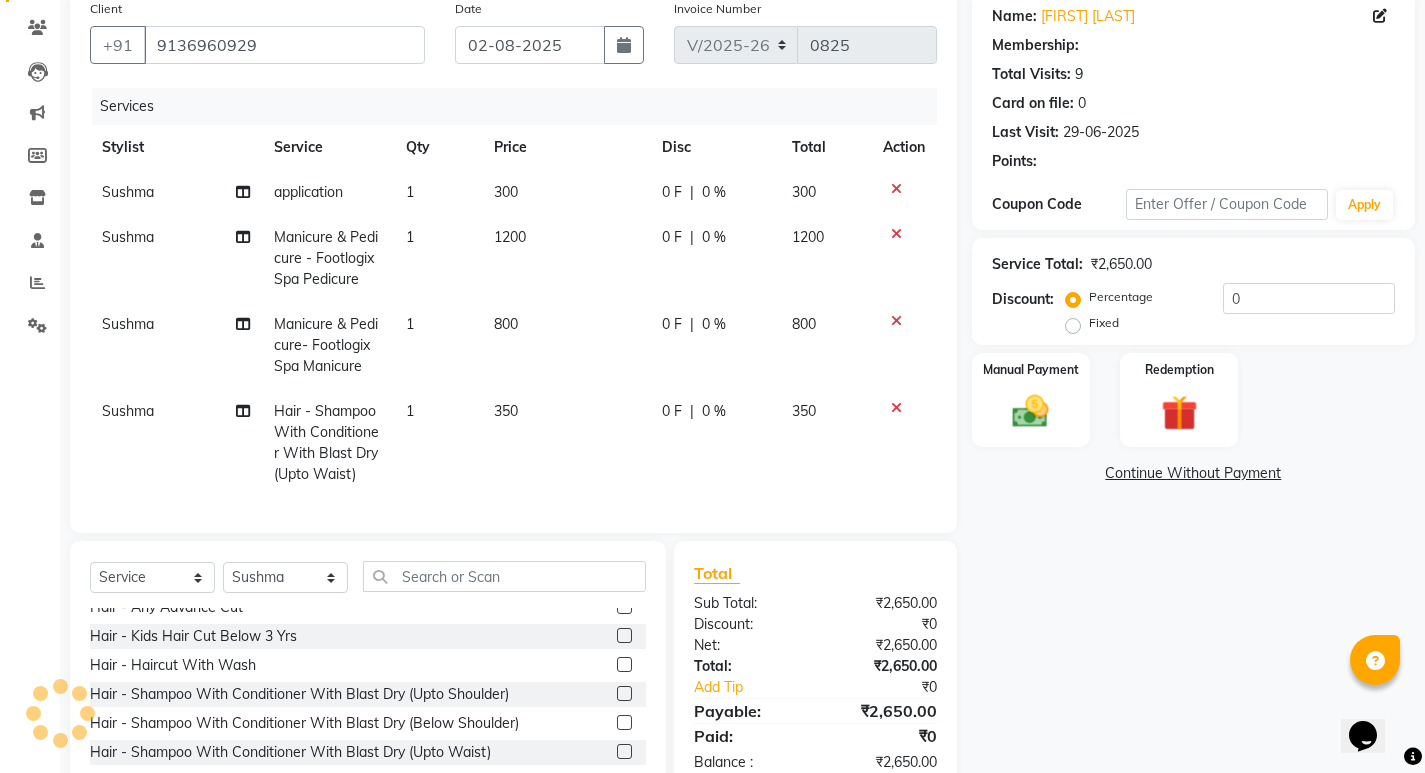 select on "1: Object" 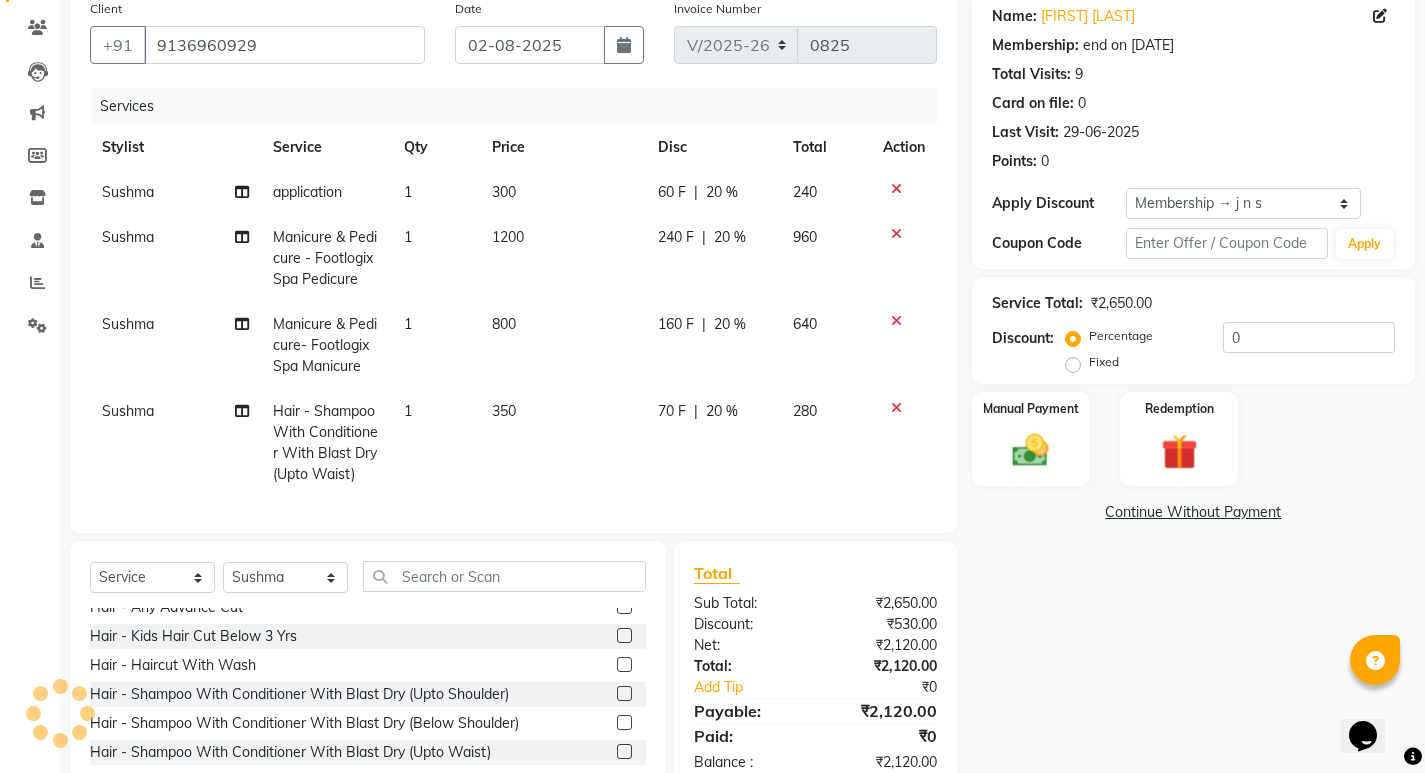type on "20" 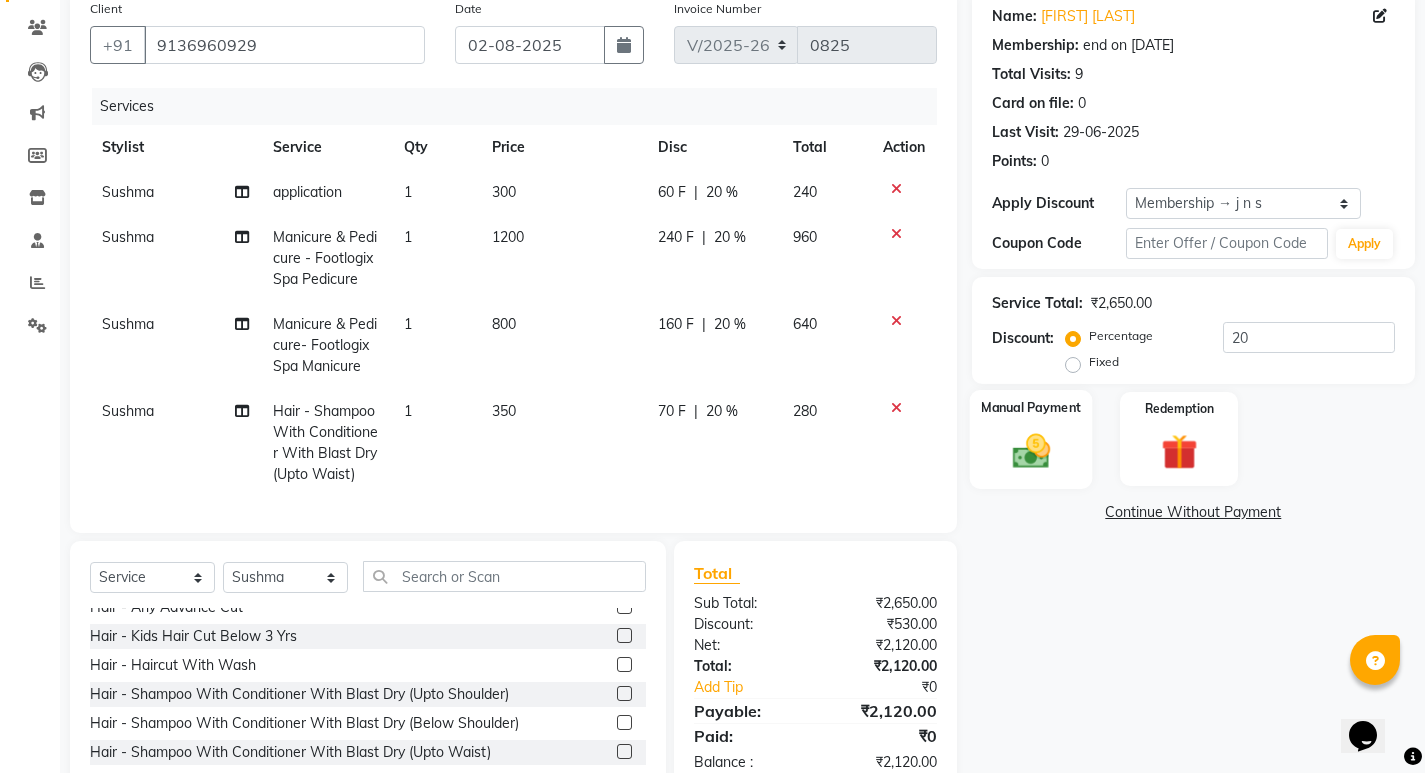 click on "Manual Payment" 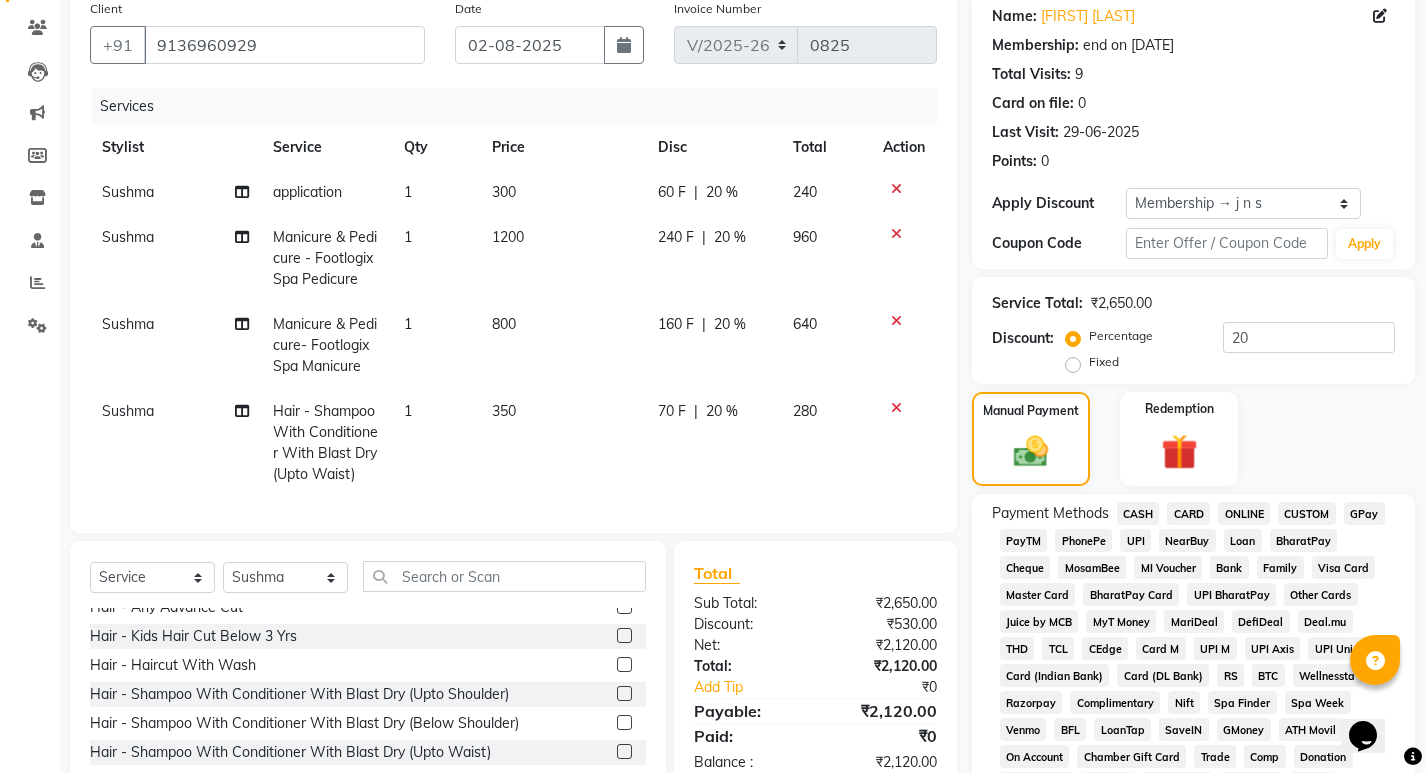 click on "CASH" 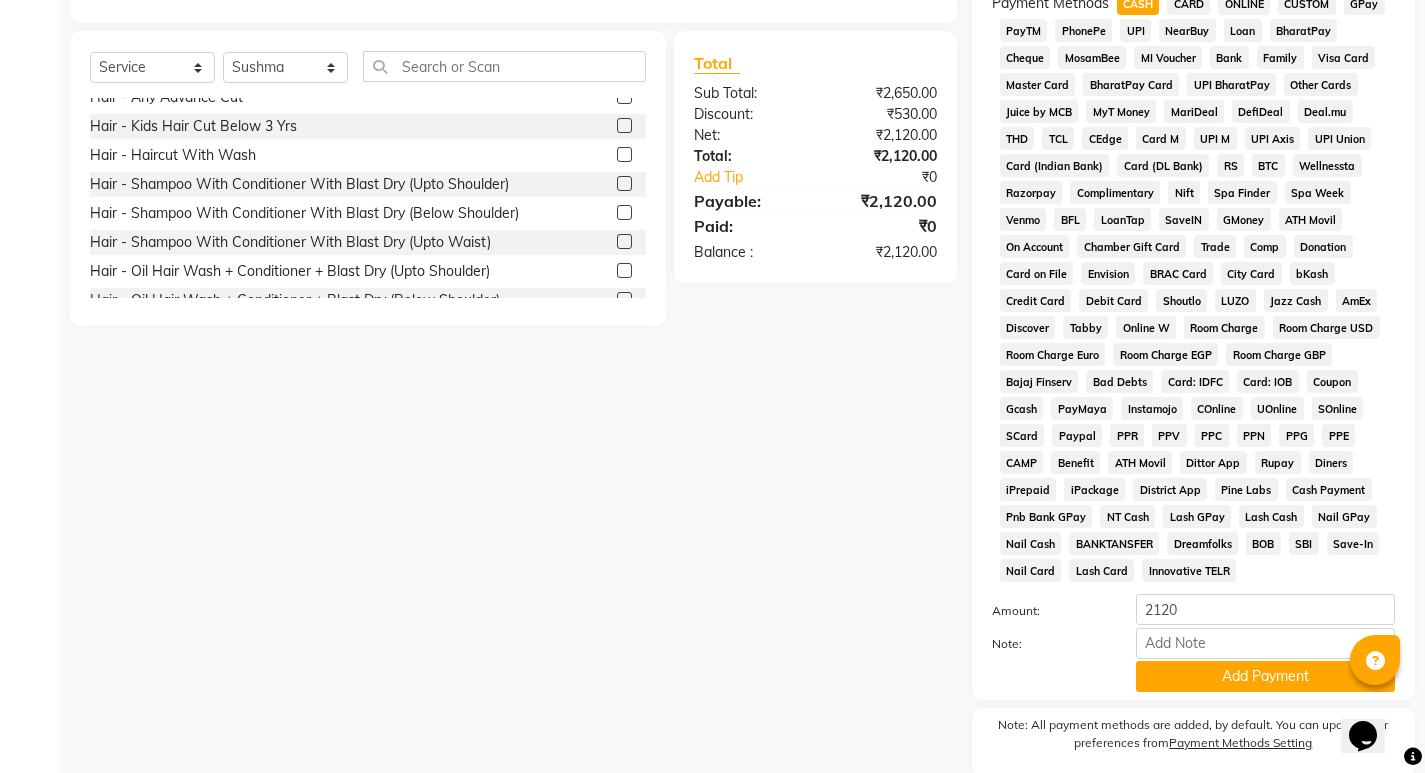 scroll, scrollTop: 744, scrollLeft: 0, axis: vertical 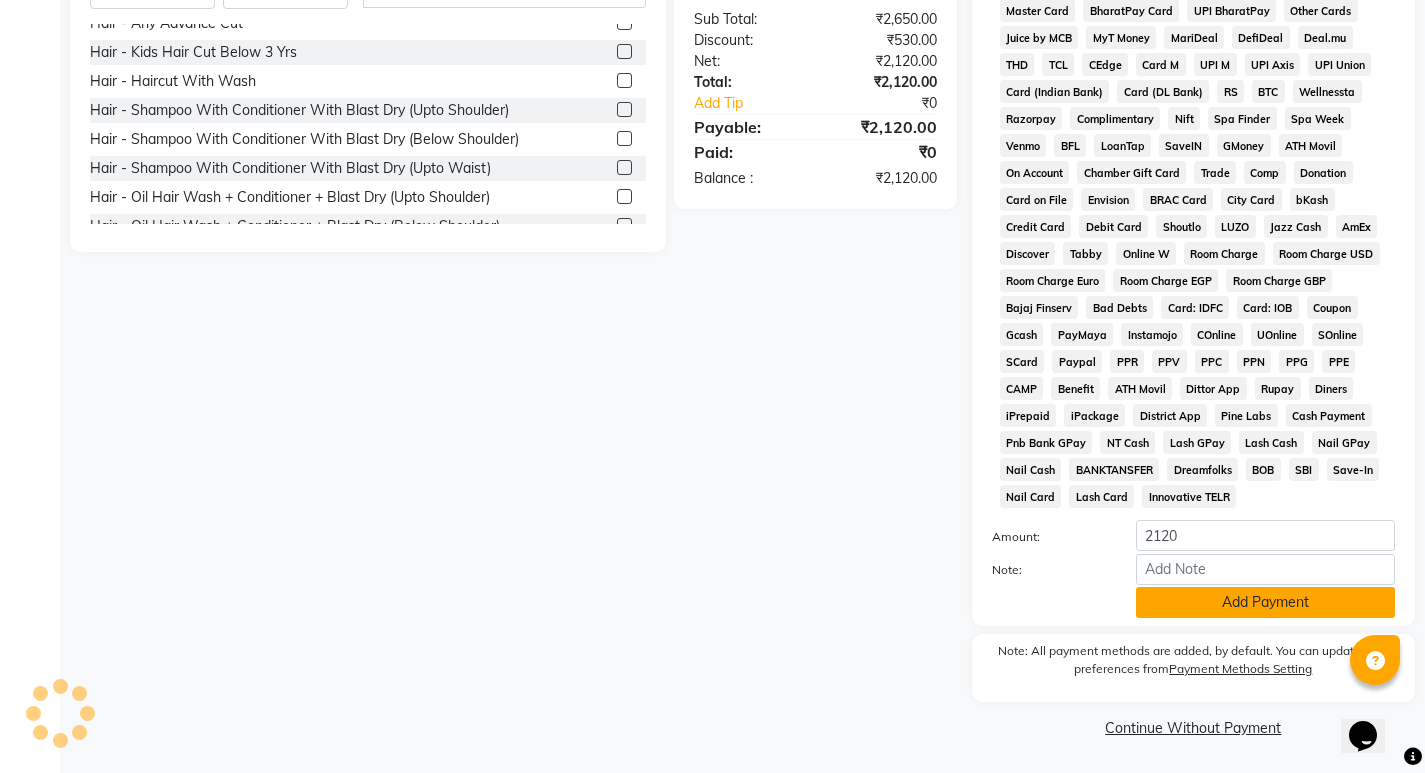 click on "Add Payment" 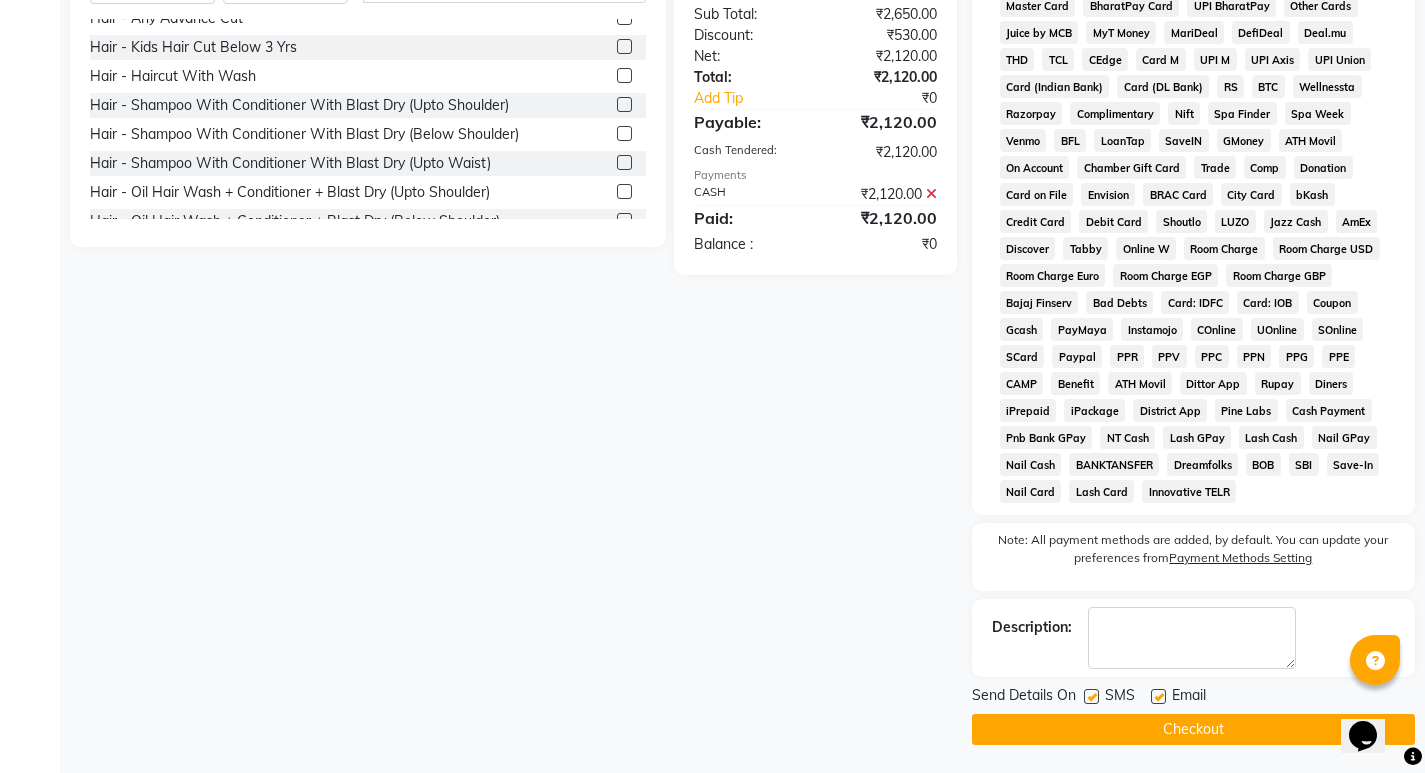 scroll, scrollTop: 751, scrollLeft: 0, axis: vertical 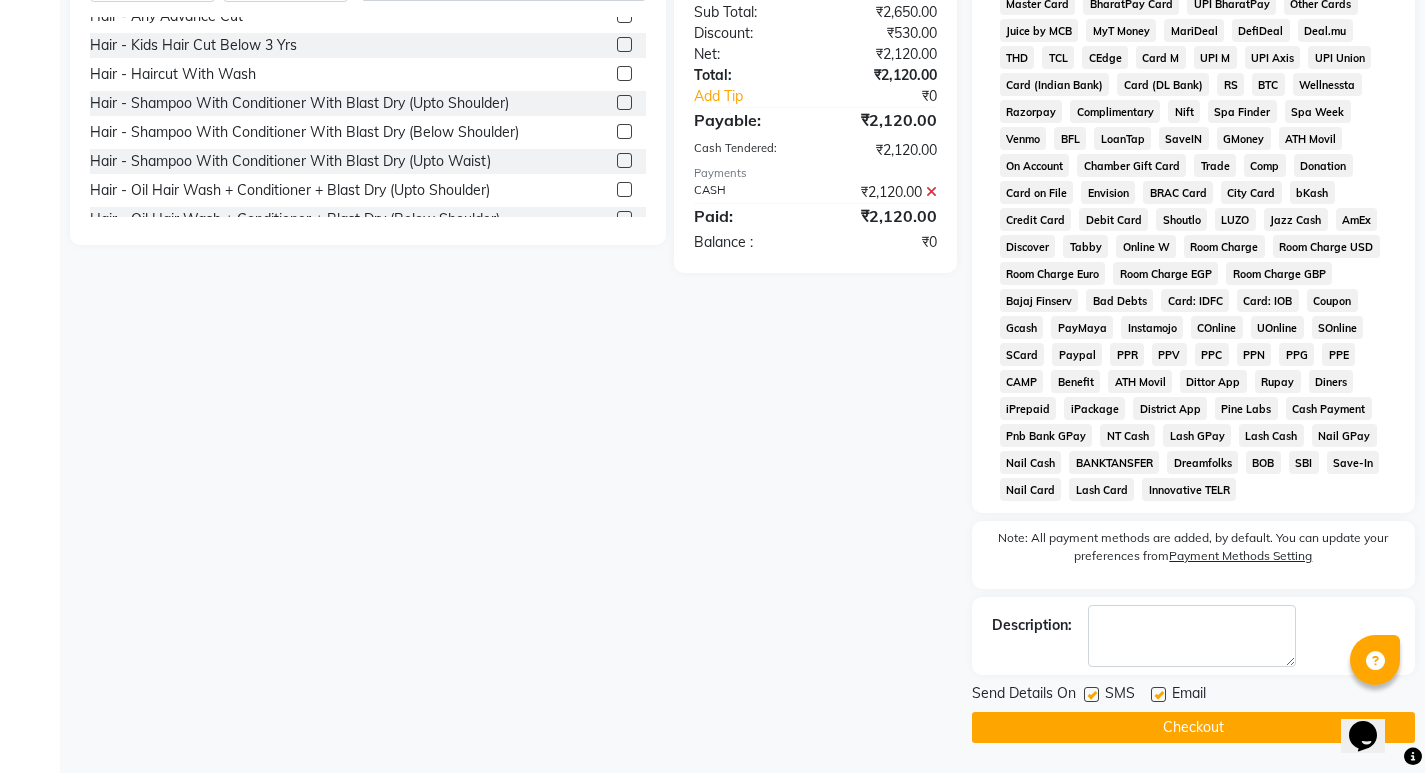 click on "Checkout" 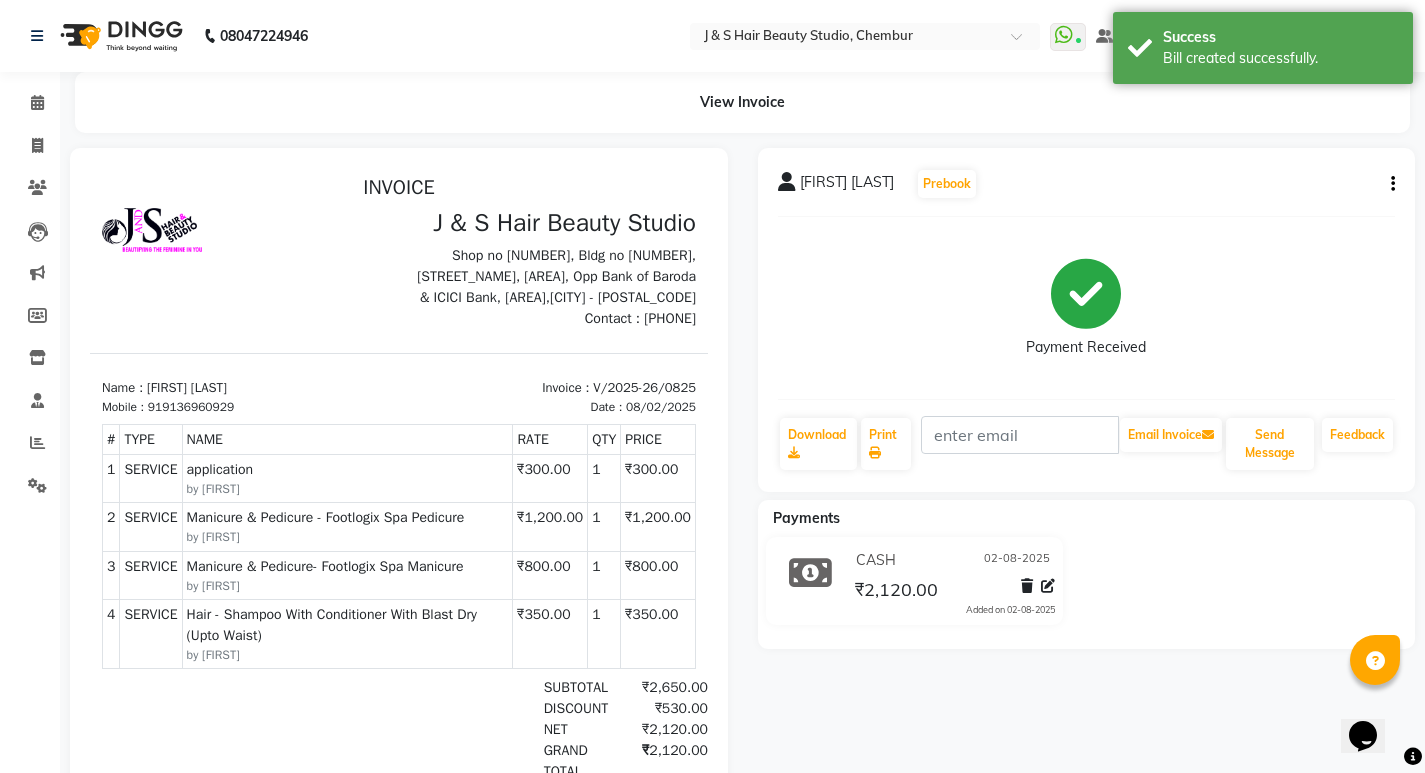 scroll, scrollTop: 0, scrollLeft: 0, axis: both 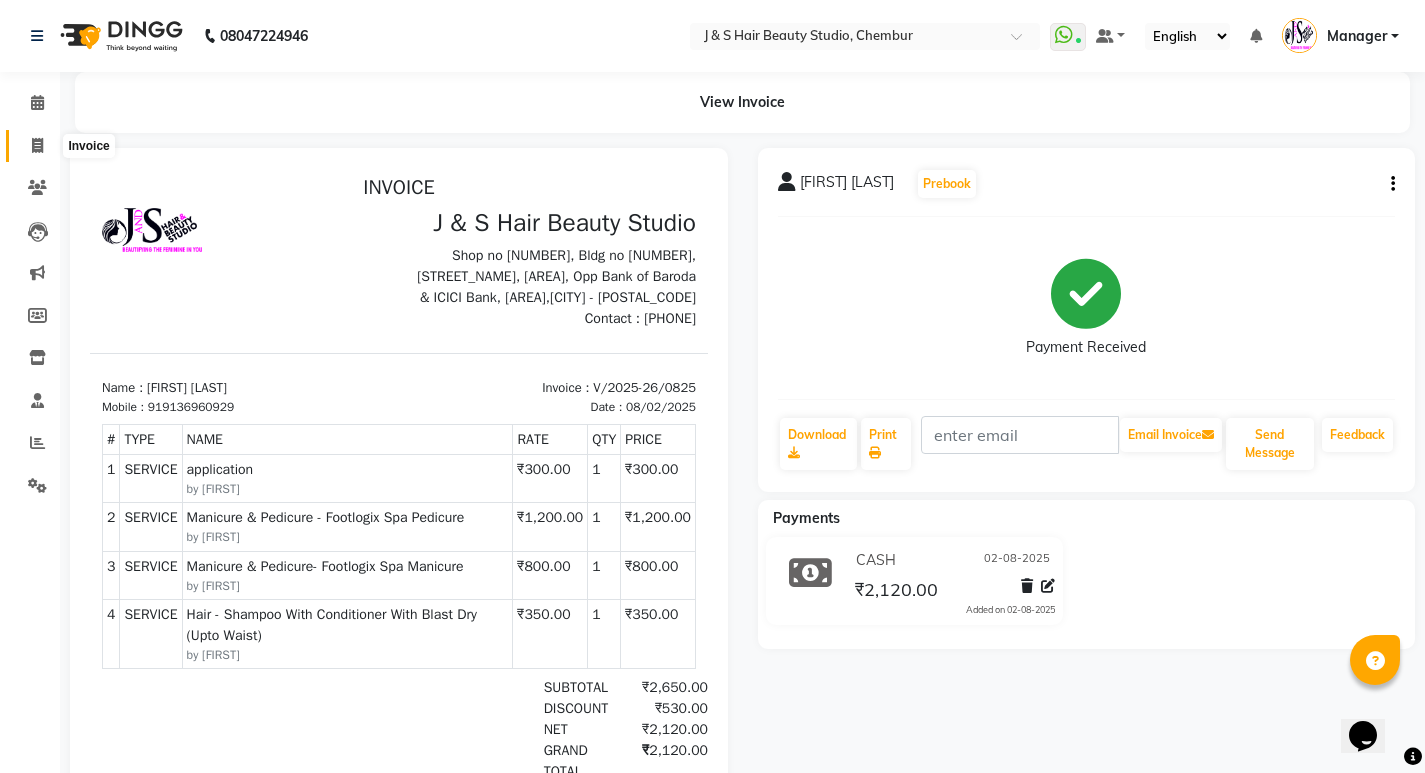 click 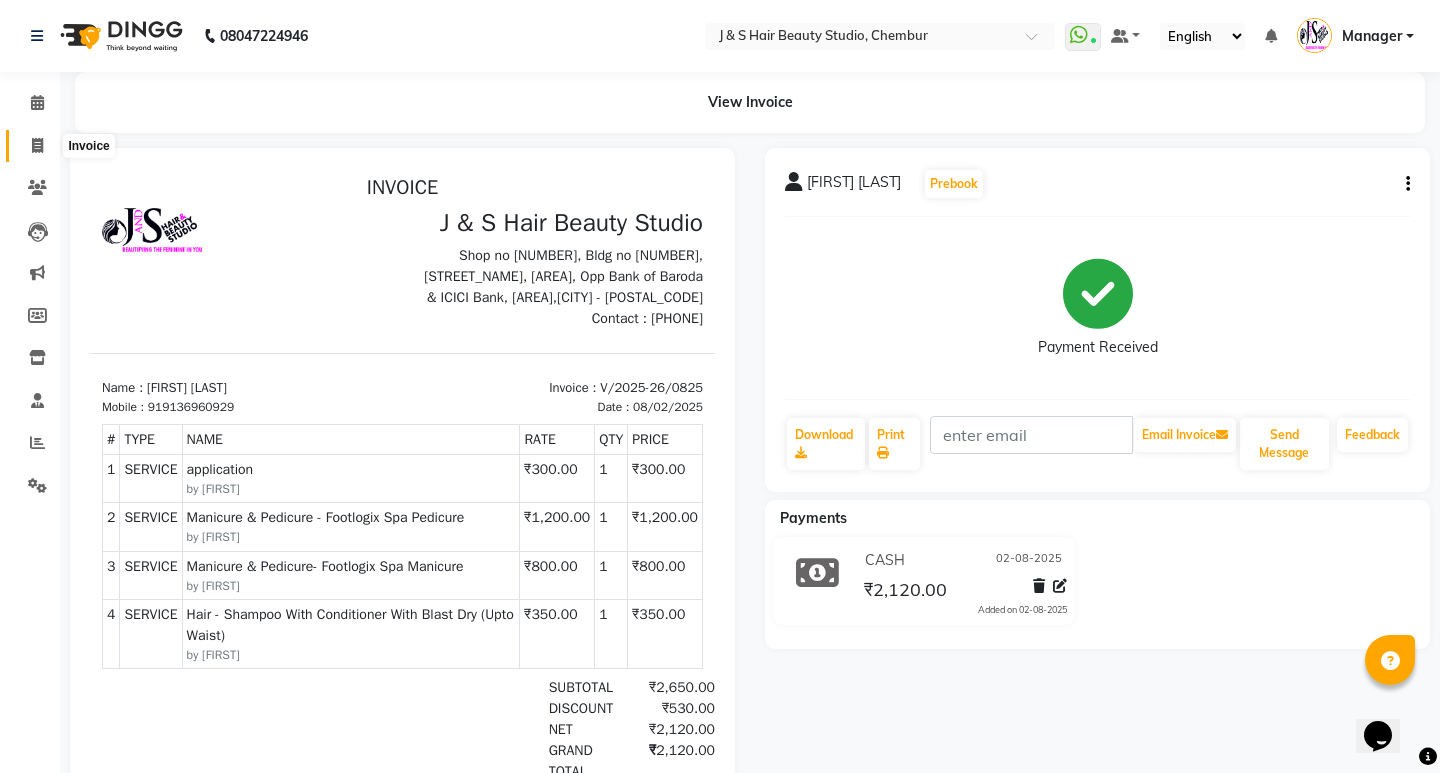 select on "143" 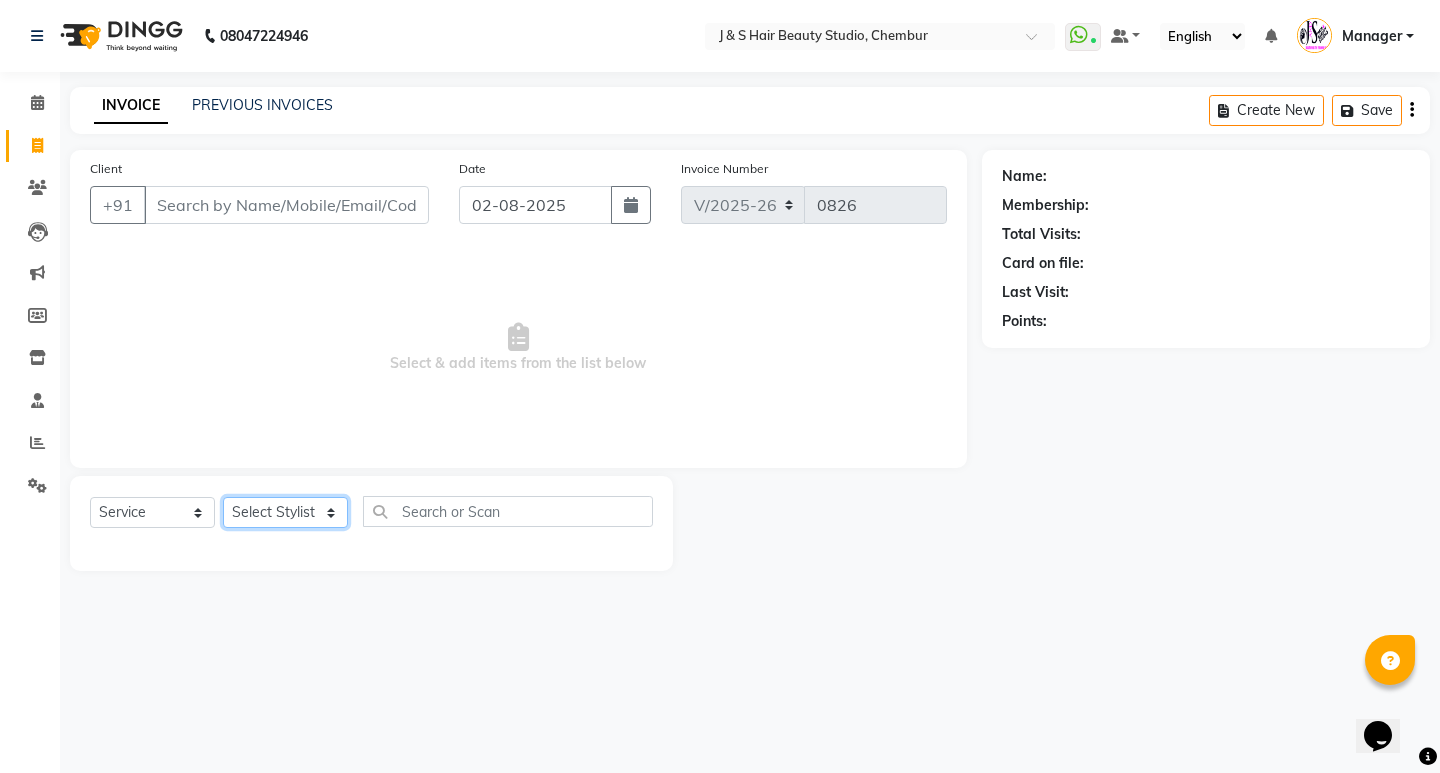 click on "Select Stylist Manager Neeta Mam No Preference 1 poonam Rupali Sheetal Mam Sushma  vidhya" 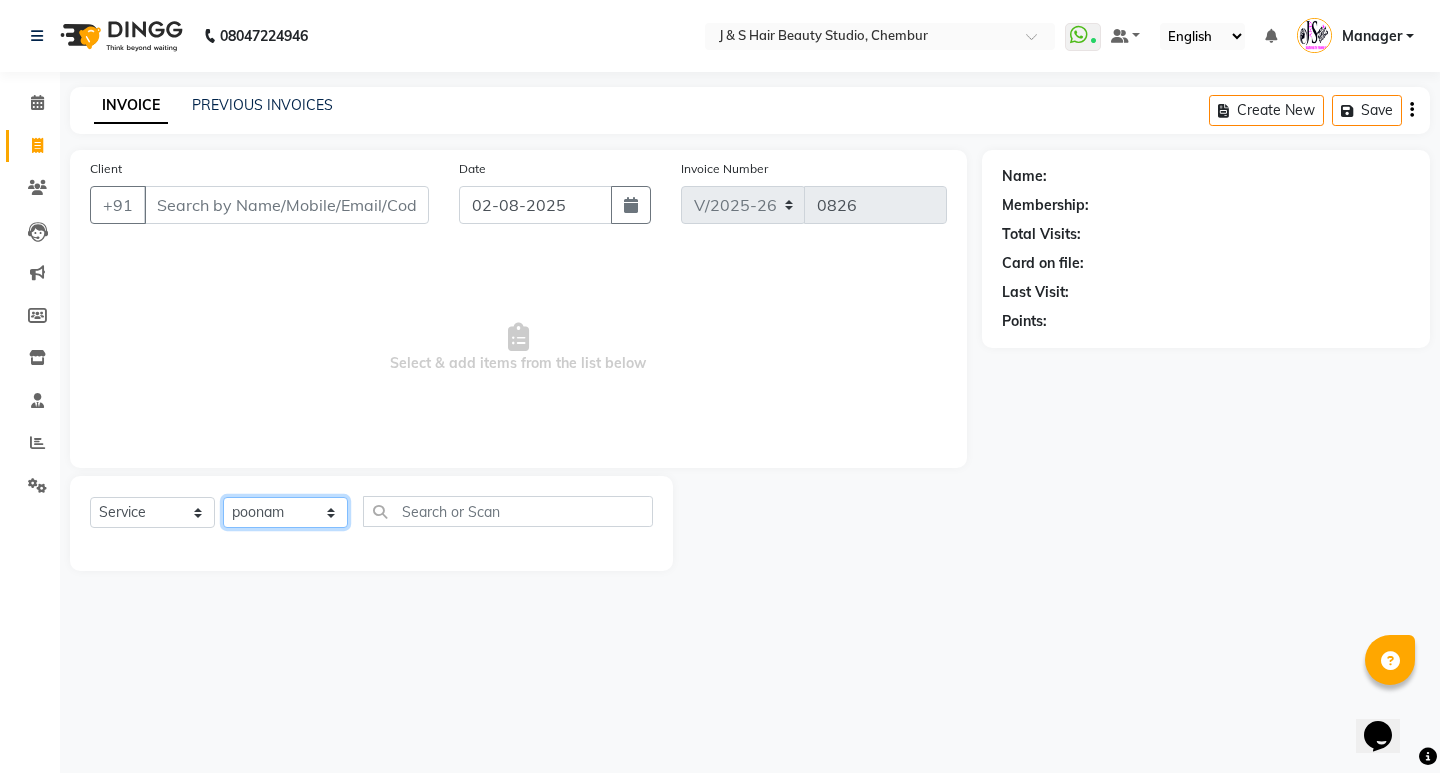 click on "Select Stylist Manager Neeta Mam No Preference 1 poonam Rupali Sheetal Mam Sushma  vidhya" 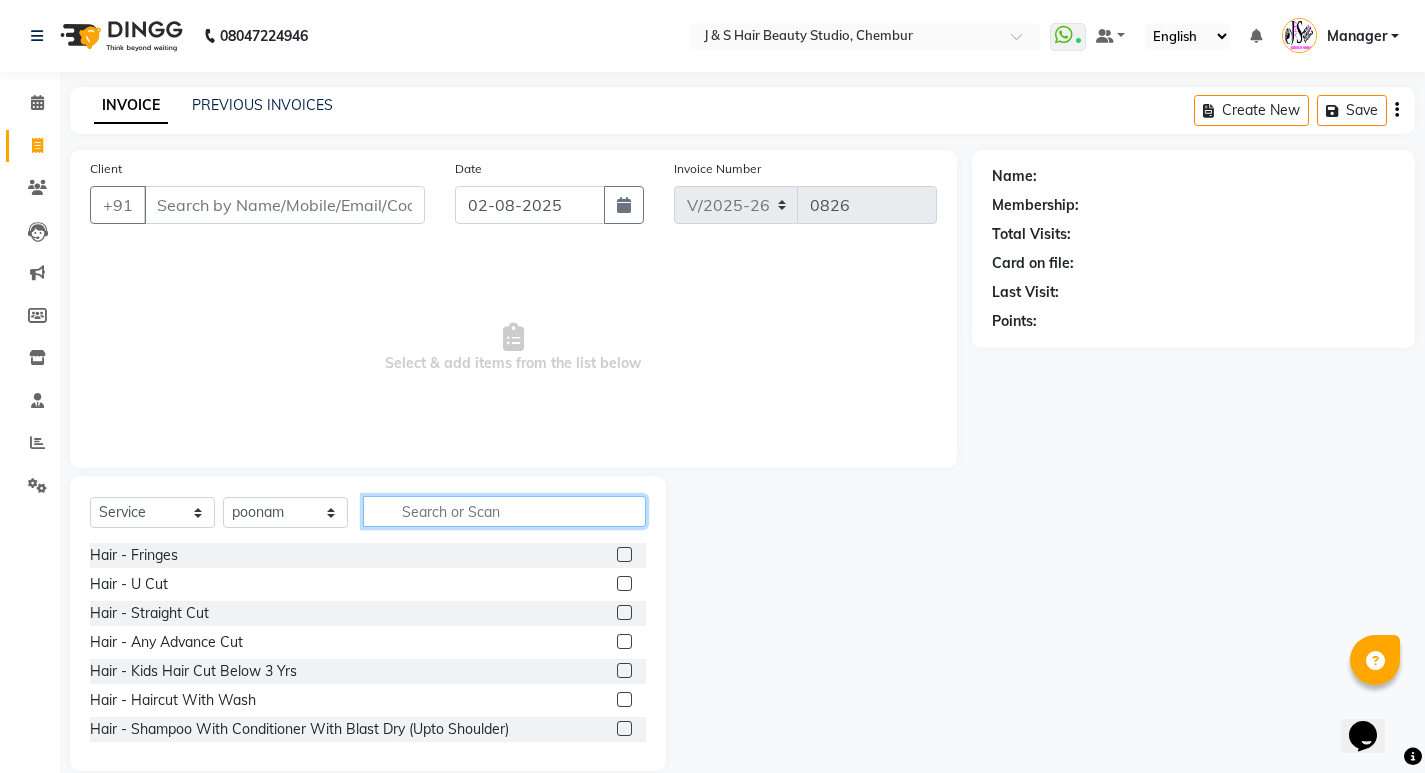 click 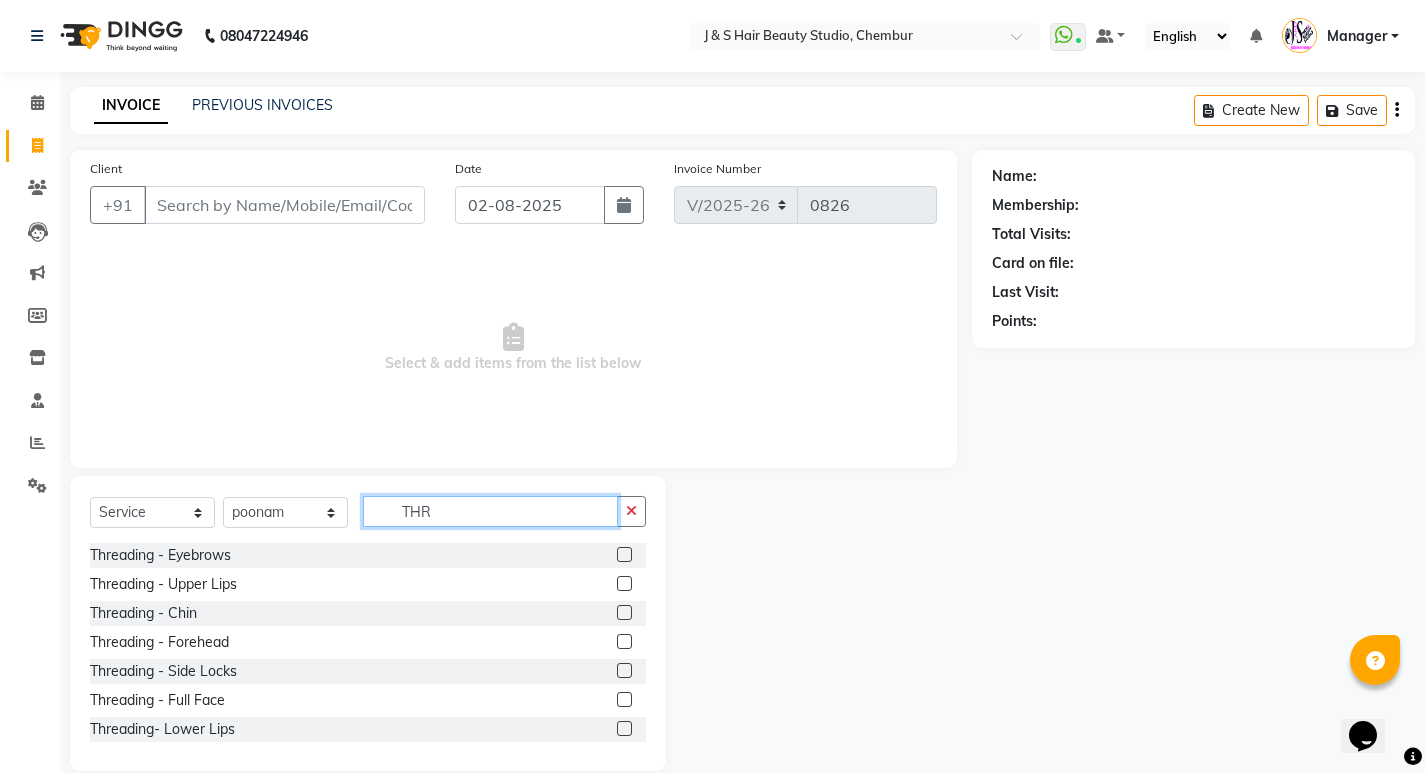 type on "THR" 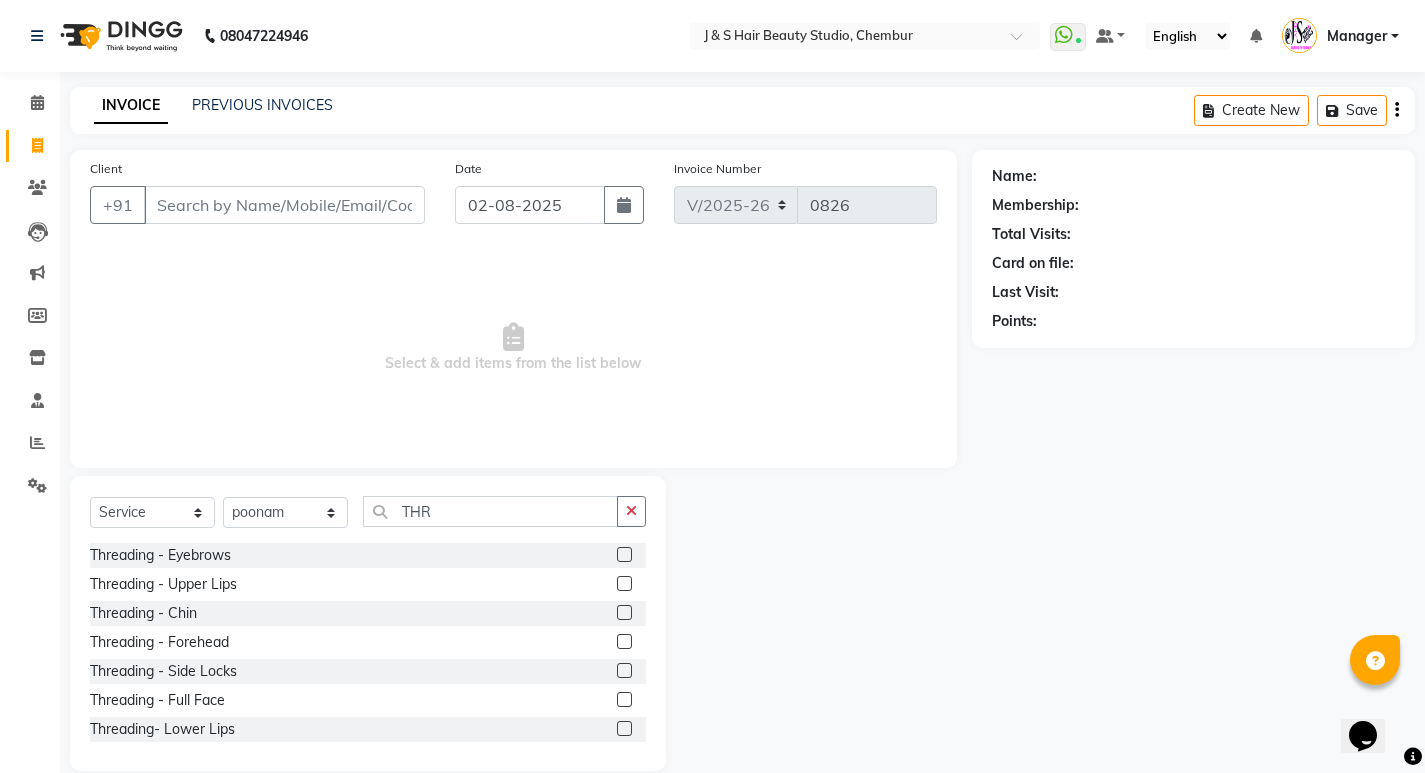 click 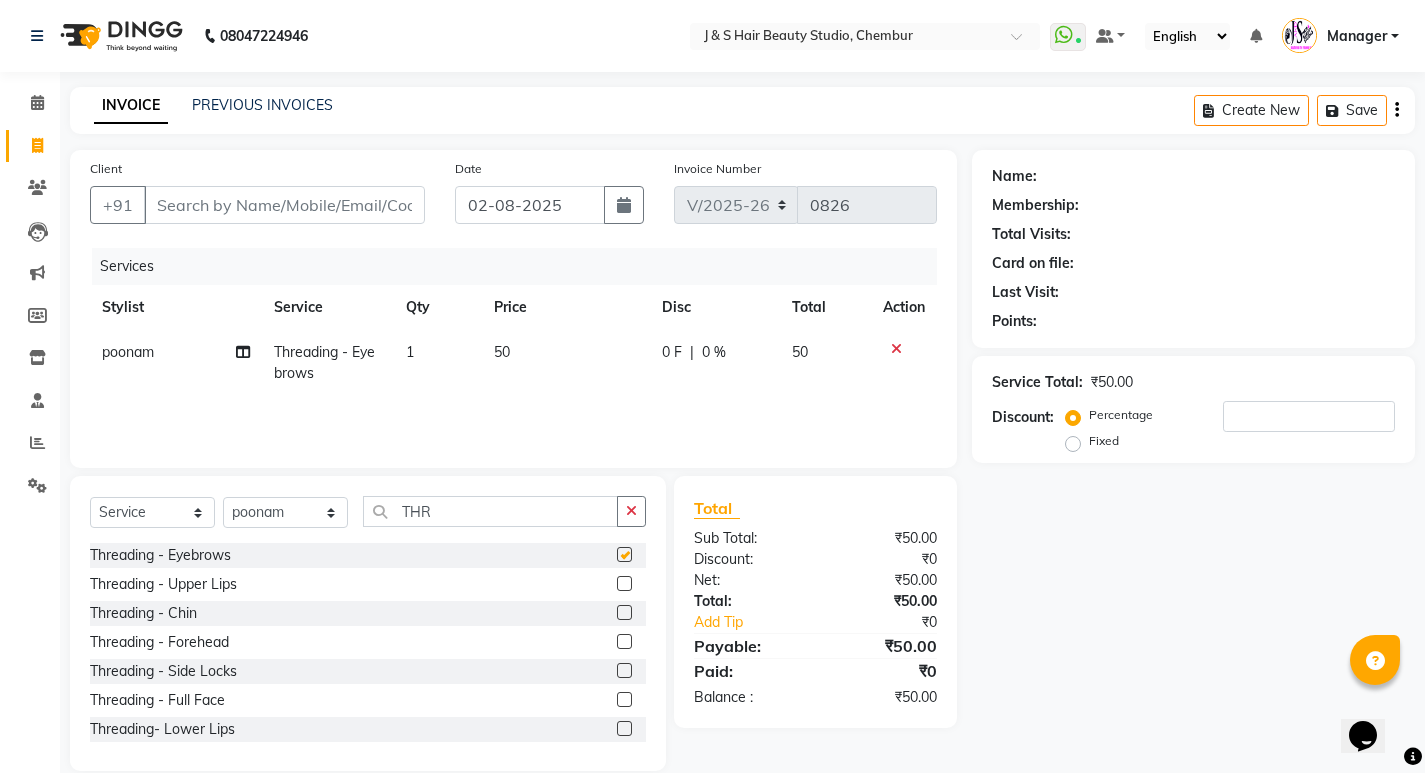 checkbox on "false" 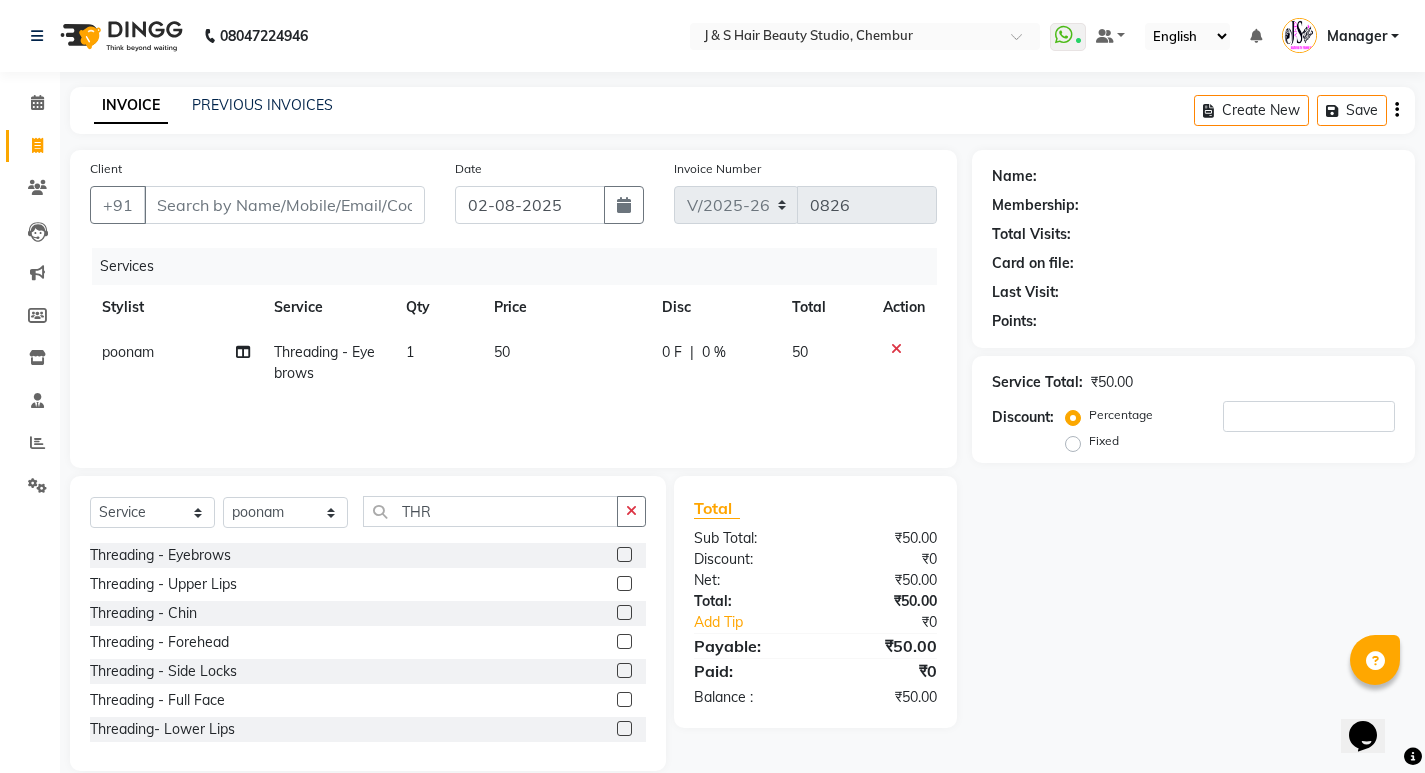 click 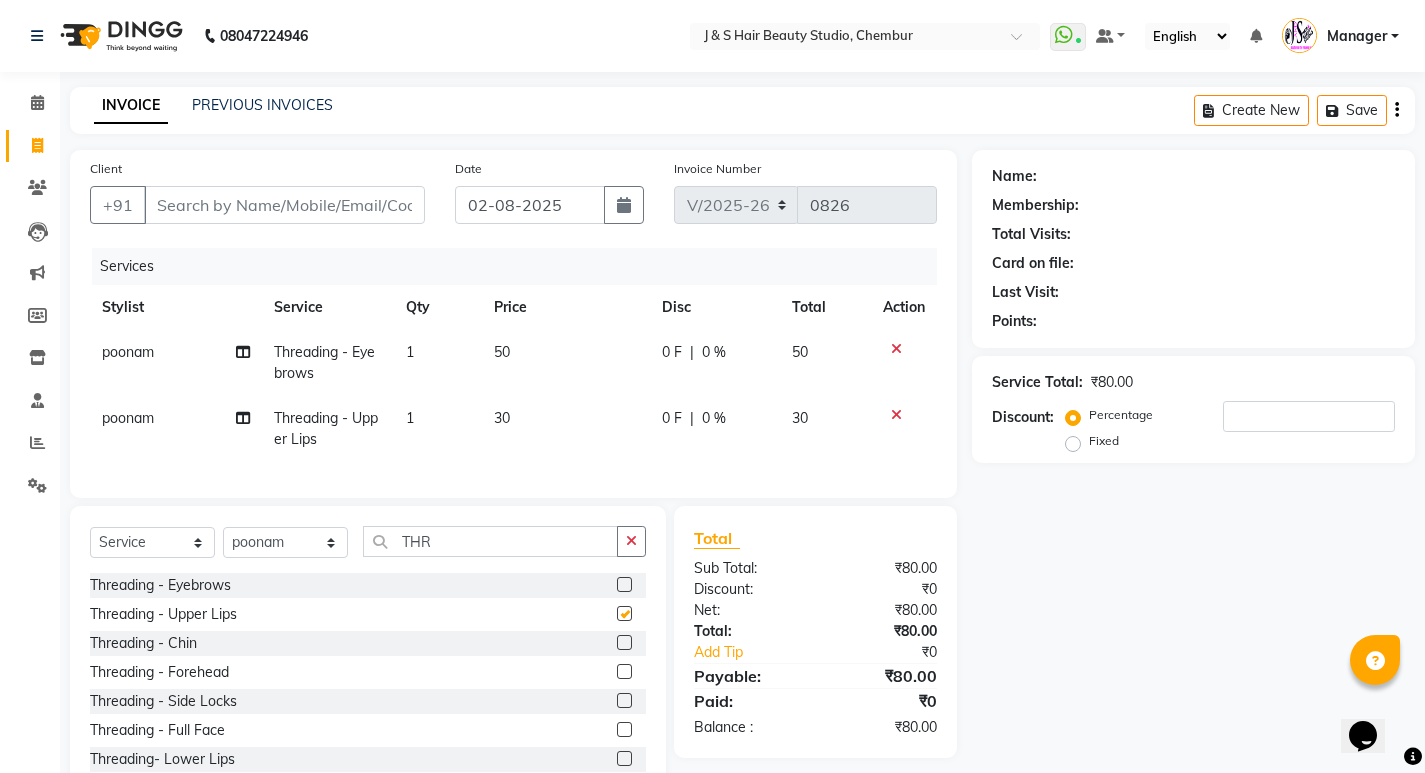 checkbox on "false" 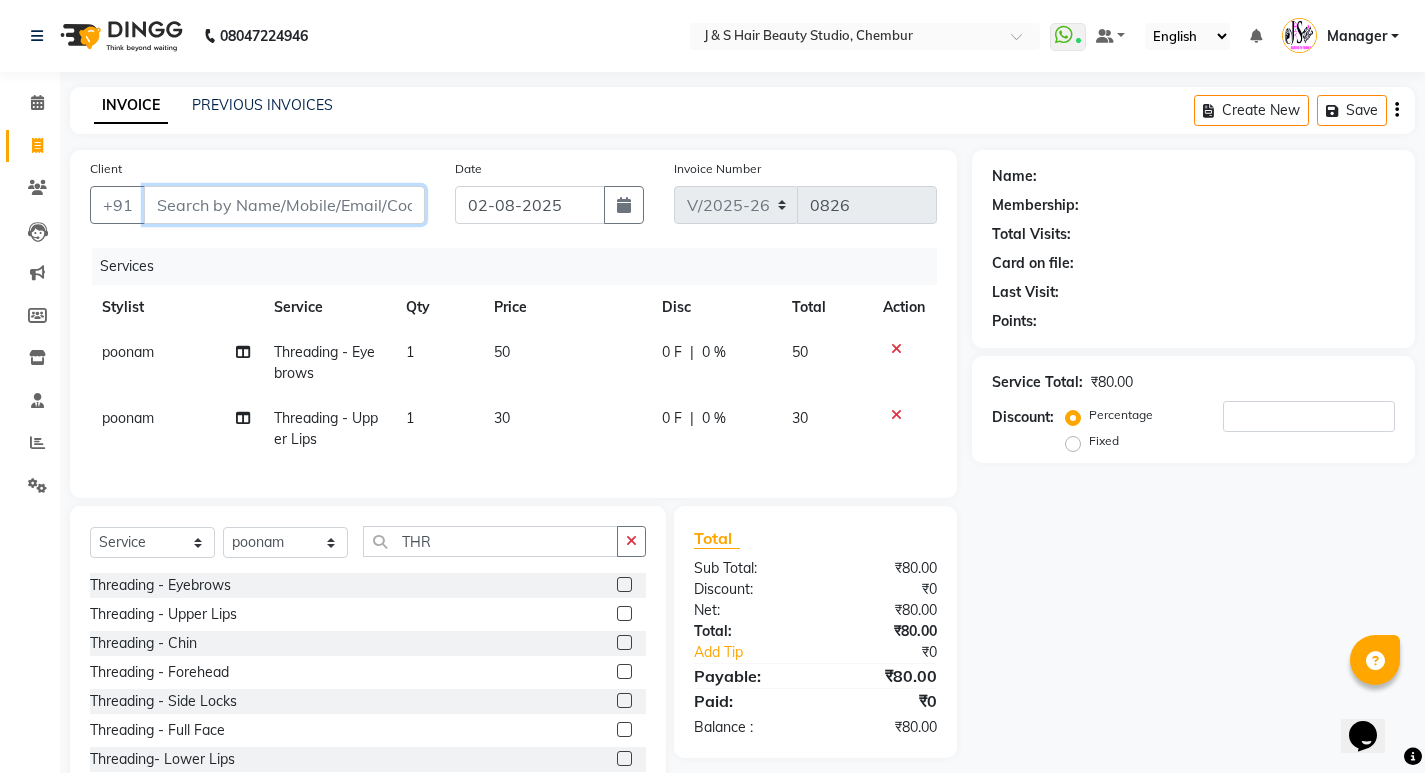 click on "Client" at bounding box center [284, 205] 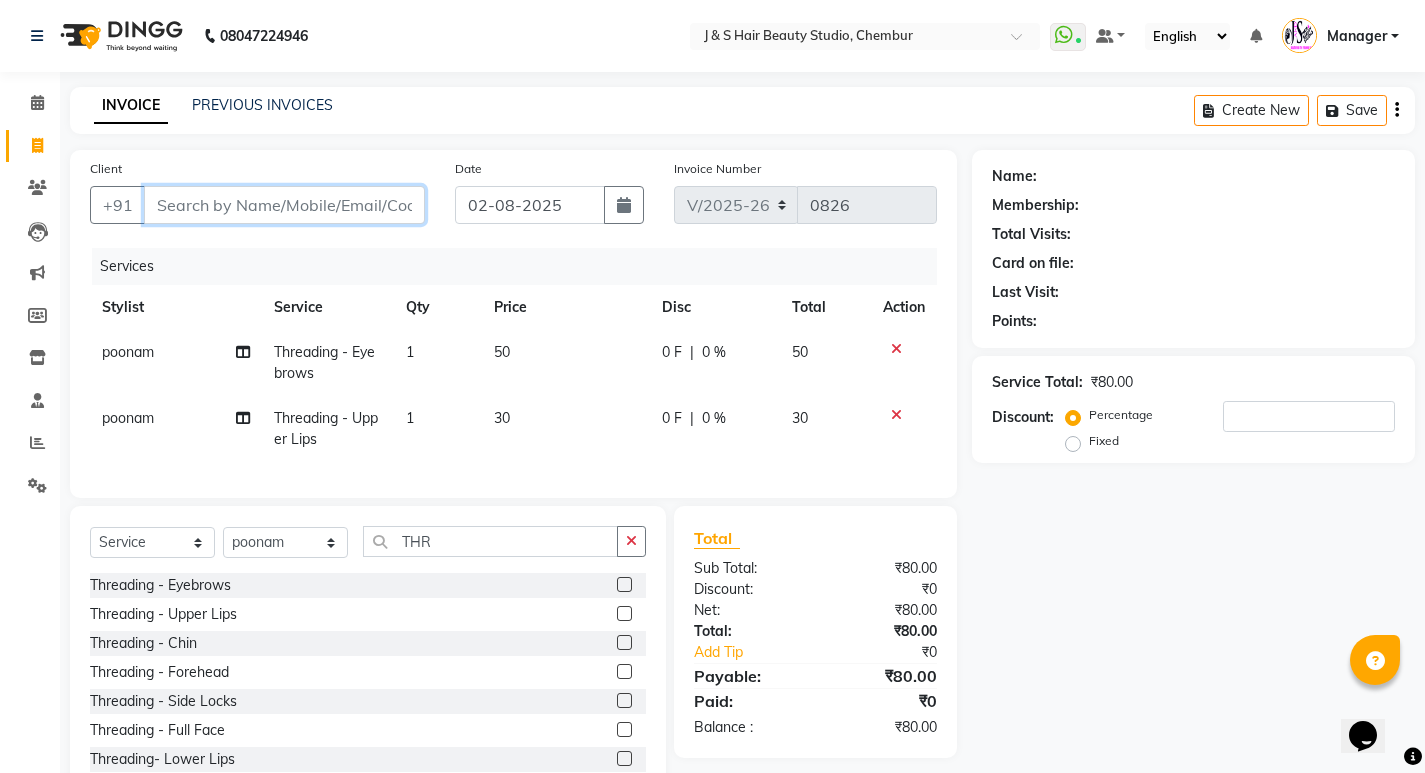 type on "9" 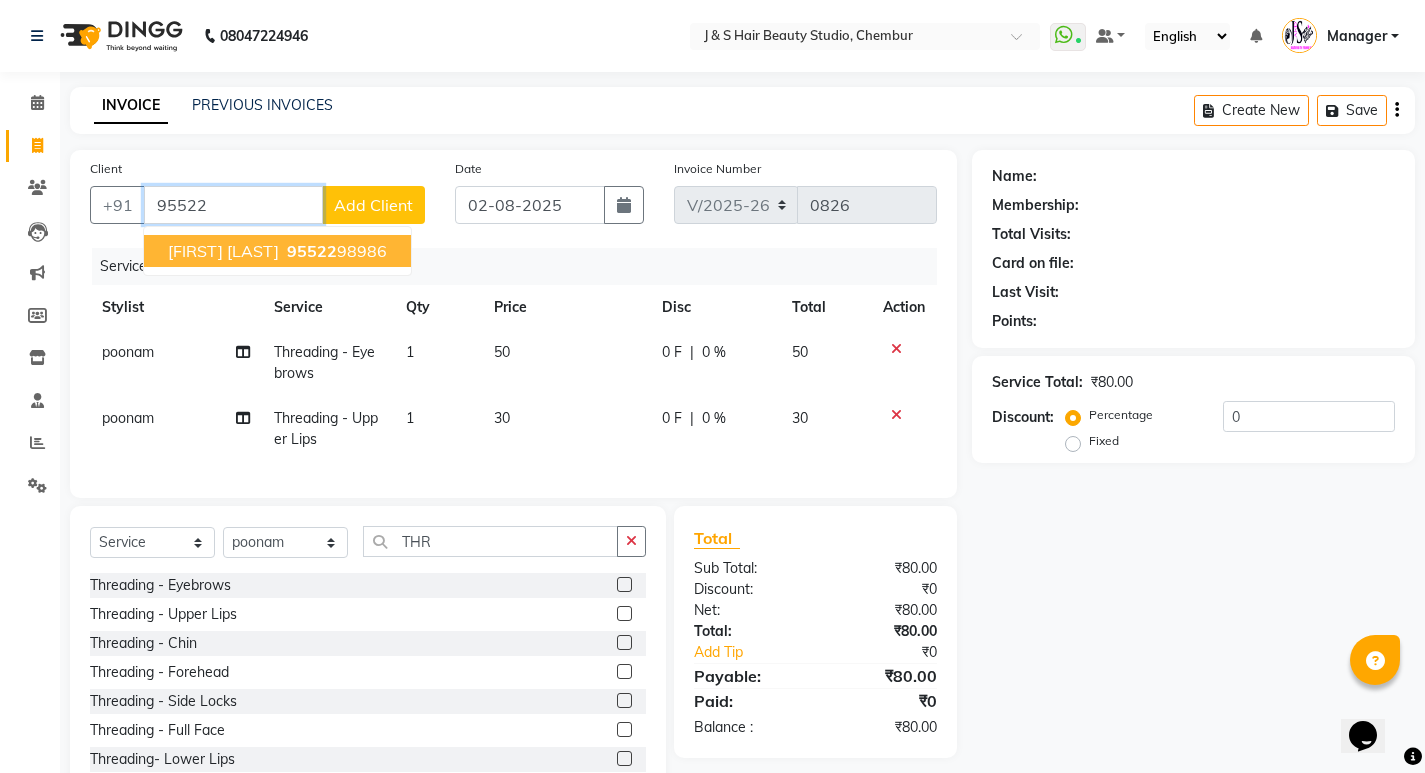 click on "Dhwani Thakkar" at bounding box center (223, 251) 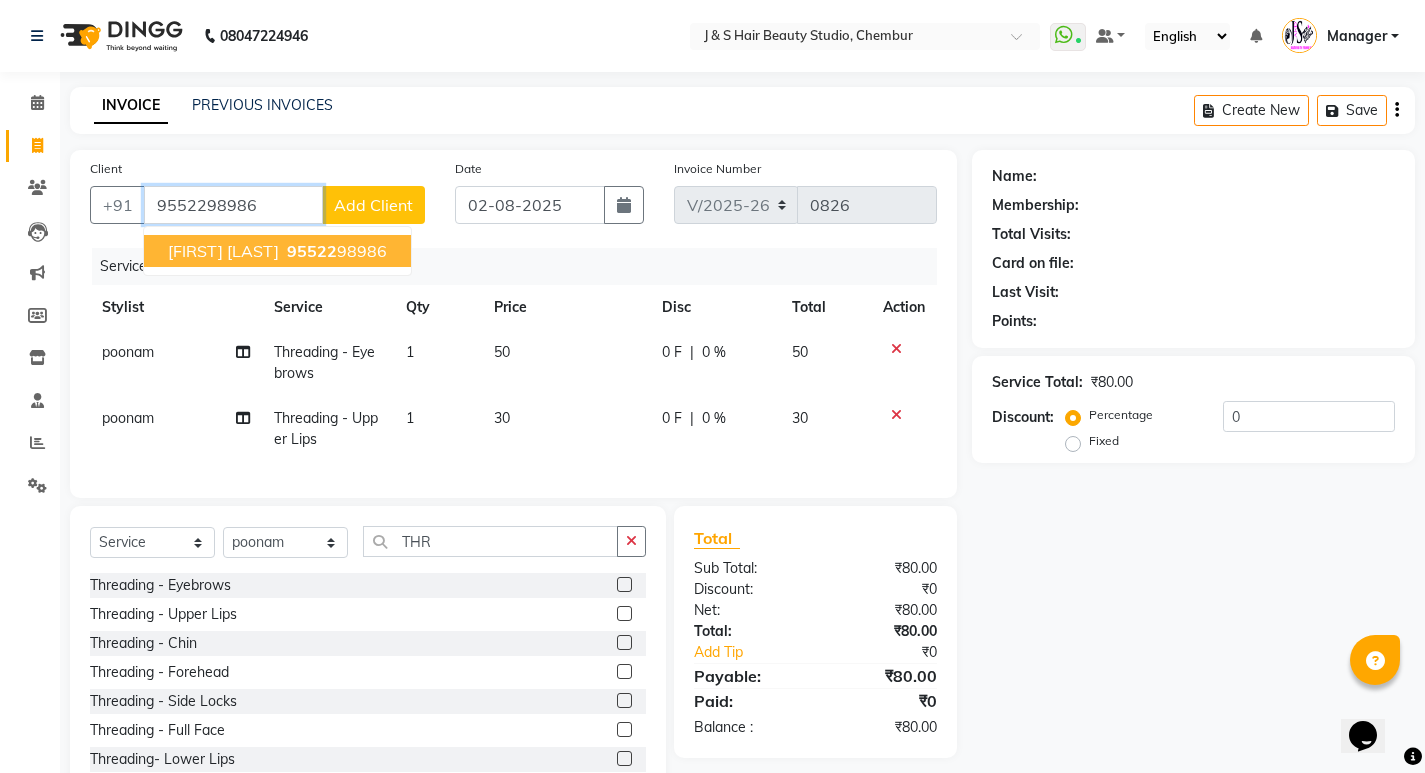 type on "9552298986" 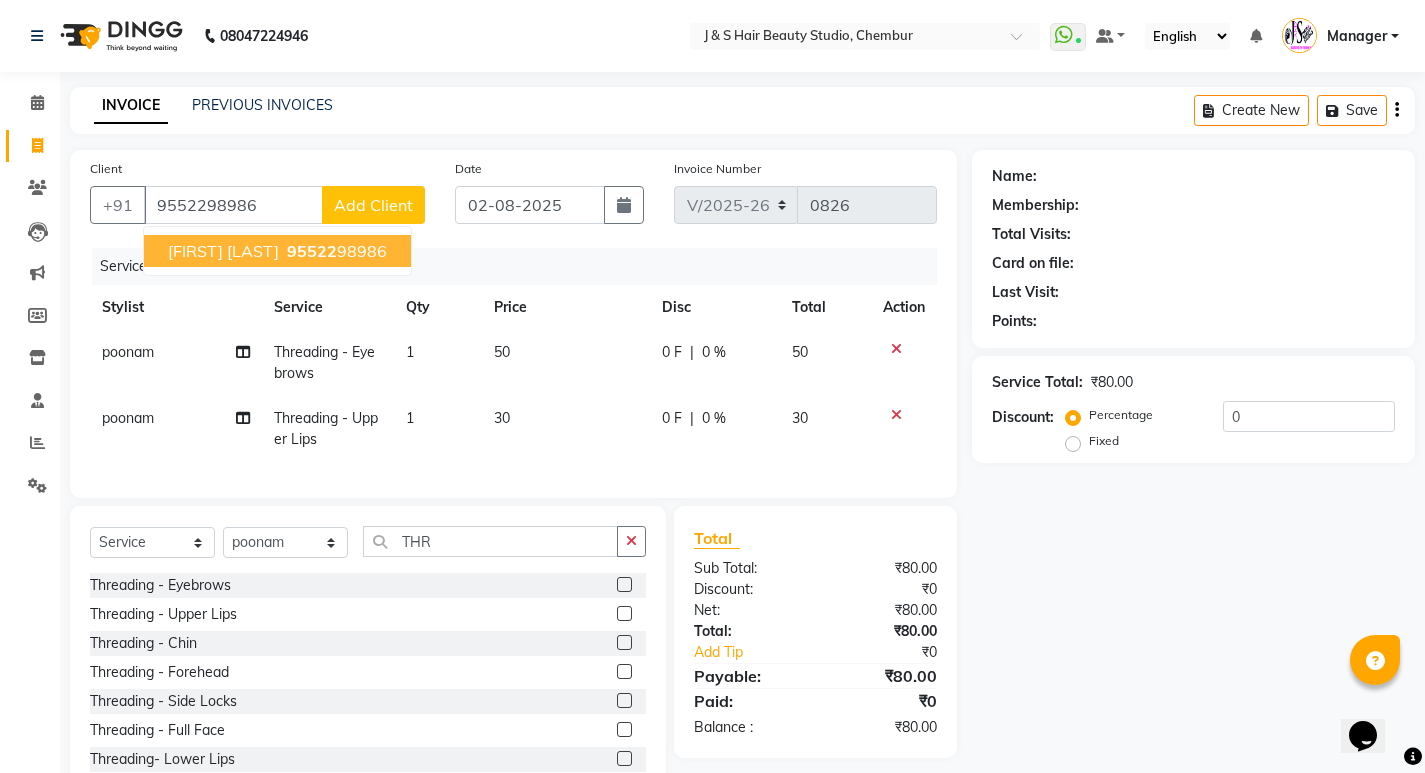 select on "1: Object" 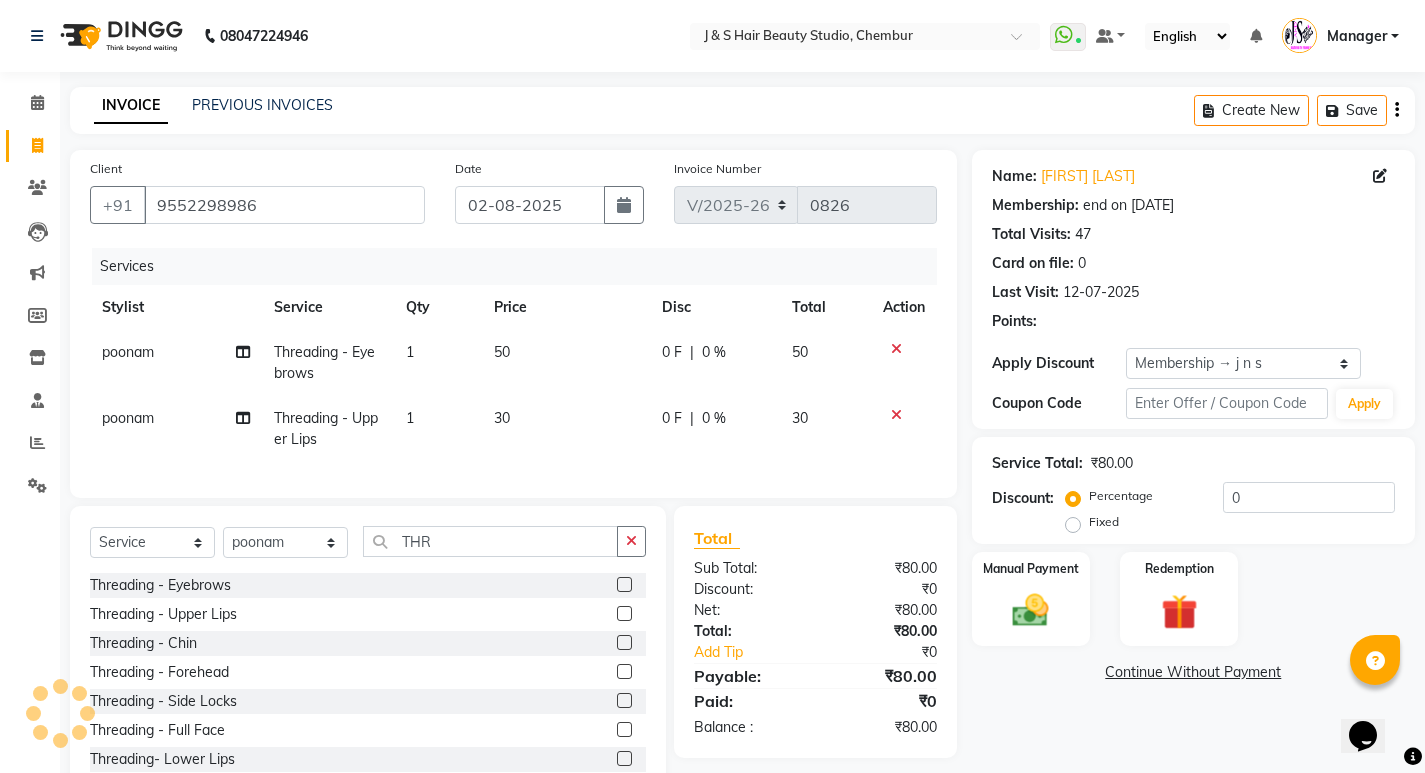type on "20" 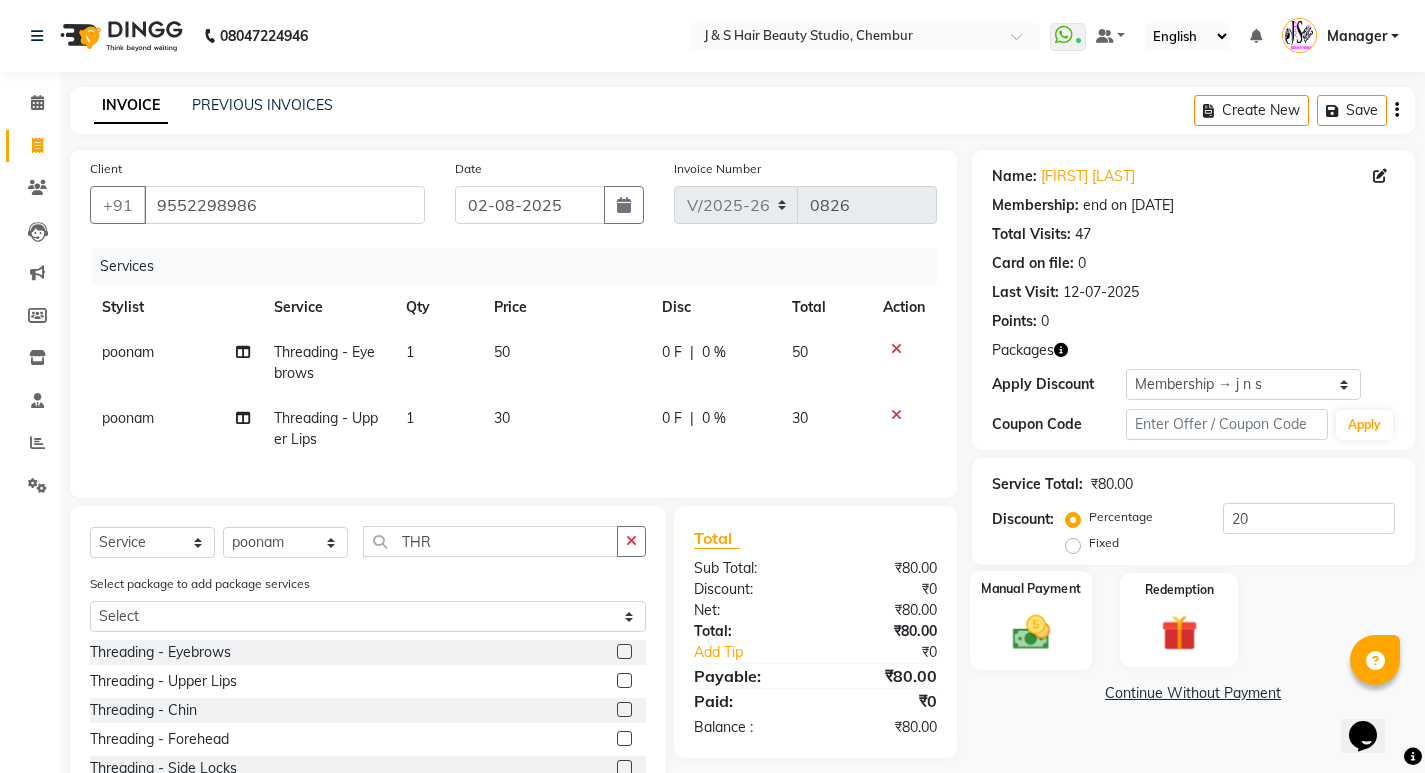 click 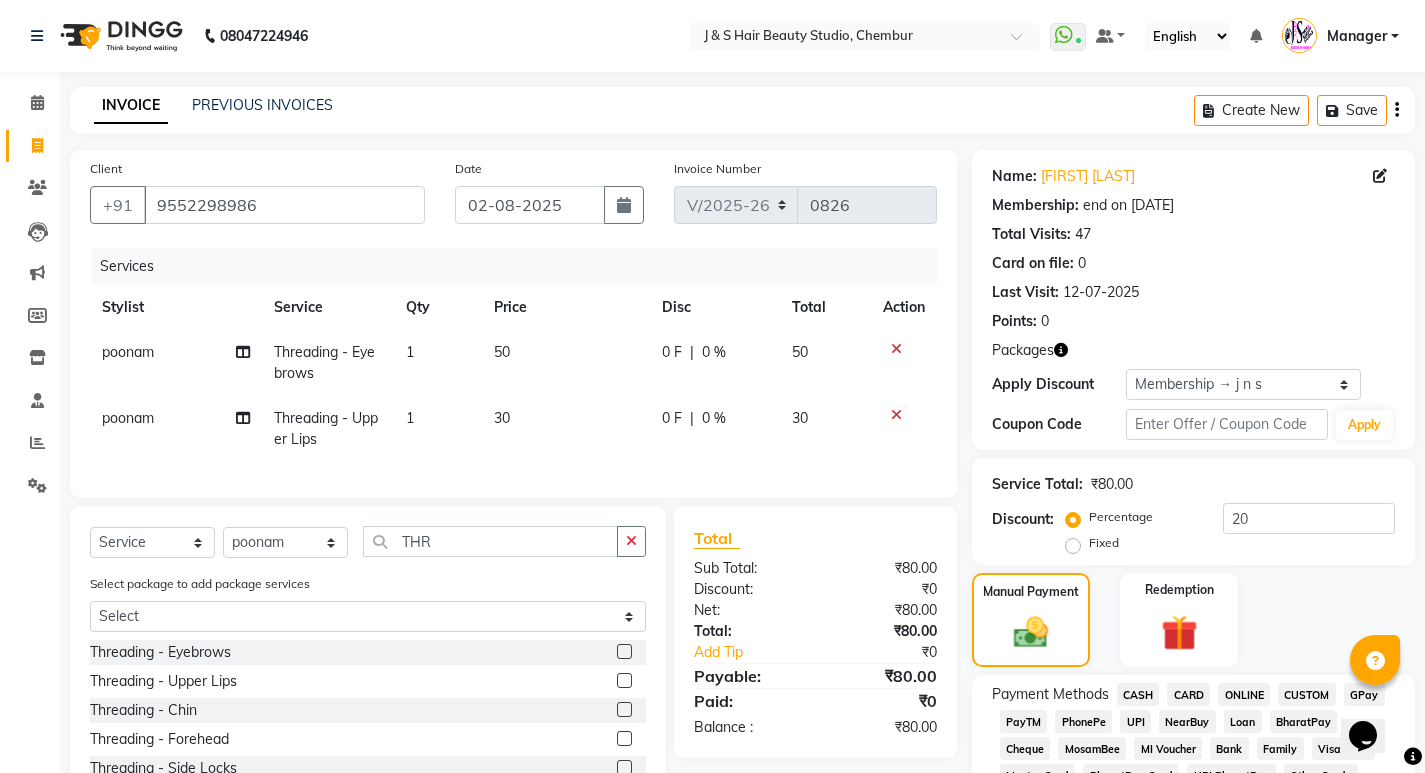click on "CASH" 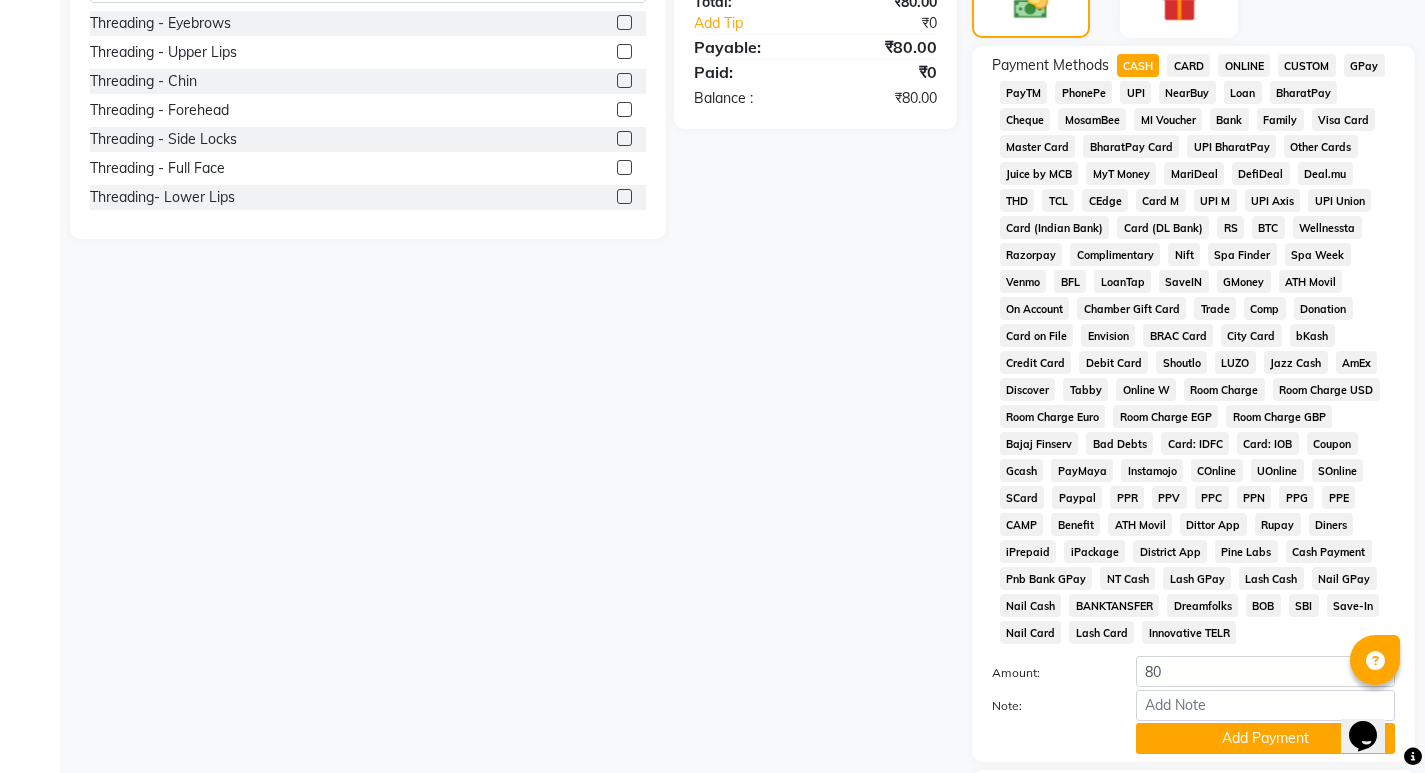 scroll, scrollTop: 765, scrollLeft: 0, axis: vertical 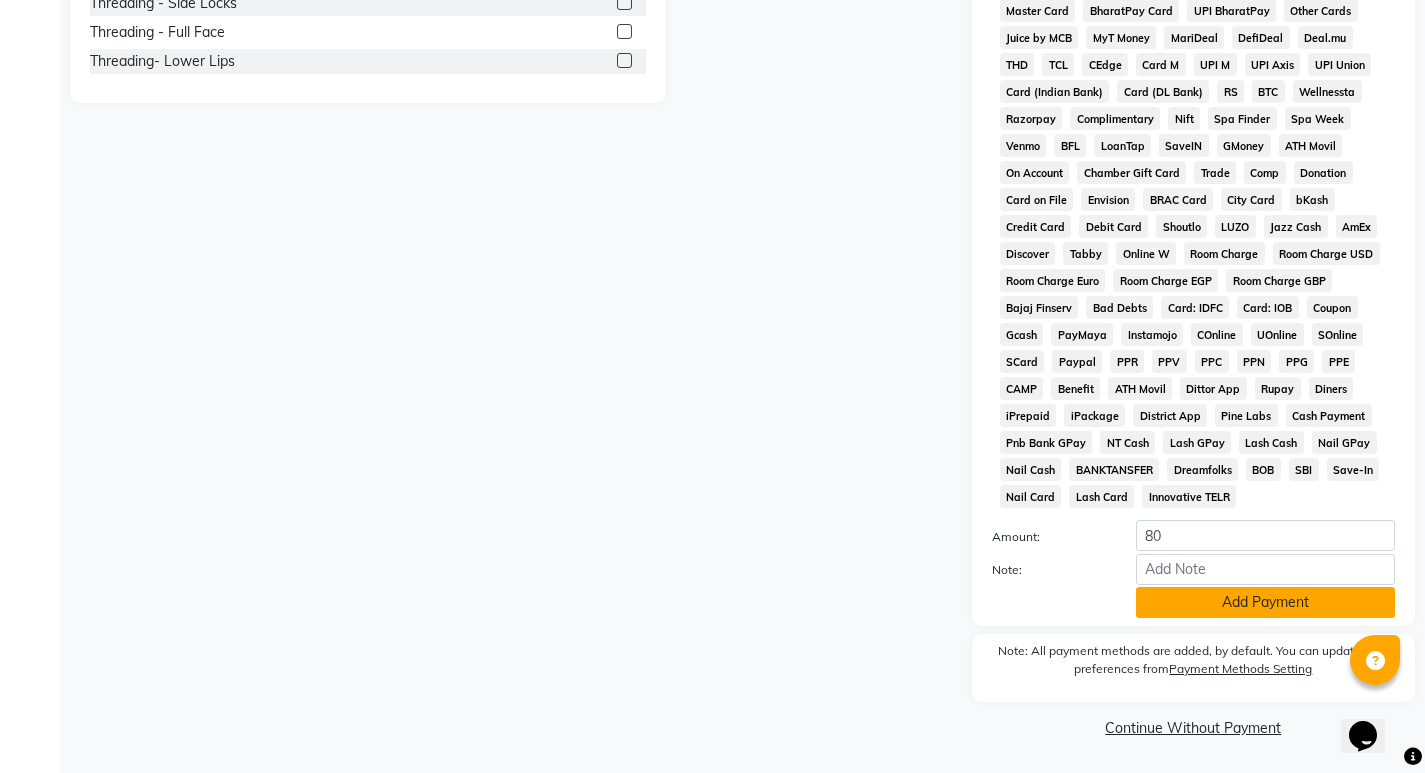 click on "Add Payment" 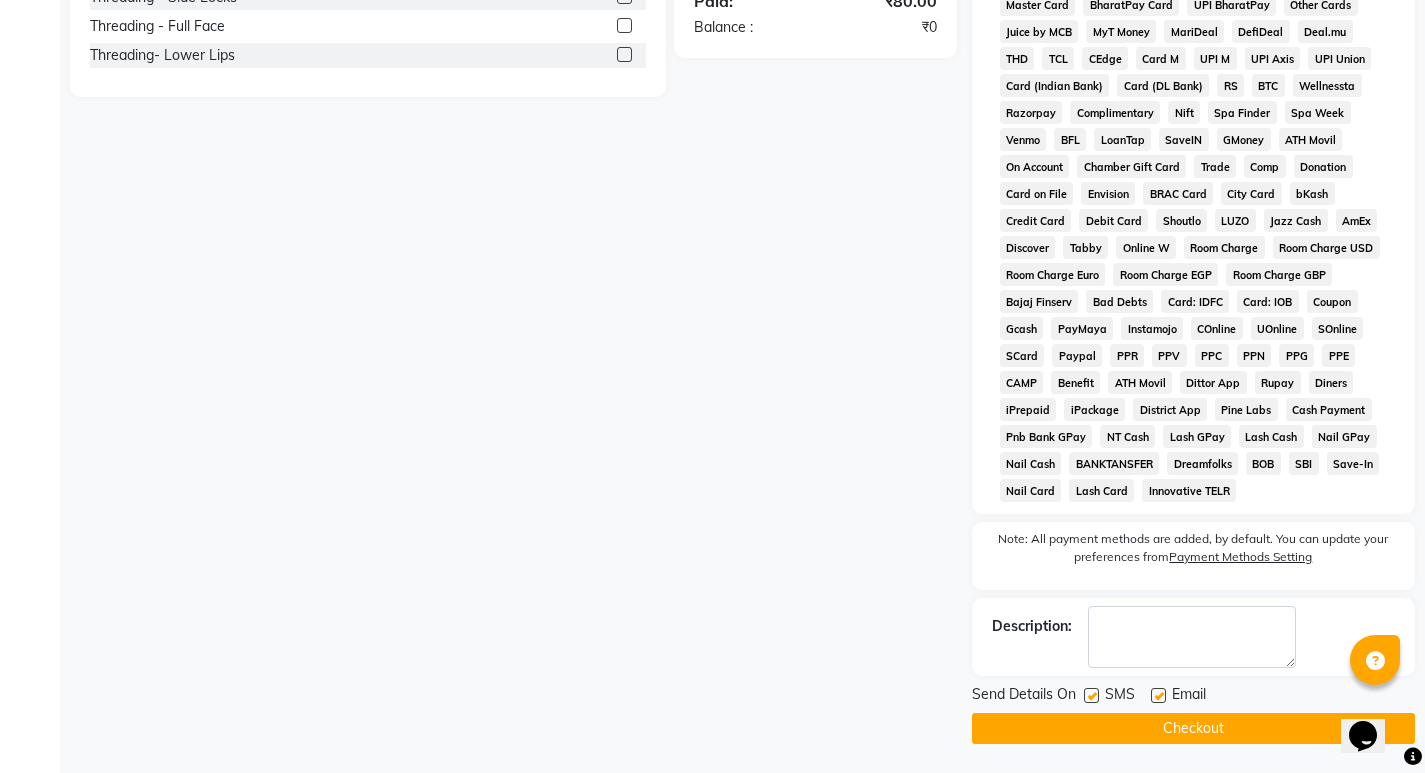 scroll, scrollTop: 772, scrollLeft: 0, axis: vertical 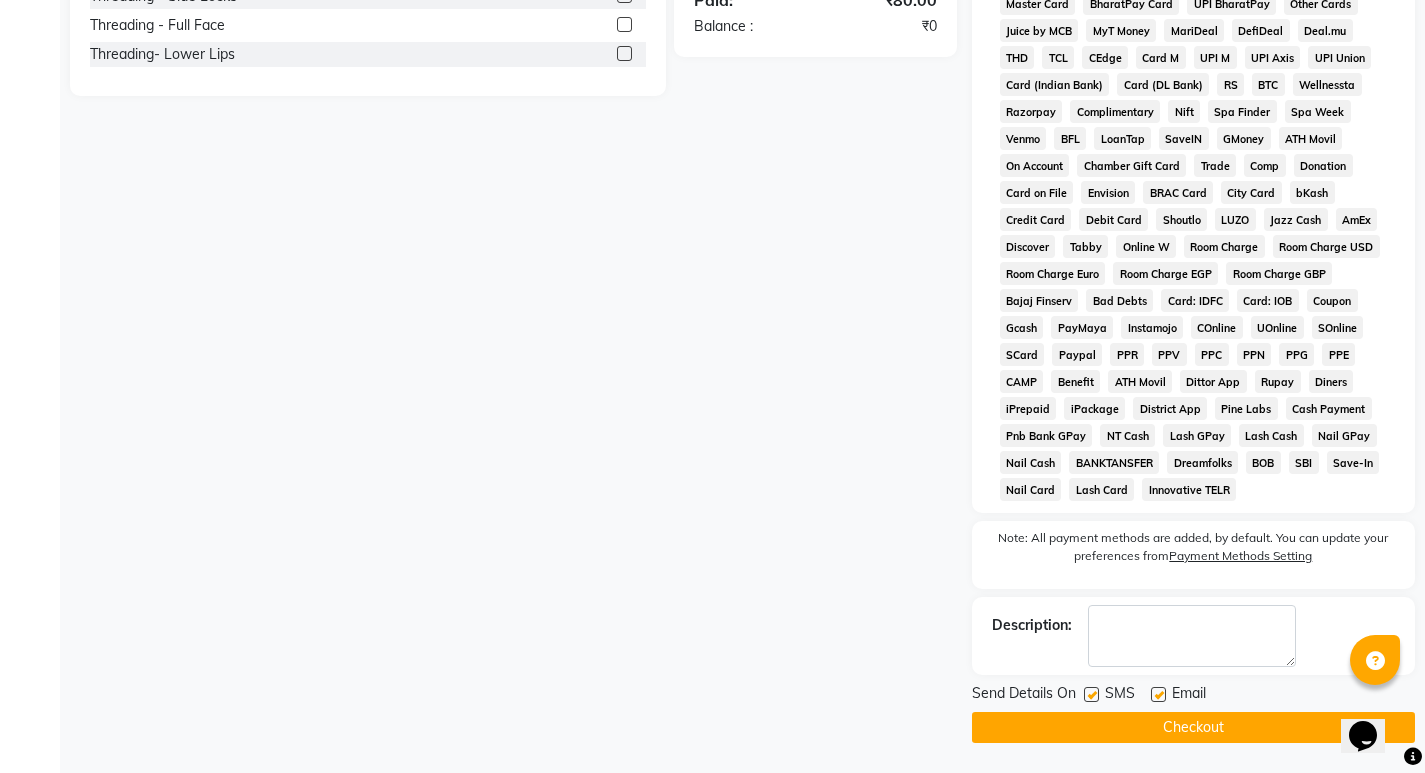 click on "Checkout" 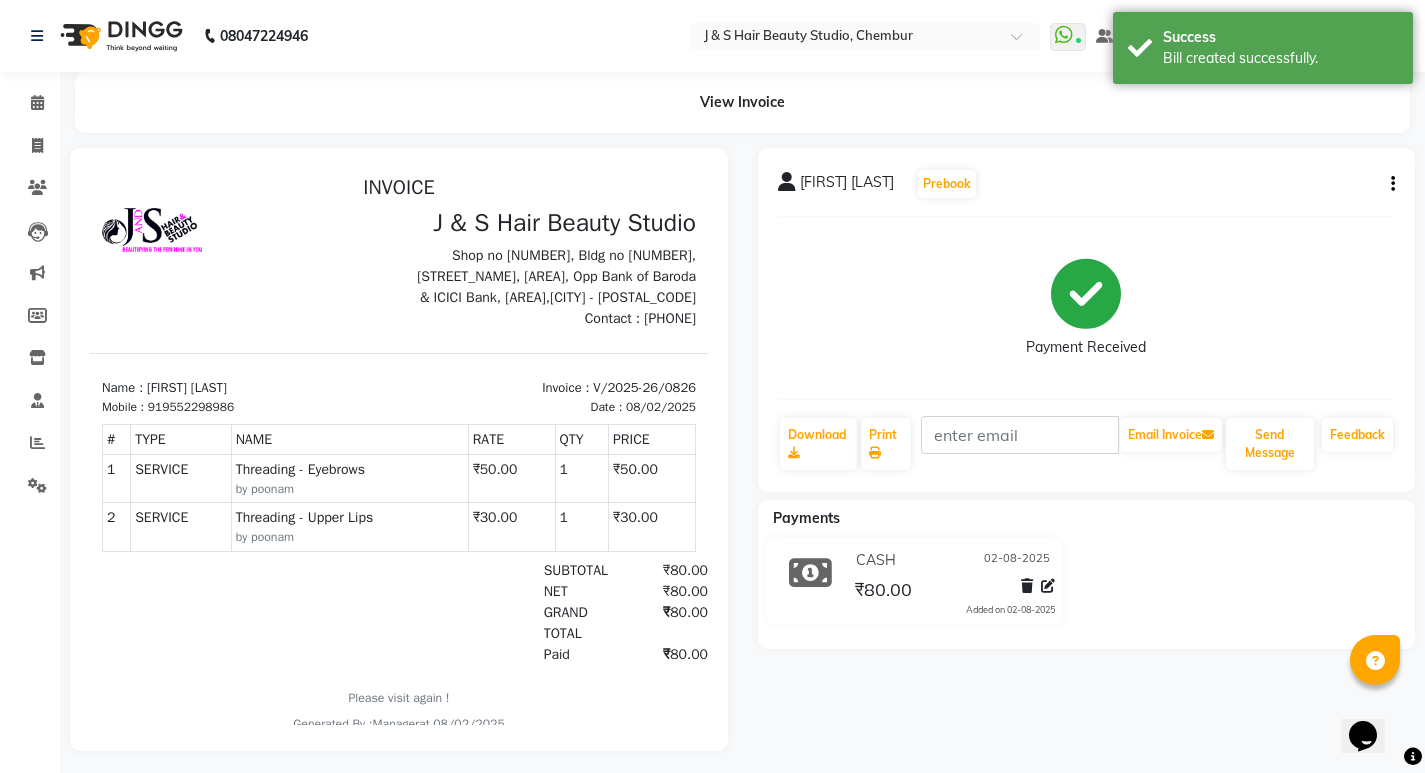 scroll, scrollTop: 0, scrollLeft: 0, axis: both 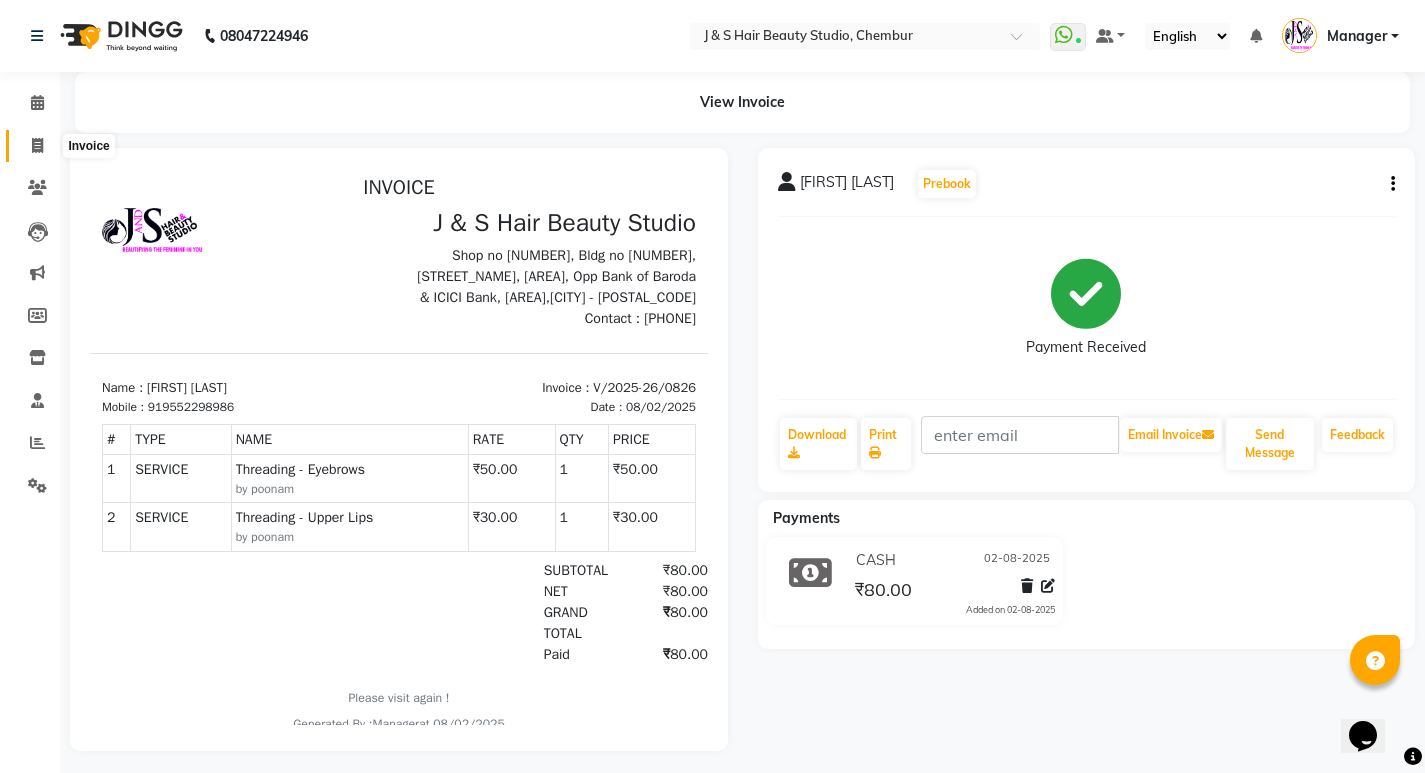 click 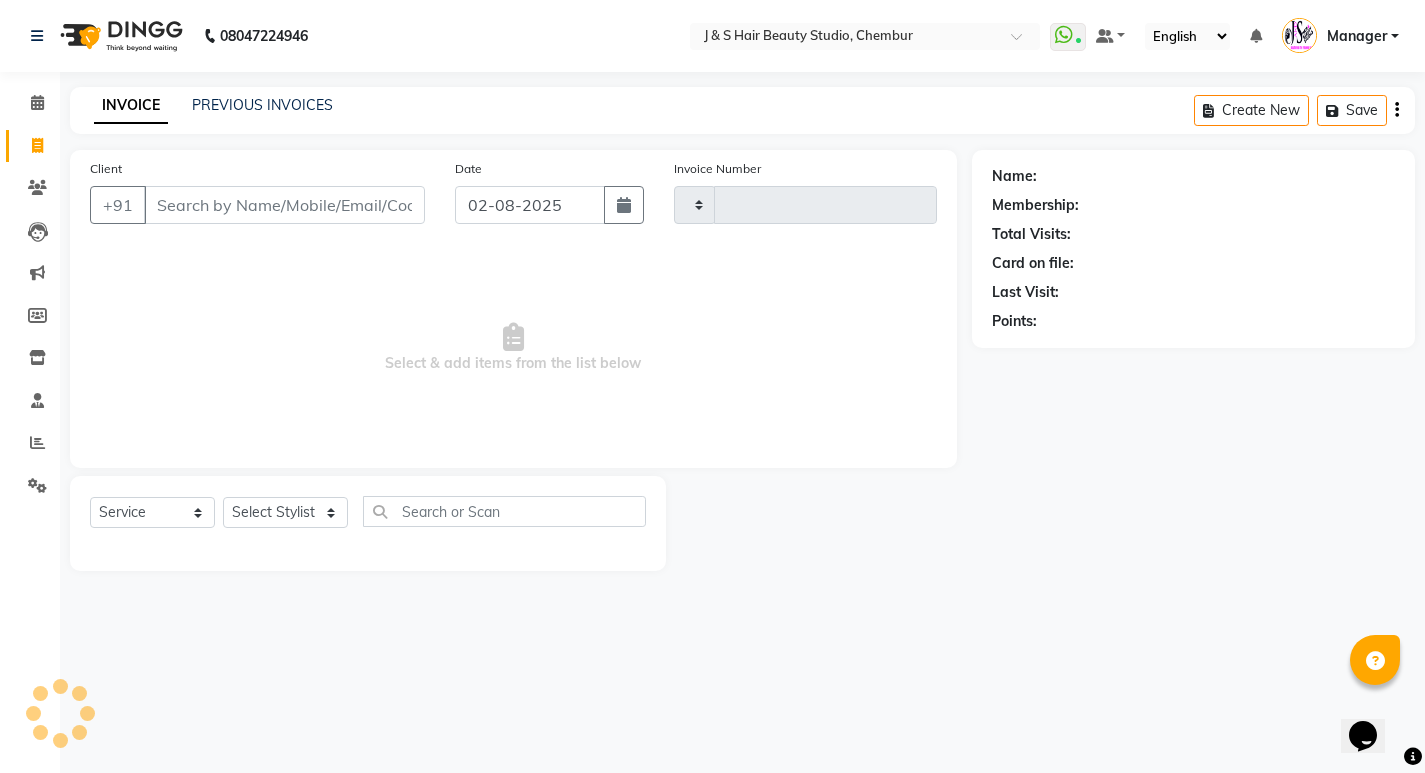 type on "0827" 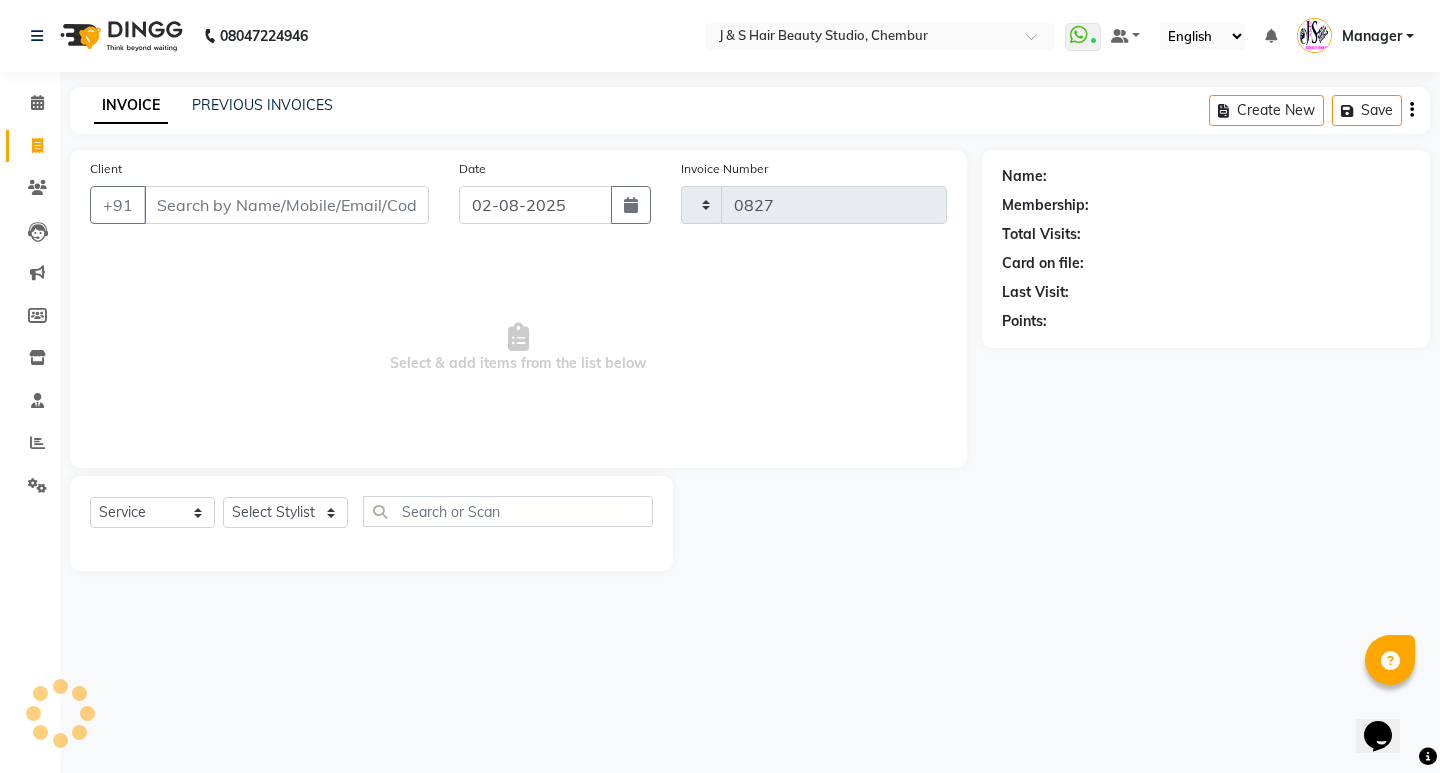 select on "143" 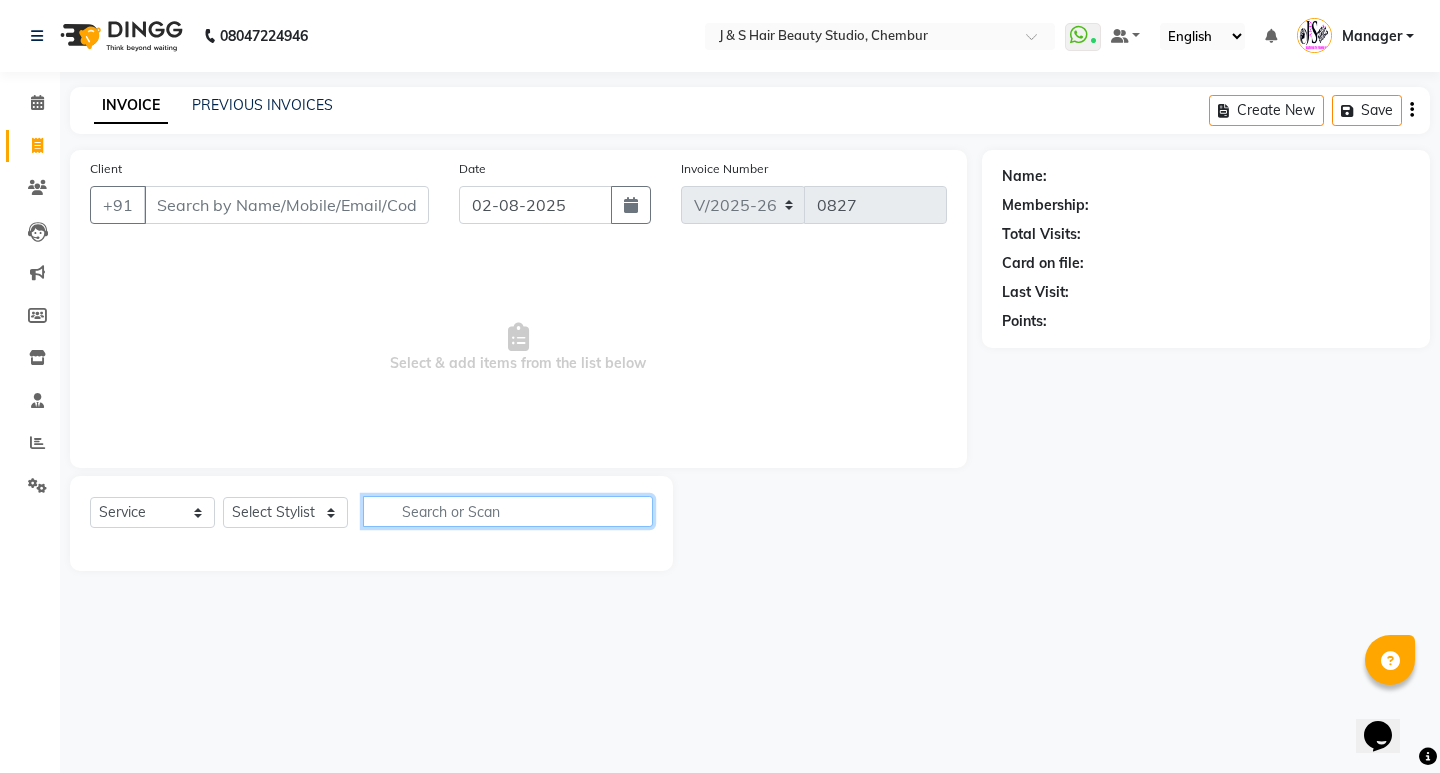 click 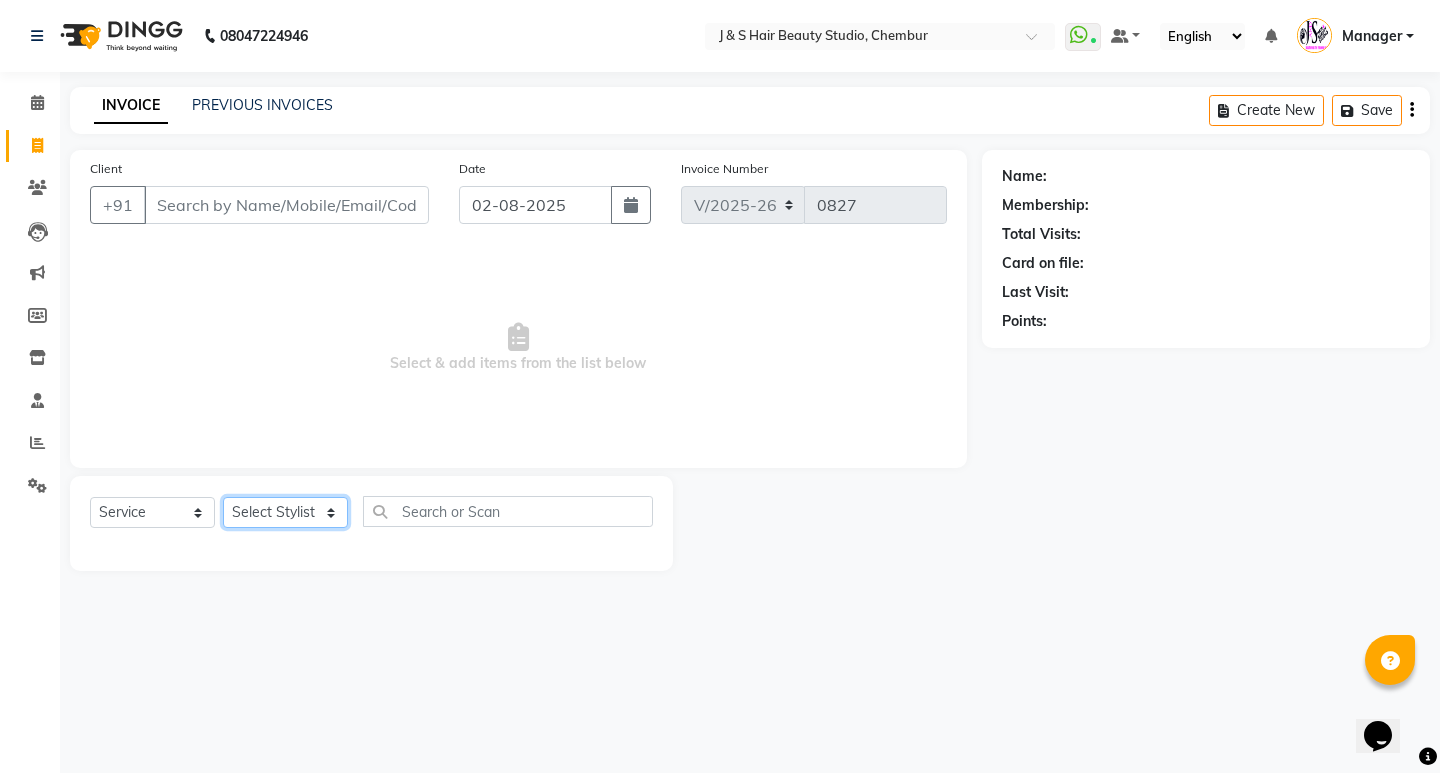 click on "Select Stylist Manager Neeta Mam No Preference 1 poonam Rupali Sheetal Mam Sushma  vidhya" 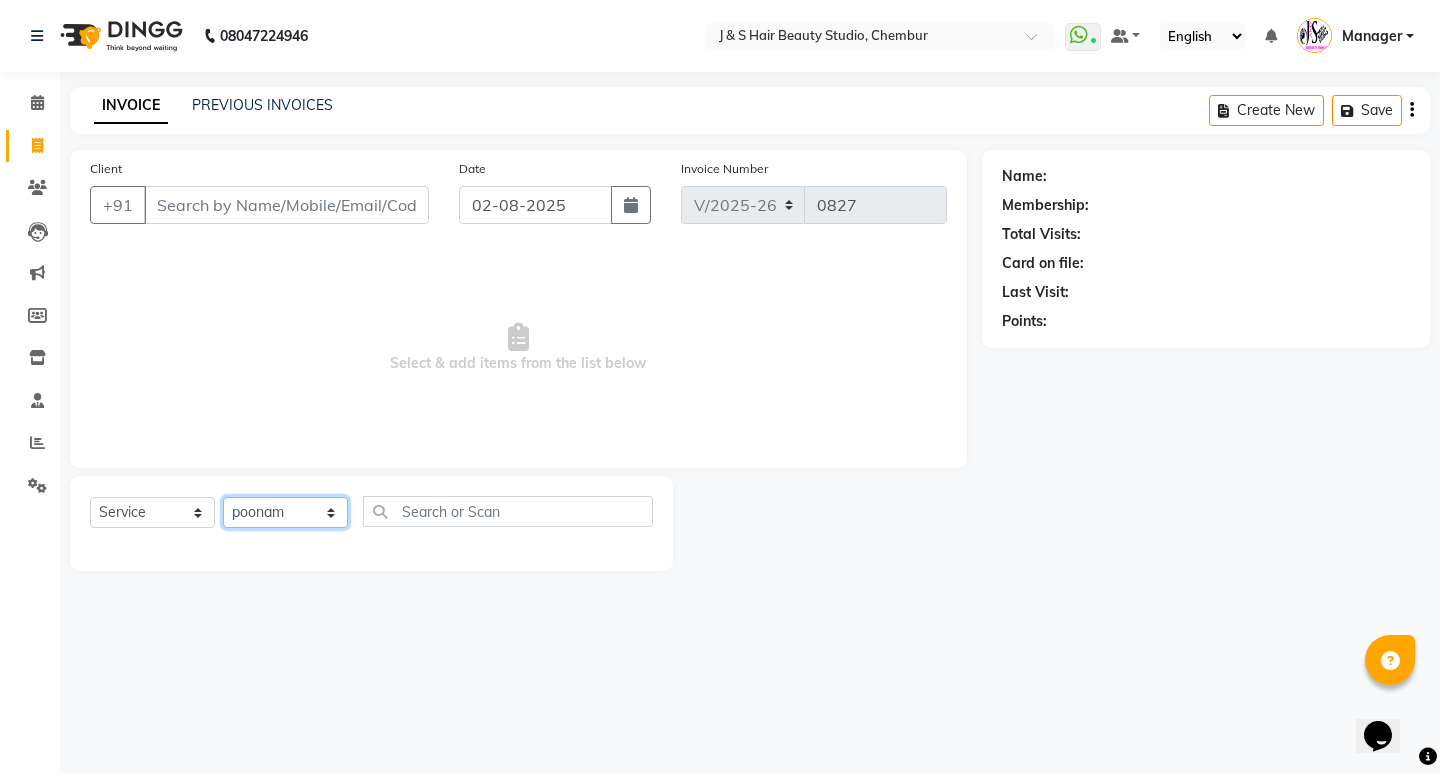 click on "Select Stylist Manager Neeta Mam No Preference 1 poonam Rupali Sheetal Mam Sushma  vidhya" 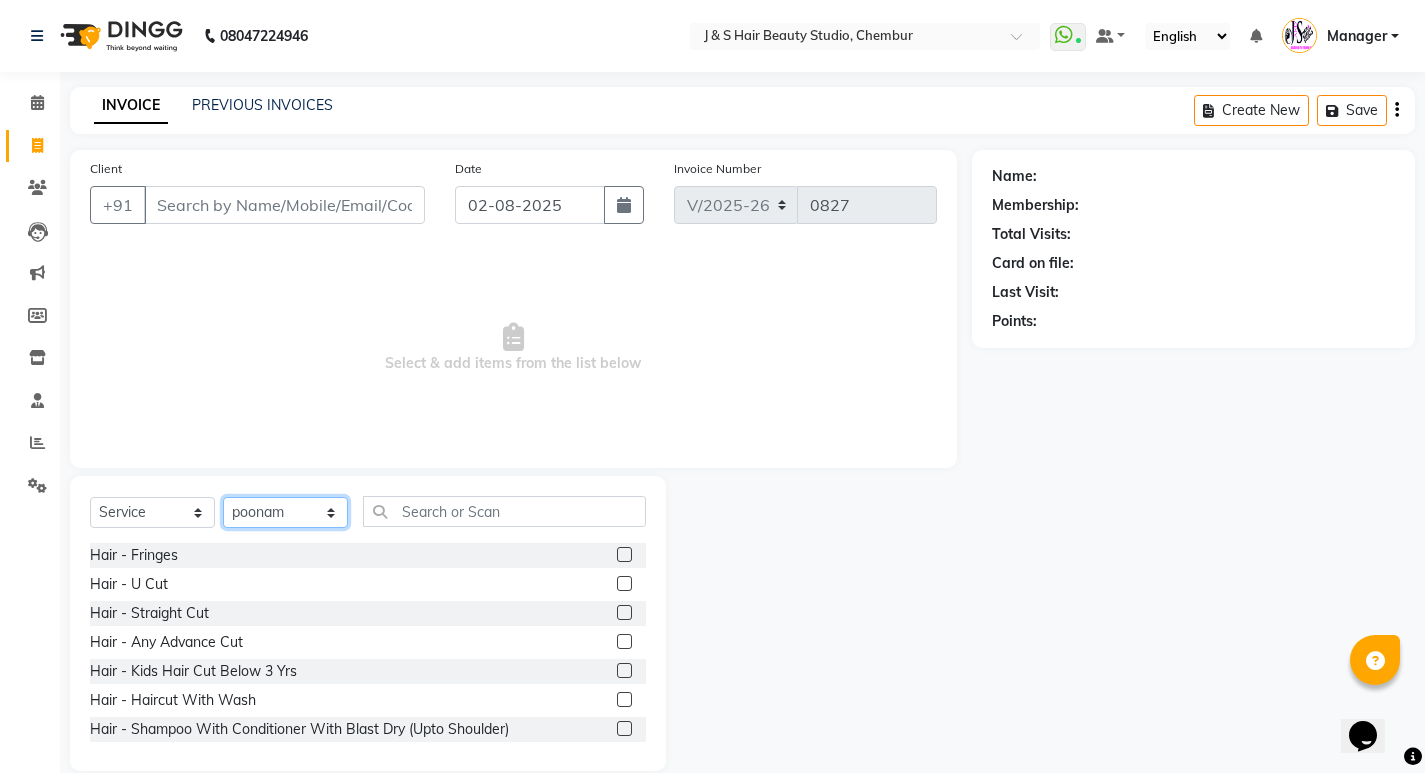 click on "Select Stylist Manager Neeta Mam No Preference 1 poonam Rupali Sheetal Mam Sushma  vidhya" 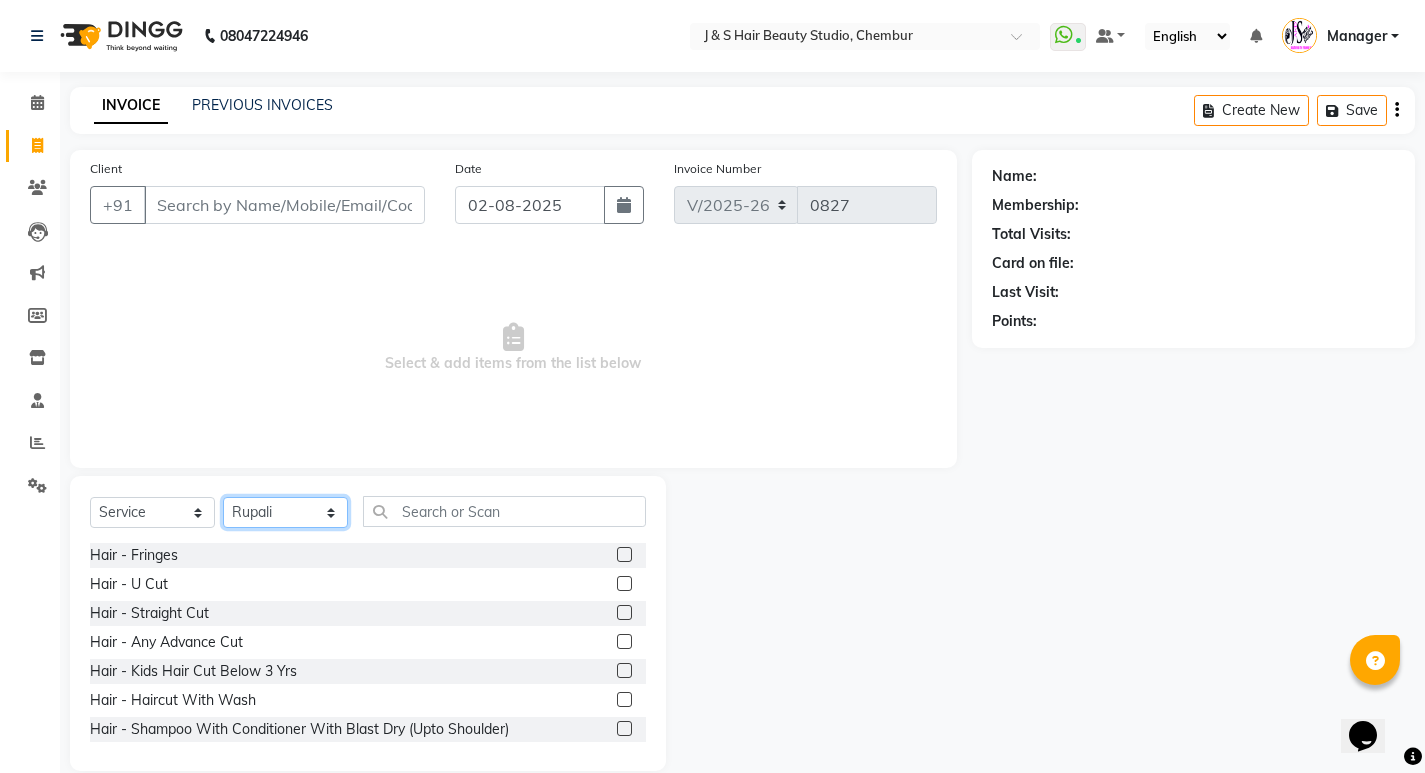 click on "Select Stylist Manager Neeta Mam No Preference 1 poonam Rupali Sheetal Mam Sushma  vidhya" 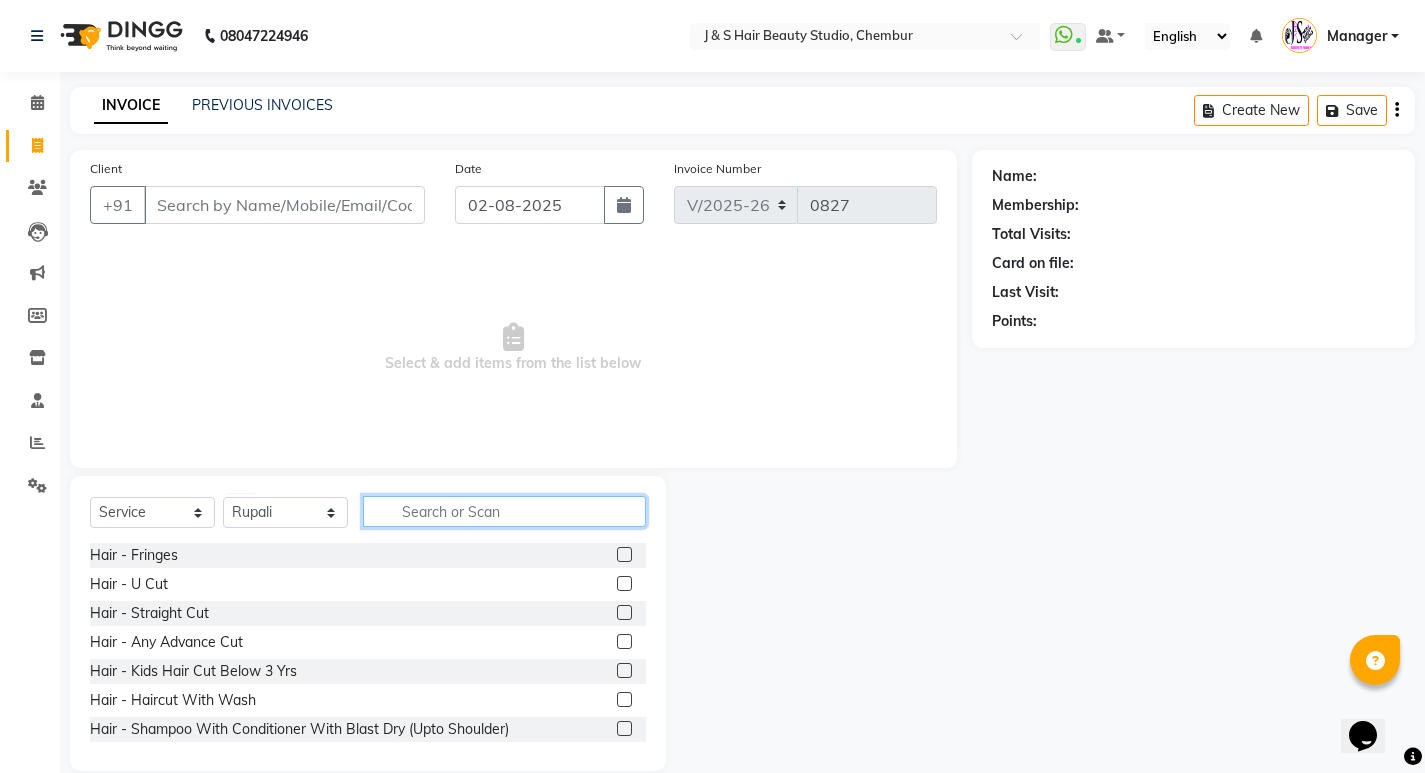 click 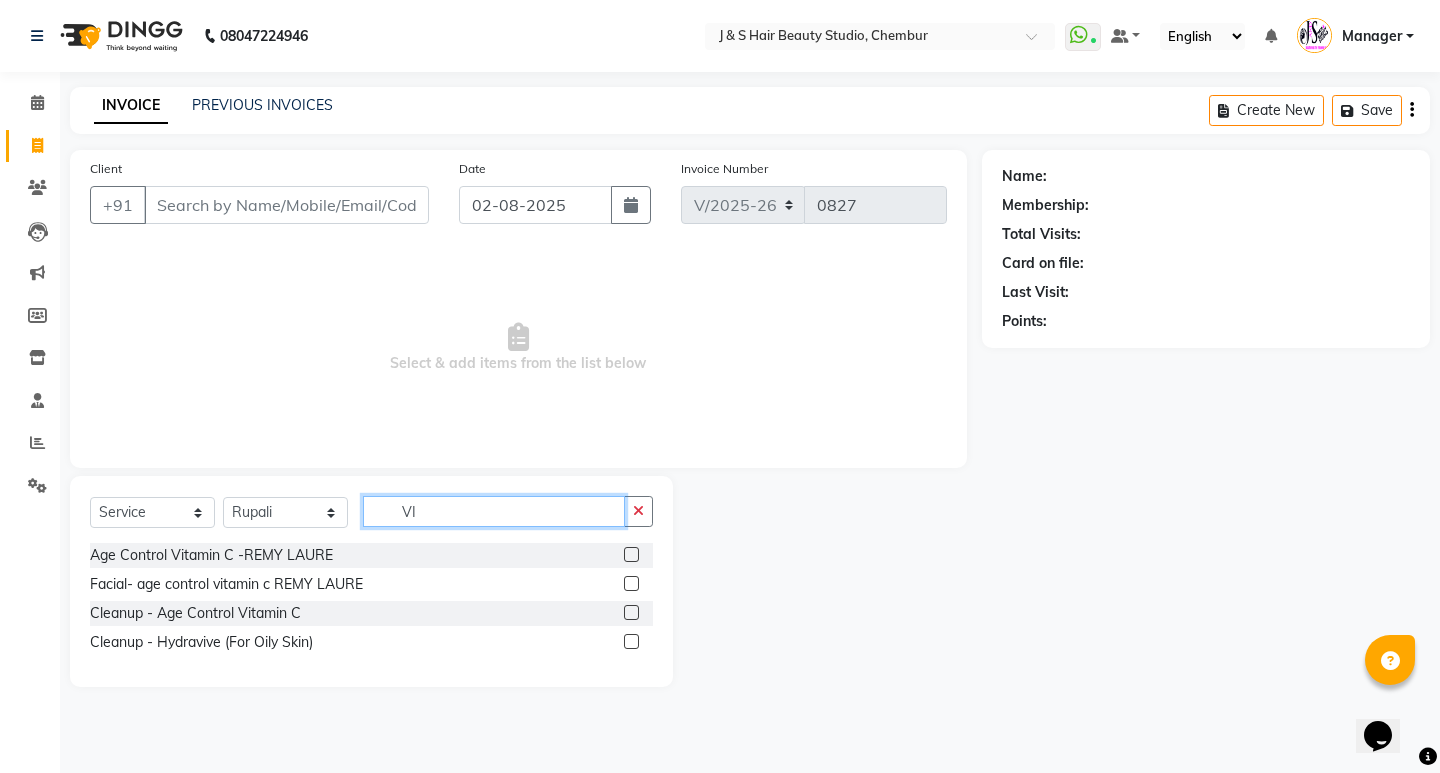 type on "VI" 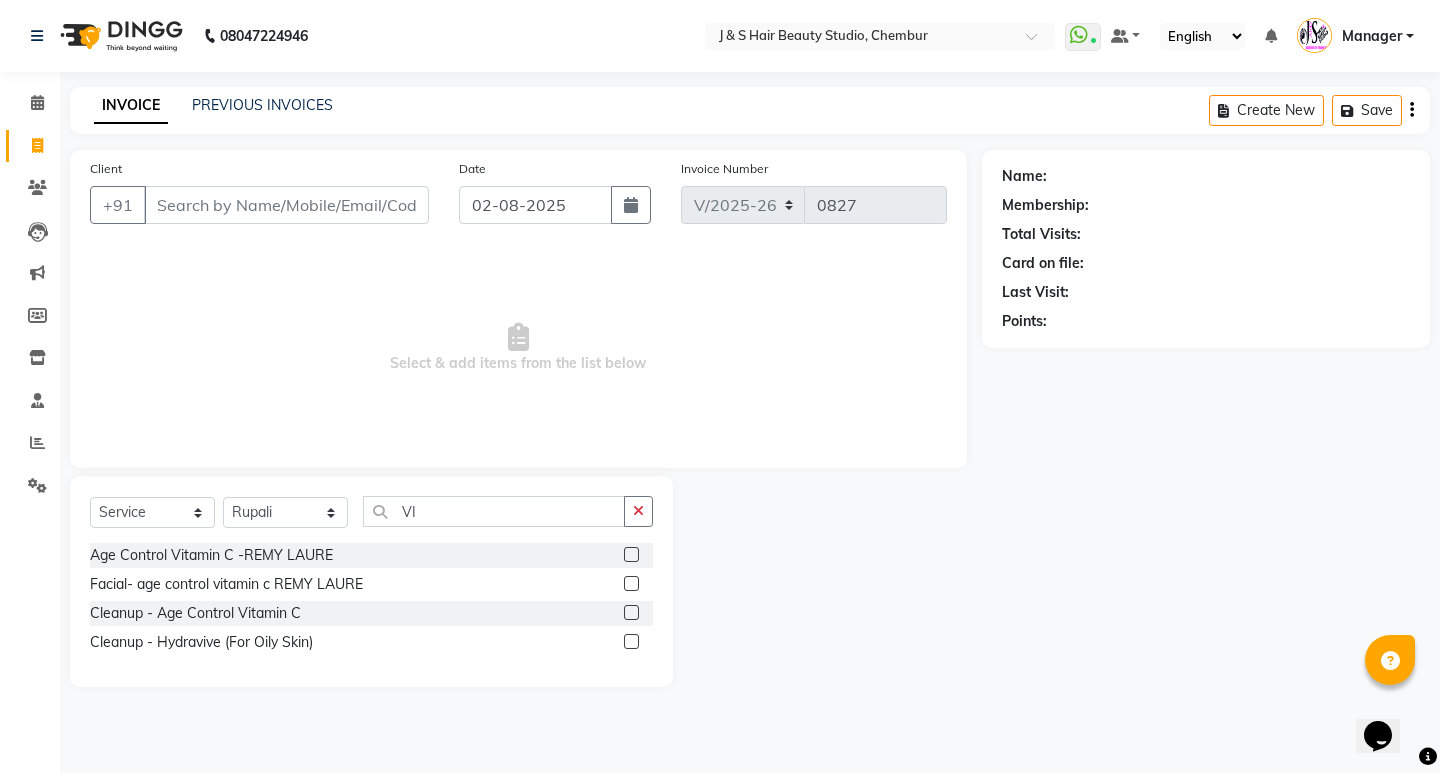 click 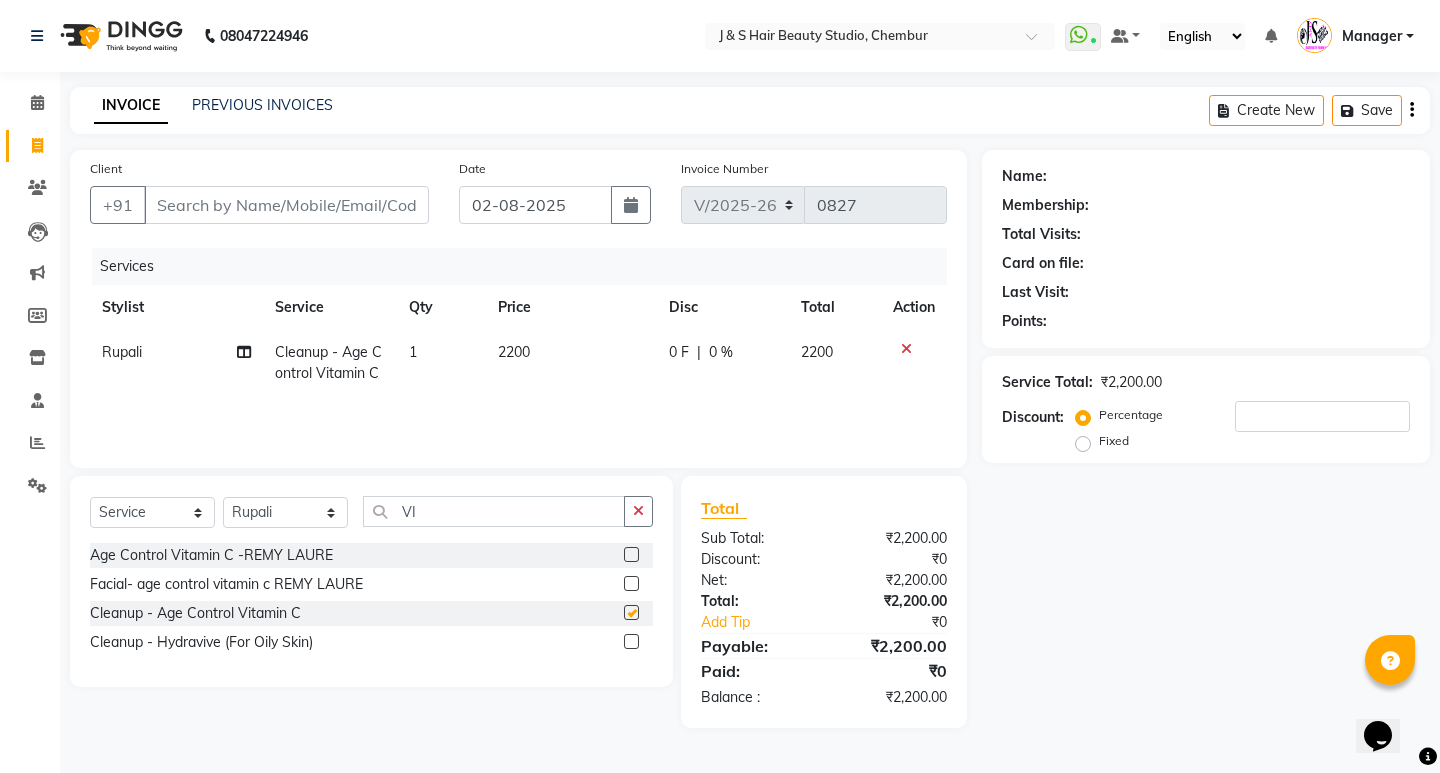 checkbox on "false" 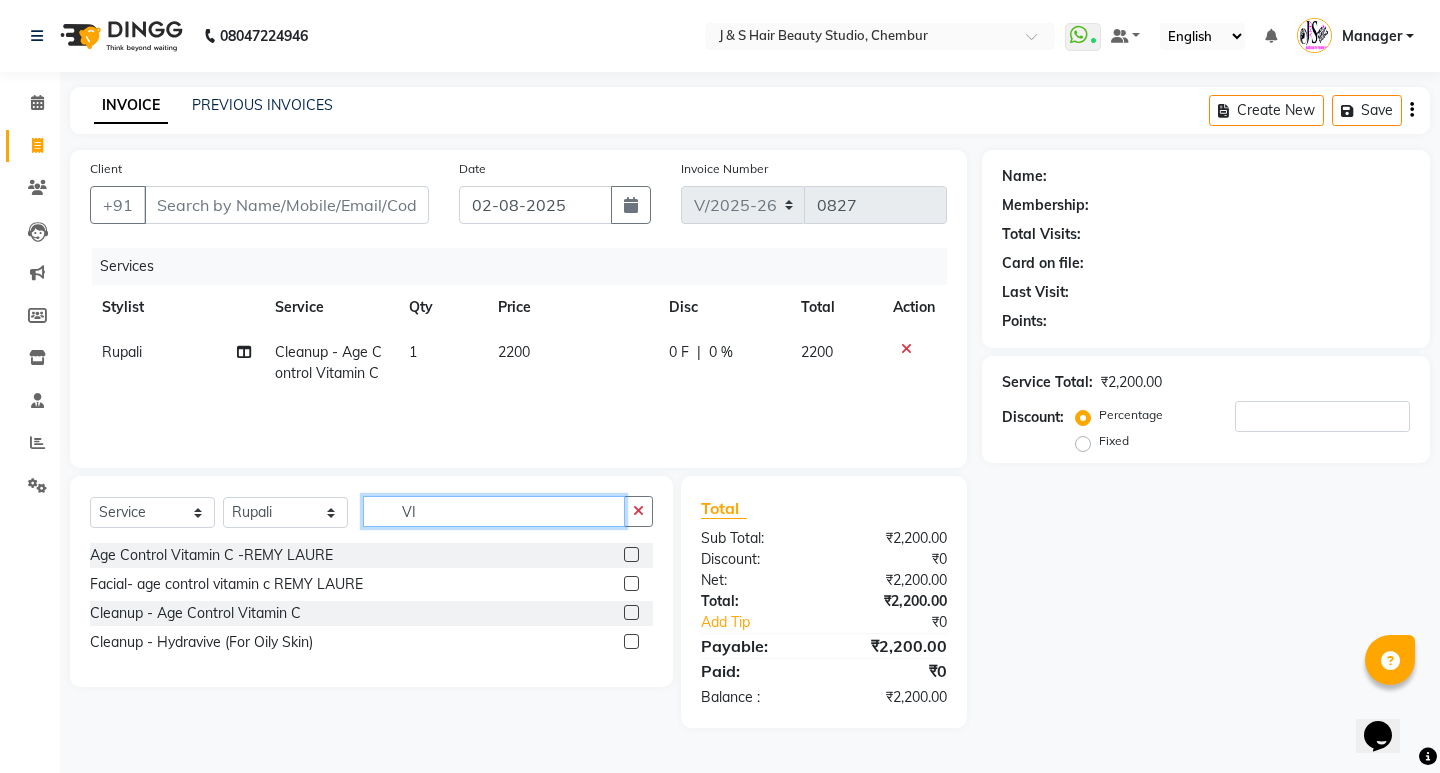 click on "VI" 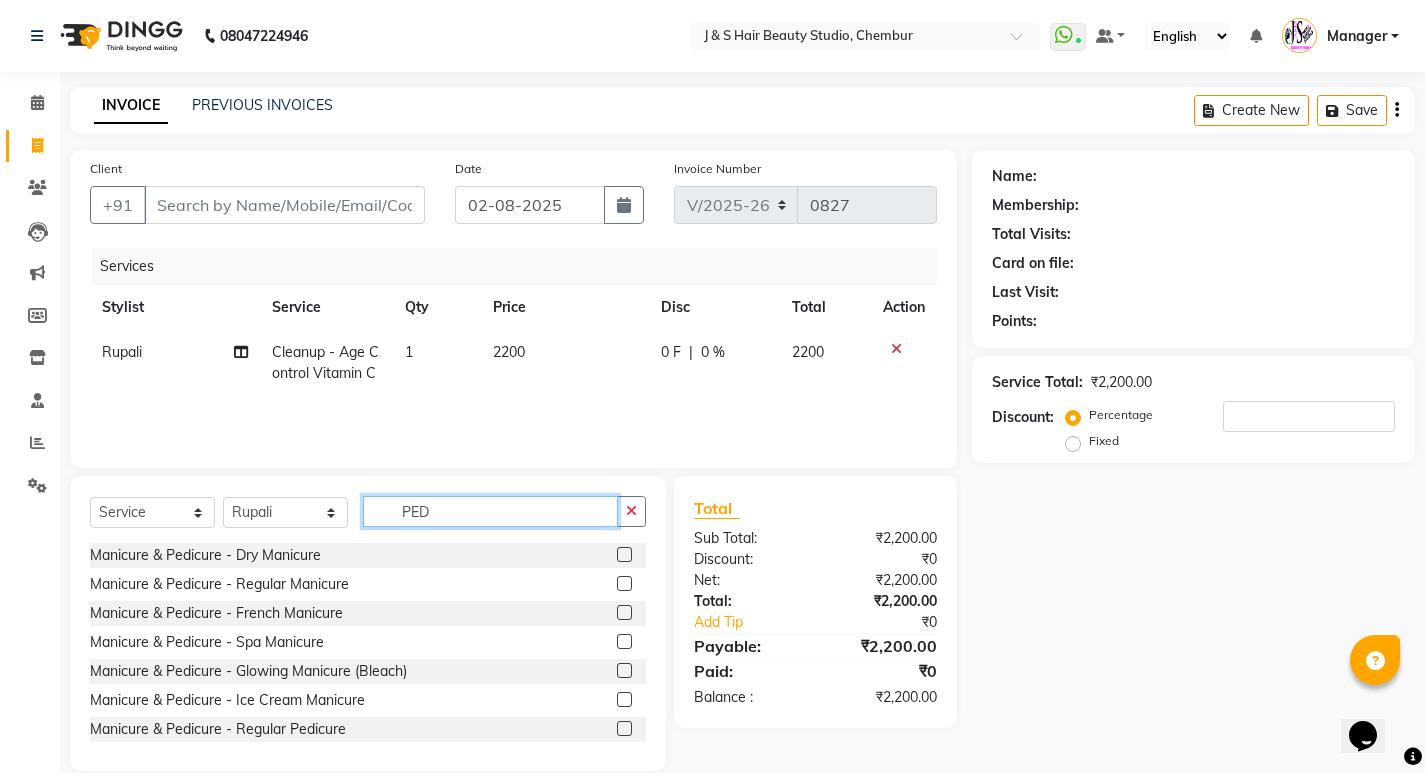 type on "PED" 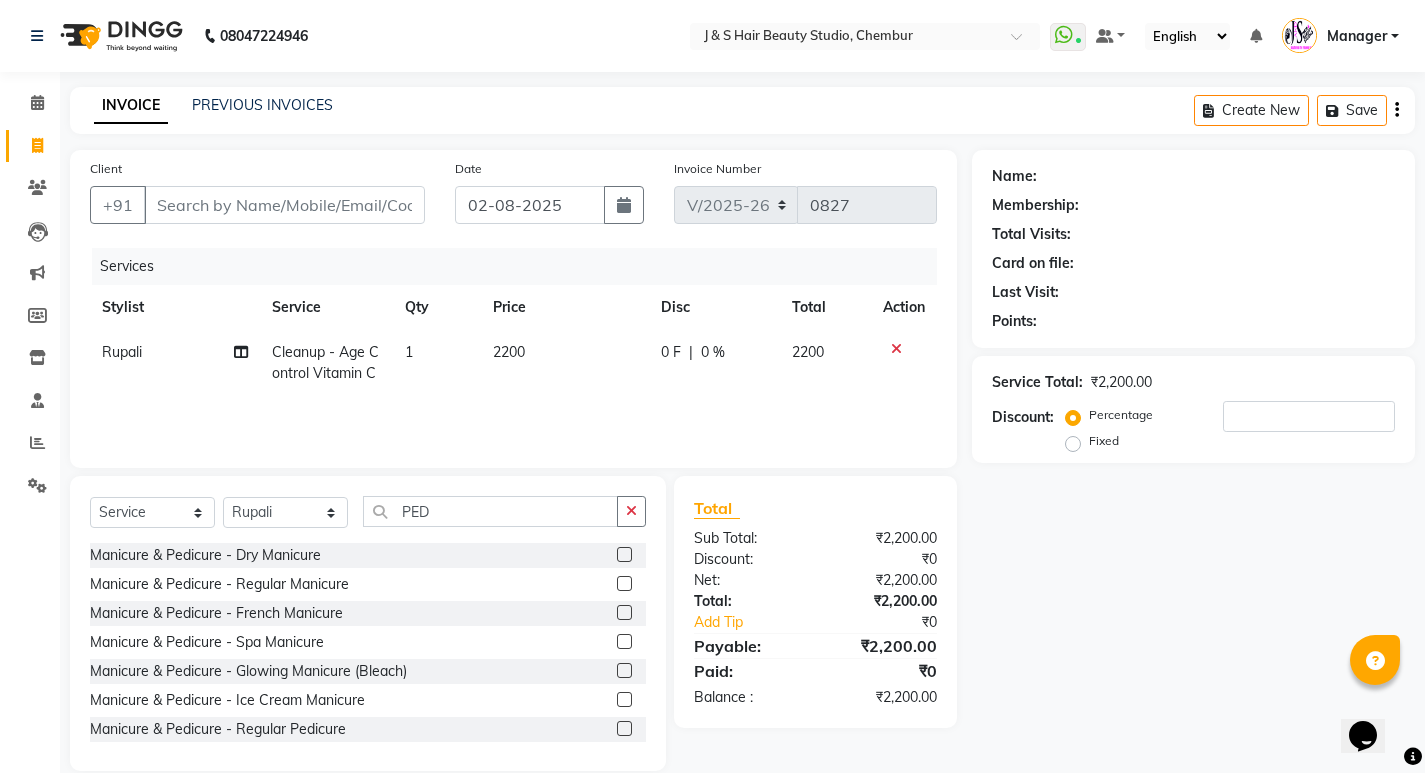 click 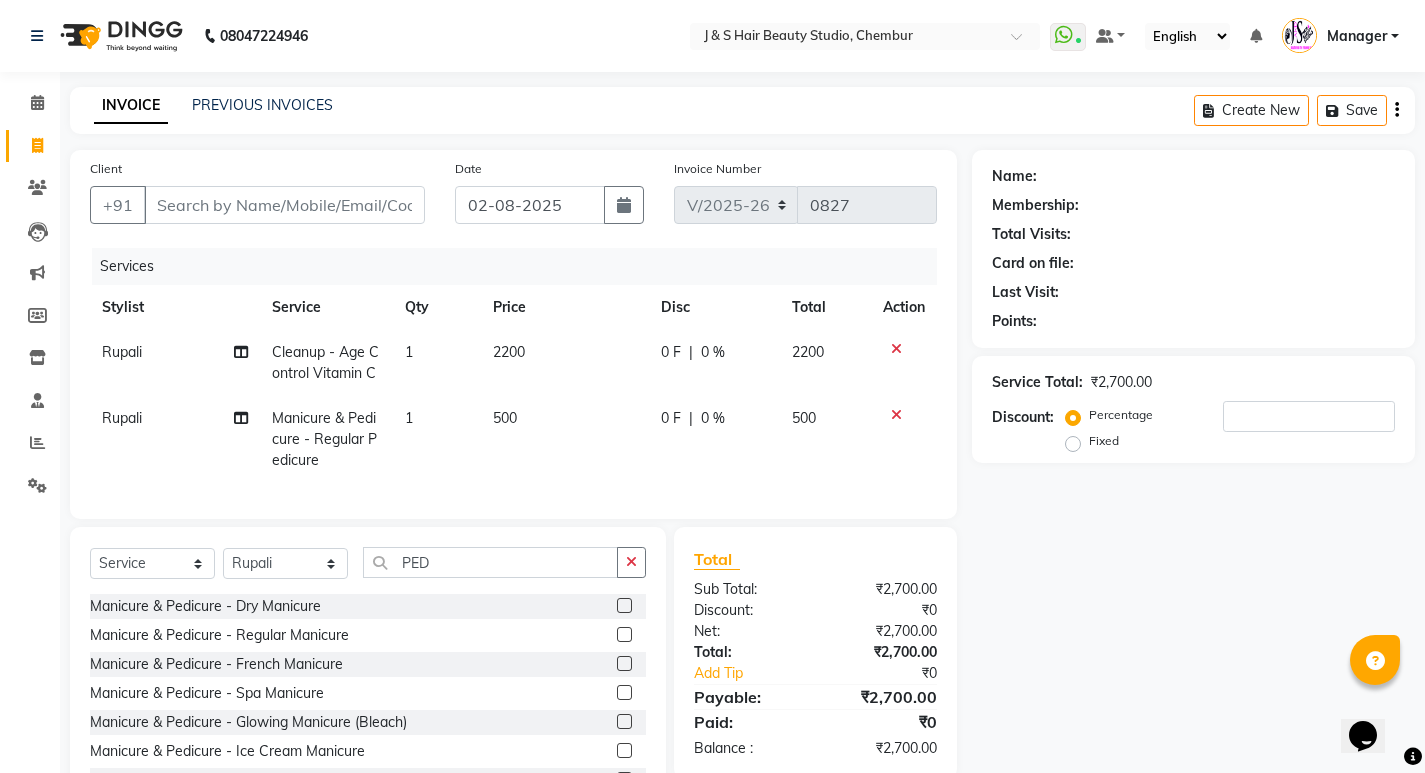 checkbox on "false" 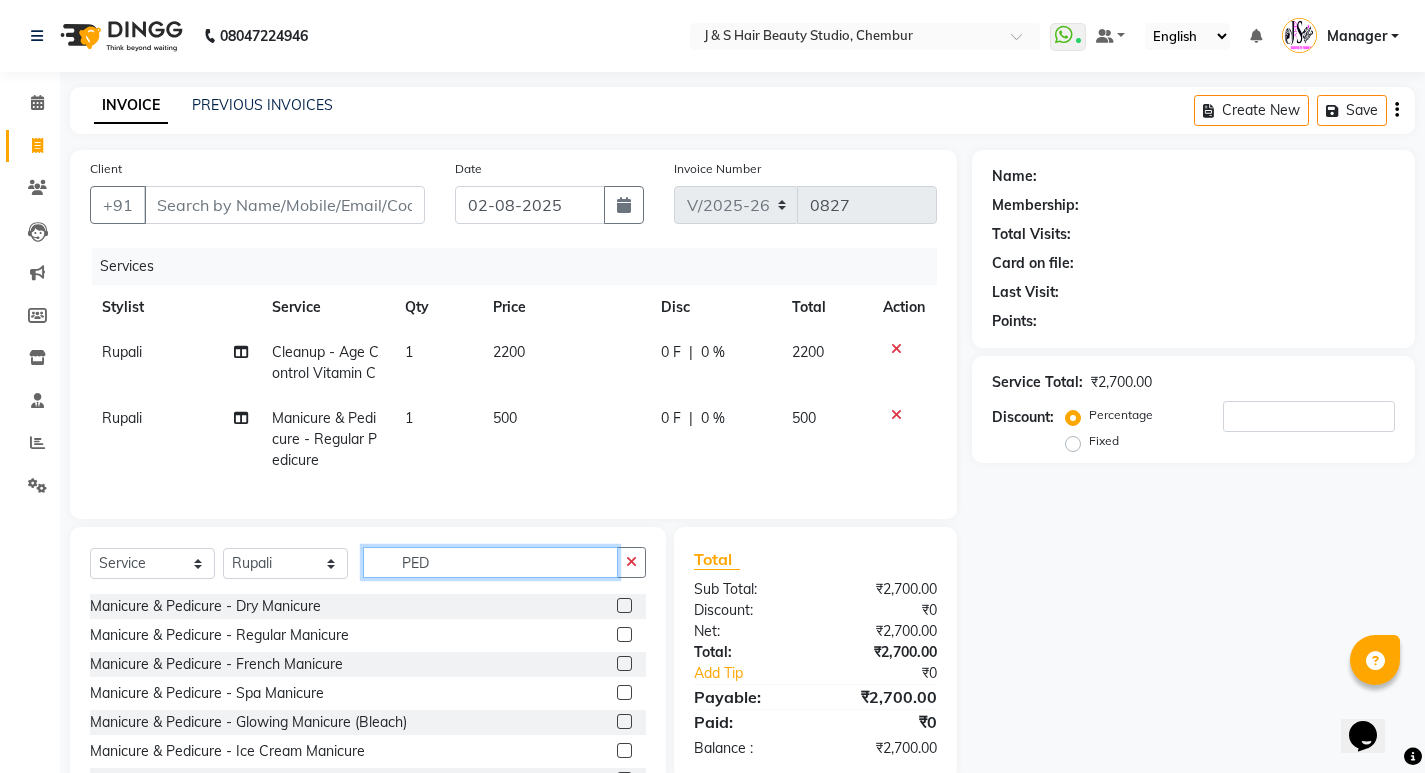 click on "PED" 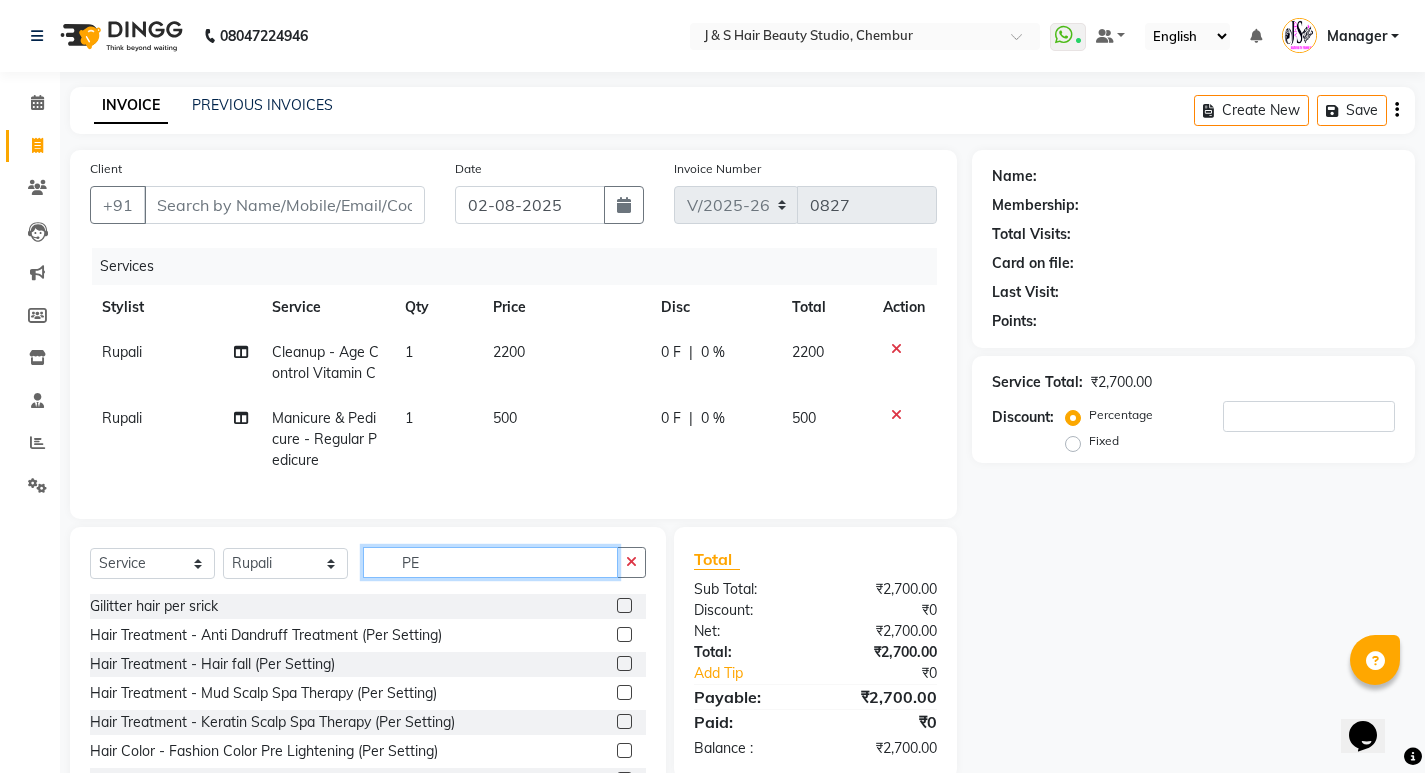 type on "P" 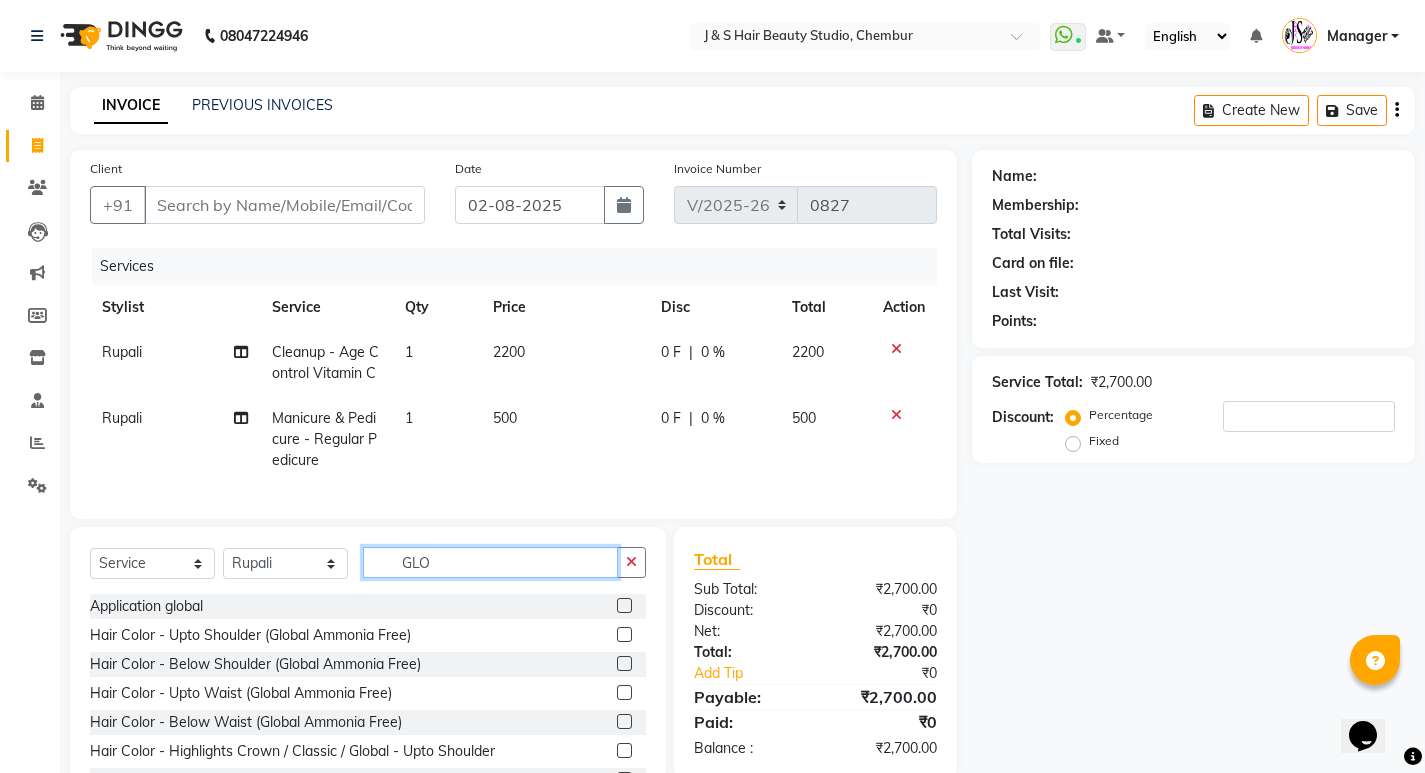 scroll, scrollTop: 94, scrollLeft: 0, axis: vertical 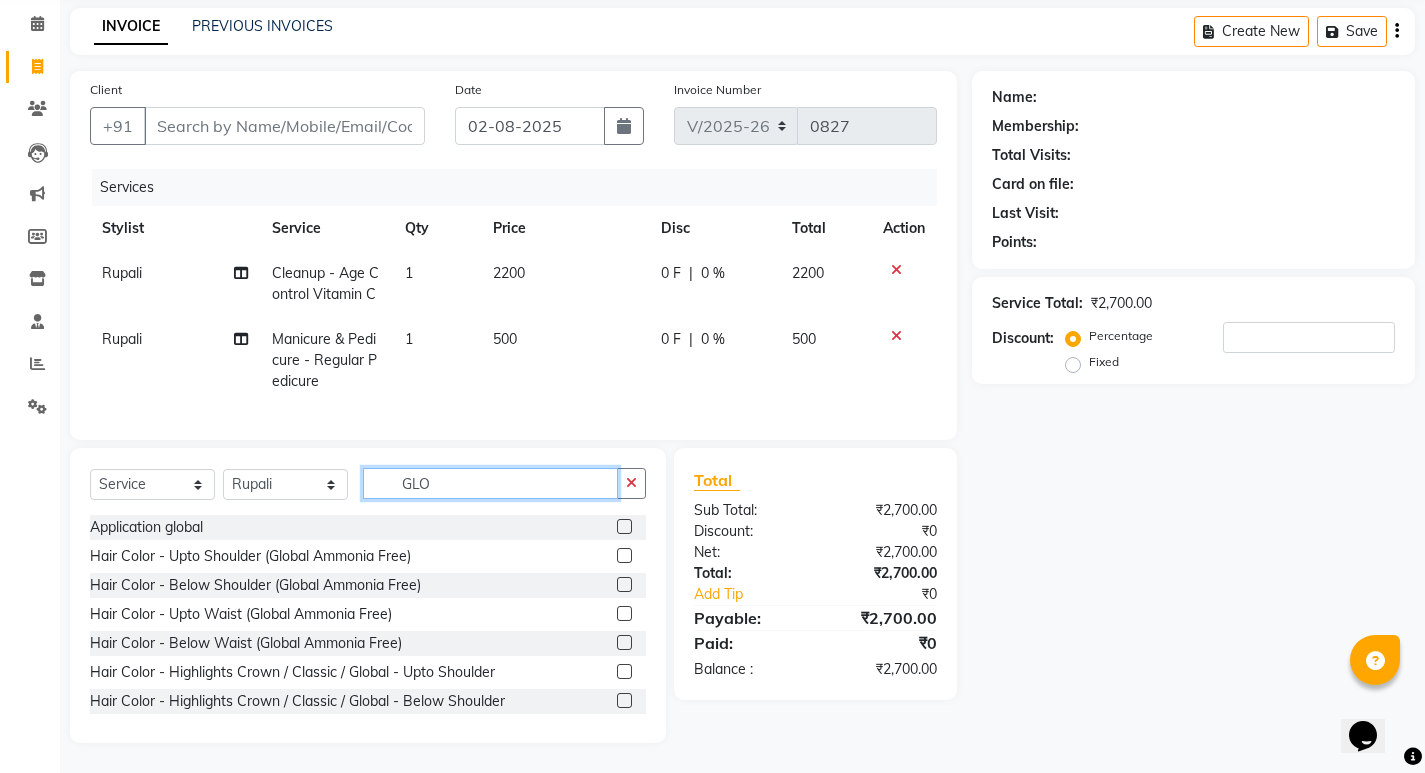 type on "GLO" 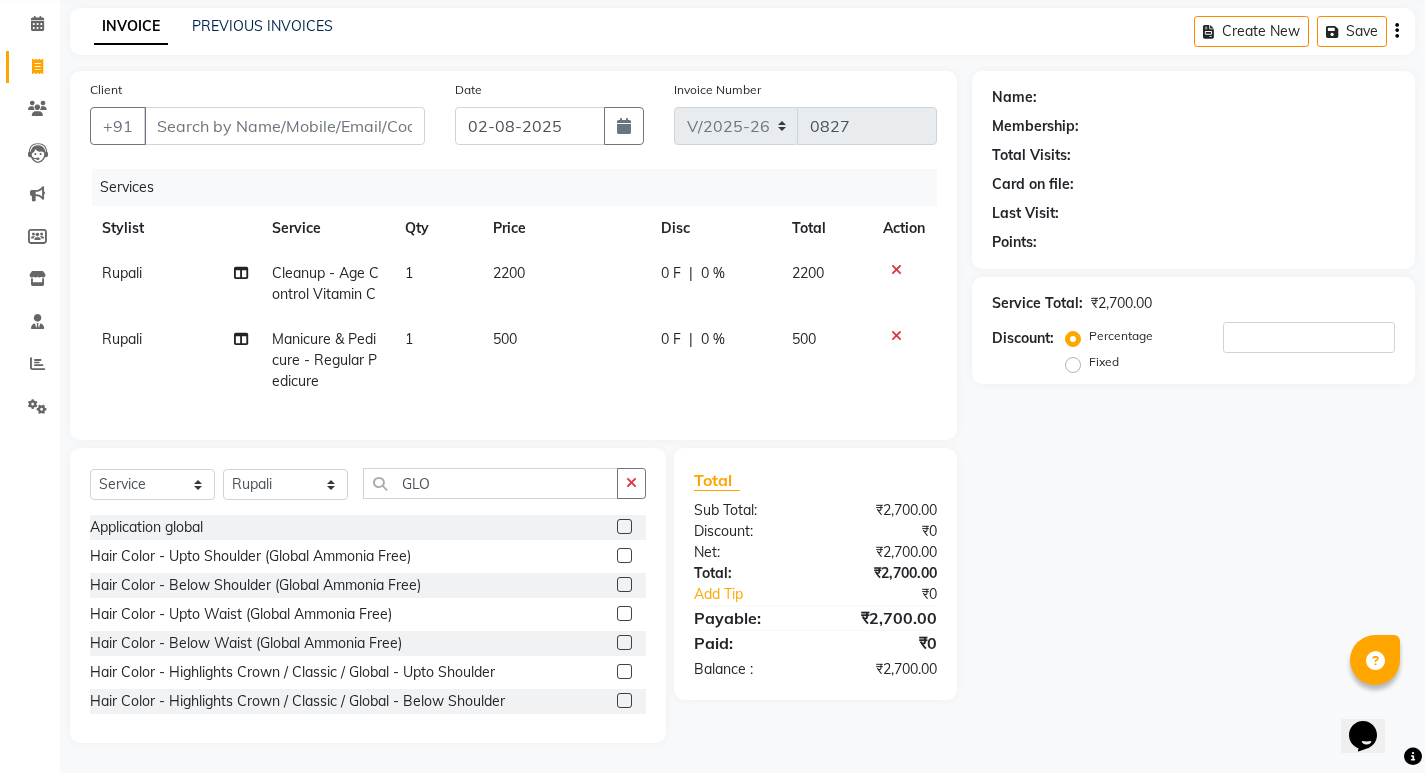 click 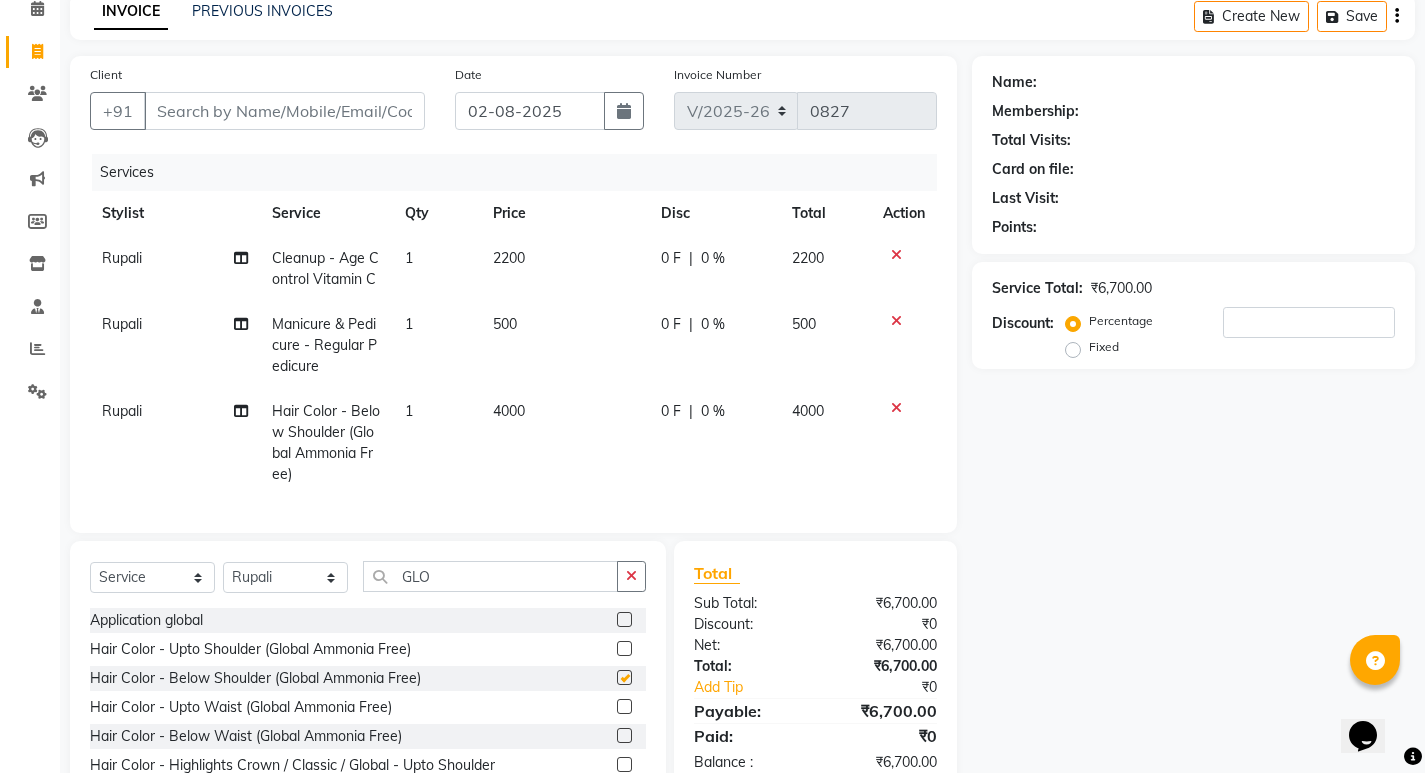 checkbox on "false" 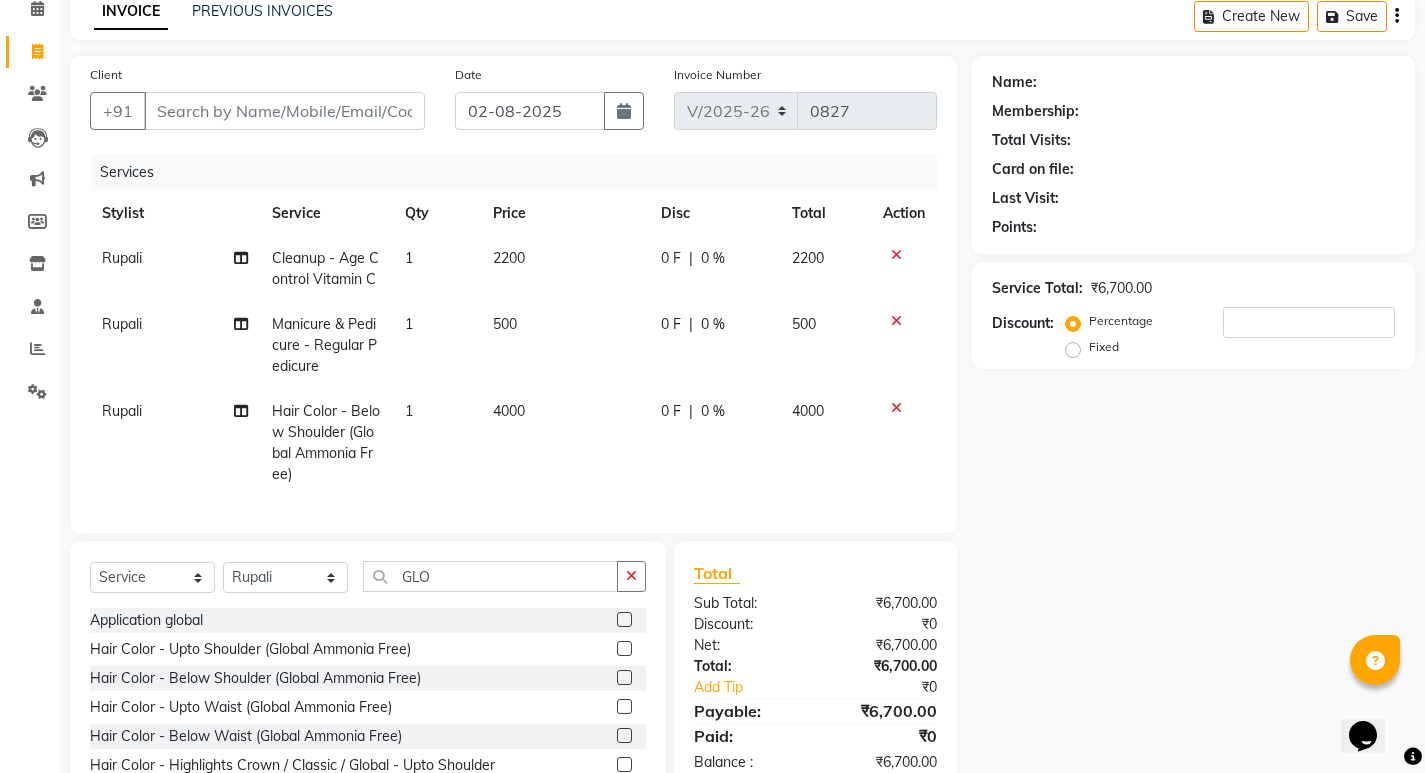 click 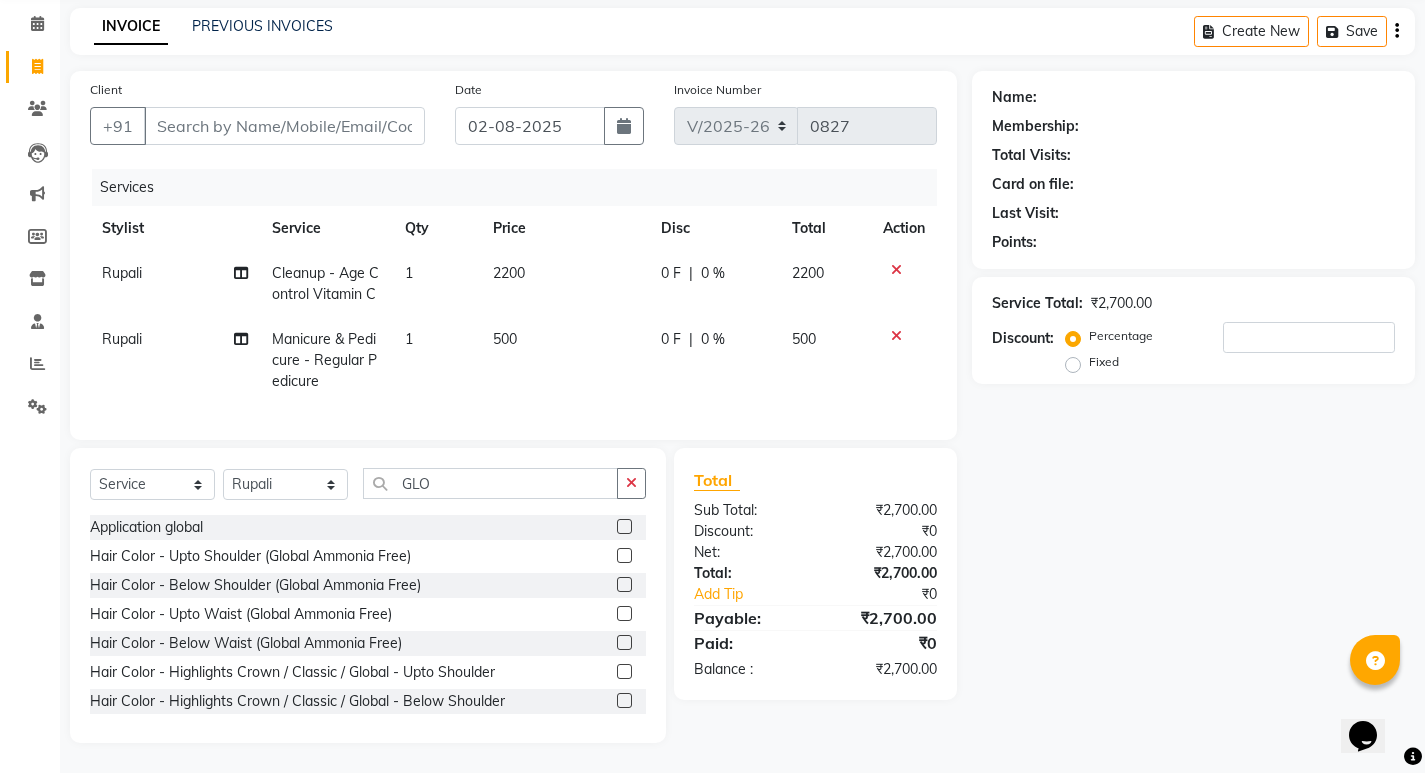 click 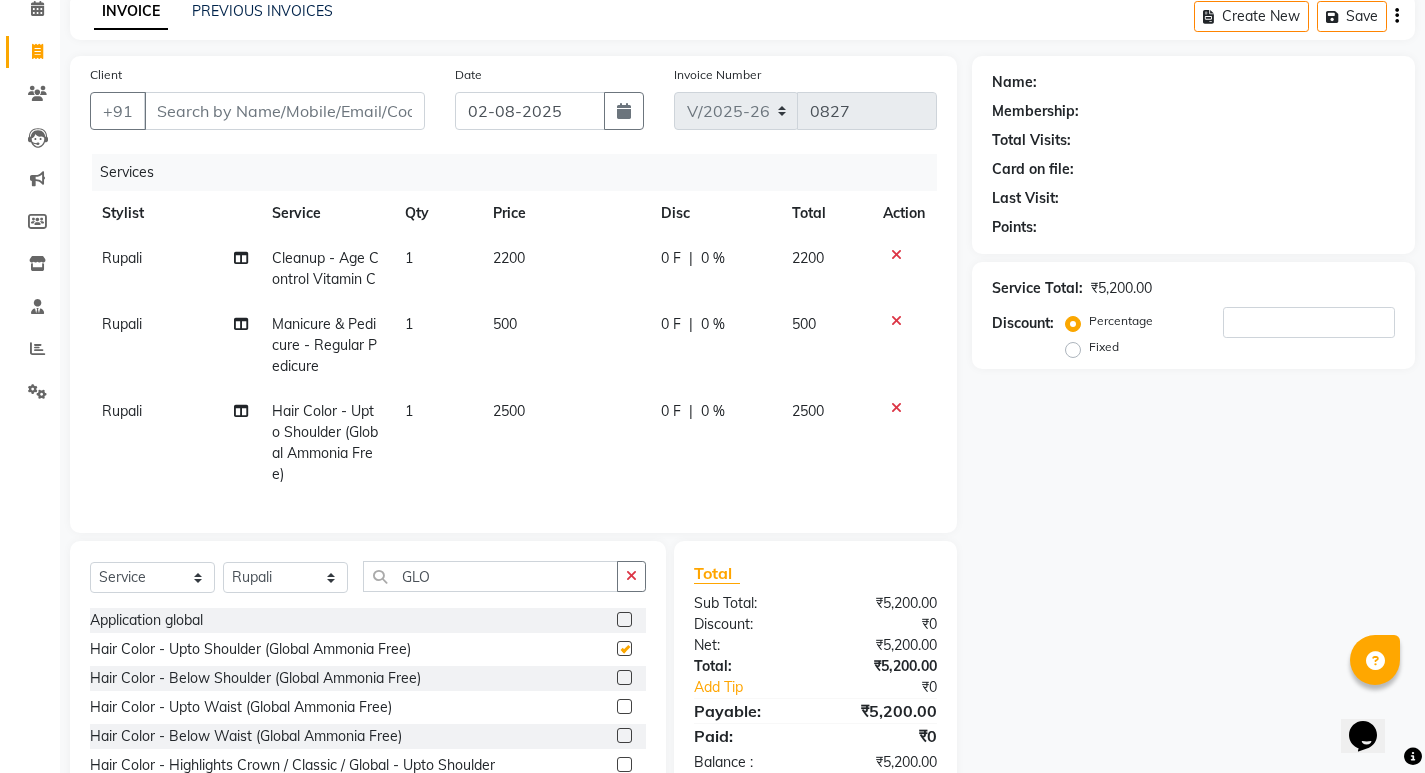 checkbox on "false" 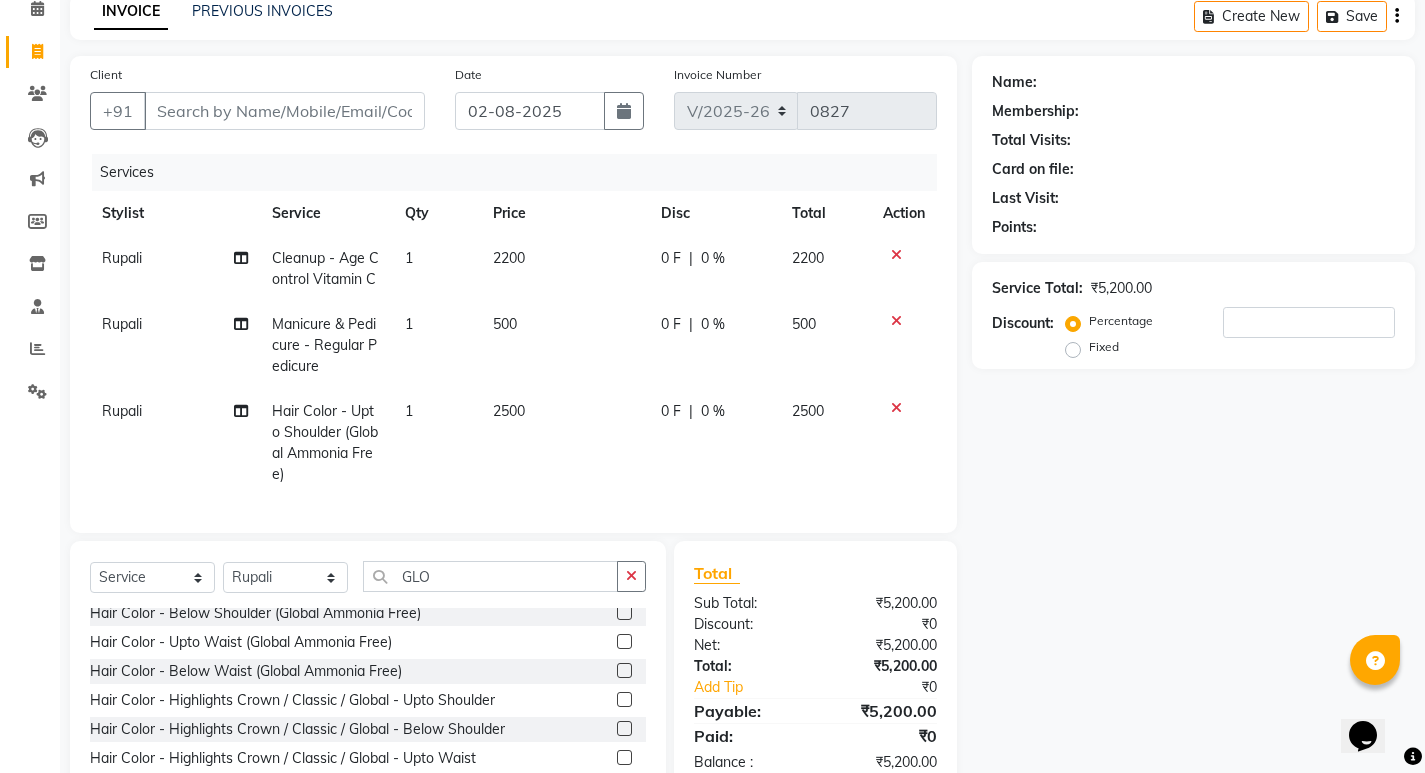 scroll, scrollTop: 100, scrollLeft: 0, axis: vertical 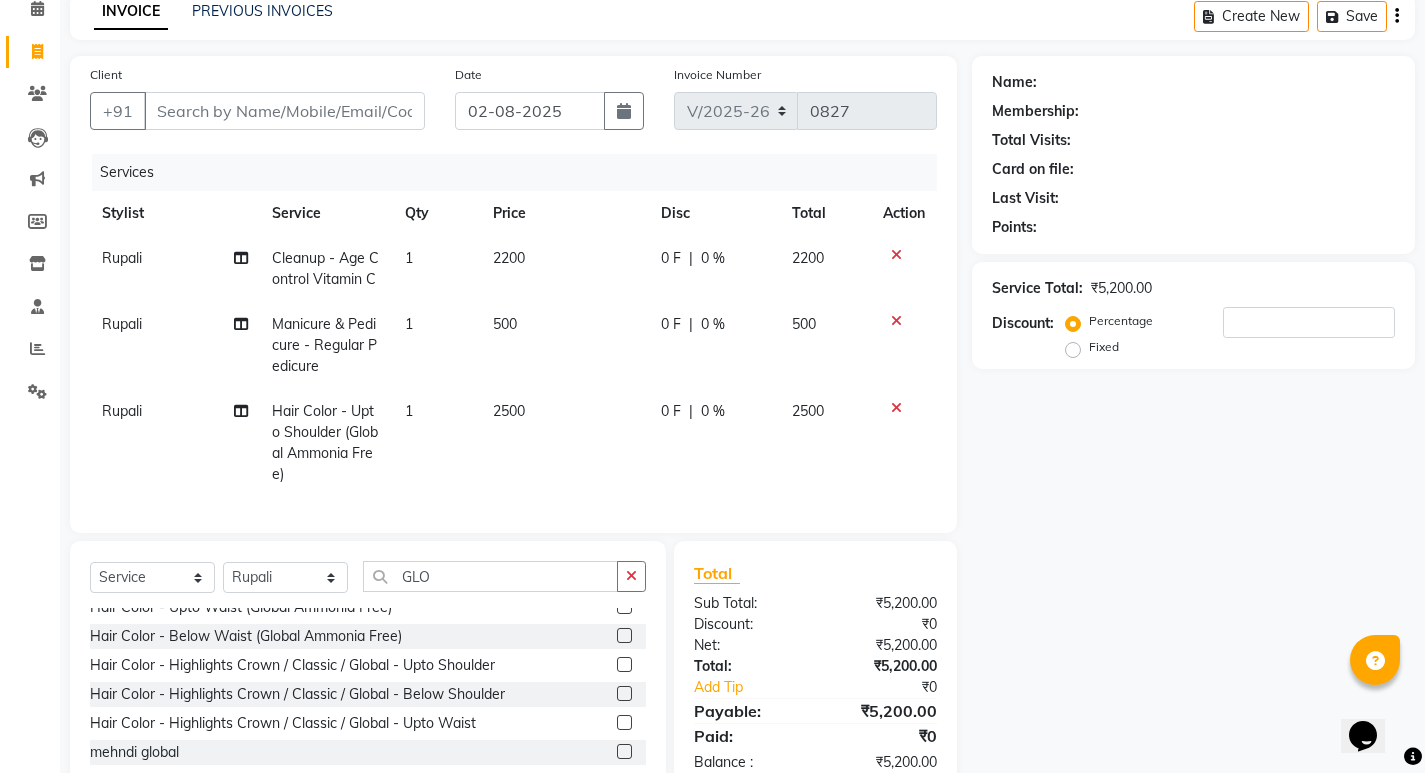 click 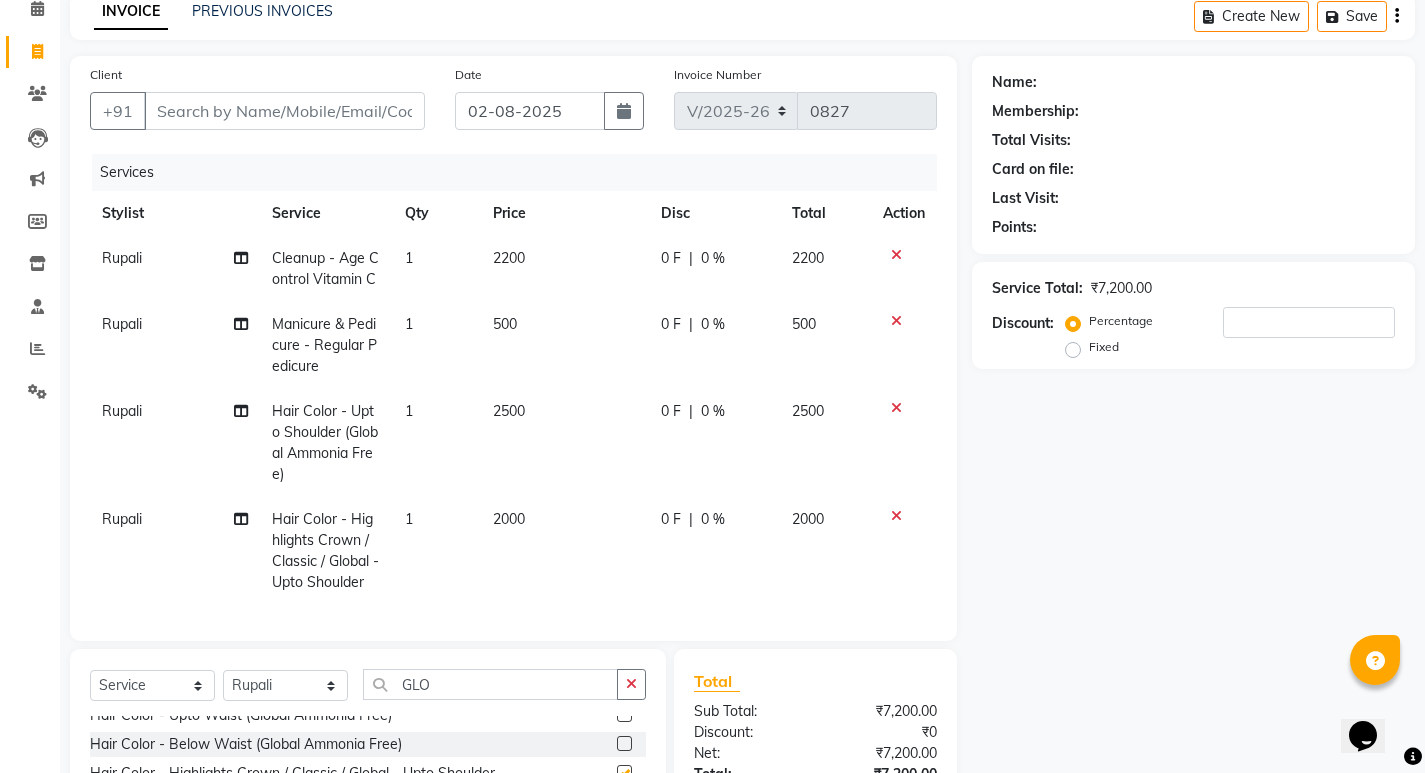 checkbox on "false" 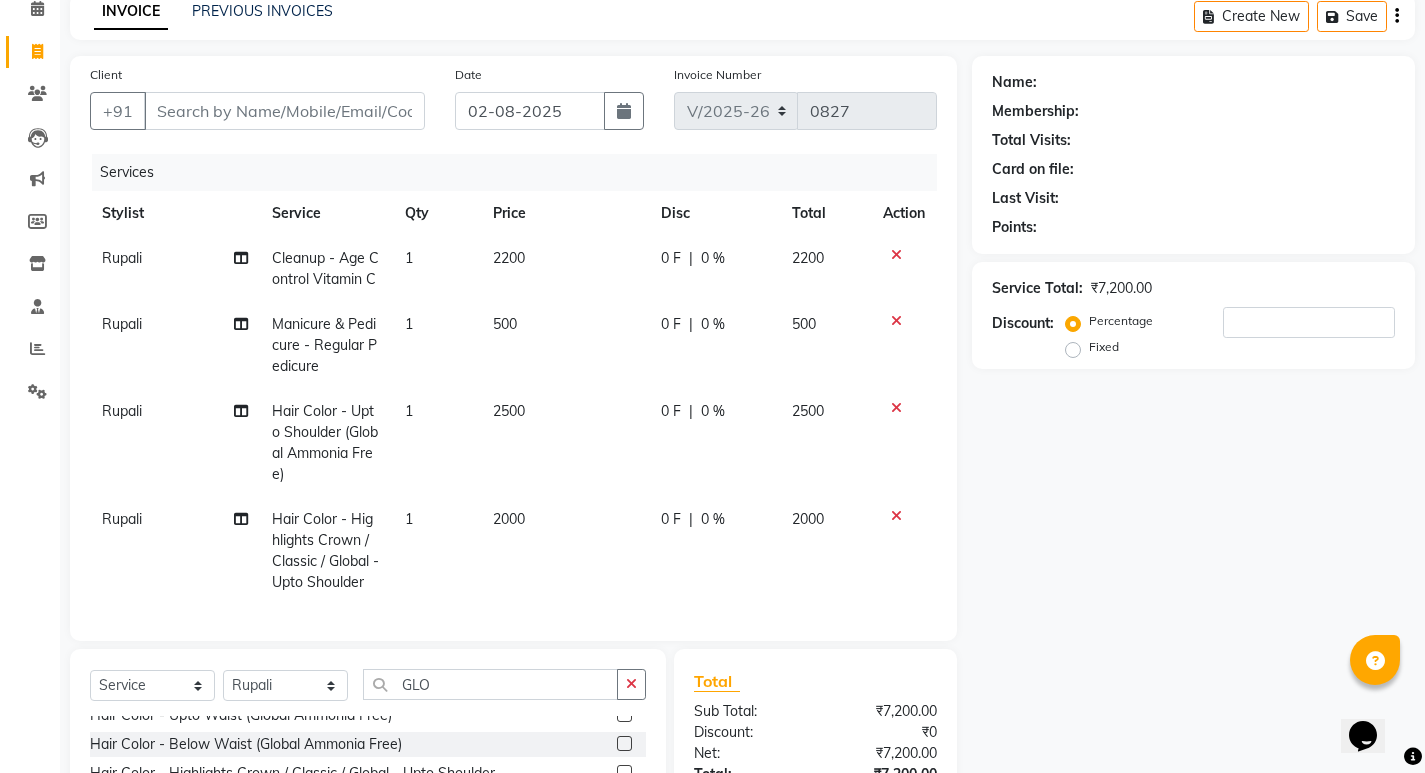 click 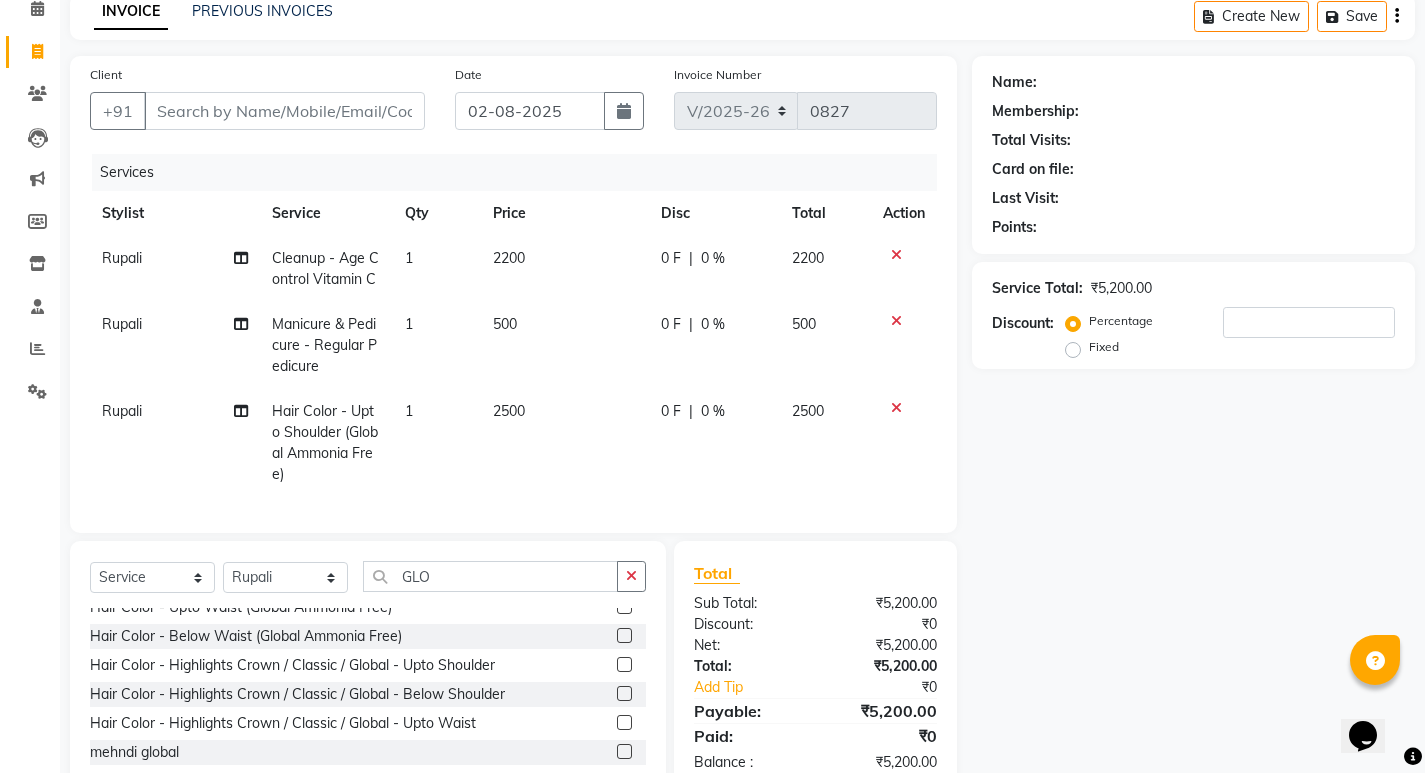 click 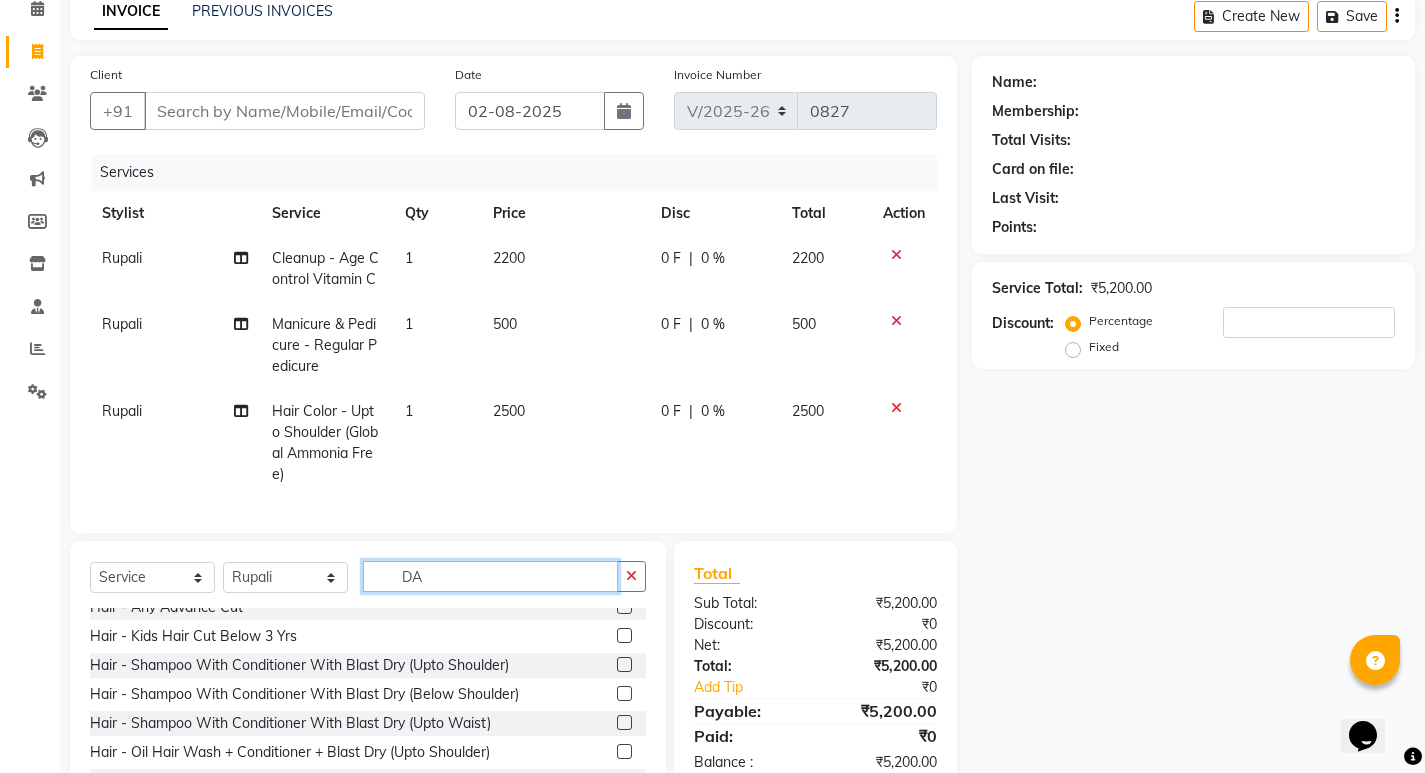 scroll, scrollTop: 0, scrollLeft: 0, axis: both 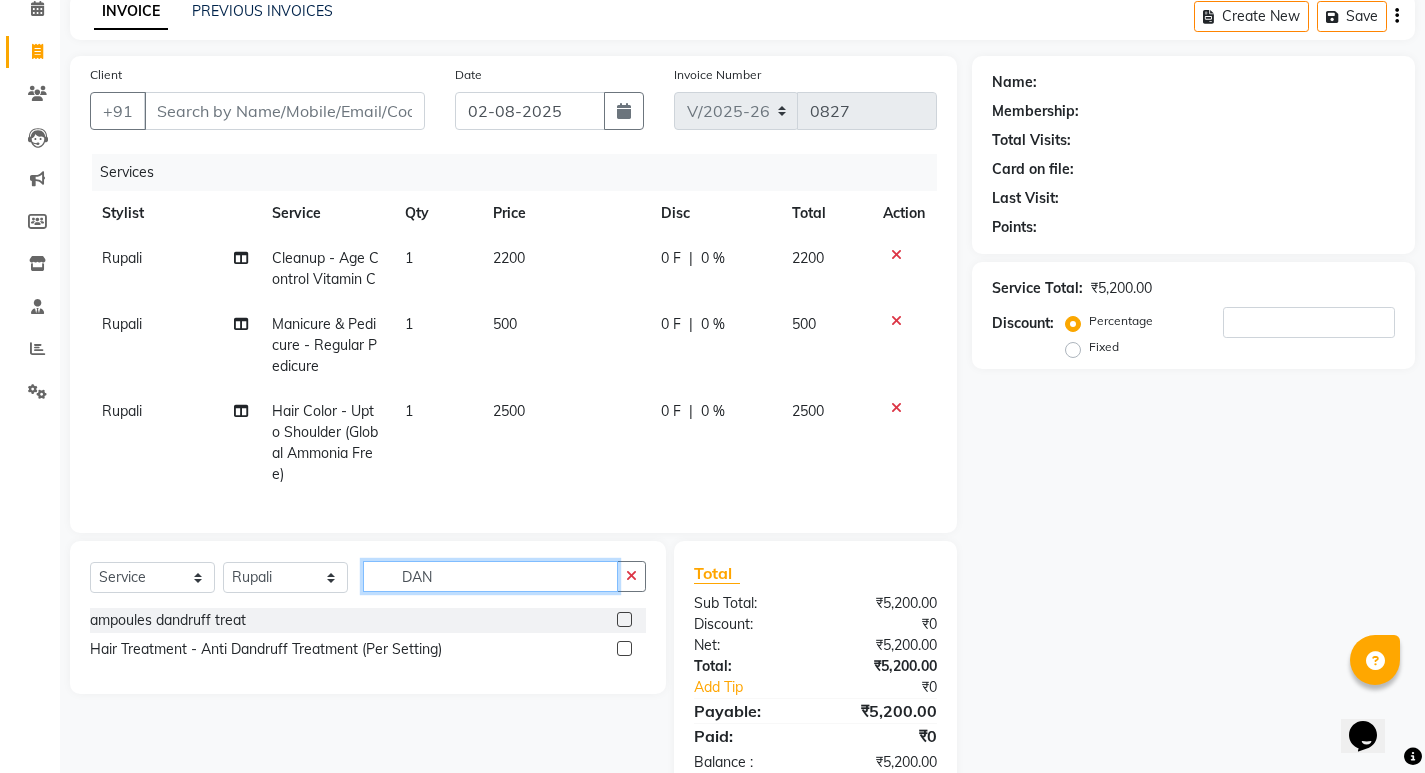 type on "DAN" 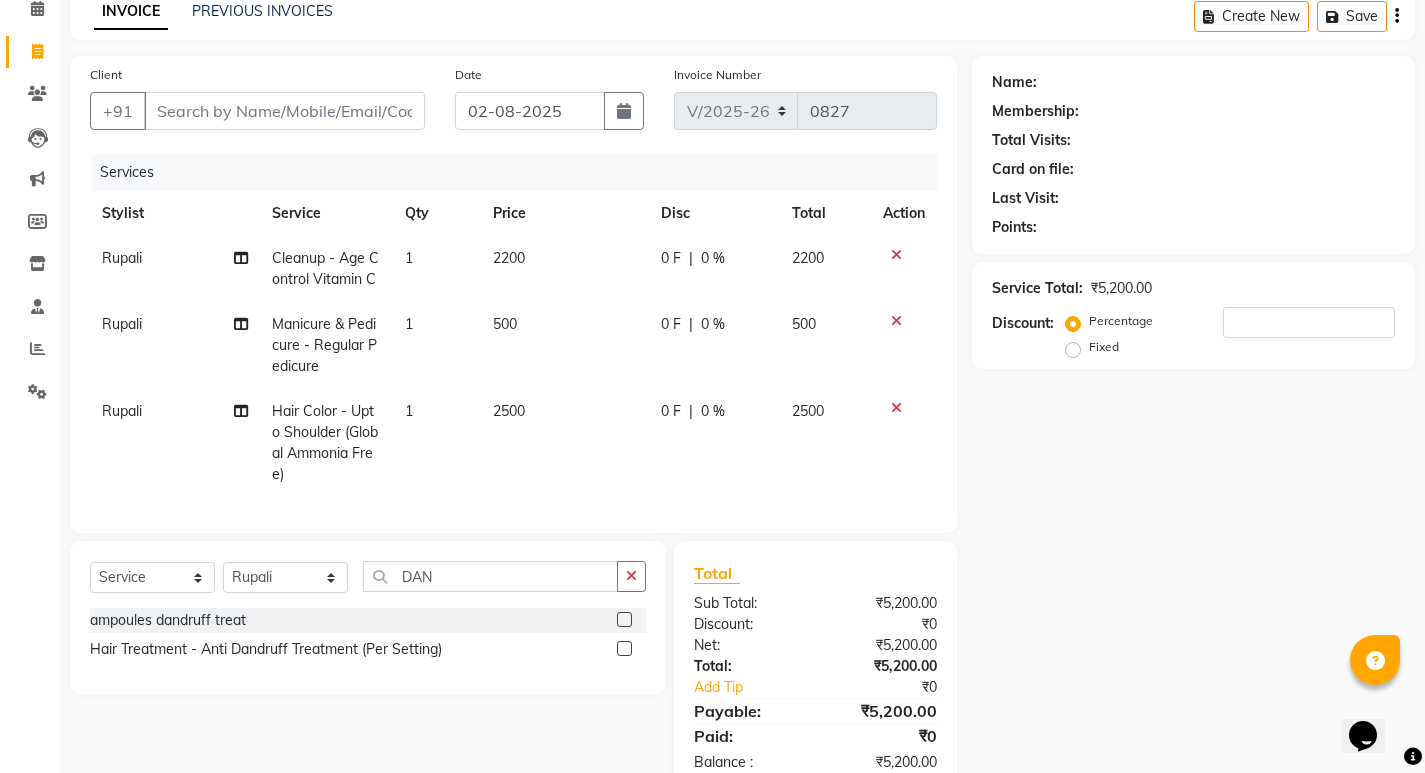 click 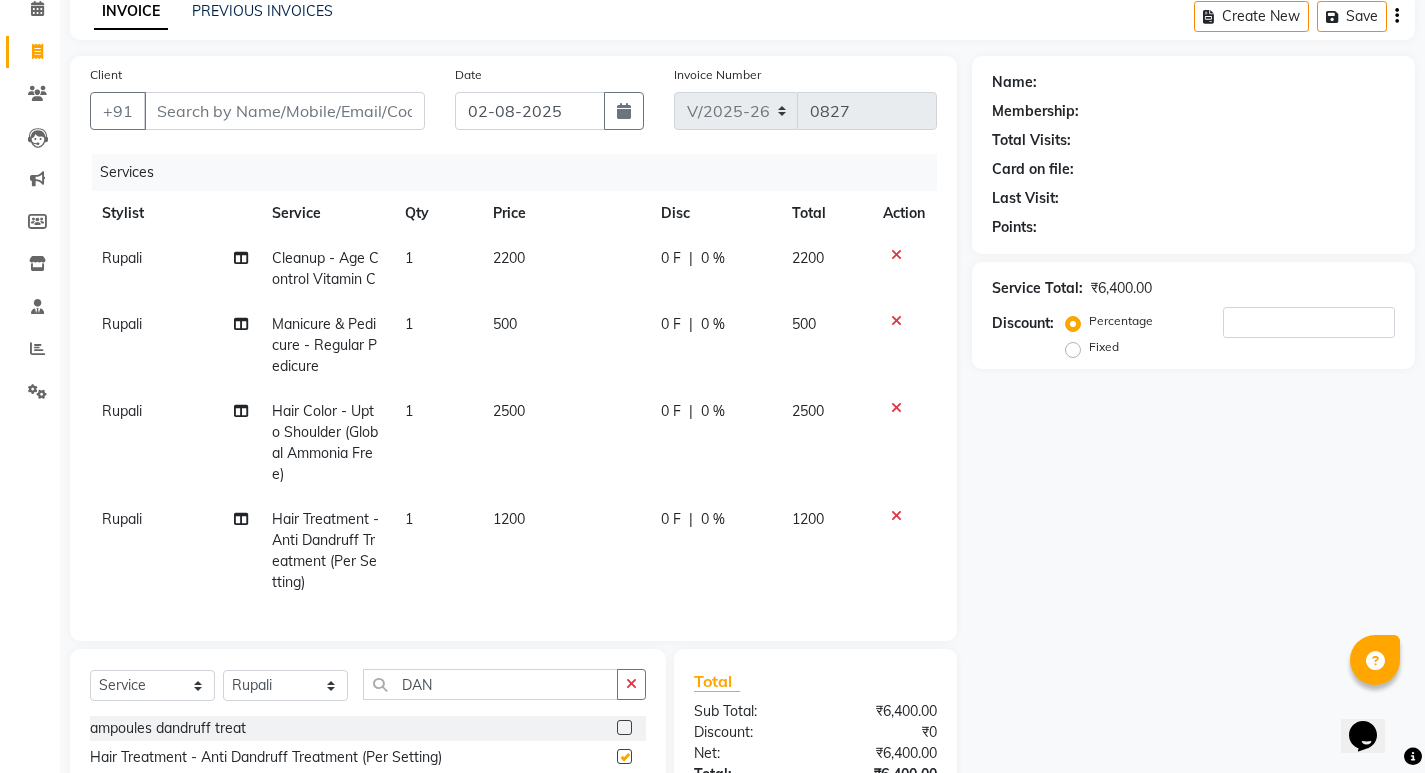 checkbox on "false" 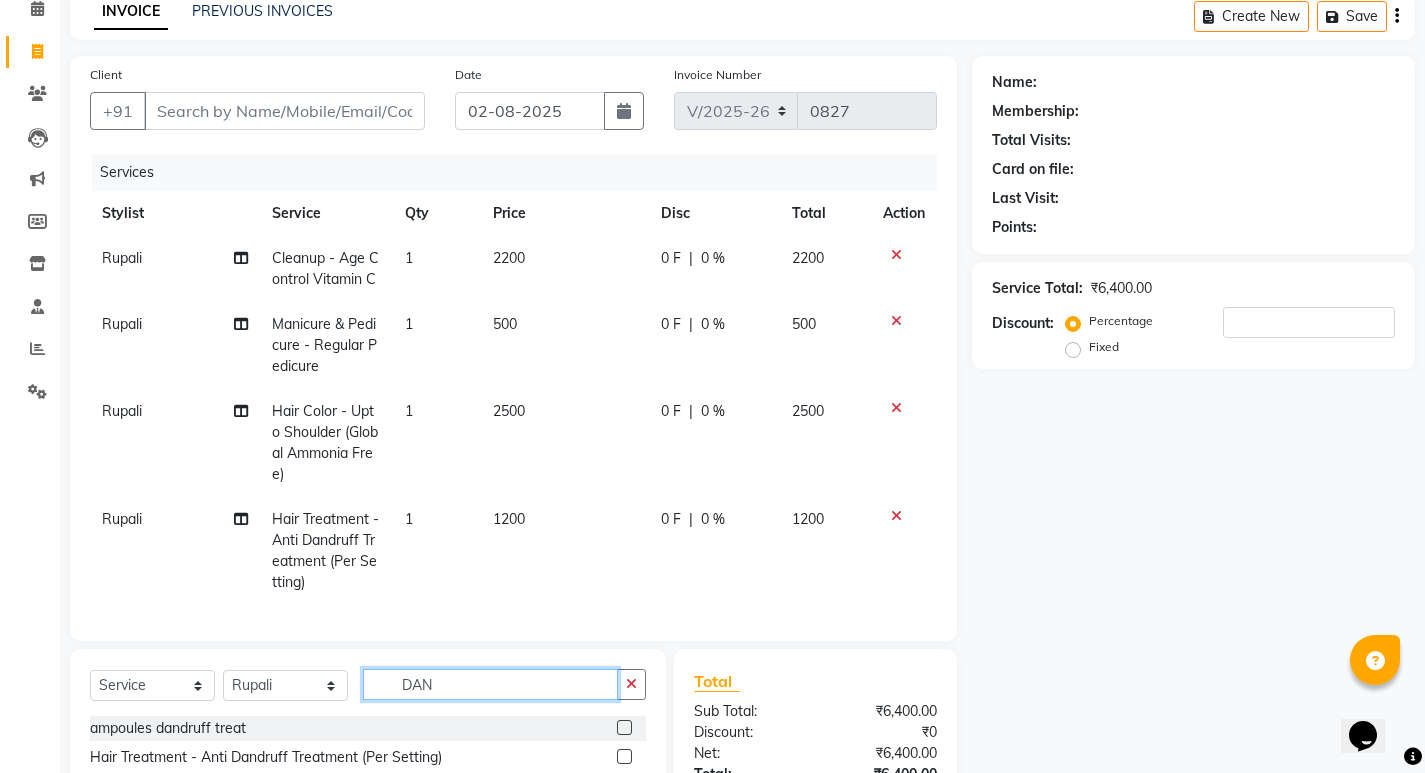 click on "DAN" 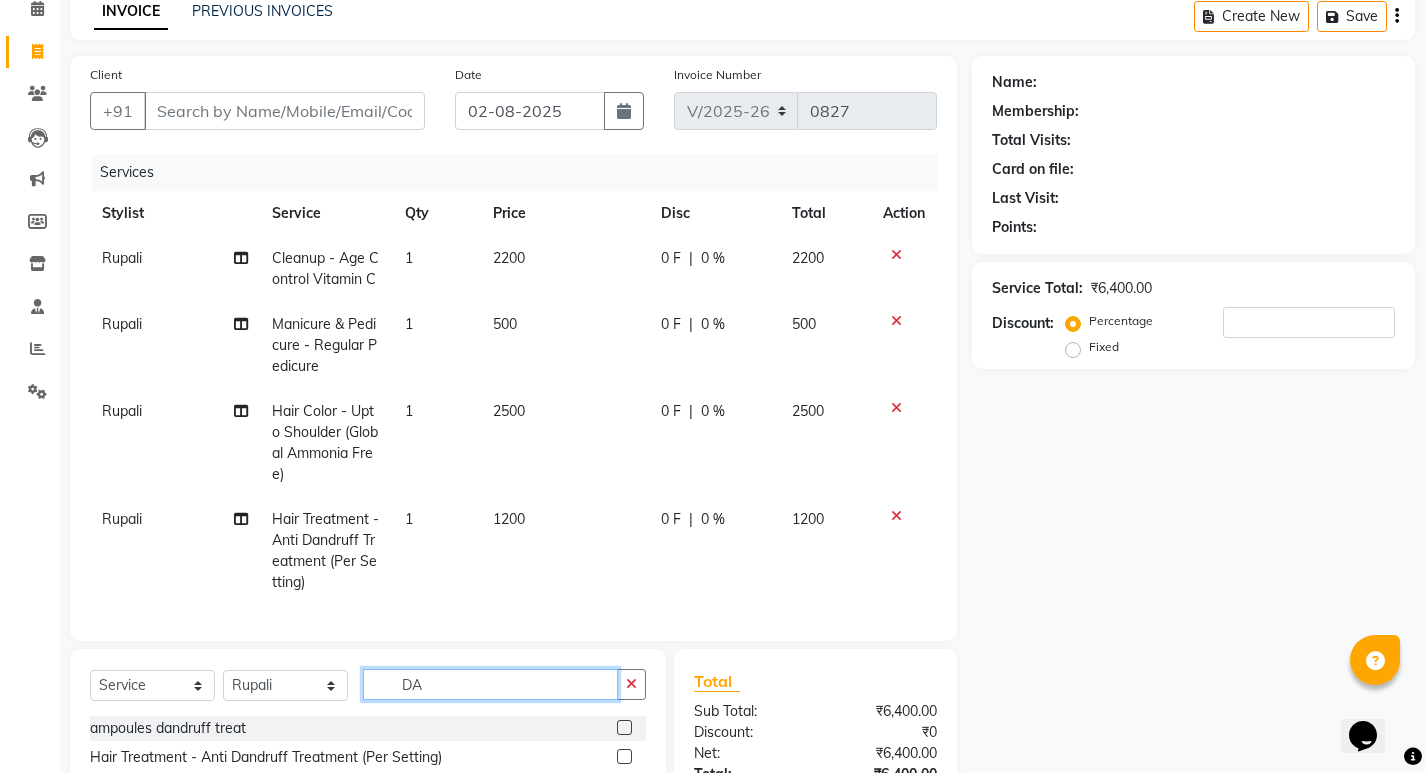 type on "D" 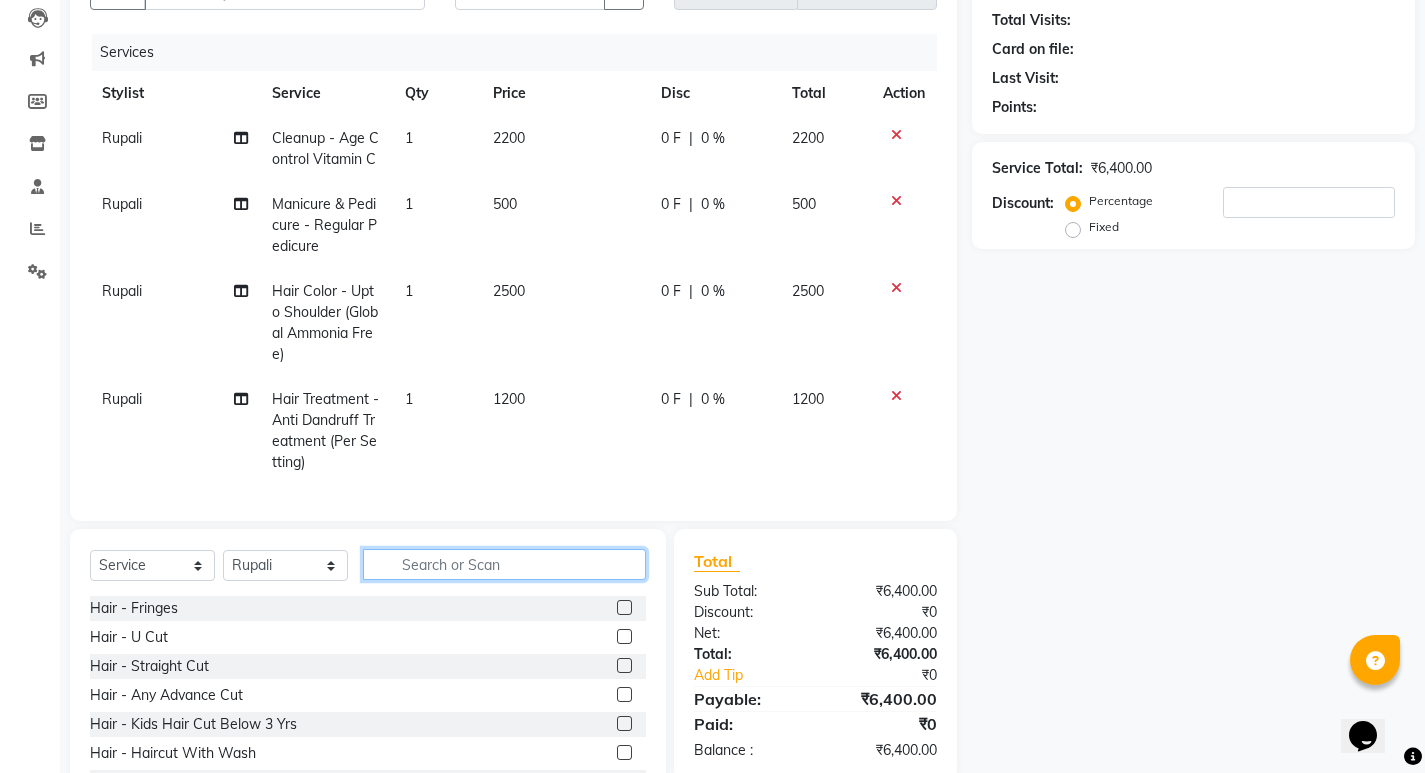 scroll, scrollTop: 300, scrollLeft: 0, axis: vertical 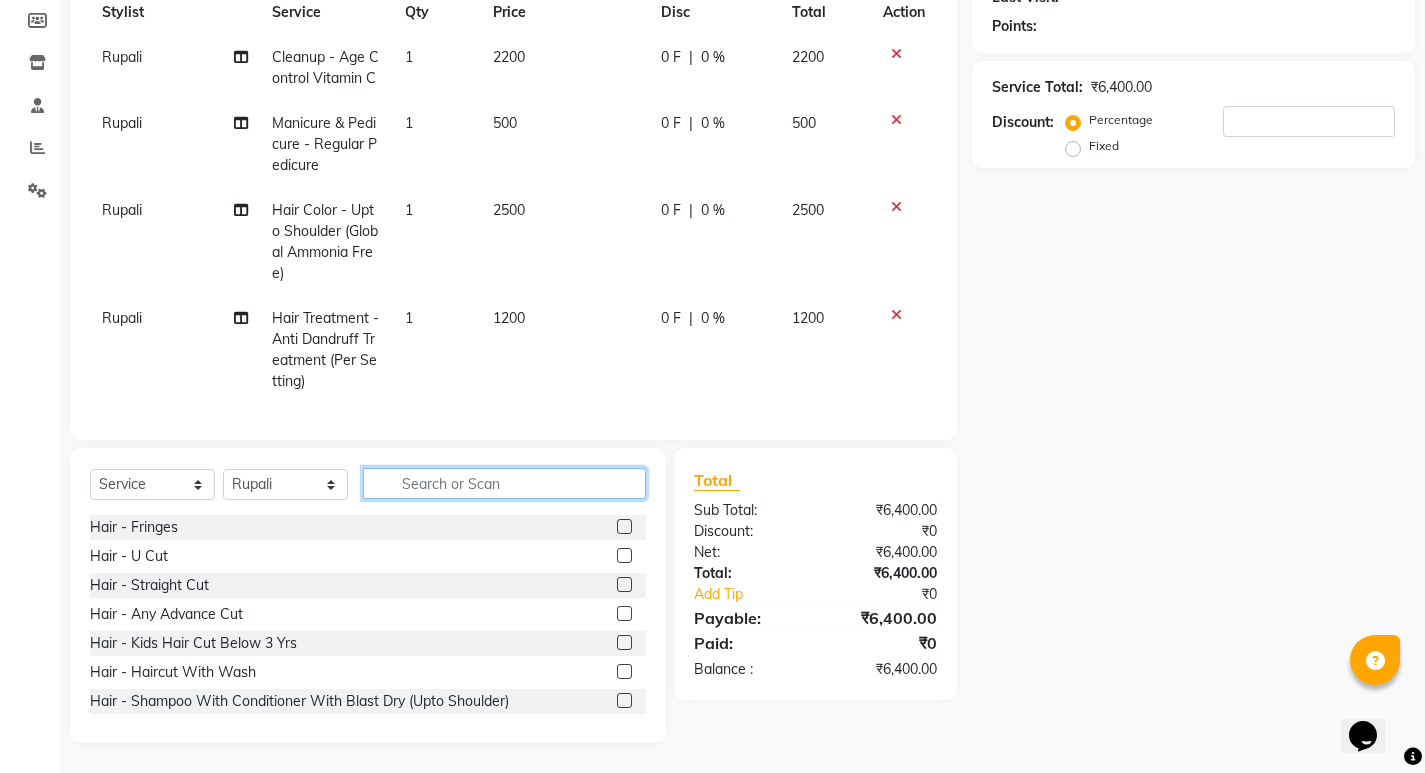 click 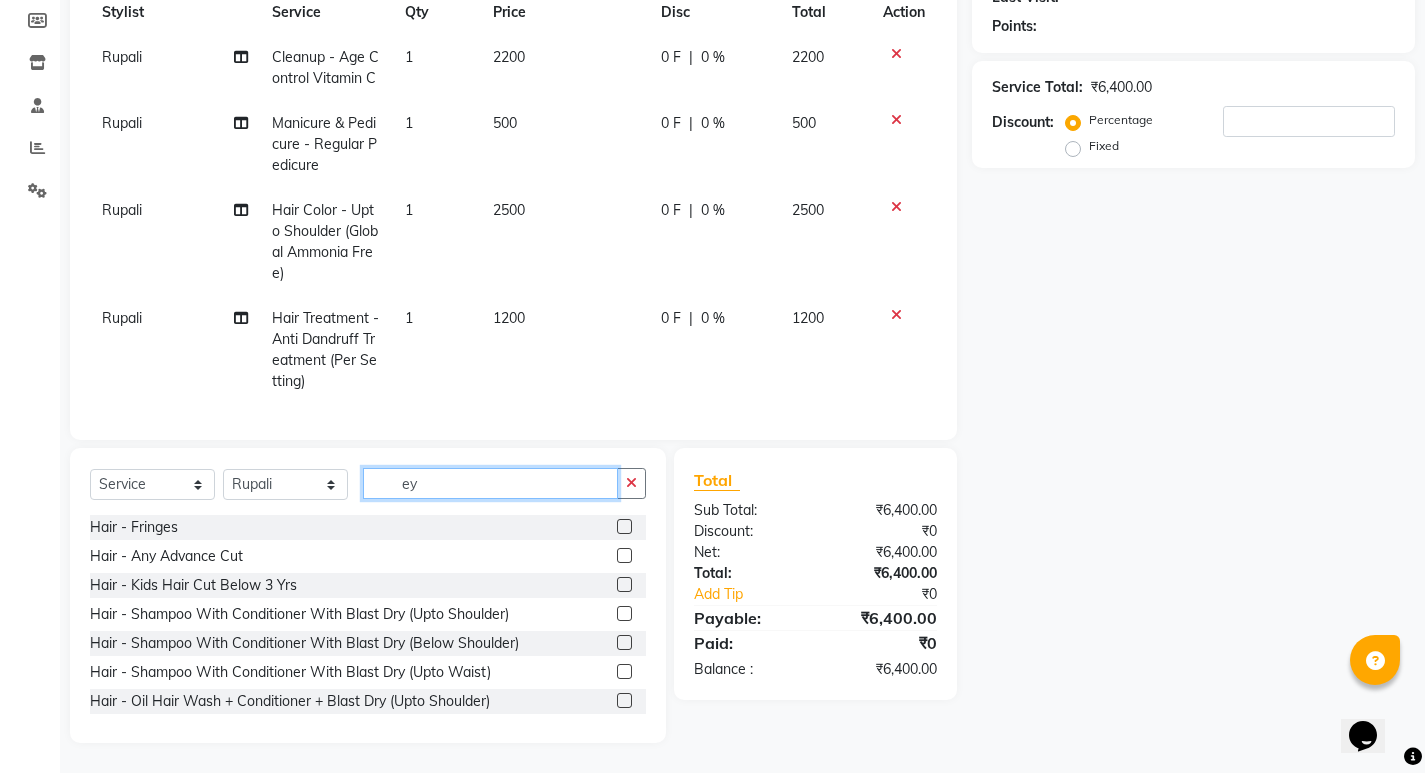 scroll, scrollTop: 267, scrollLeft: 0, axis: vertical 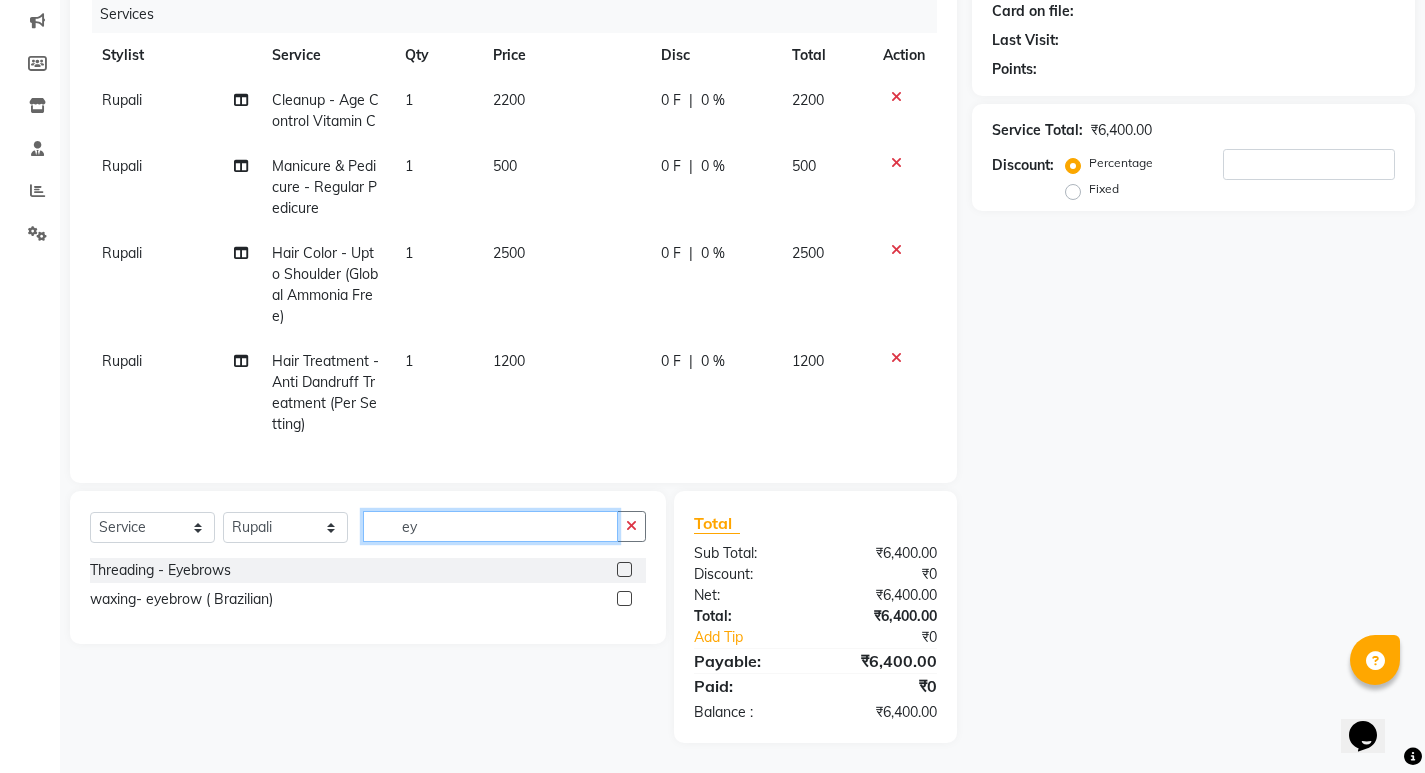 type on "ey" 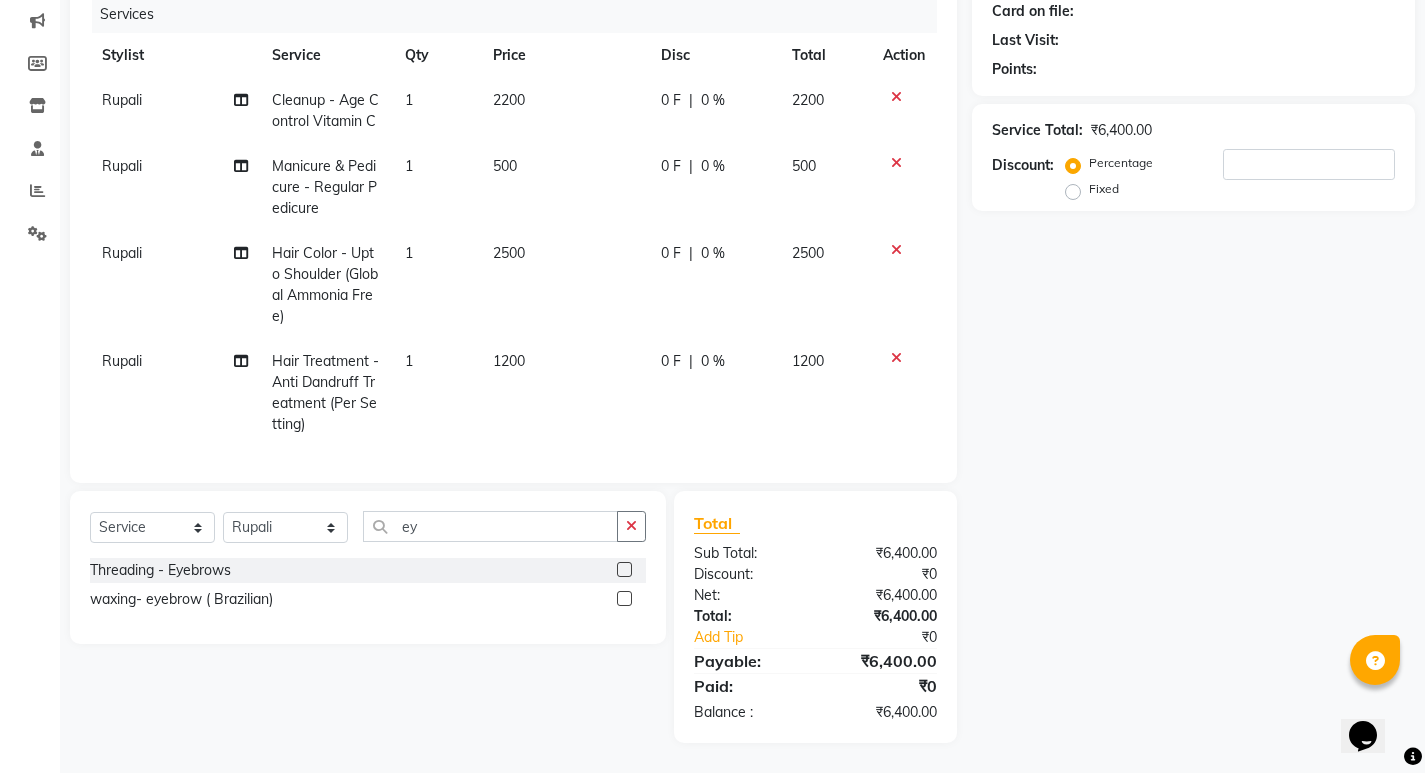 click 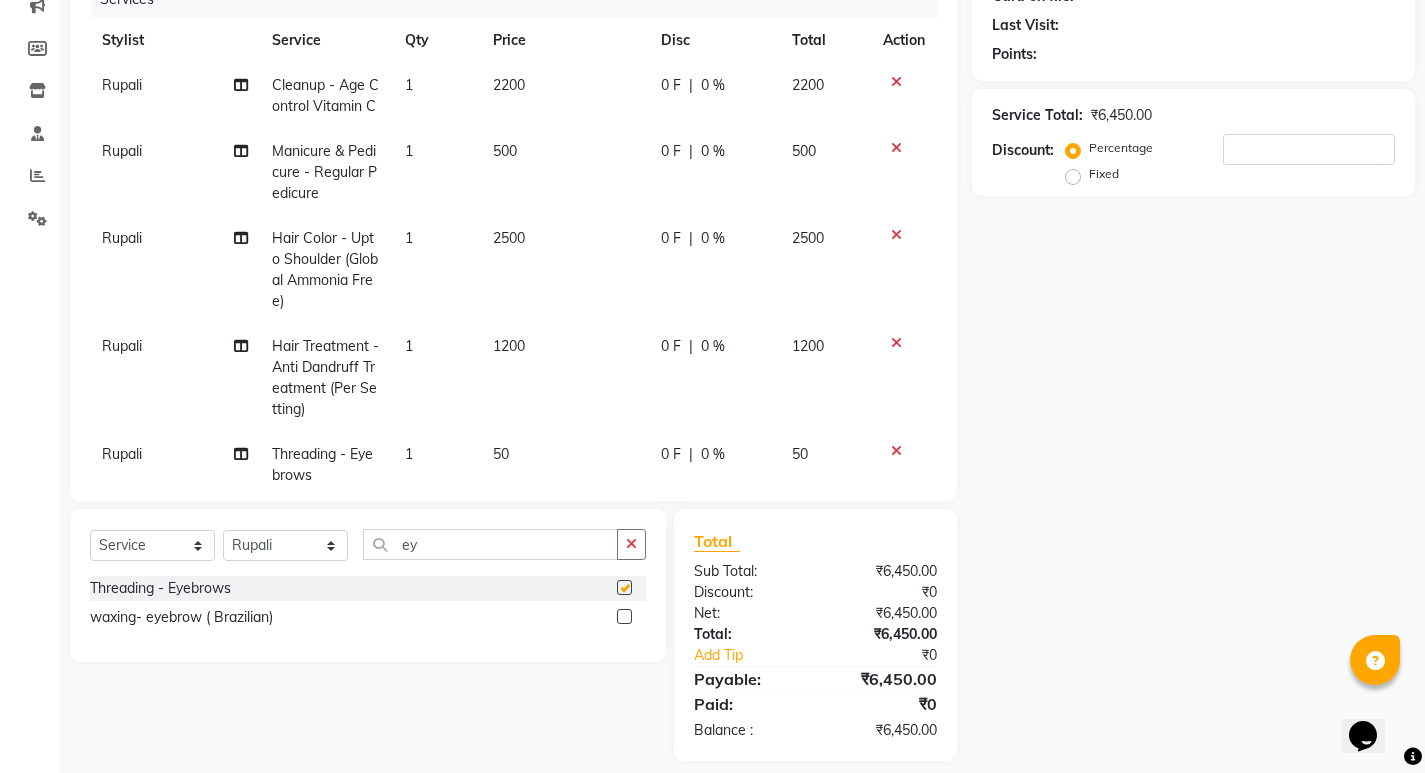 checkbox on "false" 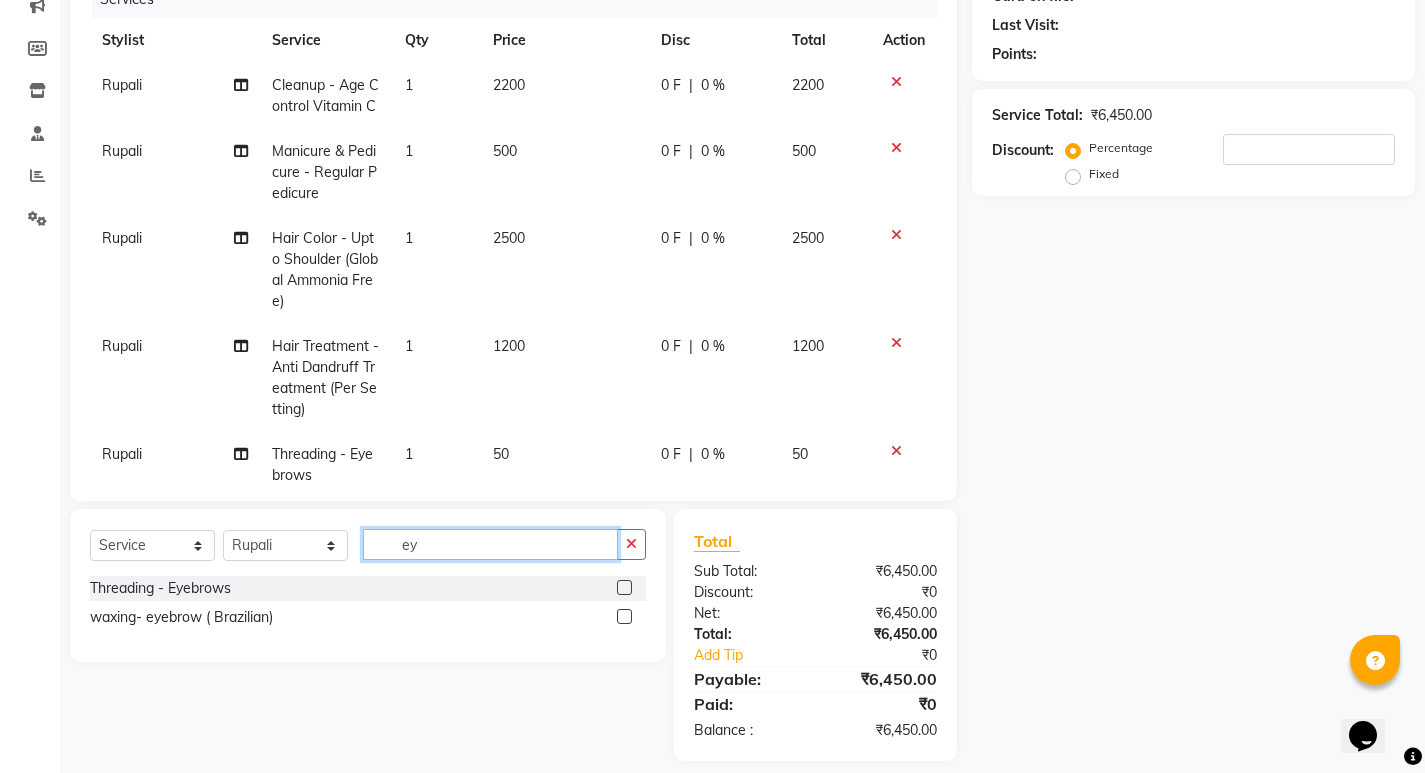 click on "ey" 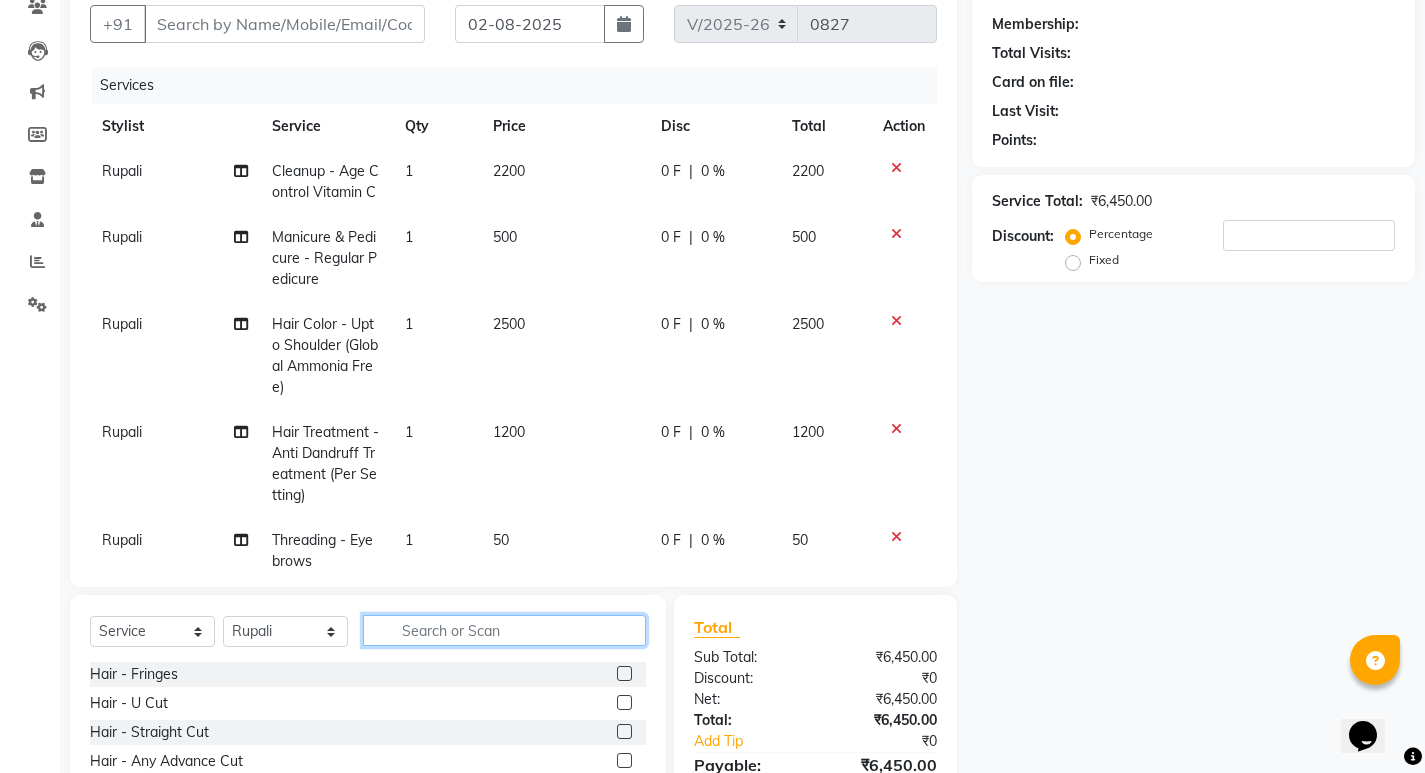scroll, scrollTop: 0, scrollLeft: 0, axis: both 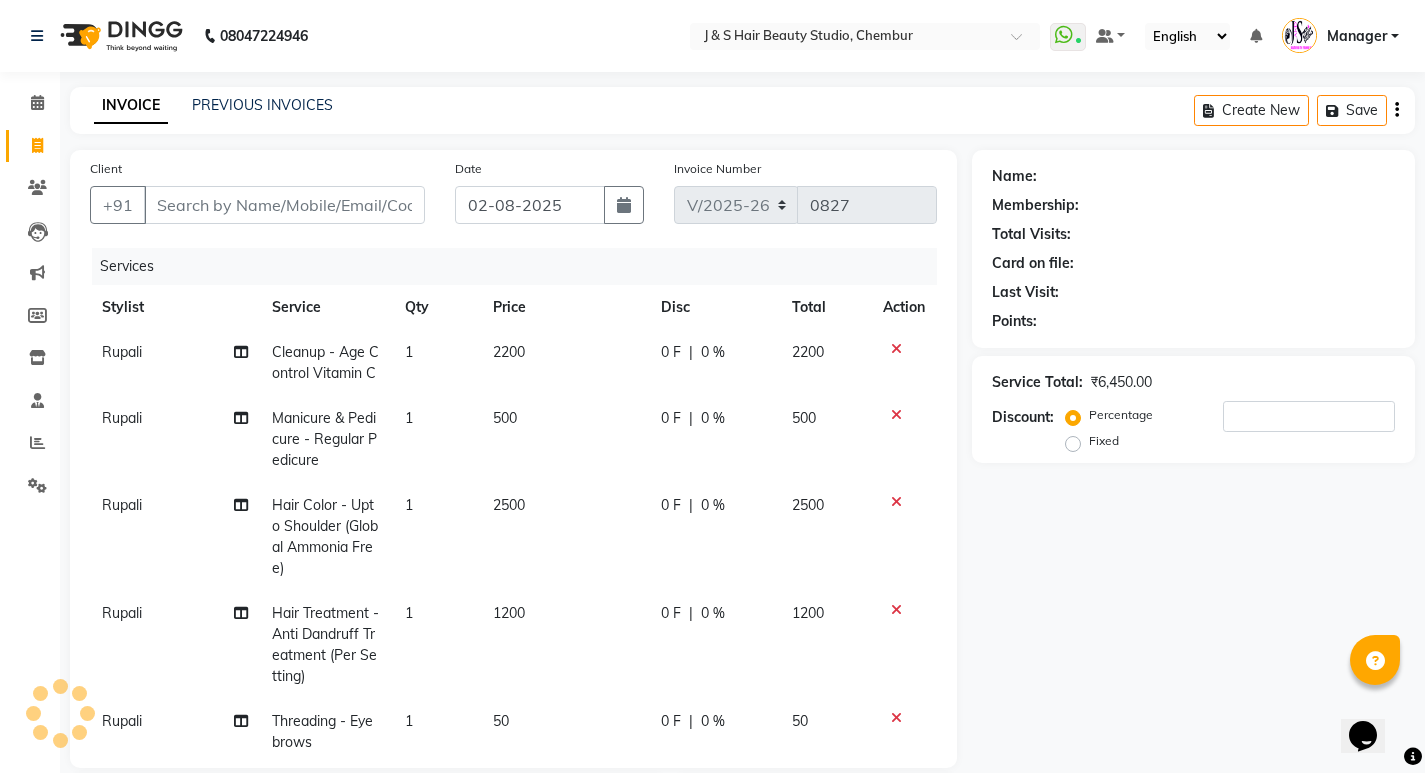 type 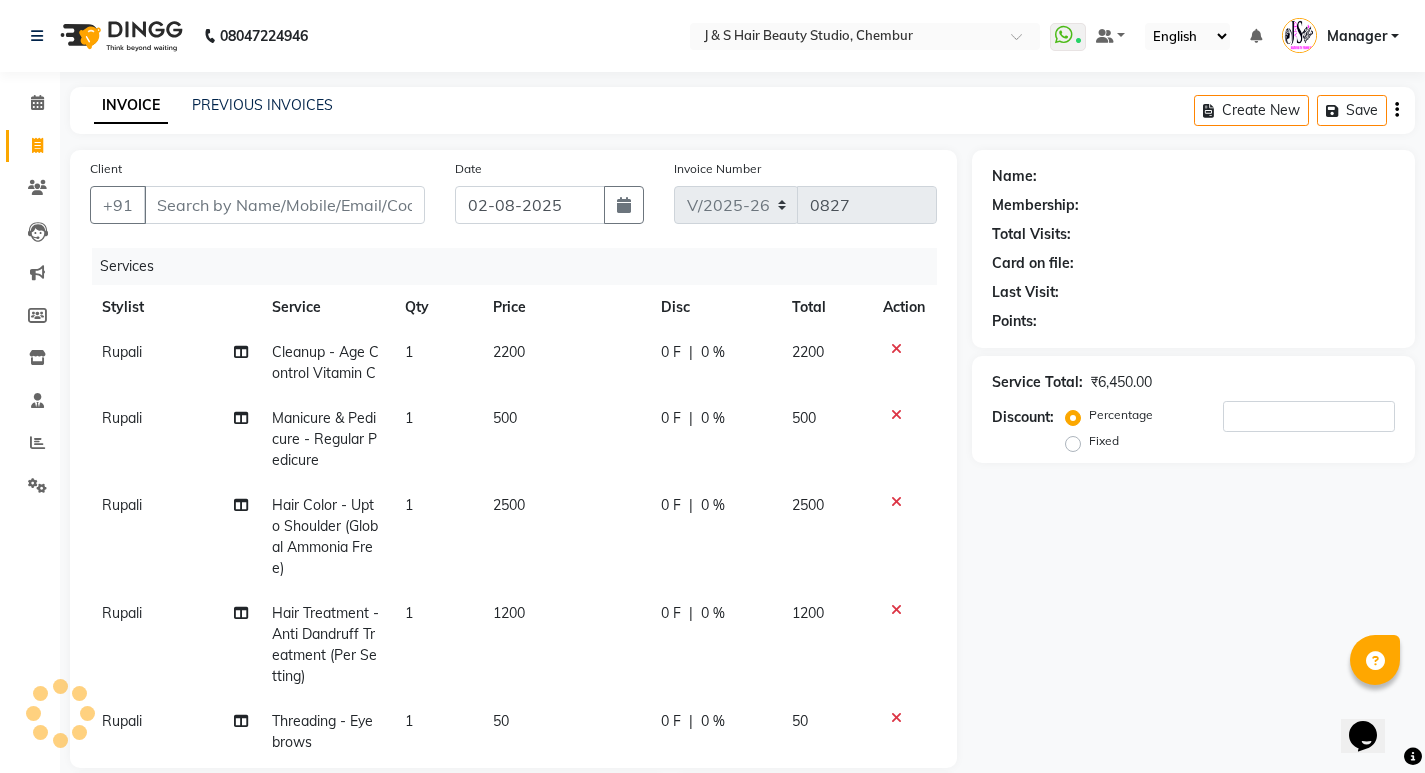 click on "Client +91" 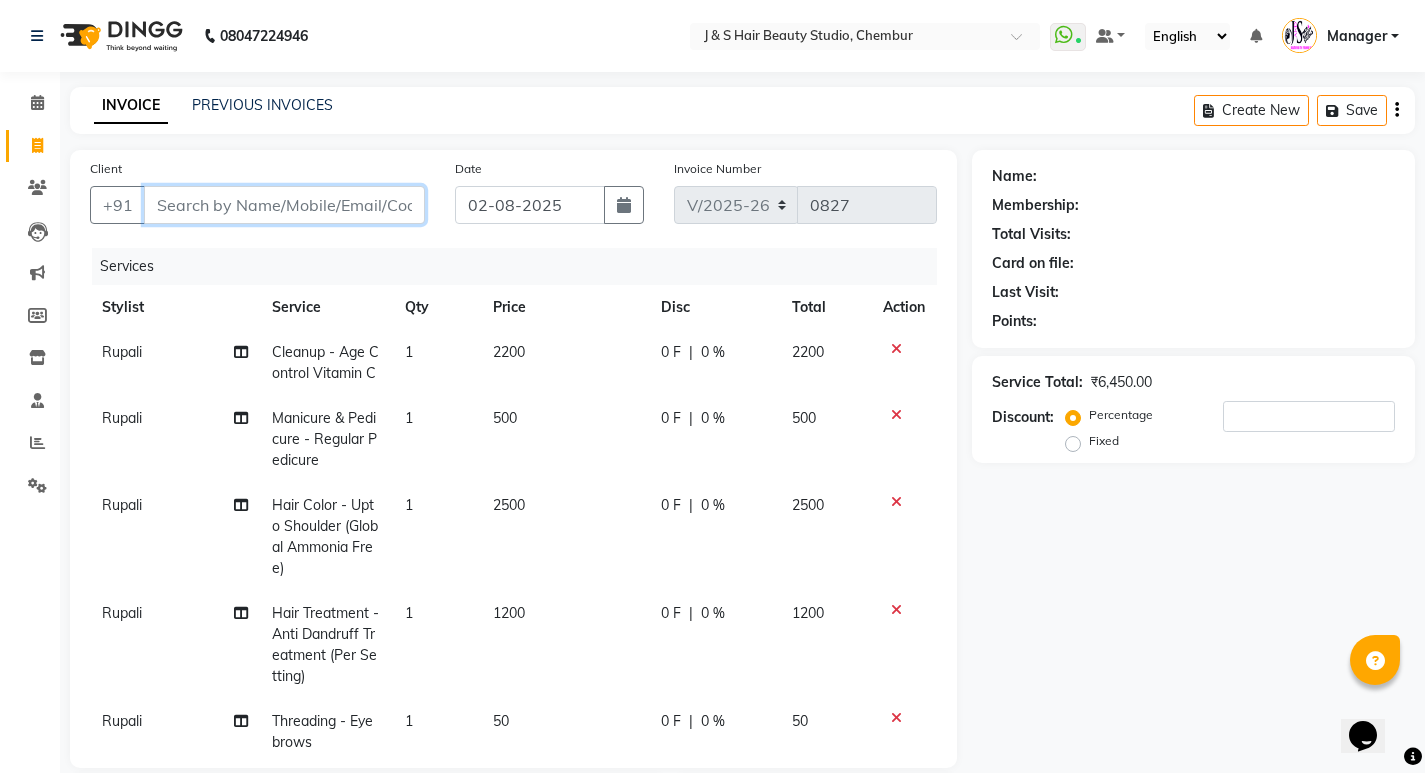 click on "Client" at bounding box center [284, 205] 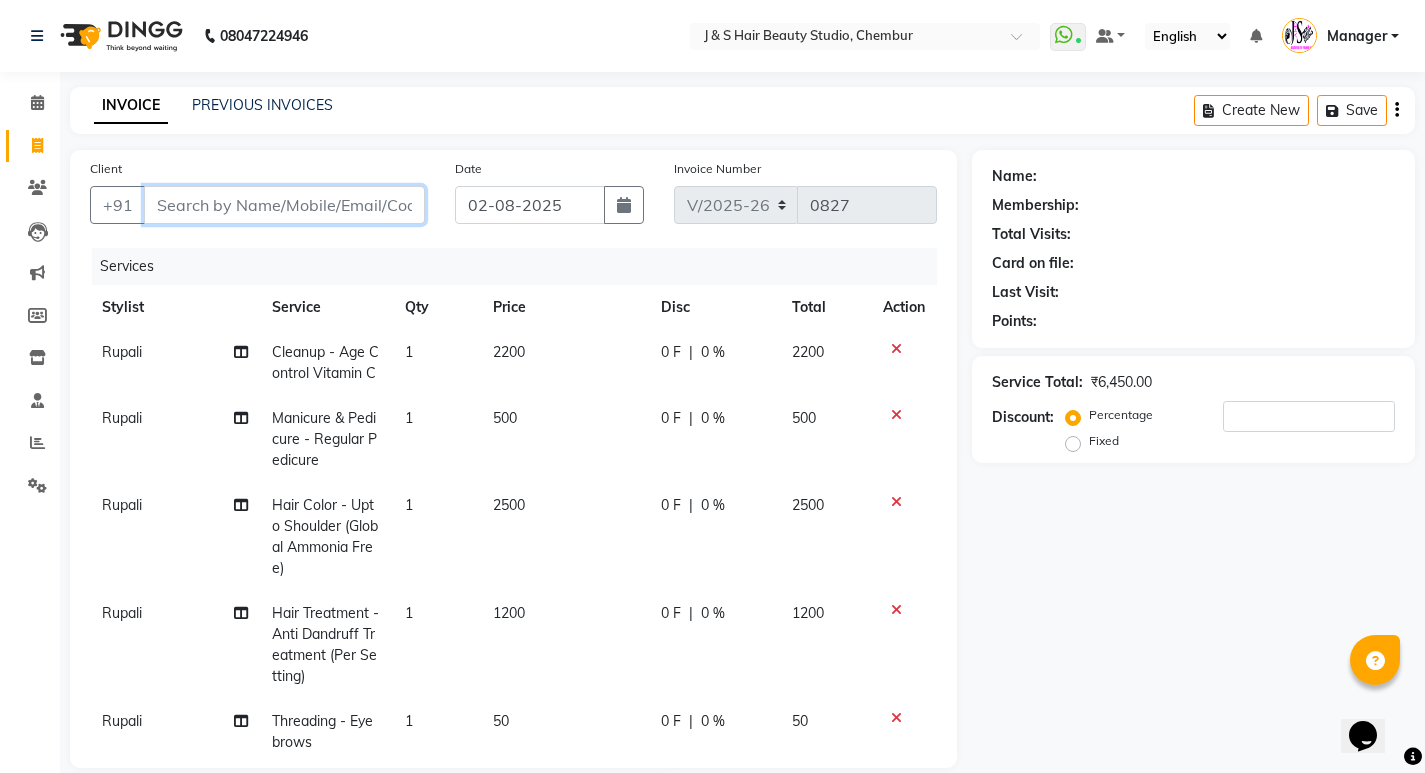 type on "9" 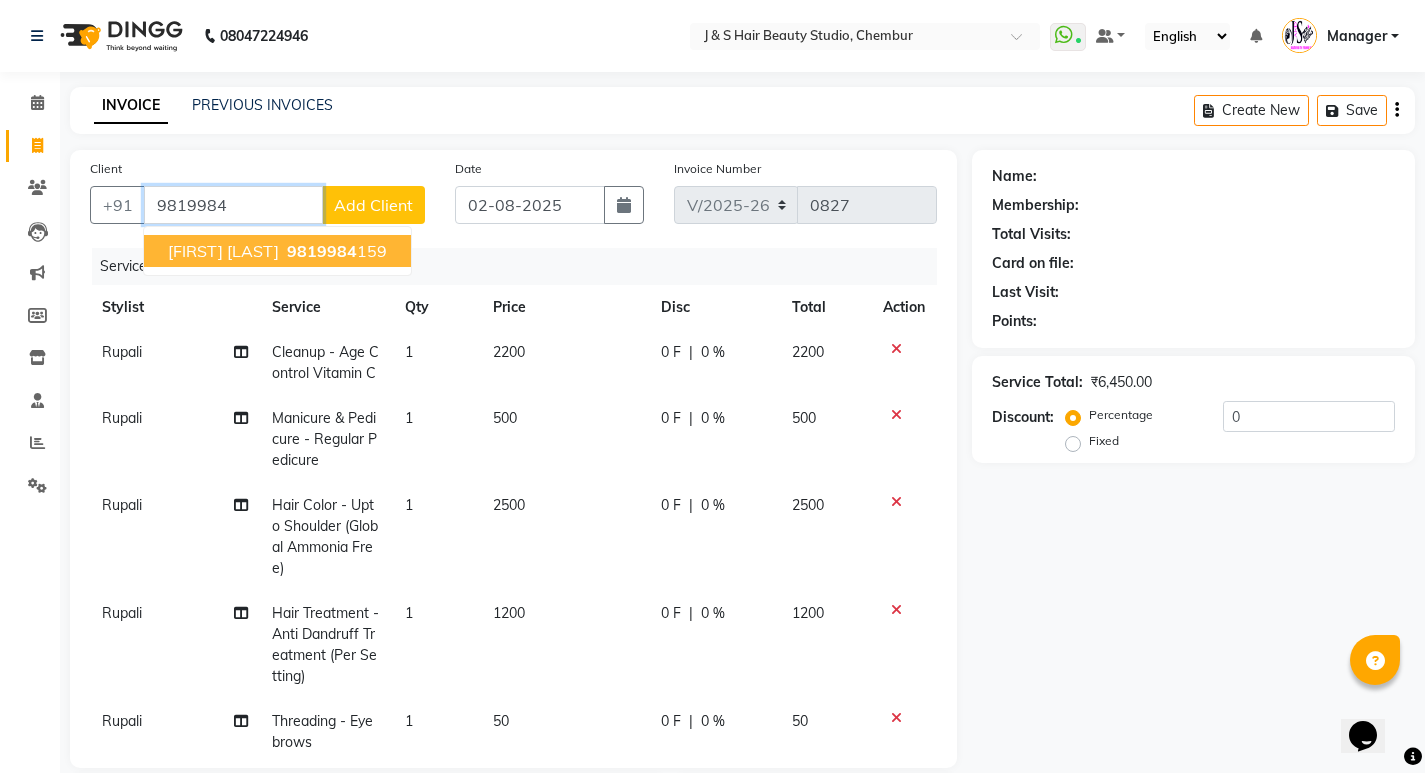 click on "Nambi Nachiyar   9819984 159" at bounding box center [277, 251] 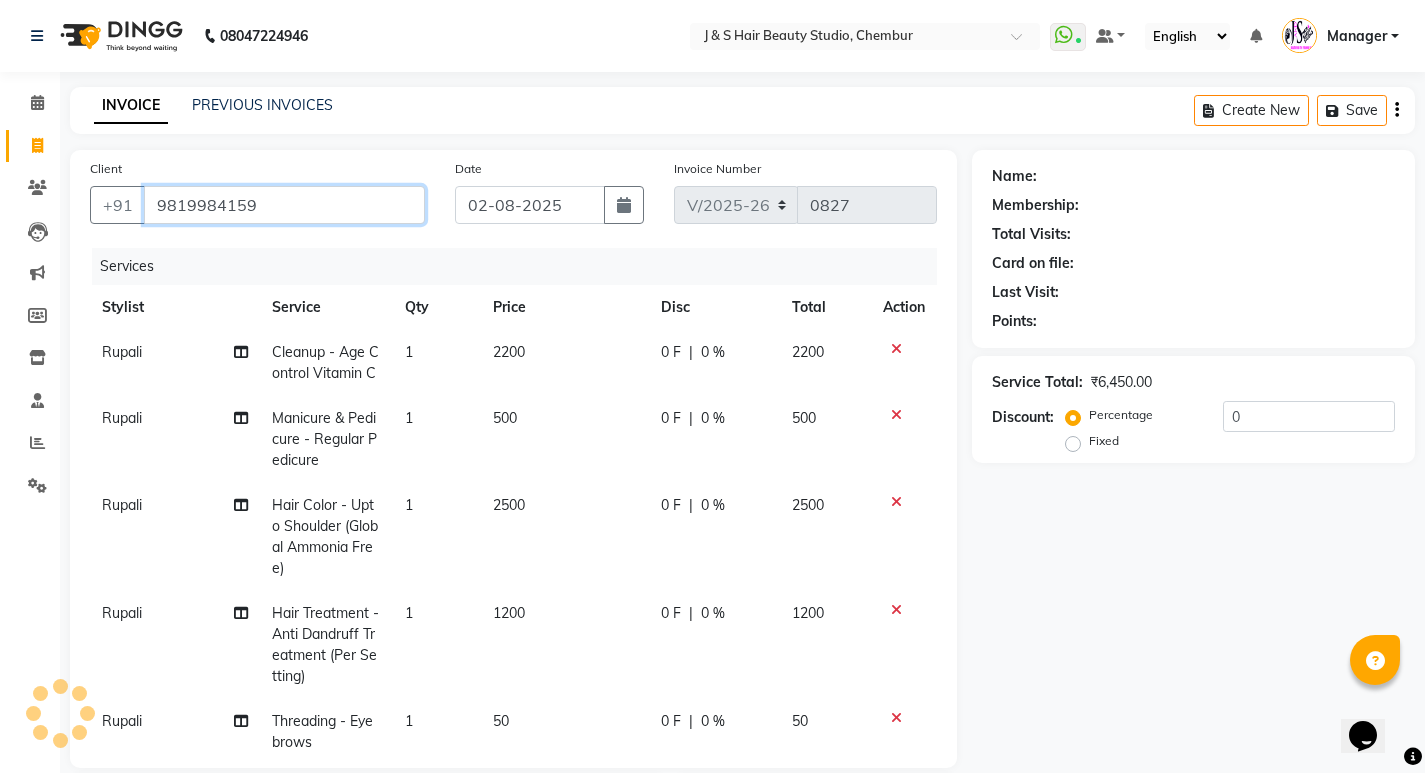 type on "9819984159" 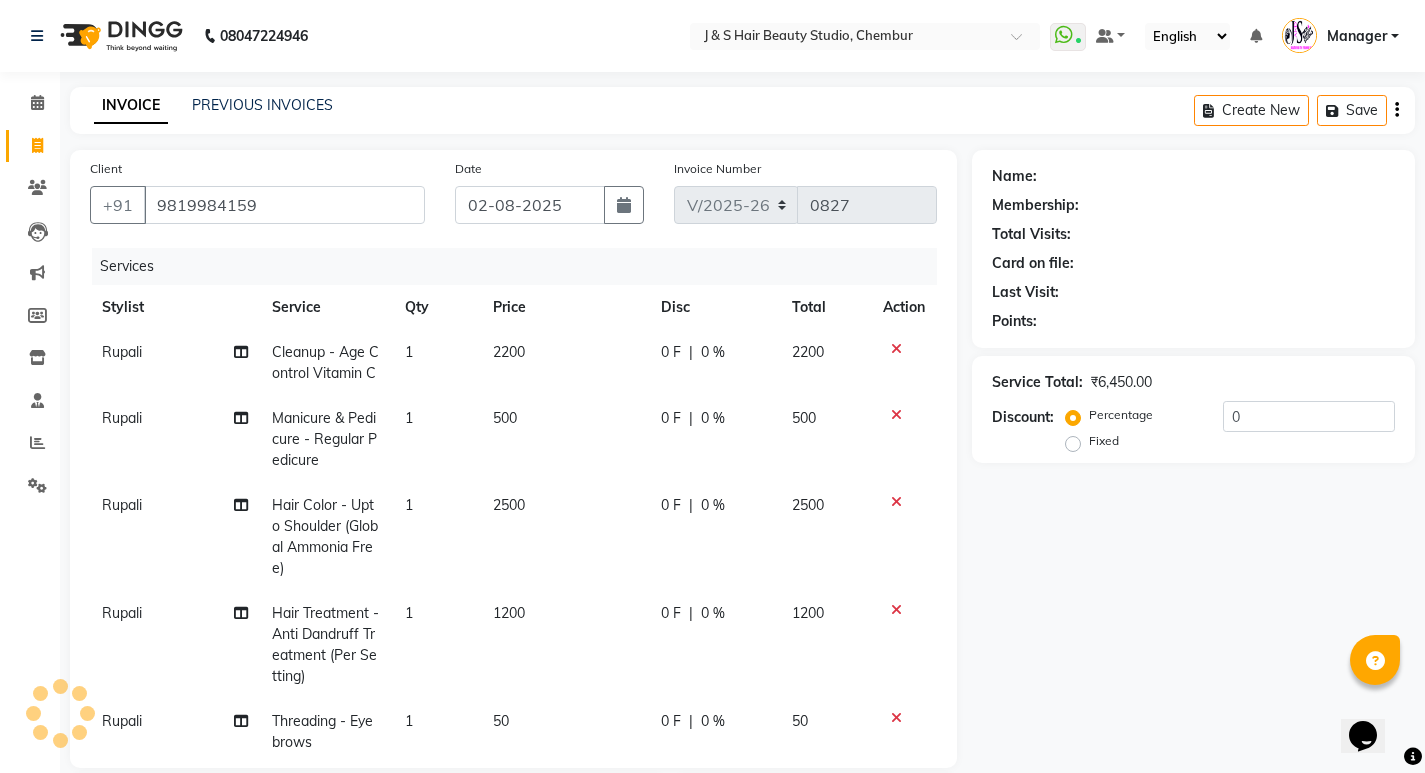 select on "1: Object" 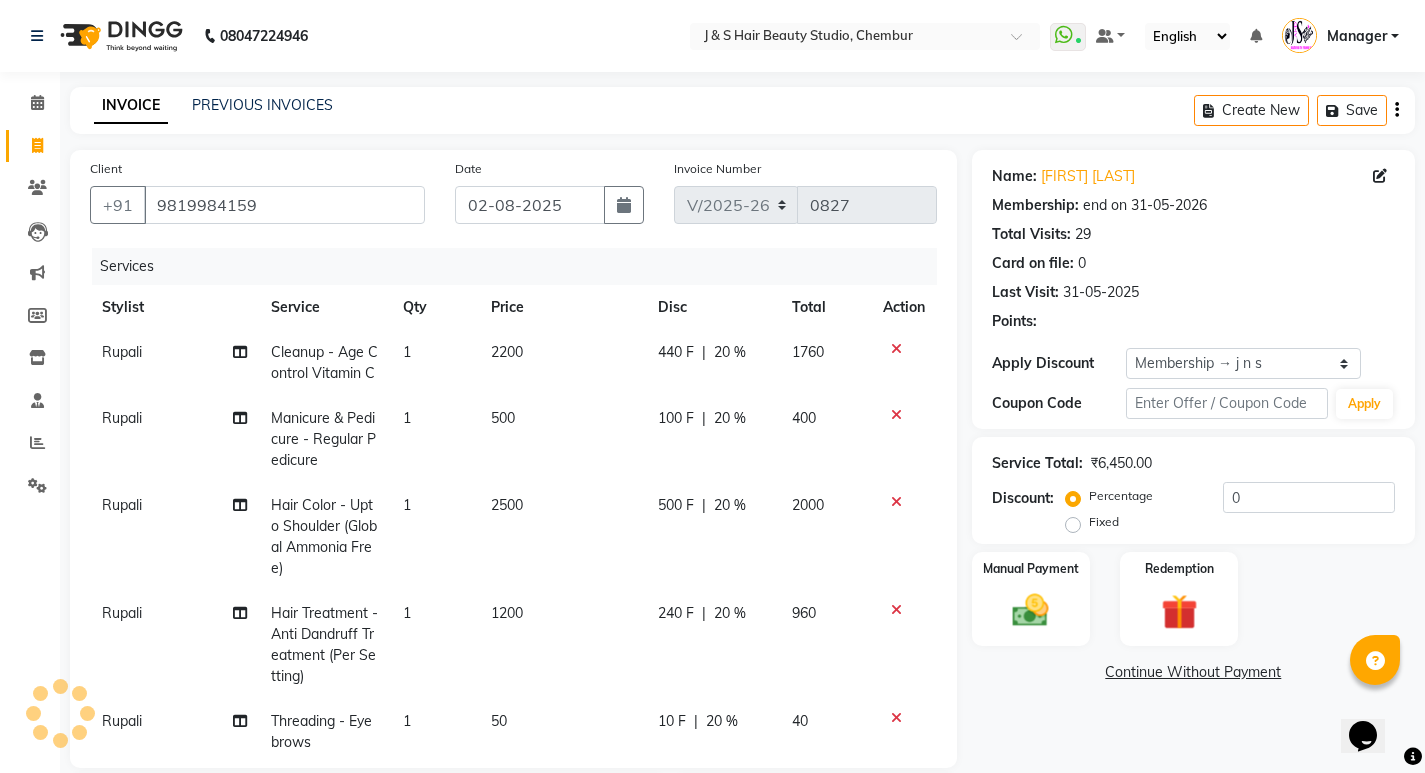 type on "20" 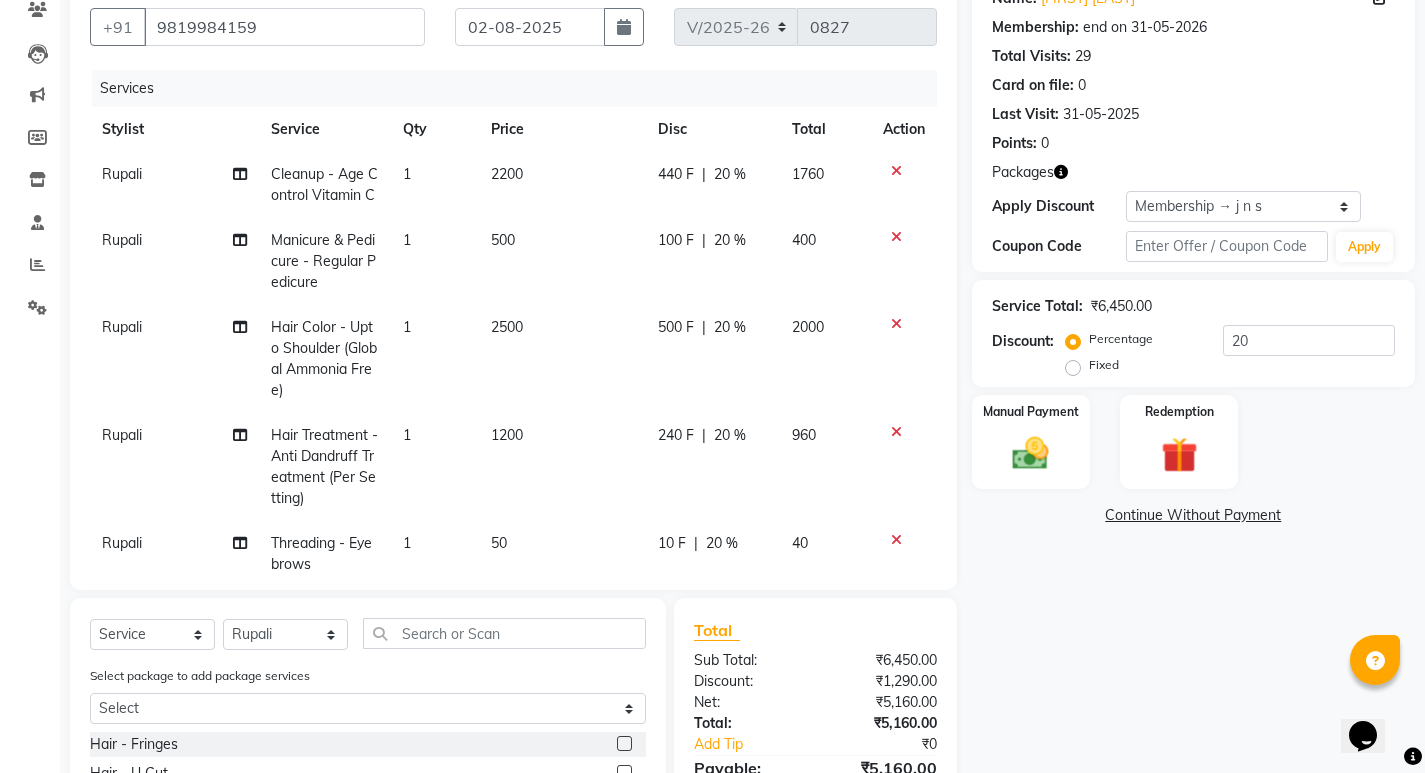 scroll, scrollTop: 395, scrollLeft: 0, axis: vertical 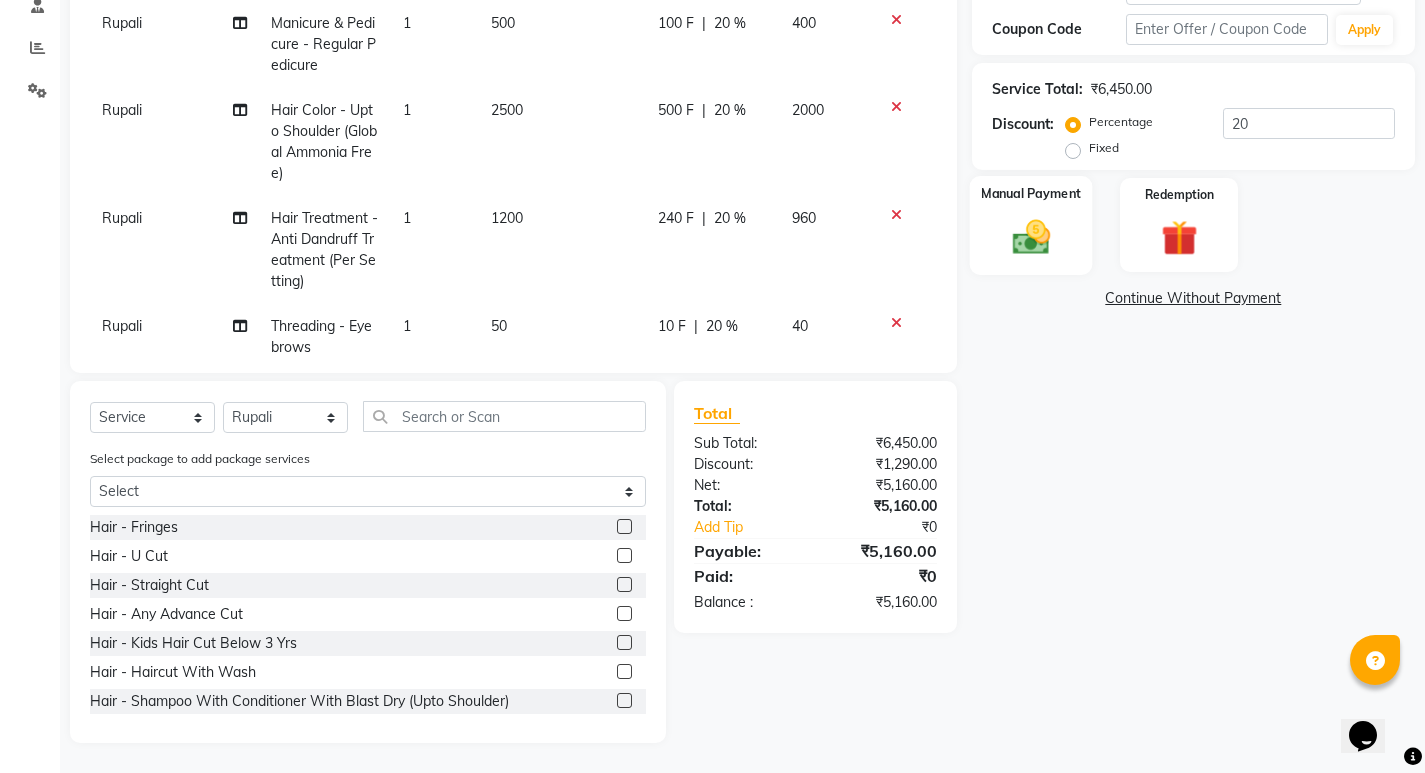 click on "Manual Payment" 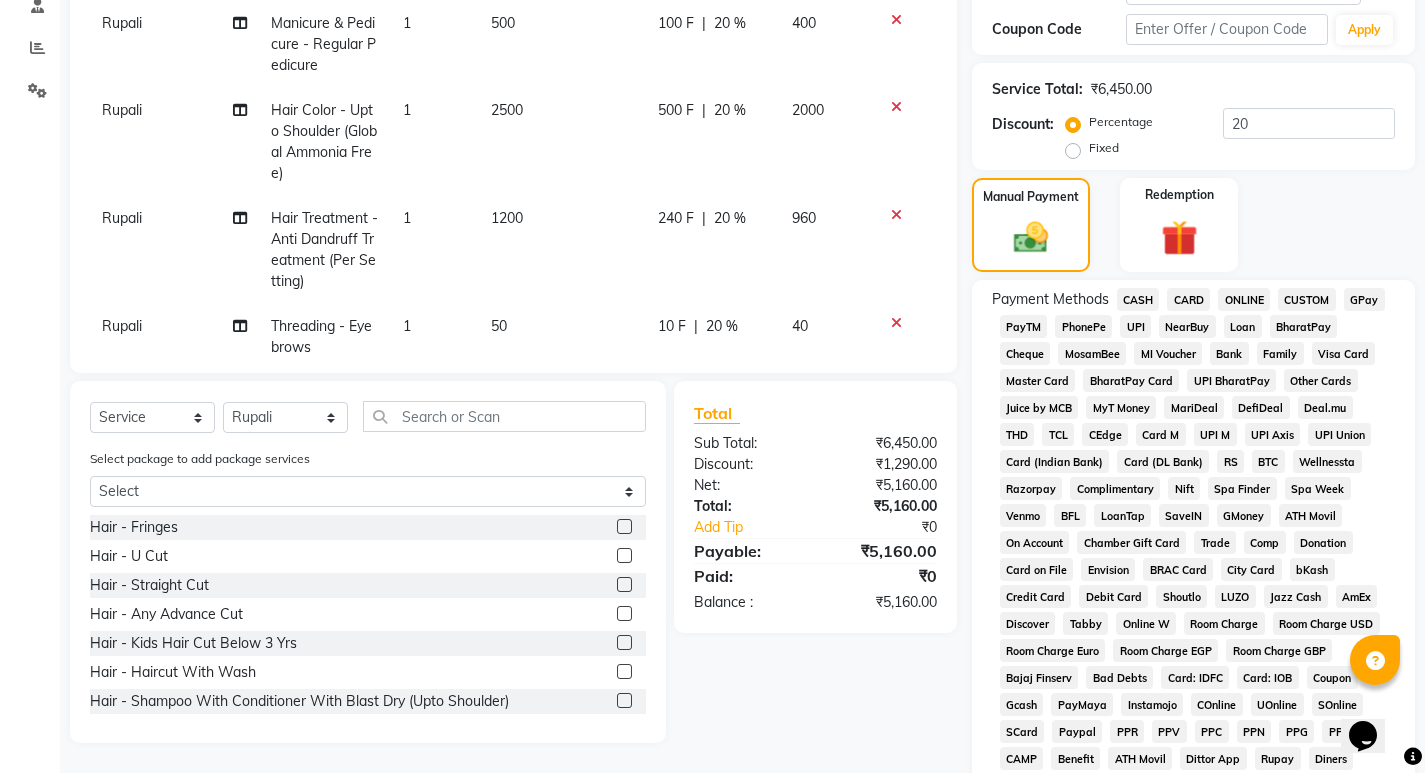 click on "GPay" 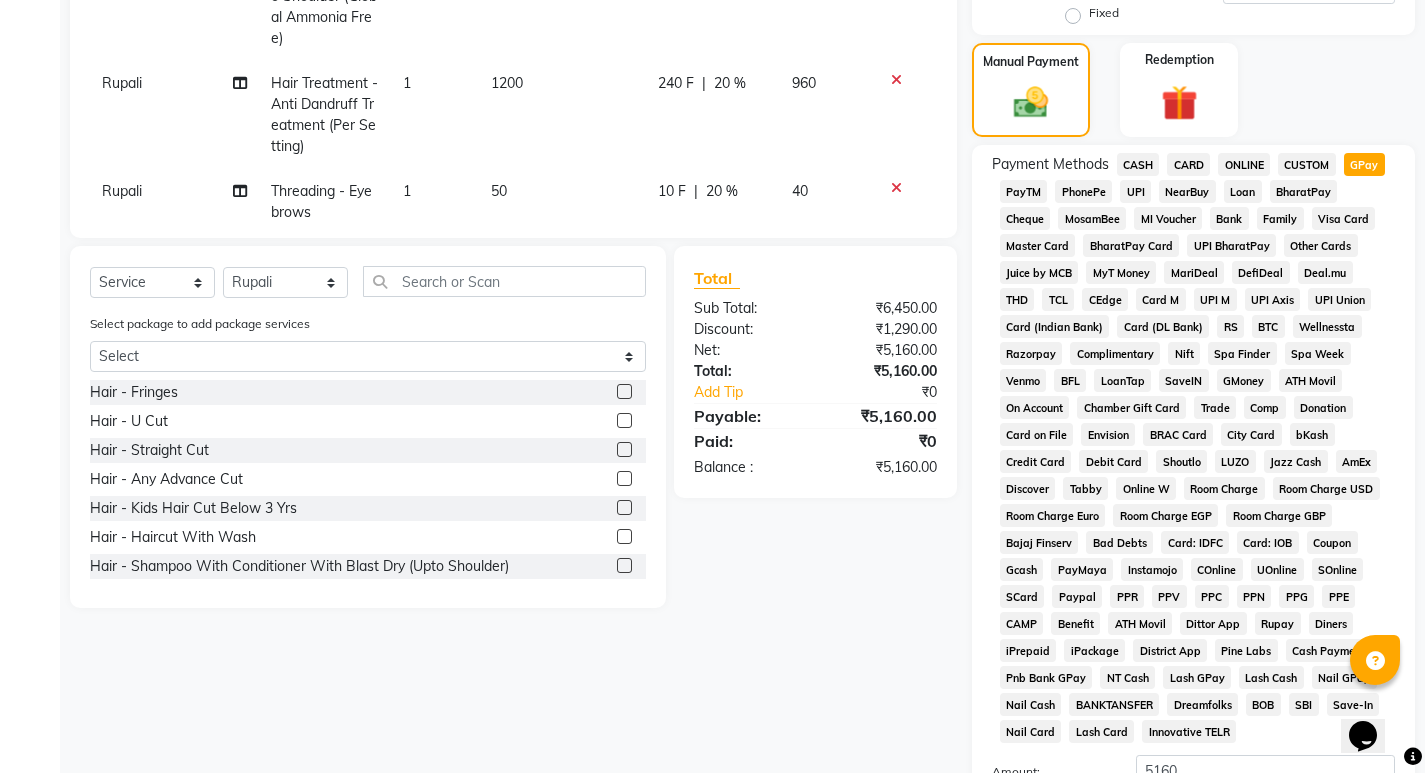 scroll, scrollTop: 765, scrollLeft: 0, axis: vertical 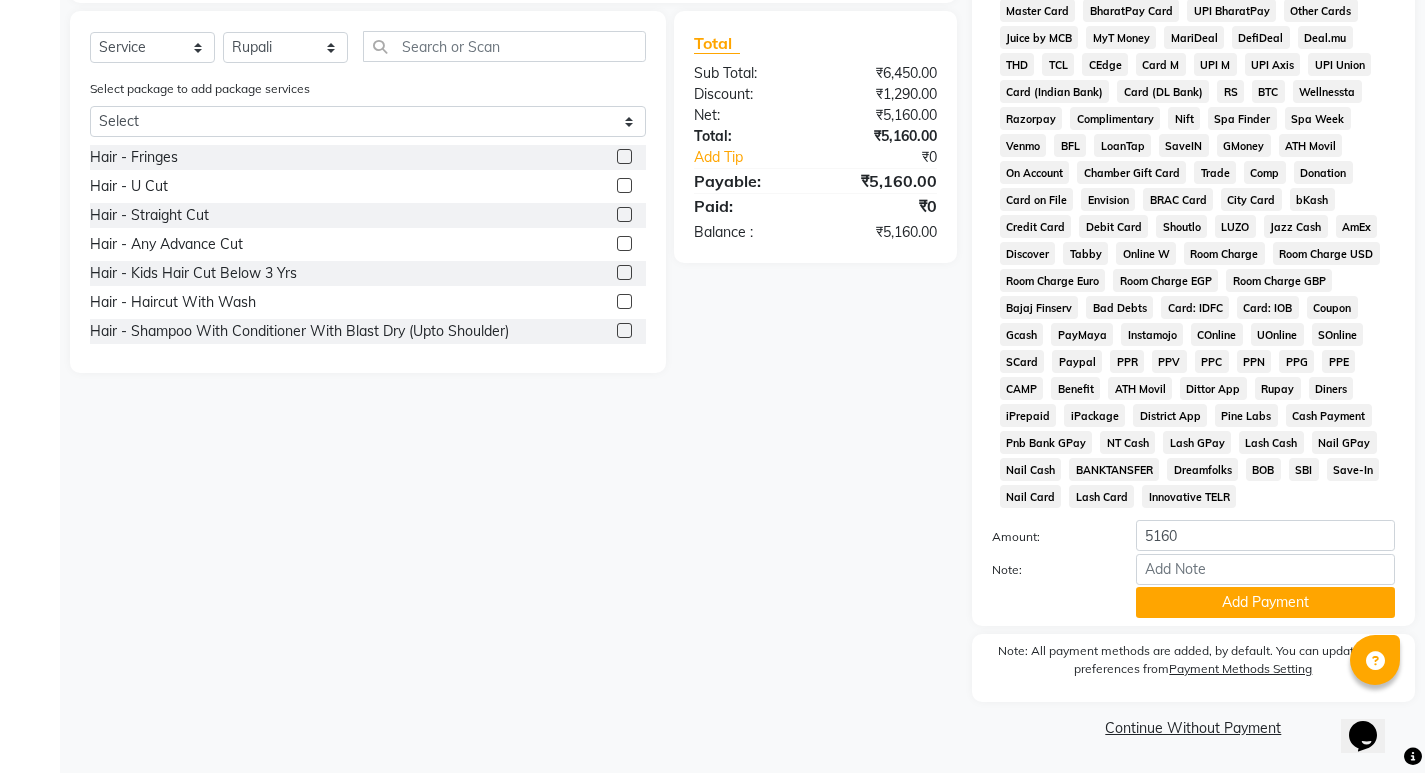 click on "Add Payment" 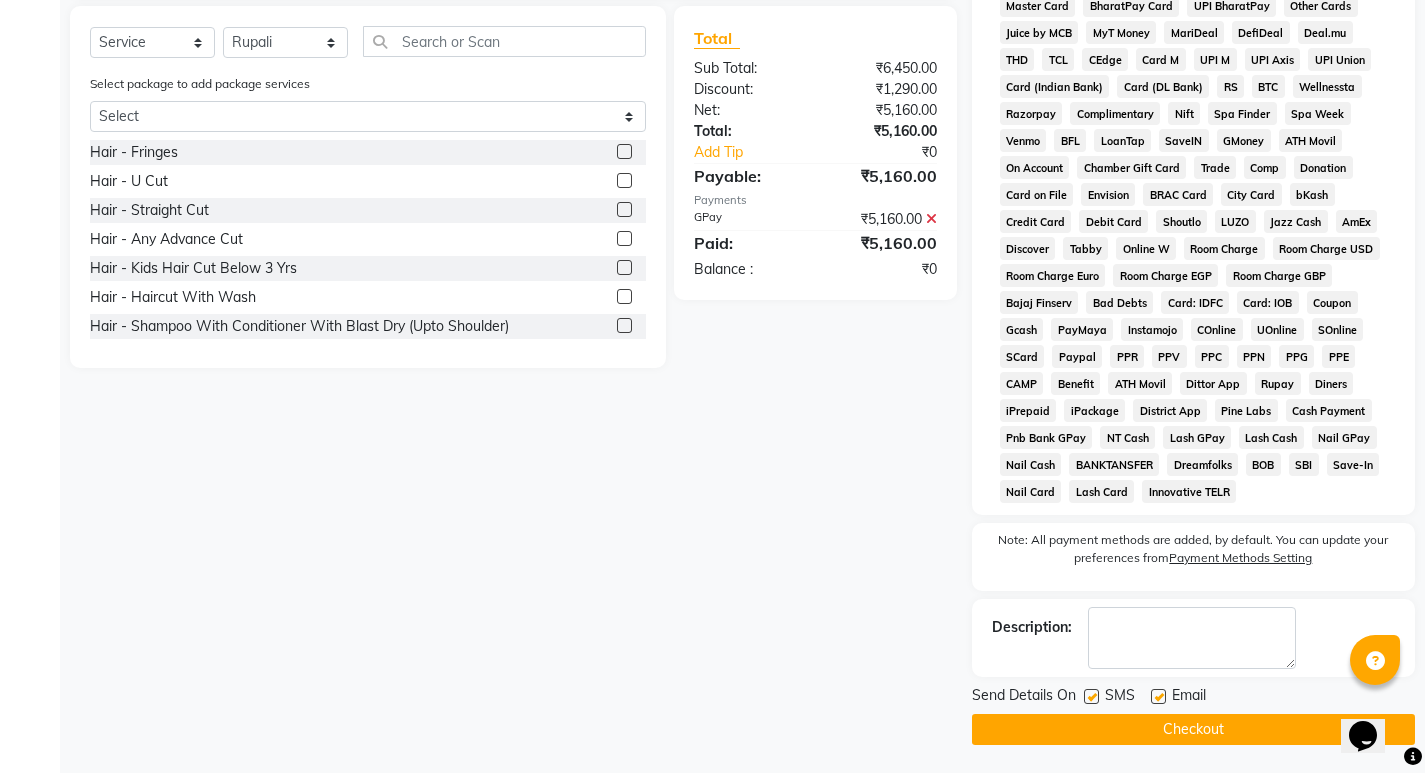 scroll, scrollTop: 772, scrollLeft: 0, axis: vertical 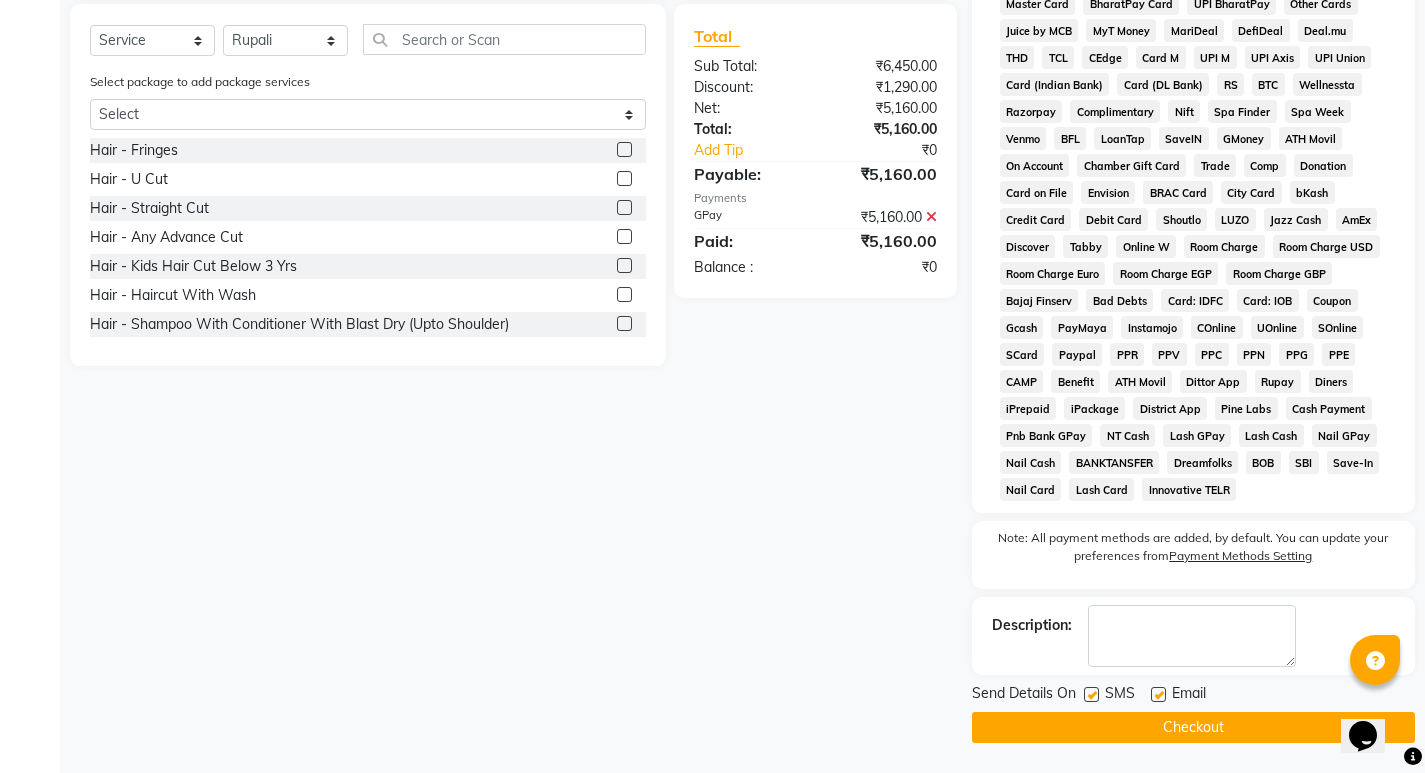 click on "Checkout" 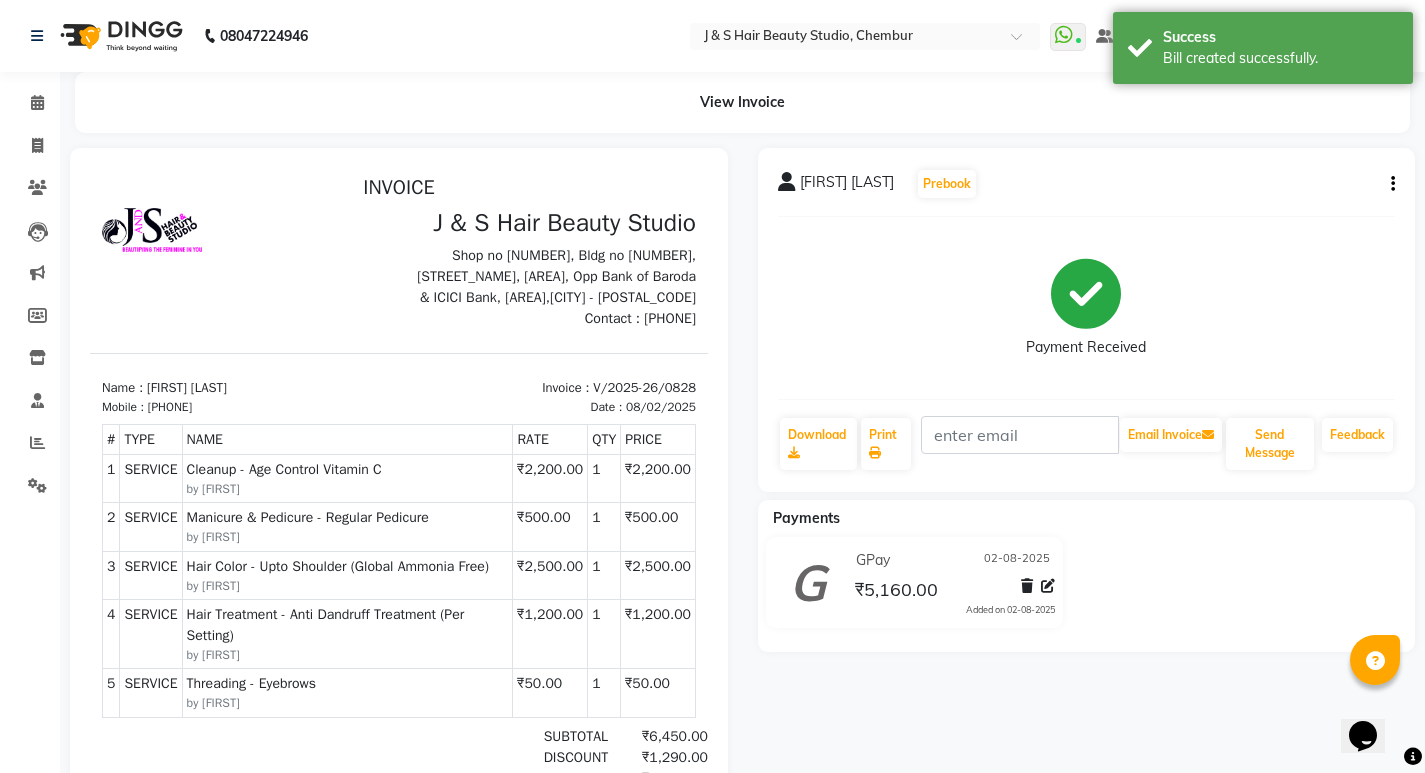 scroll, scrollTop: 0, scrollLeft: 0, axis: both 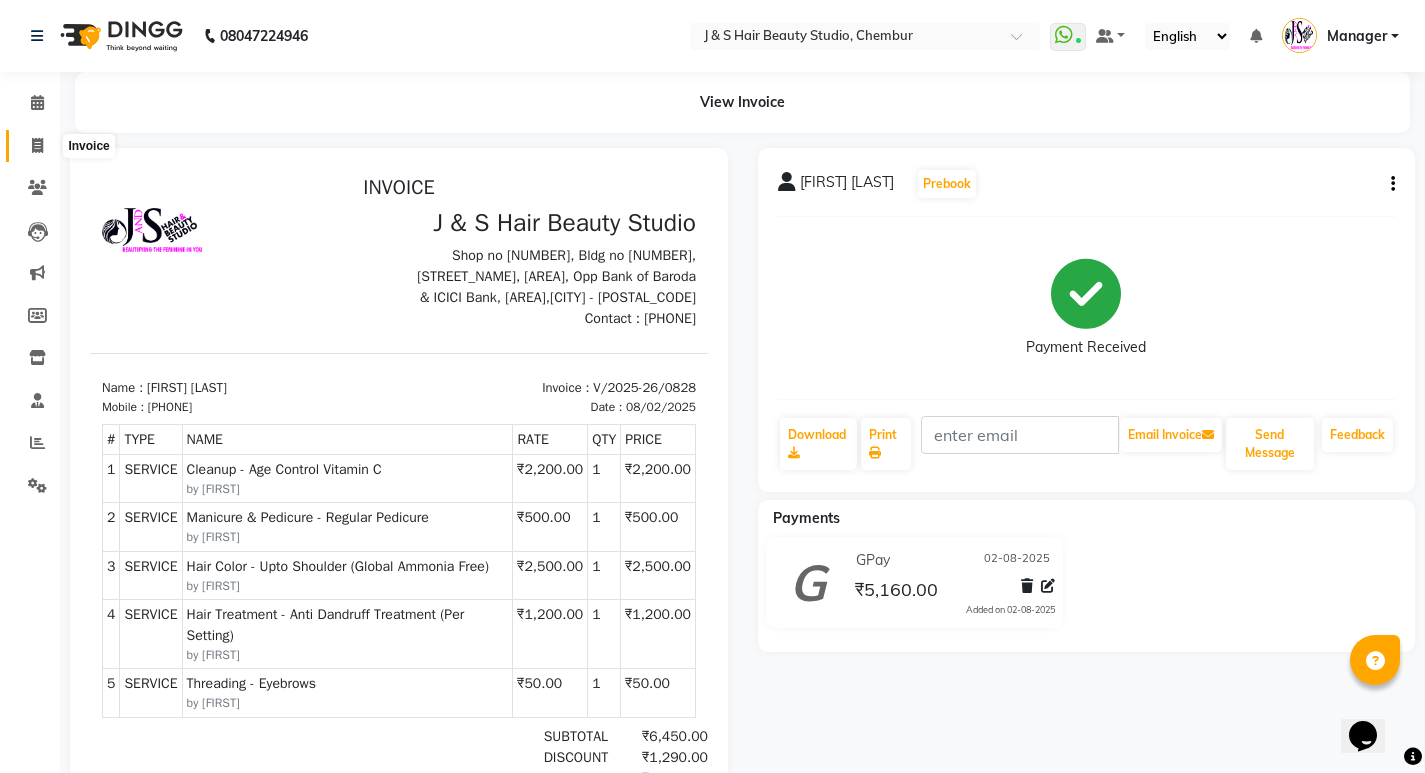 click 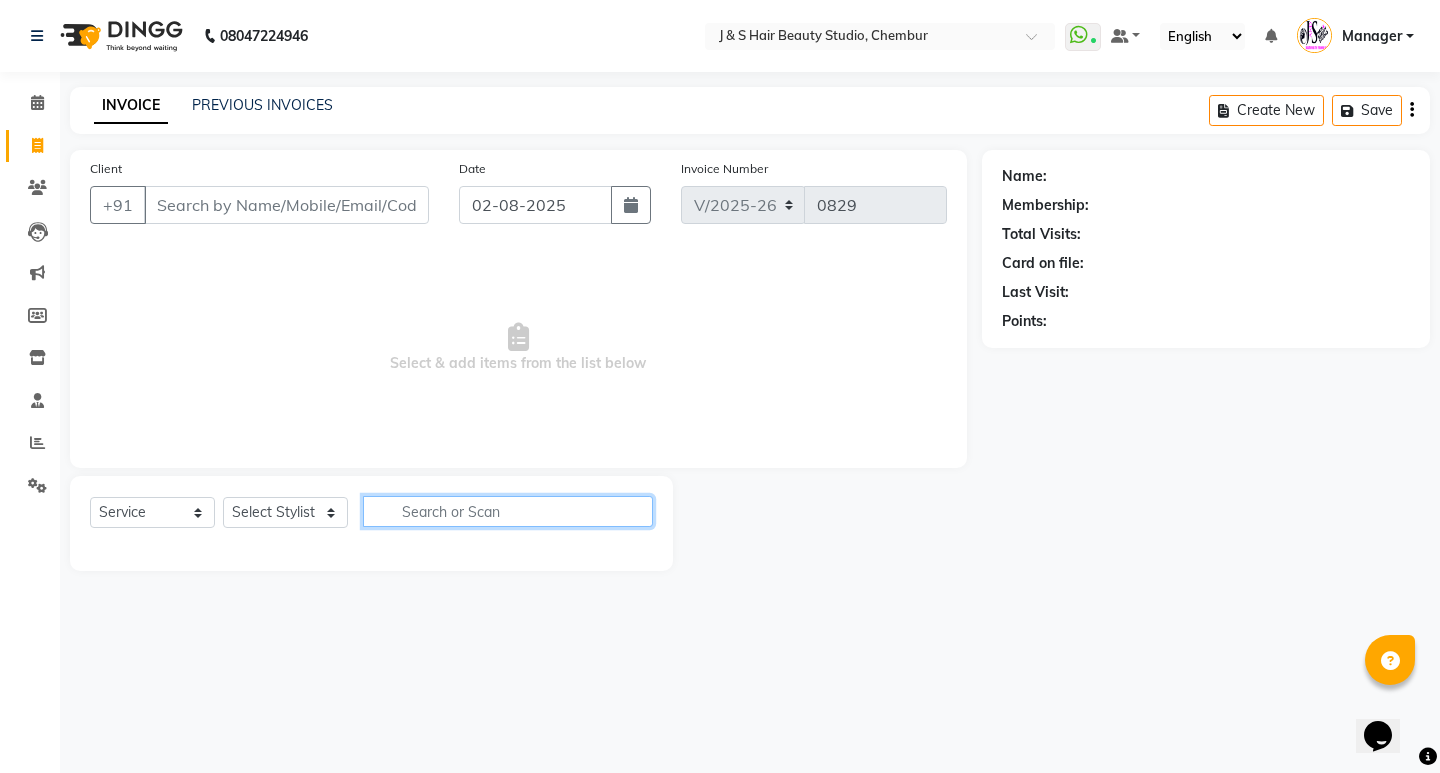 click 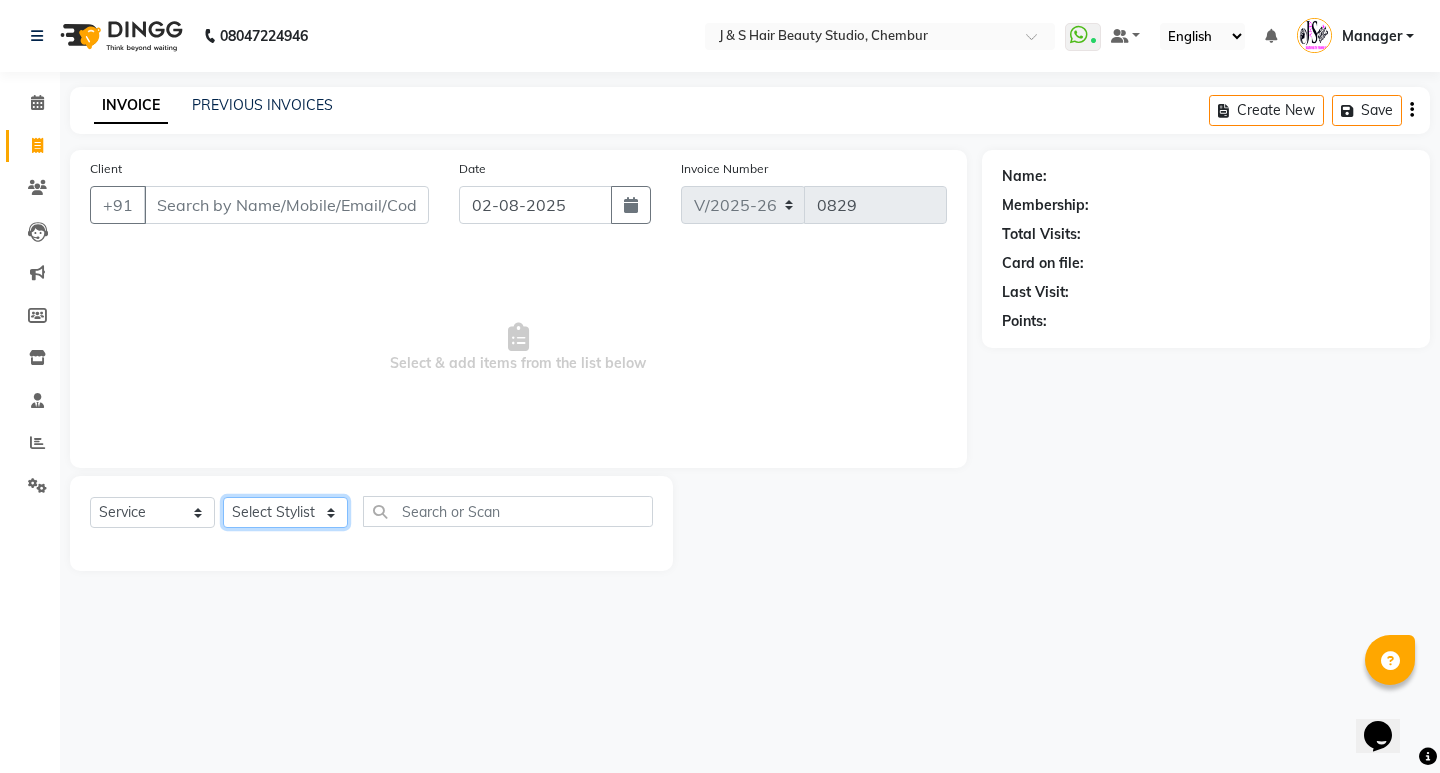 click on "Select Stylist Manager Neeta Mam No Preference 1 poonam Rupali Sheetal Mam Sushma  vidhya" 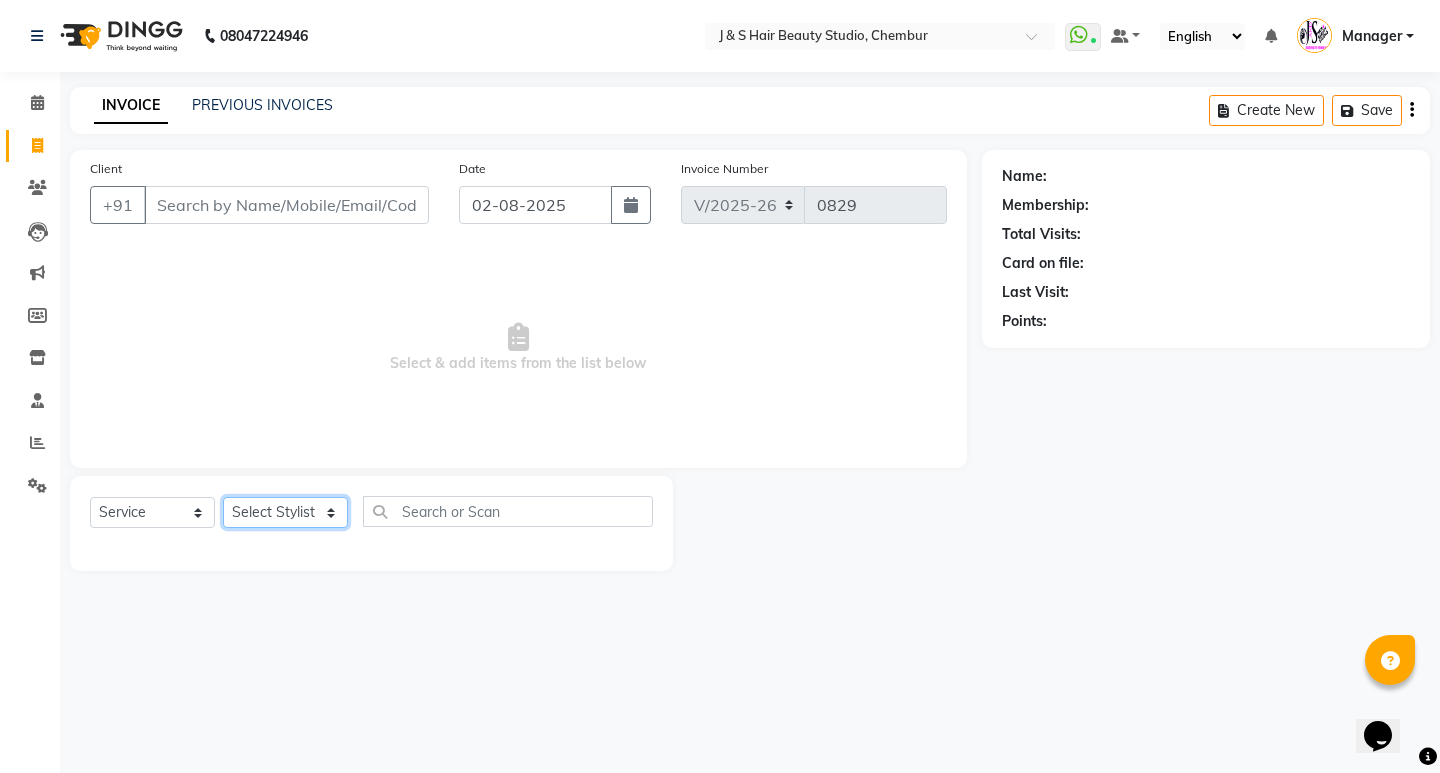 select on "4269" 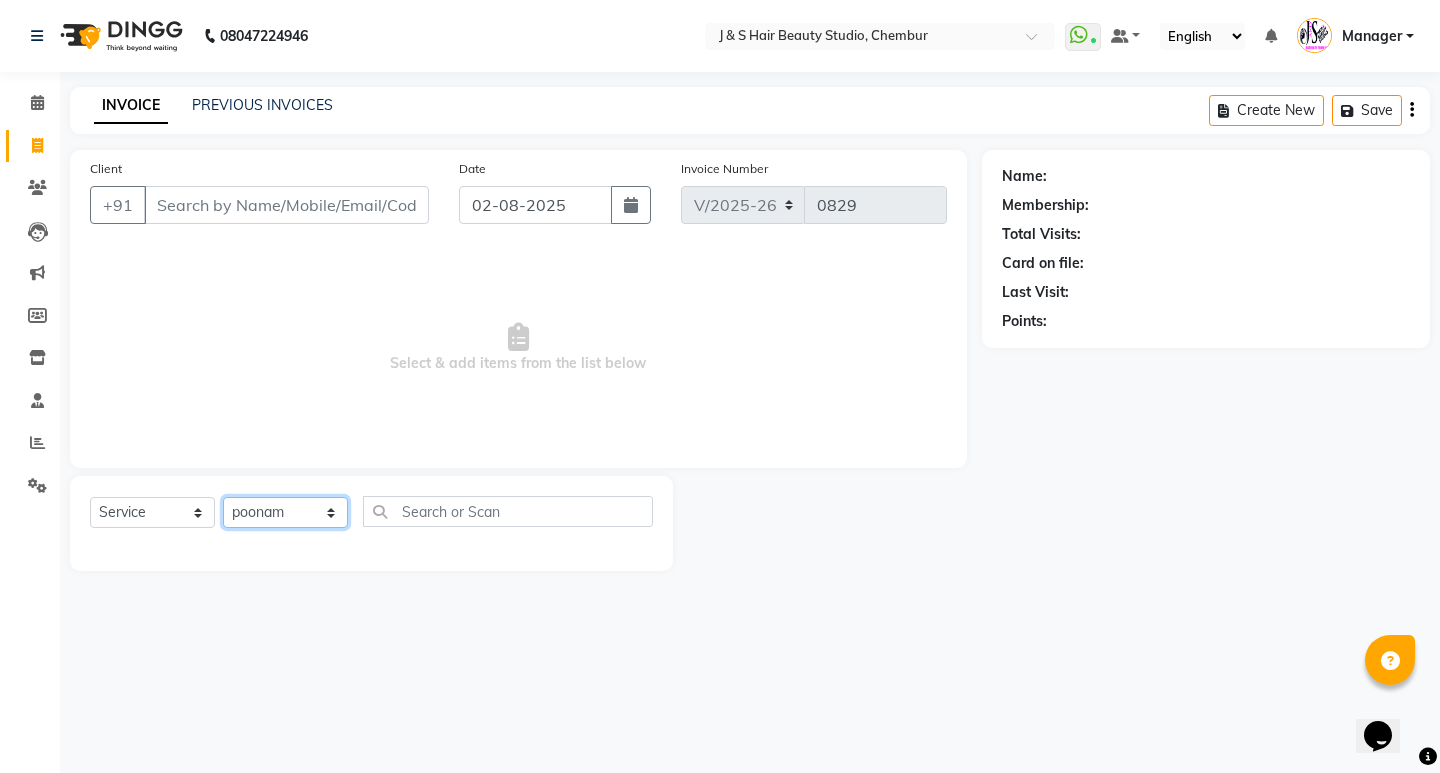 click on "Select Stylist Manager Neeta Mam No Preference 1 poonam Rupali Sheetal Mam Sushma  vidhya" 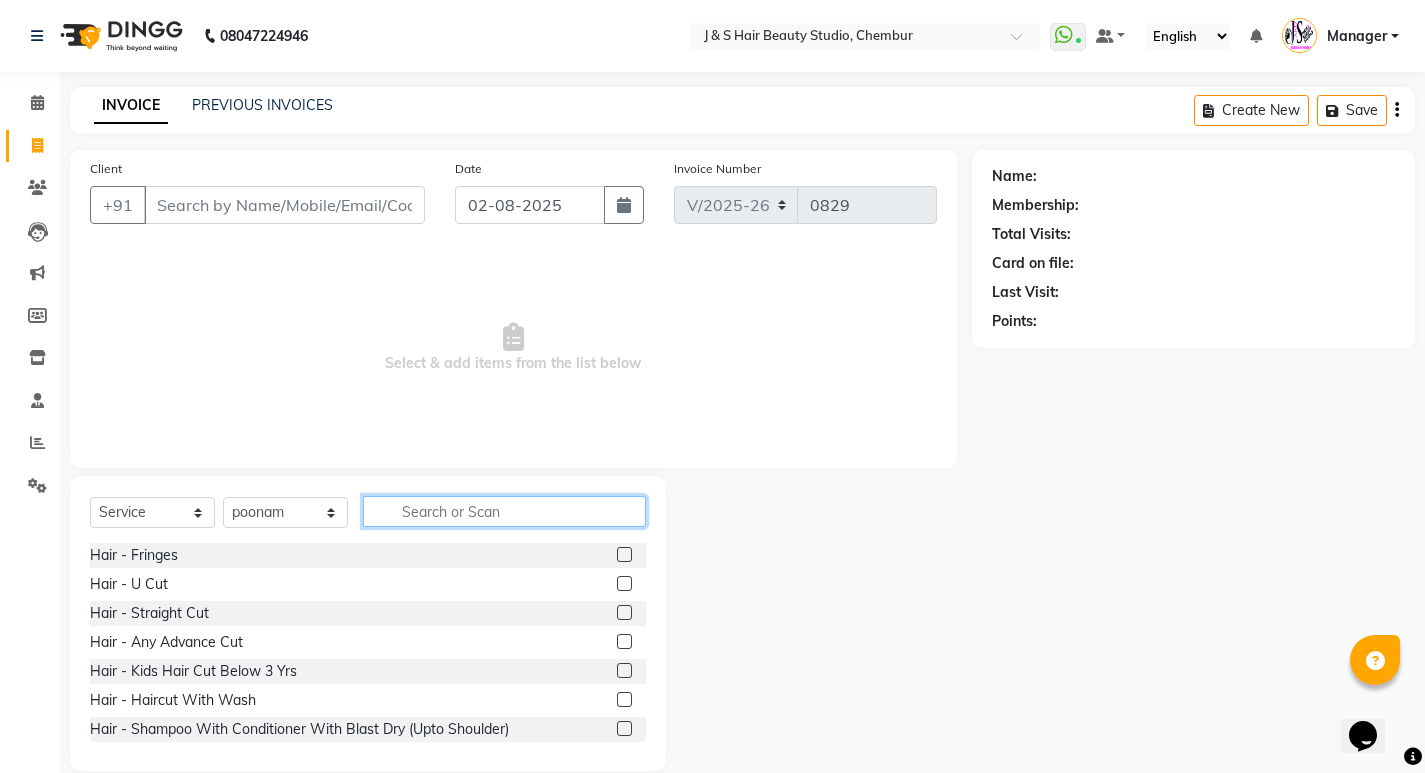 click 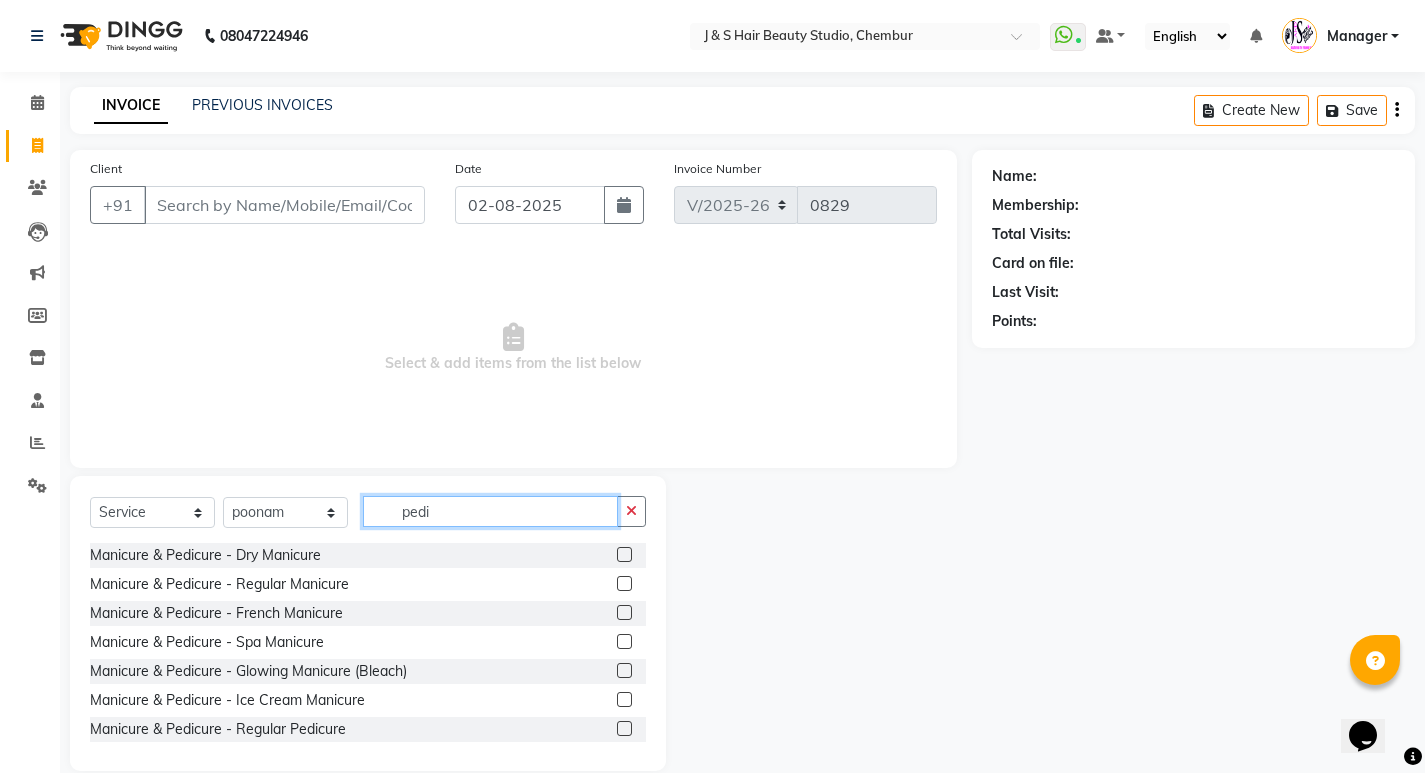 type on "pedi" 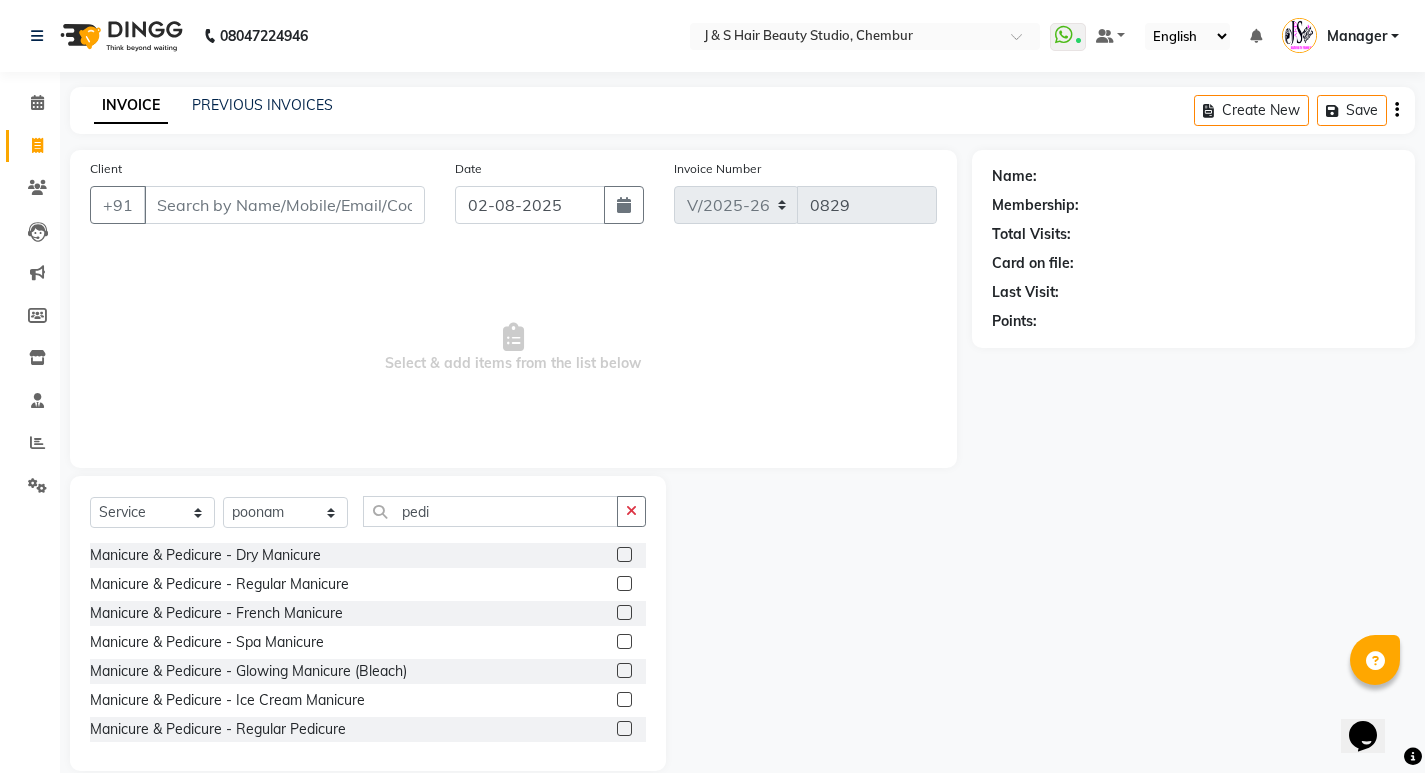 click 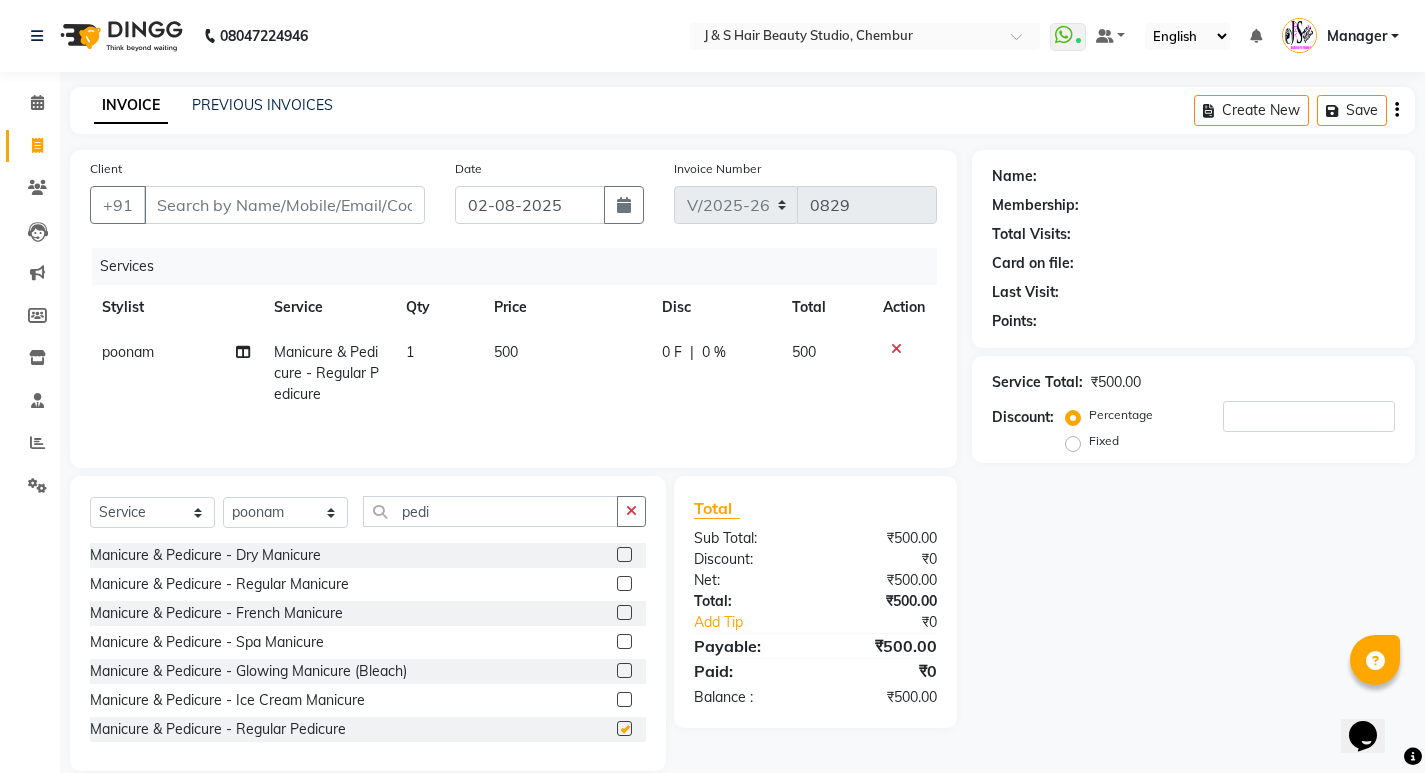 checkbox on "false" 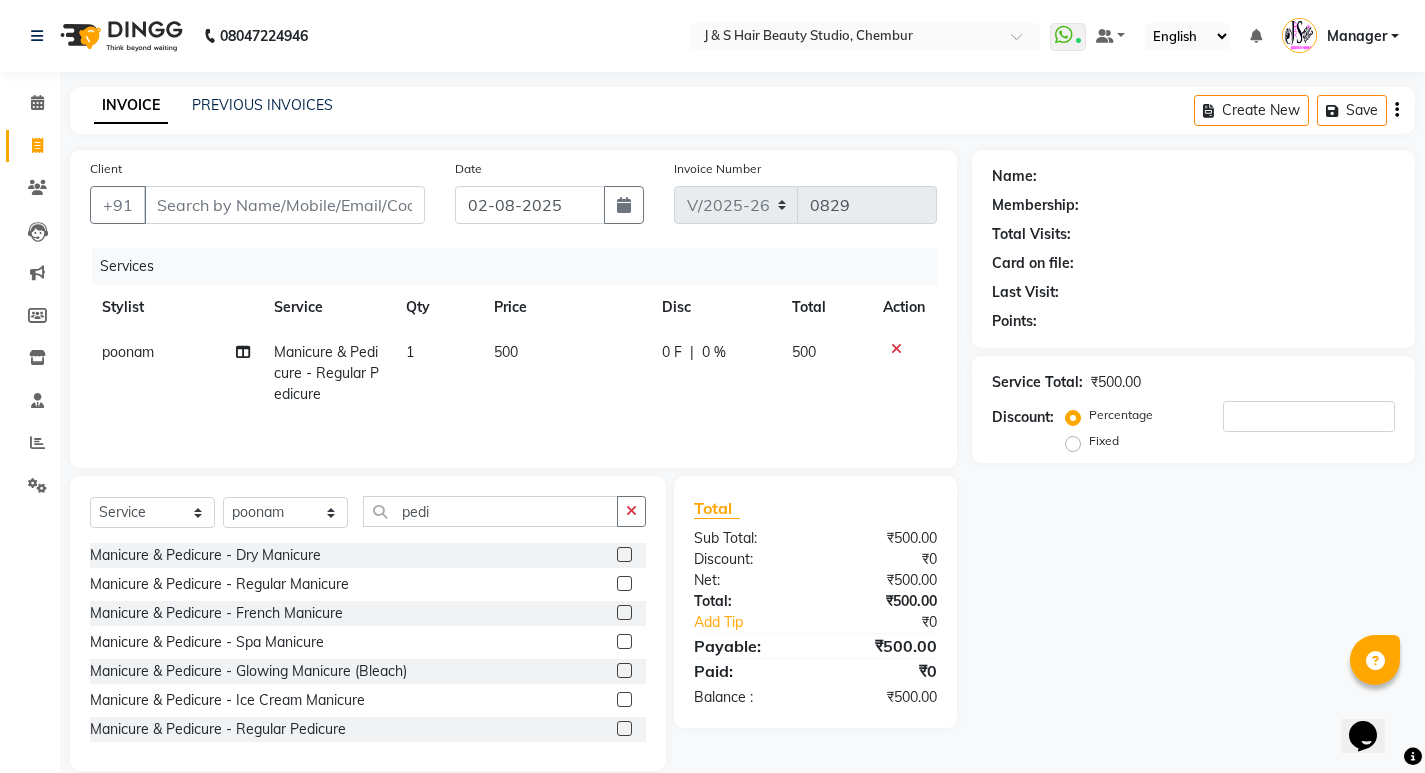click 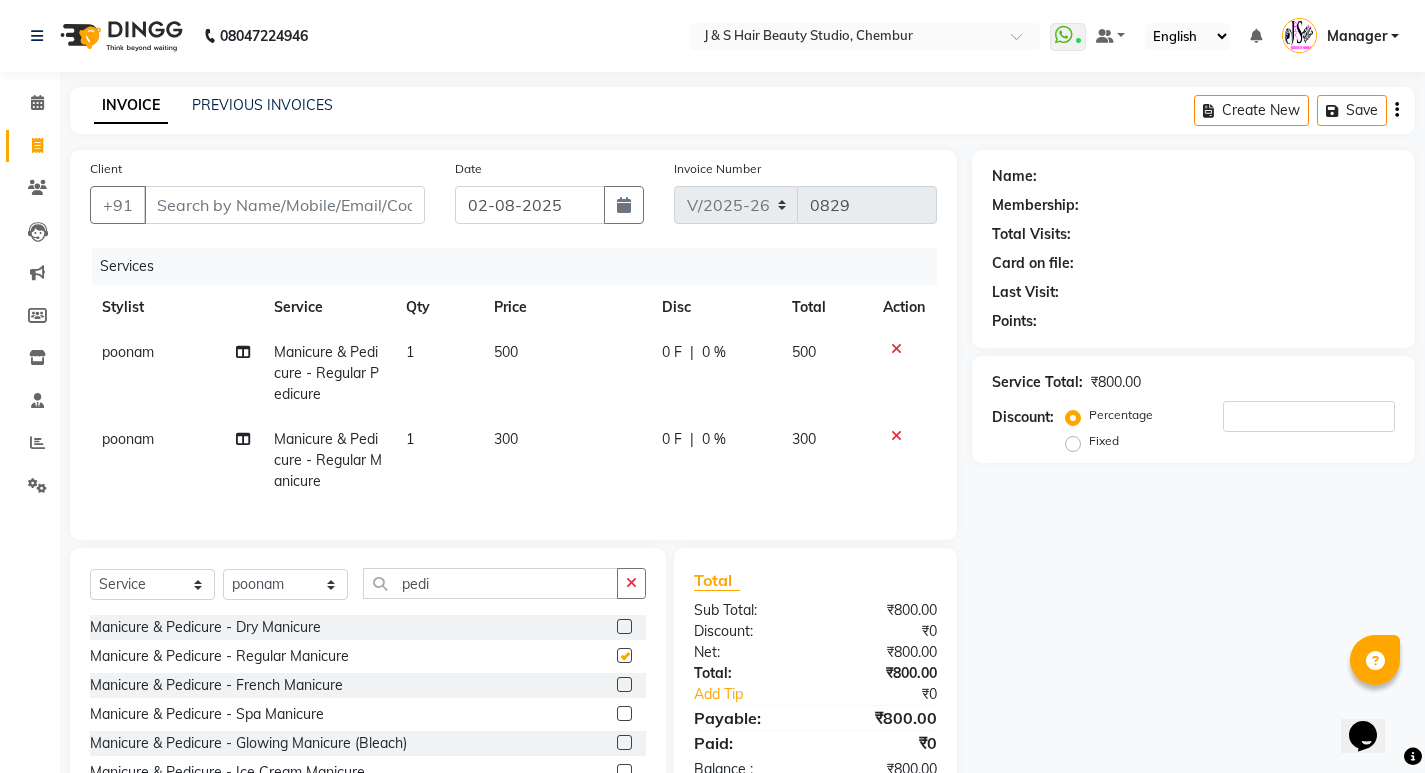 checkbox on "false" 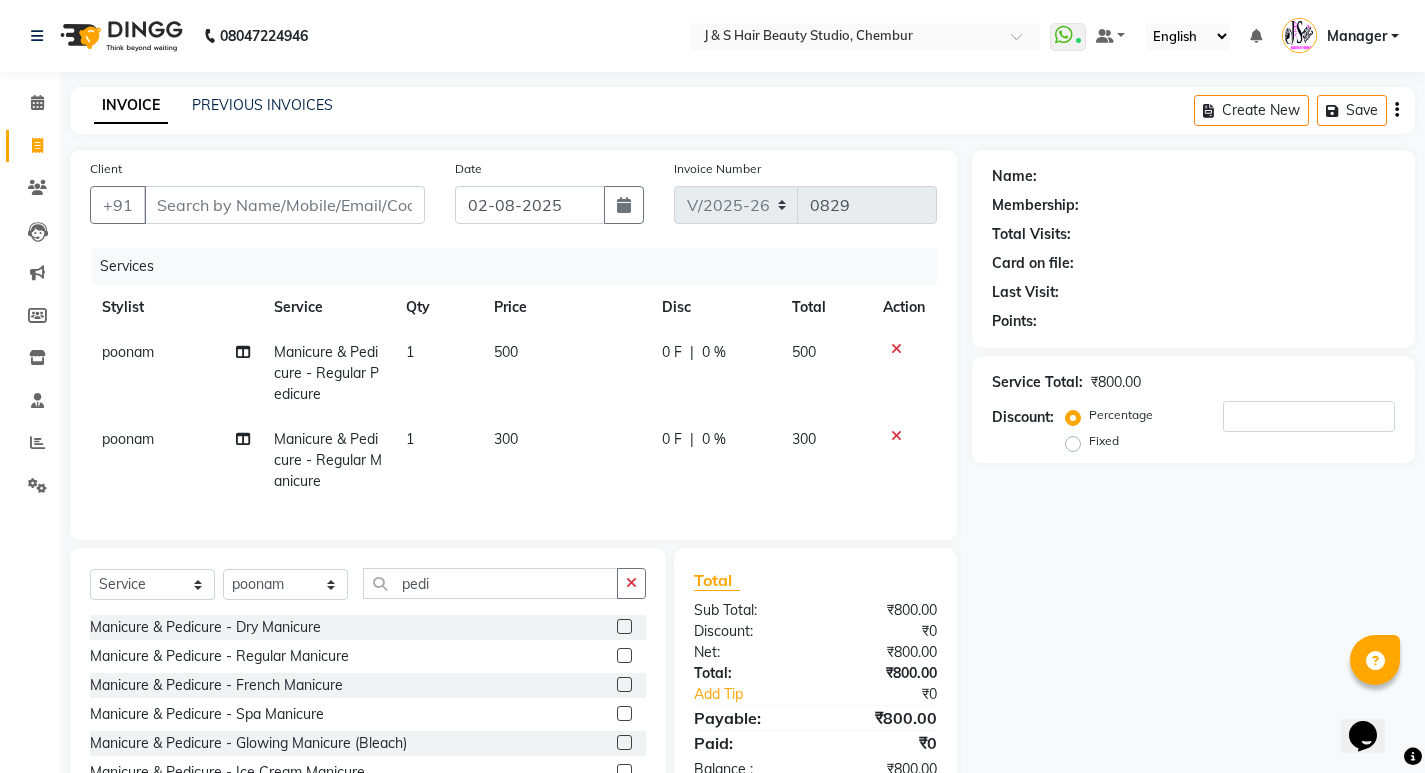 click 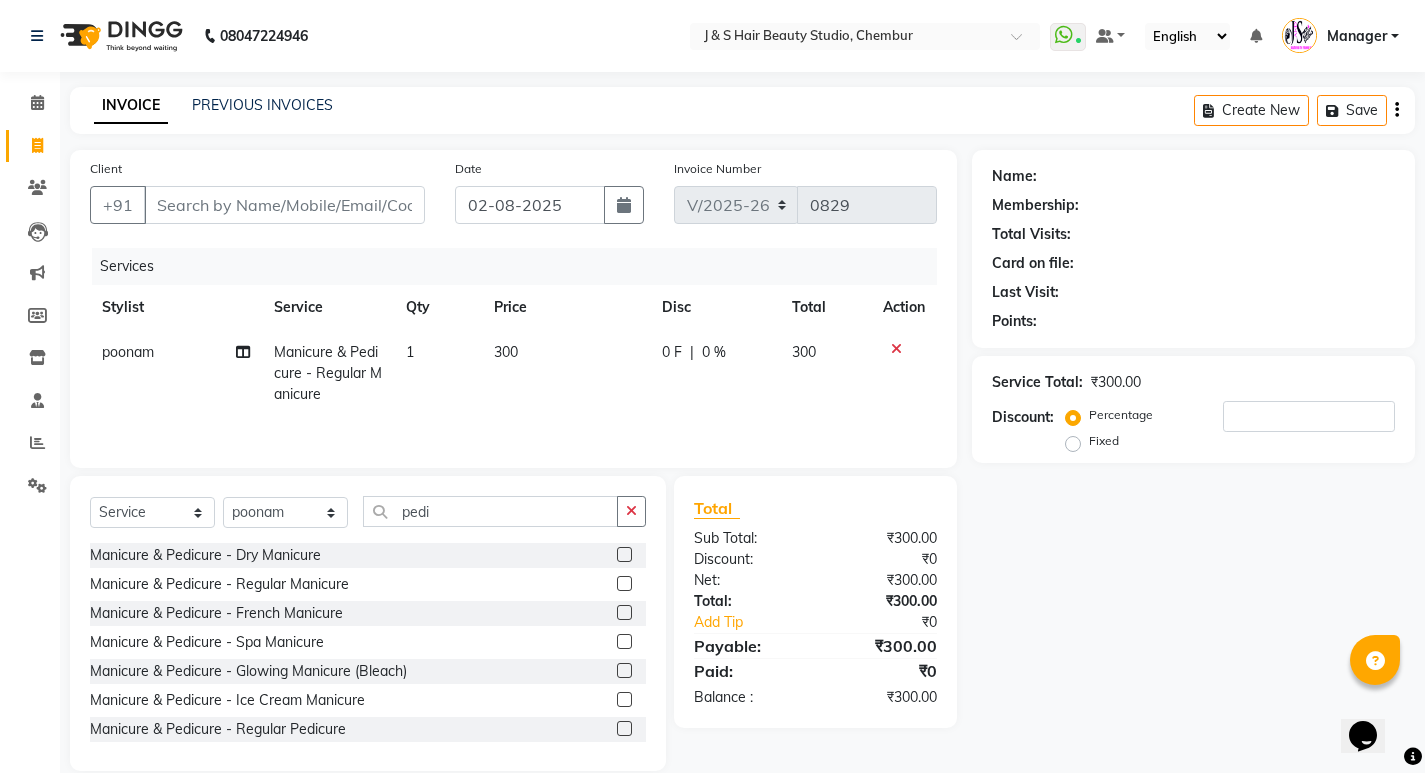 click 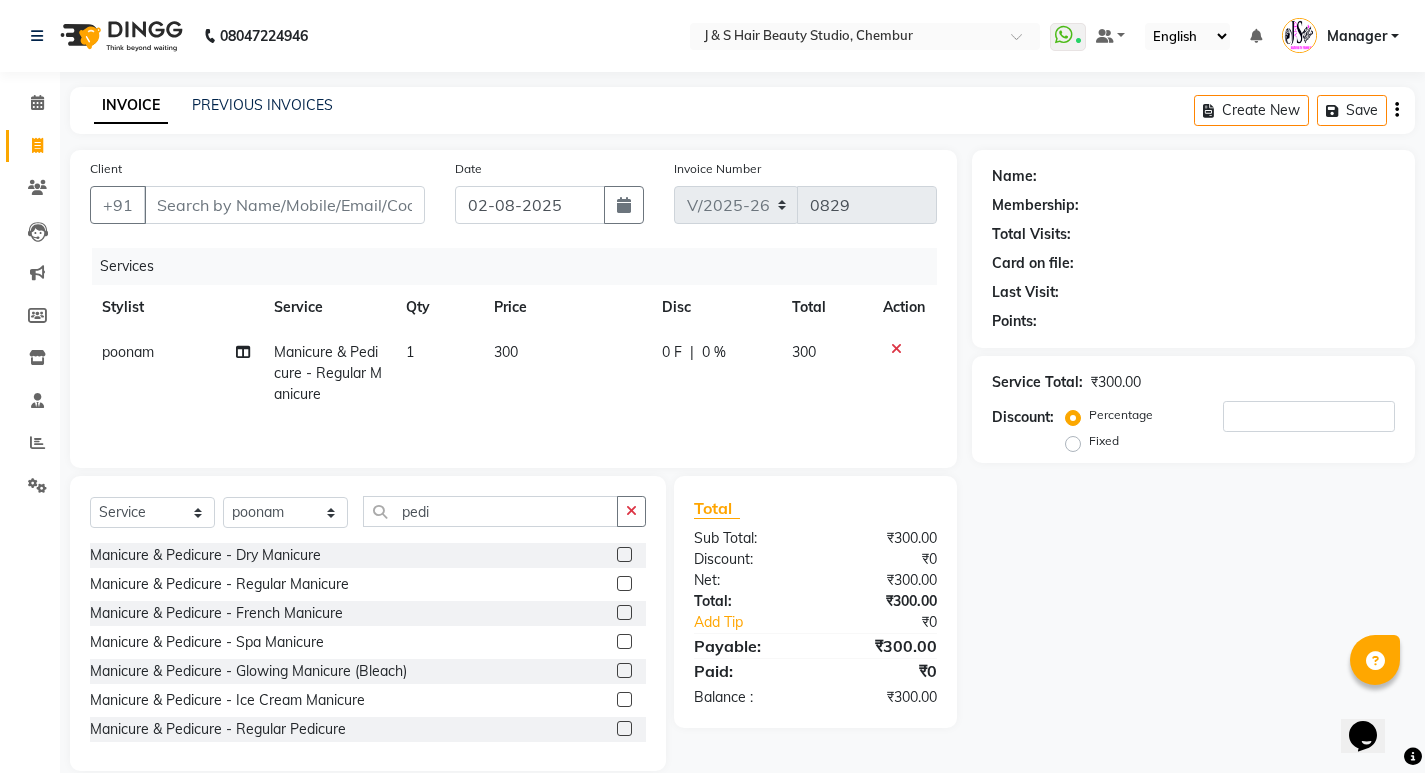 click 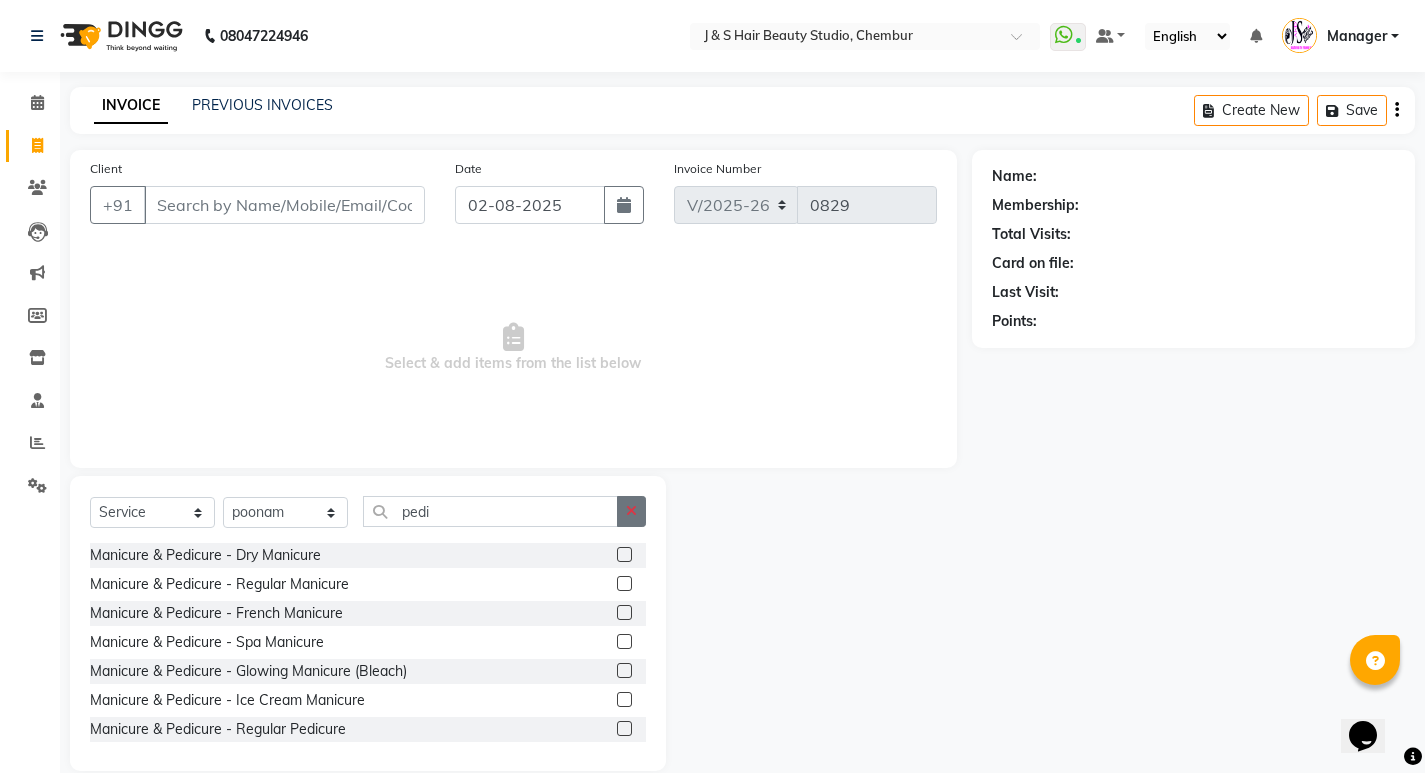 click 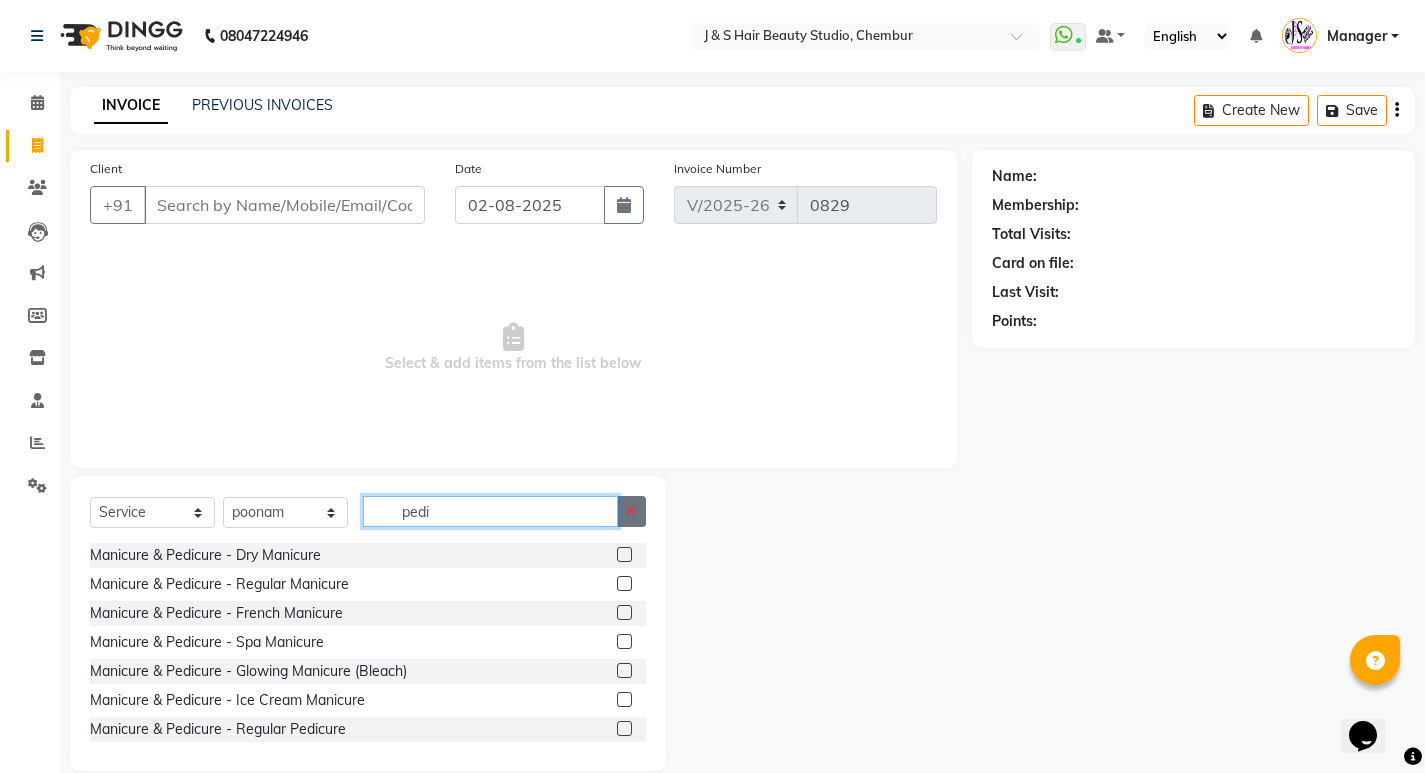 type 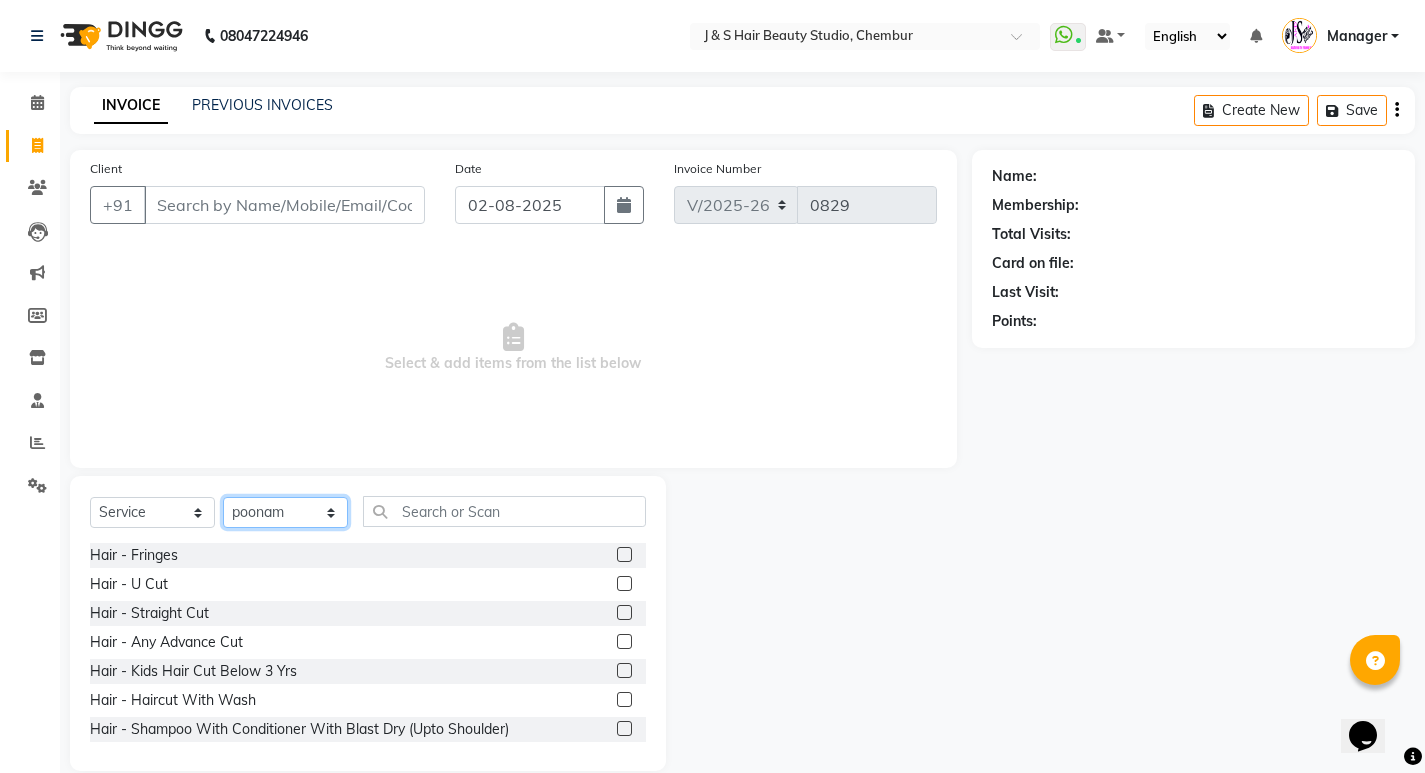 click on "Select Stylist Manager Neeta Mam No Preference 1 poonam Rupali Sheetal Mam Sushma  vidhya" 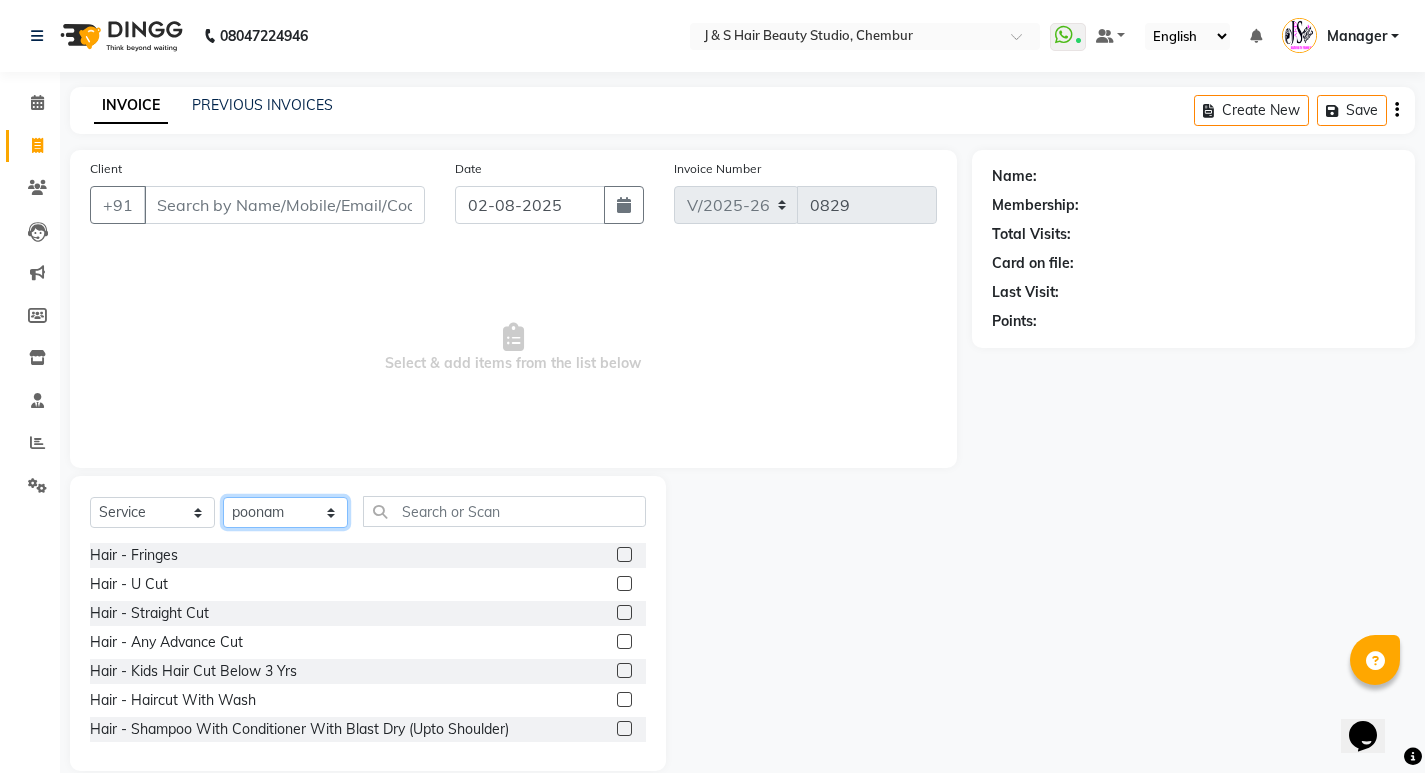 select on "4179" 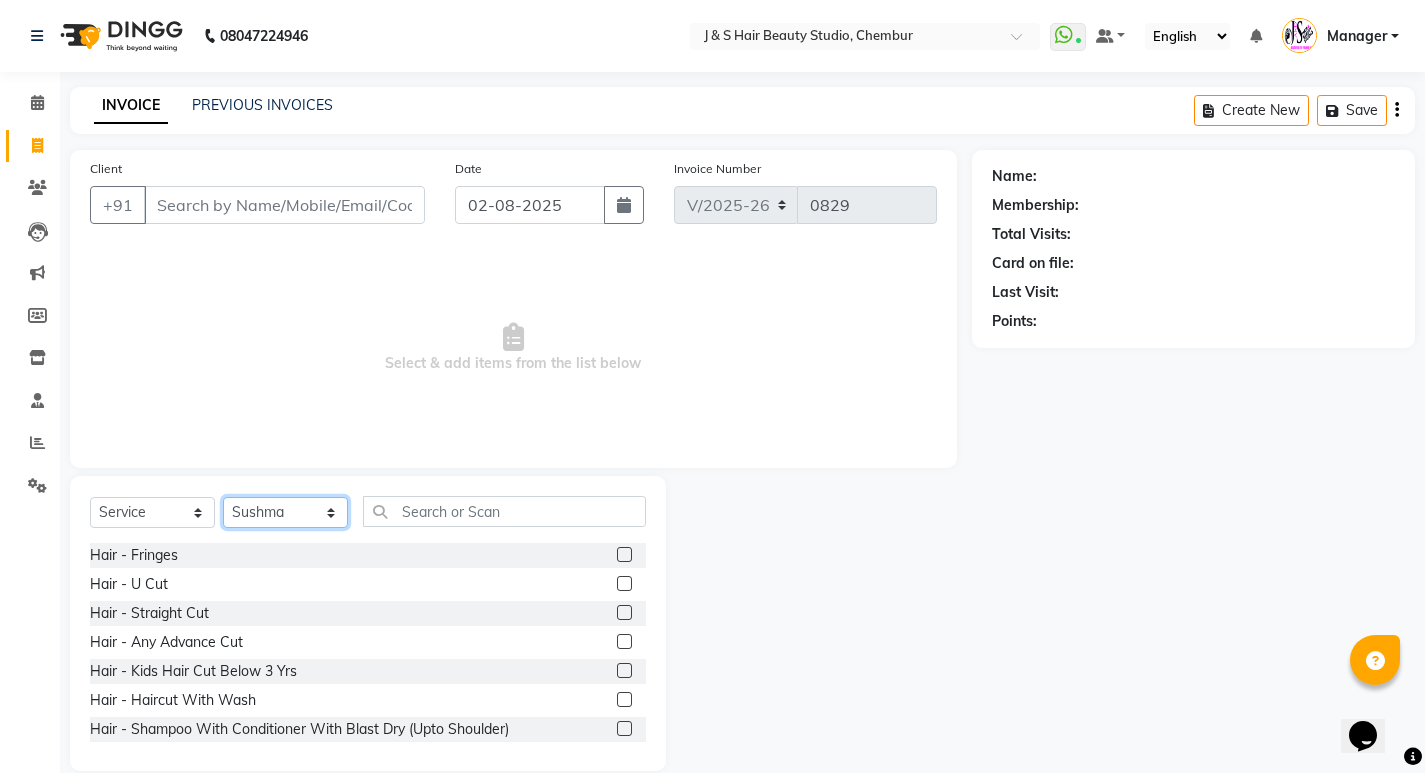 click on "Select Stylist Manager Neeta Mam No Preference 1 poonam Rupali Sheetal Mam Sushma  vidhya" 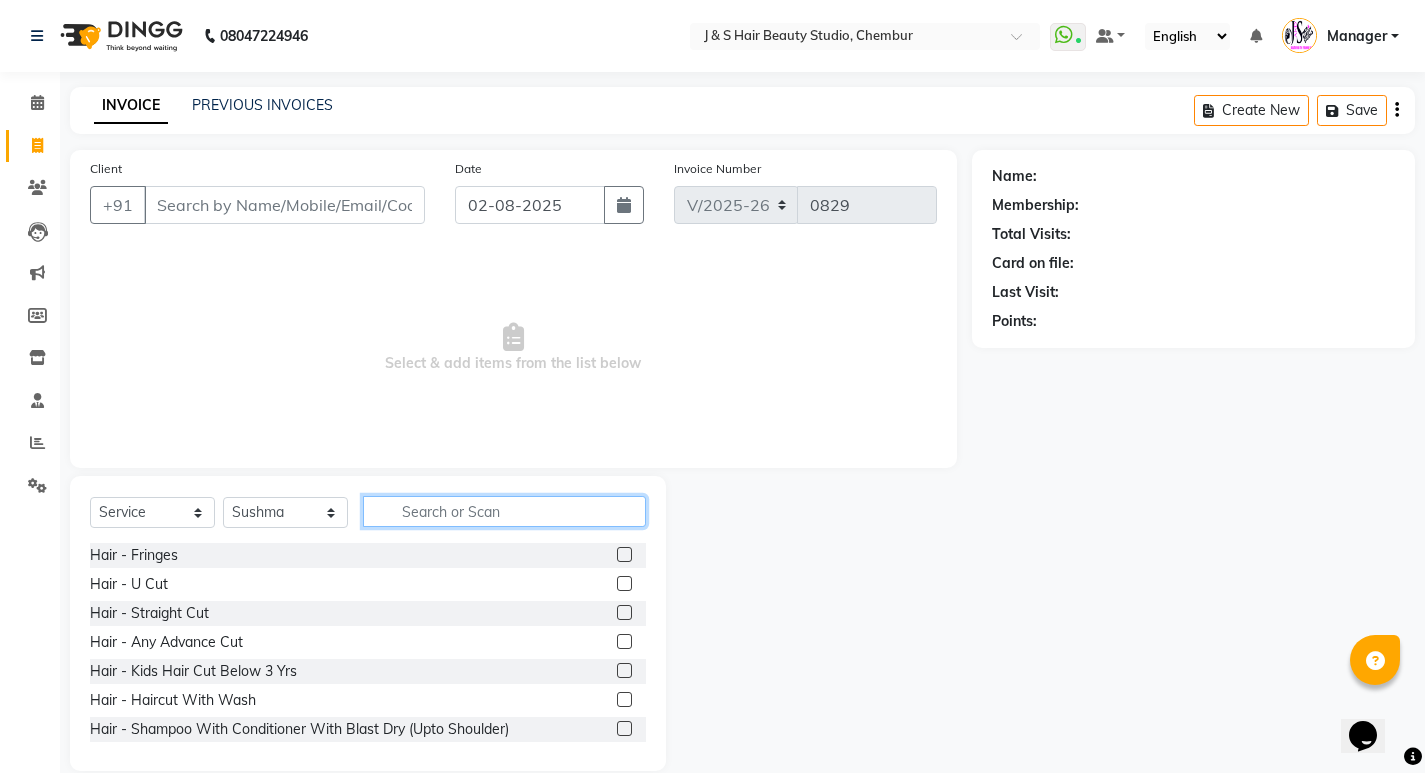 click 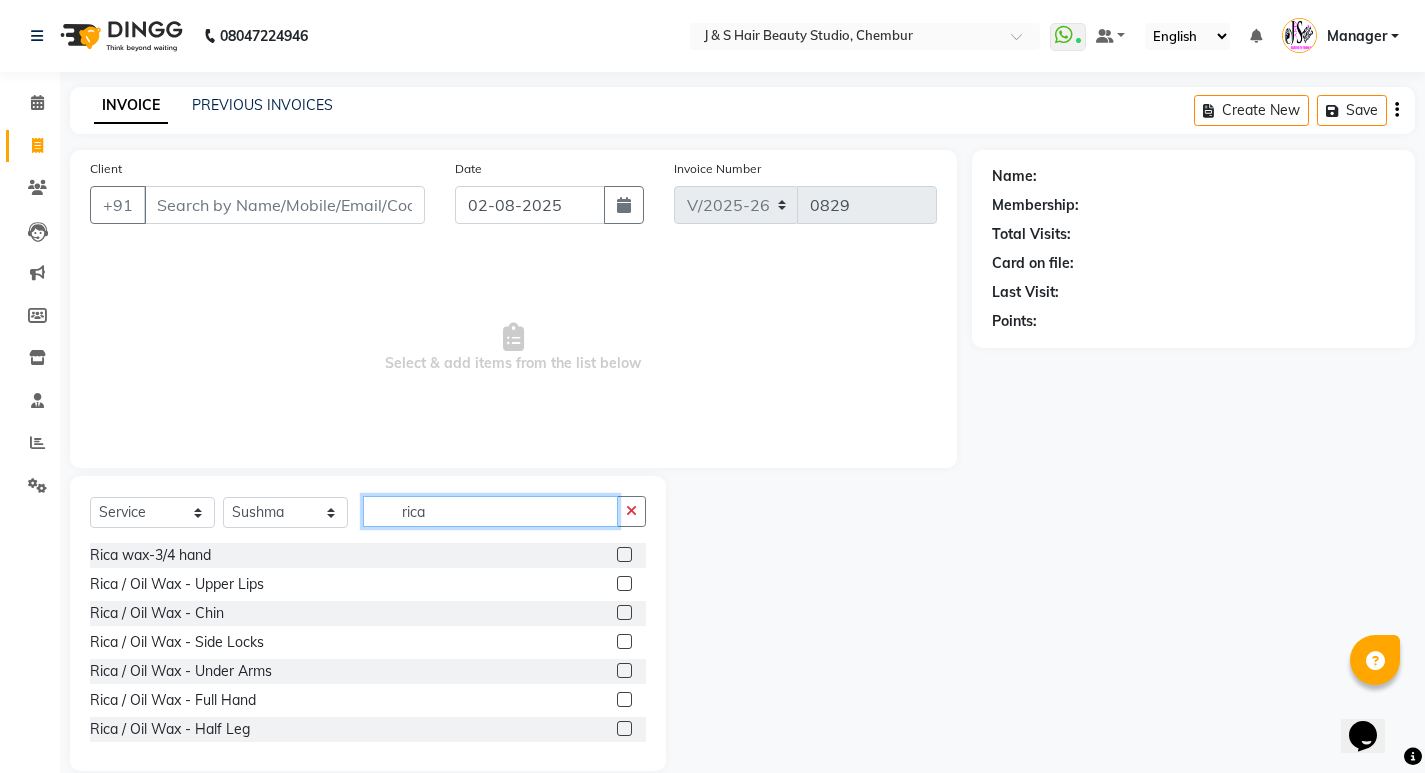 type on "rica" 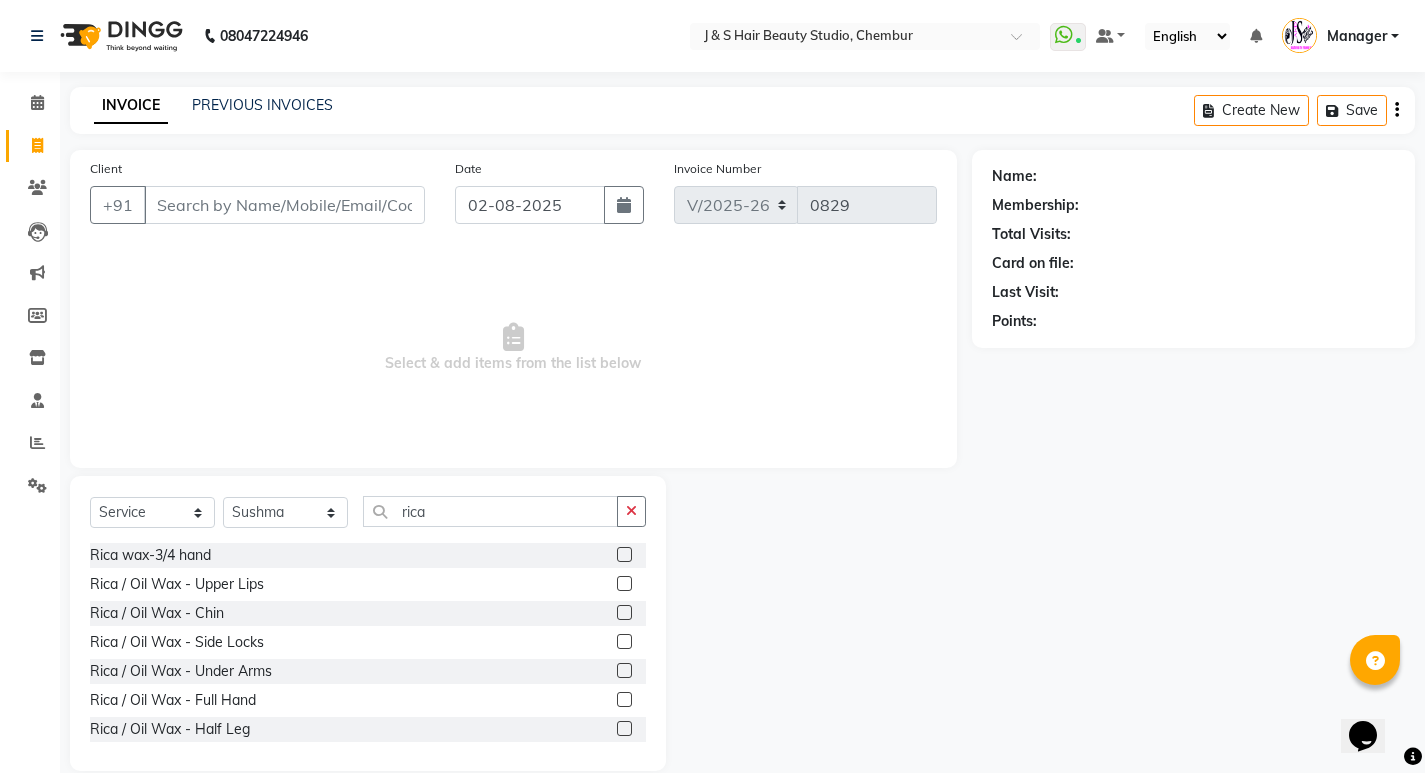 click 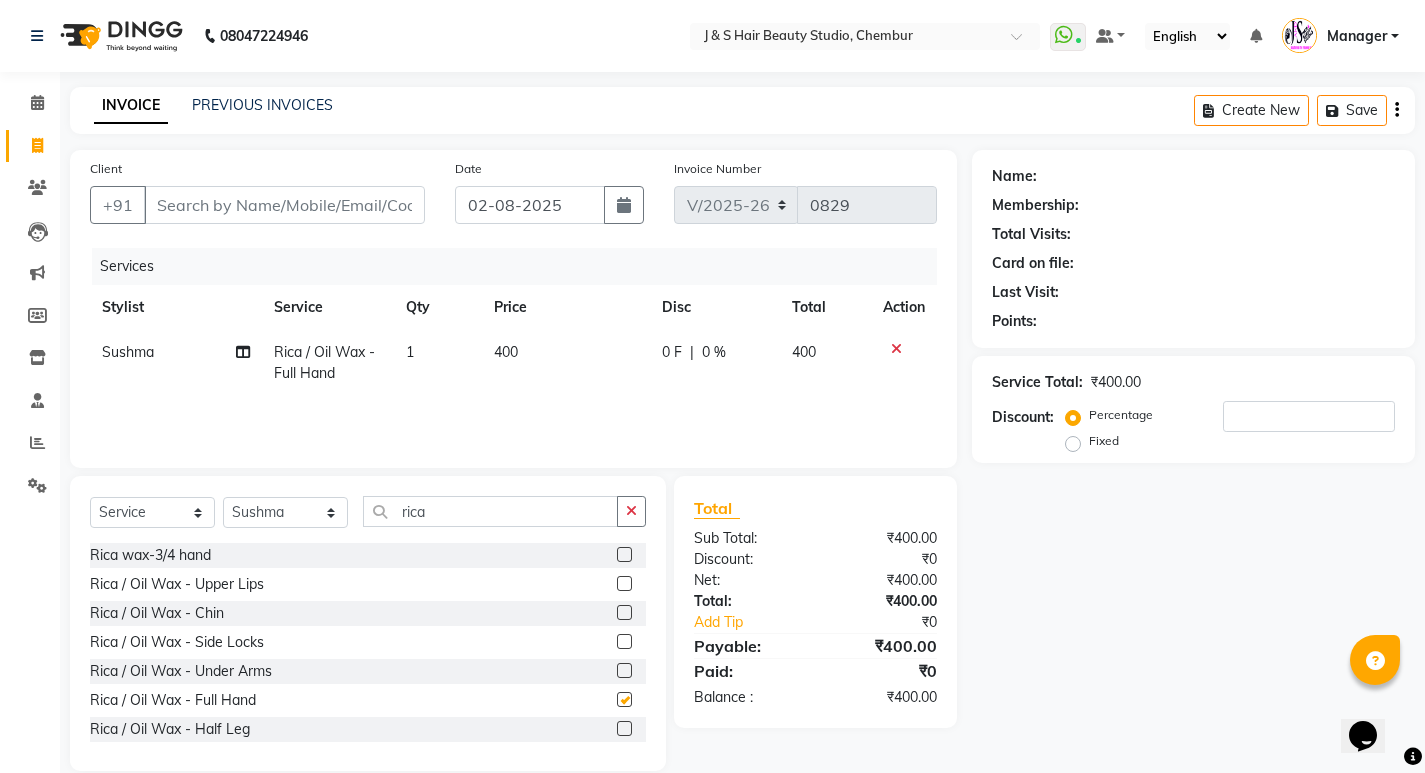checkbox on "false" 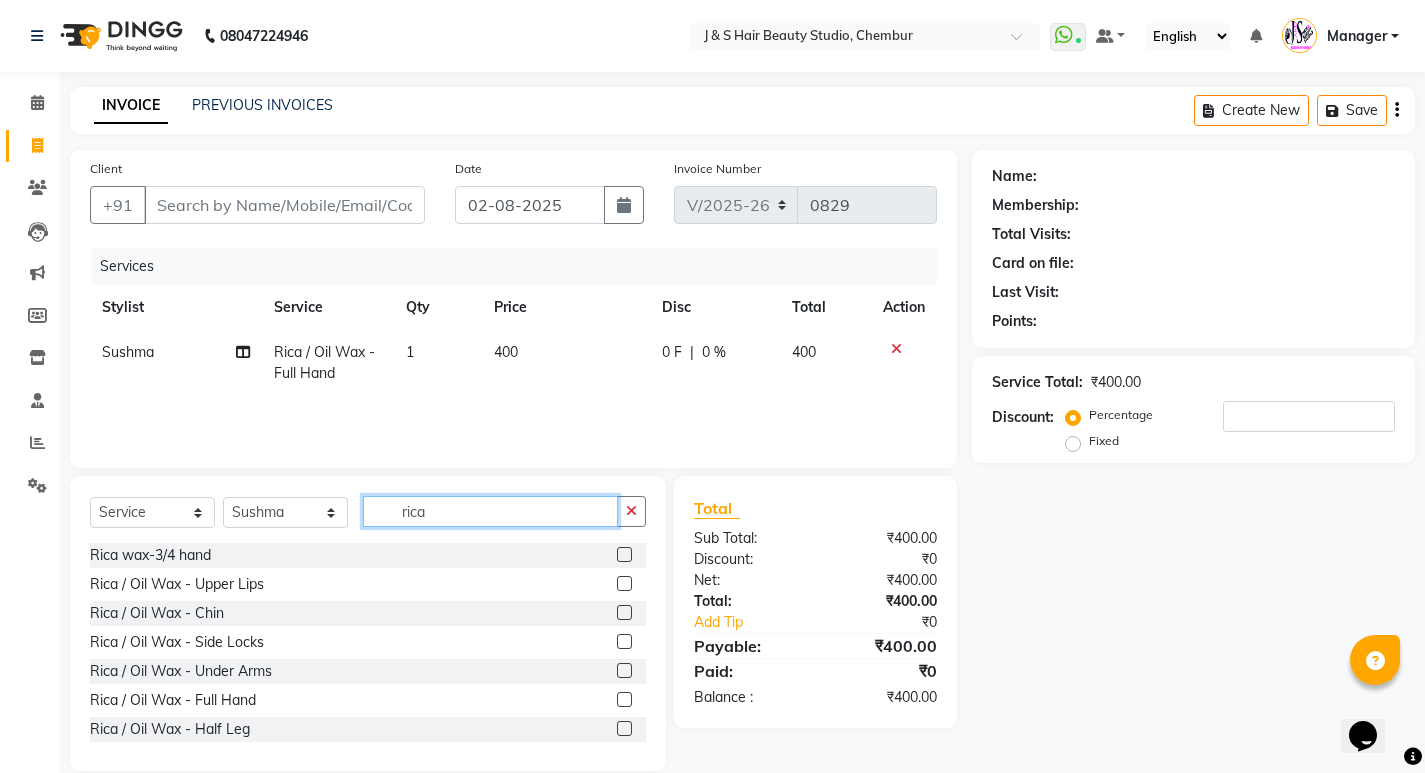 click on "rica" 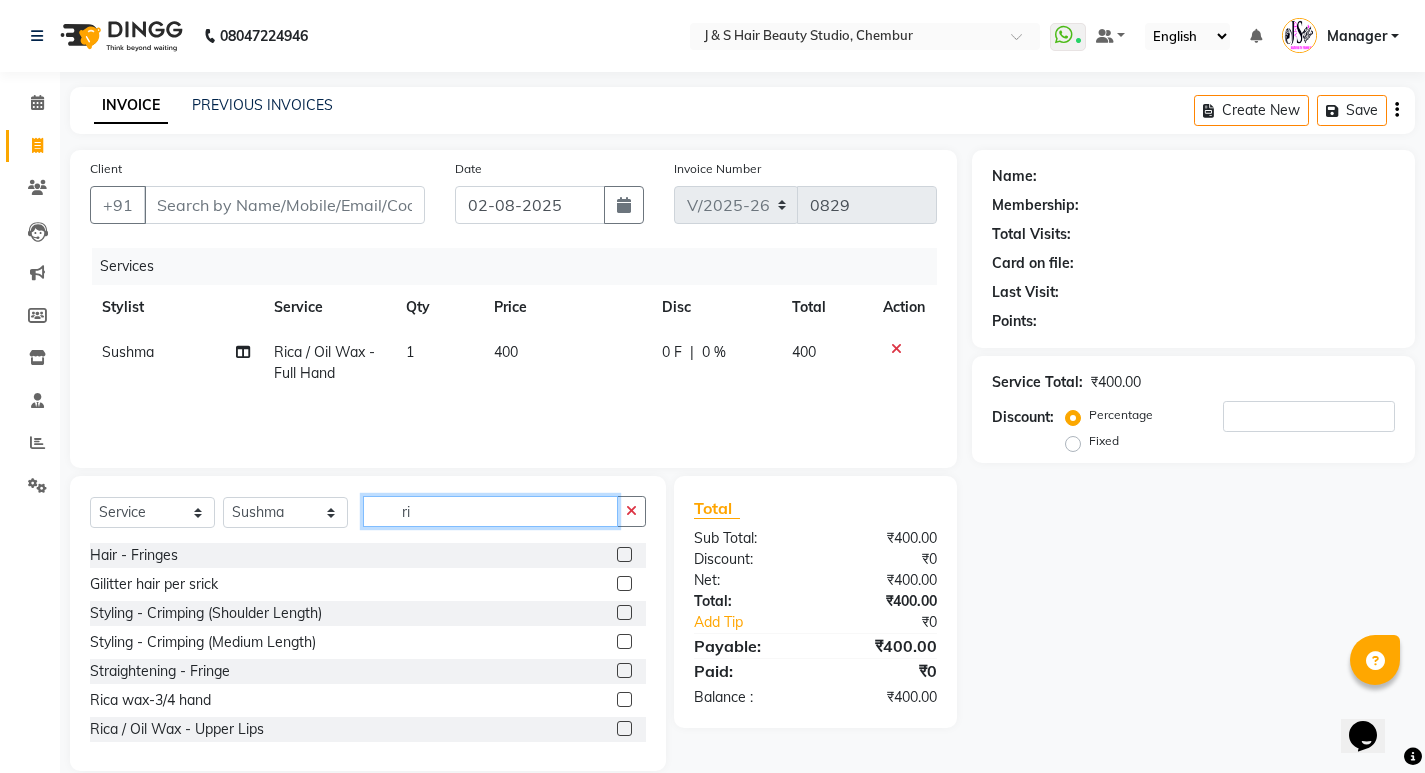 type on "r" 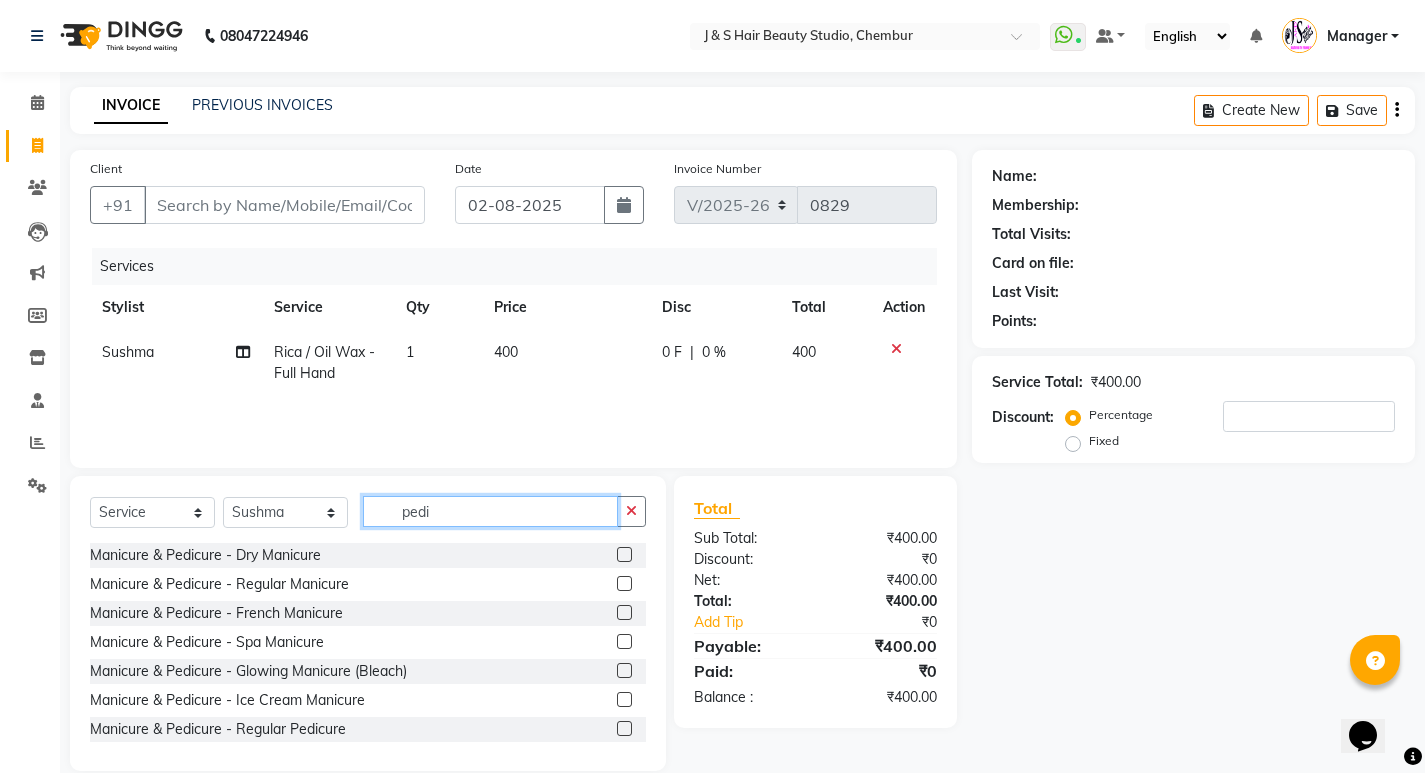 type on "pedi" 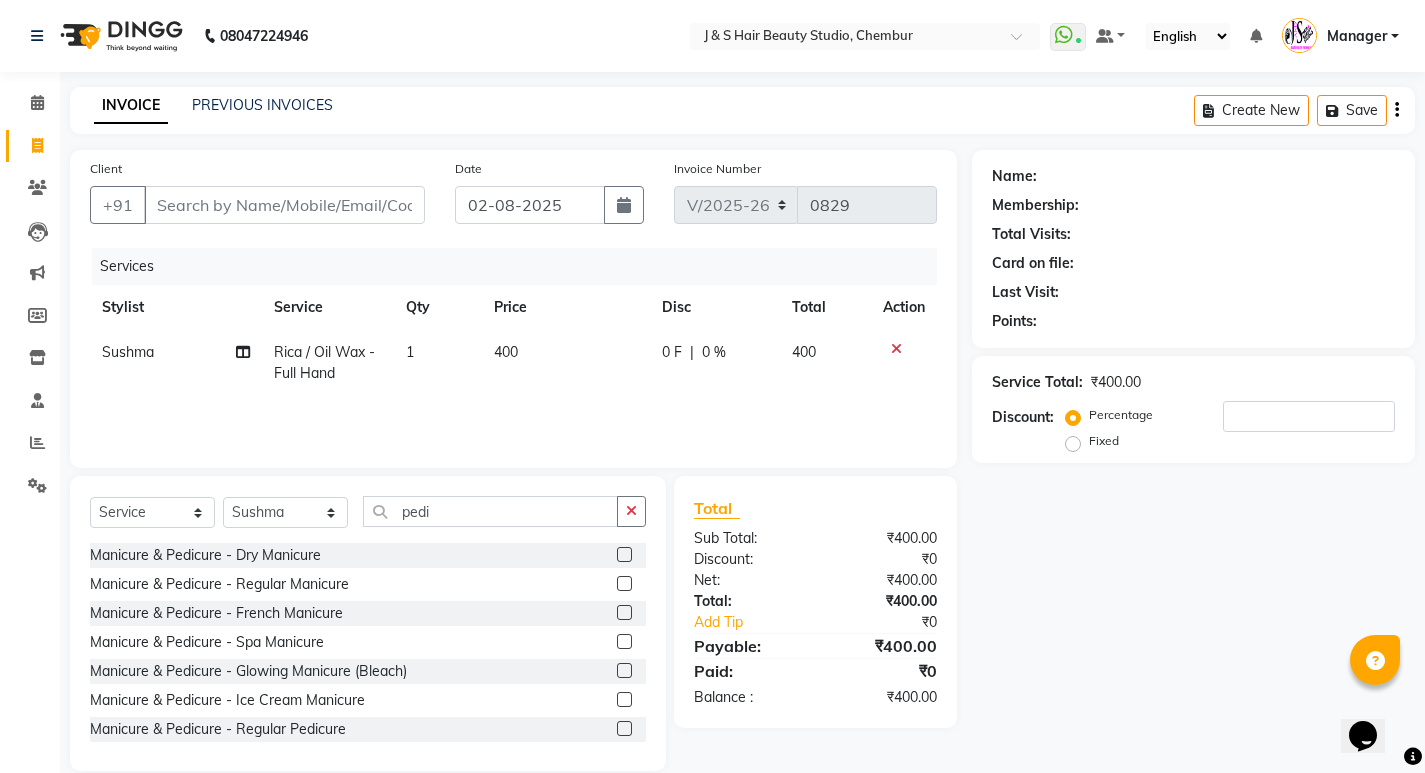 click 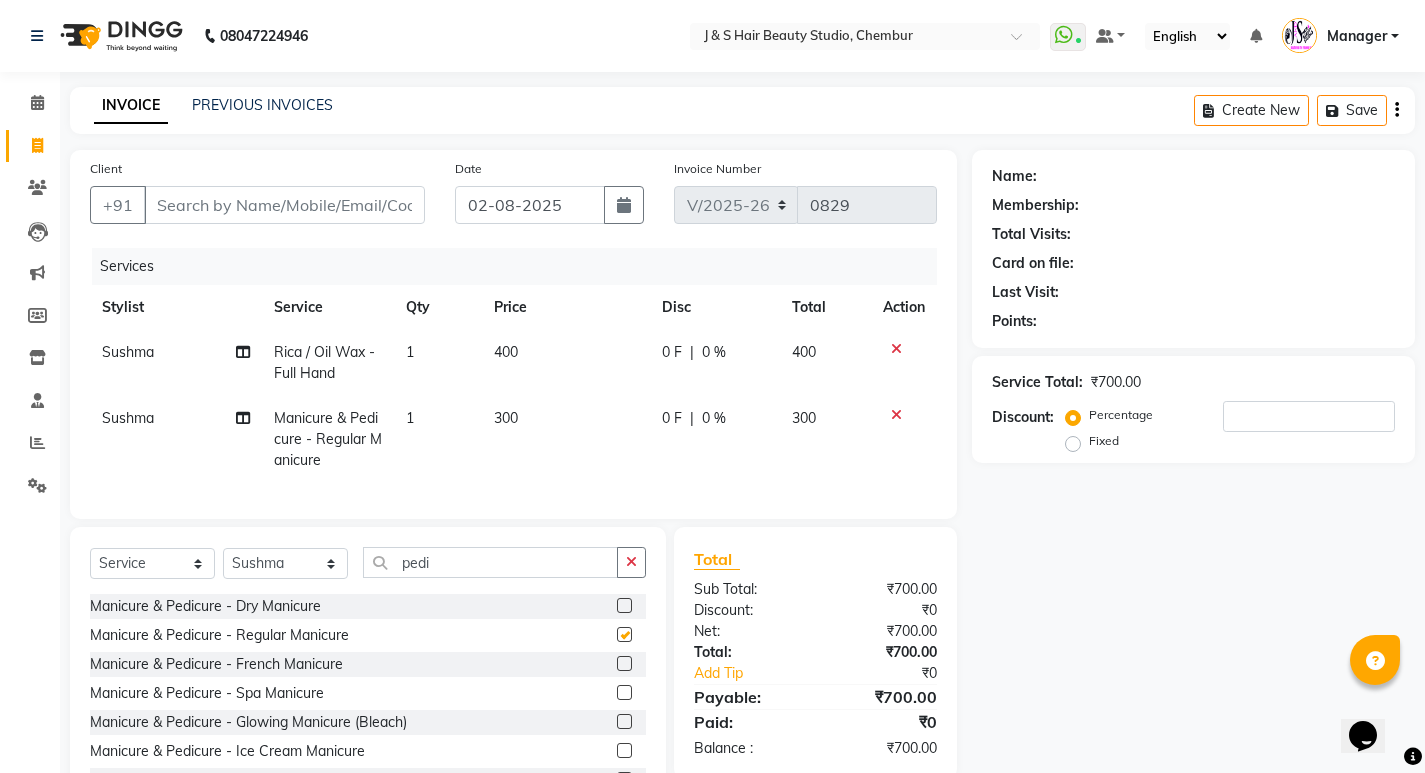 checkbox on "false" 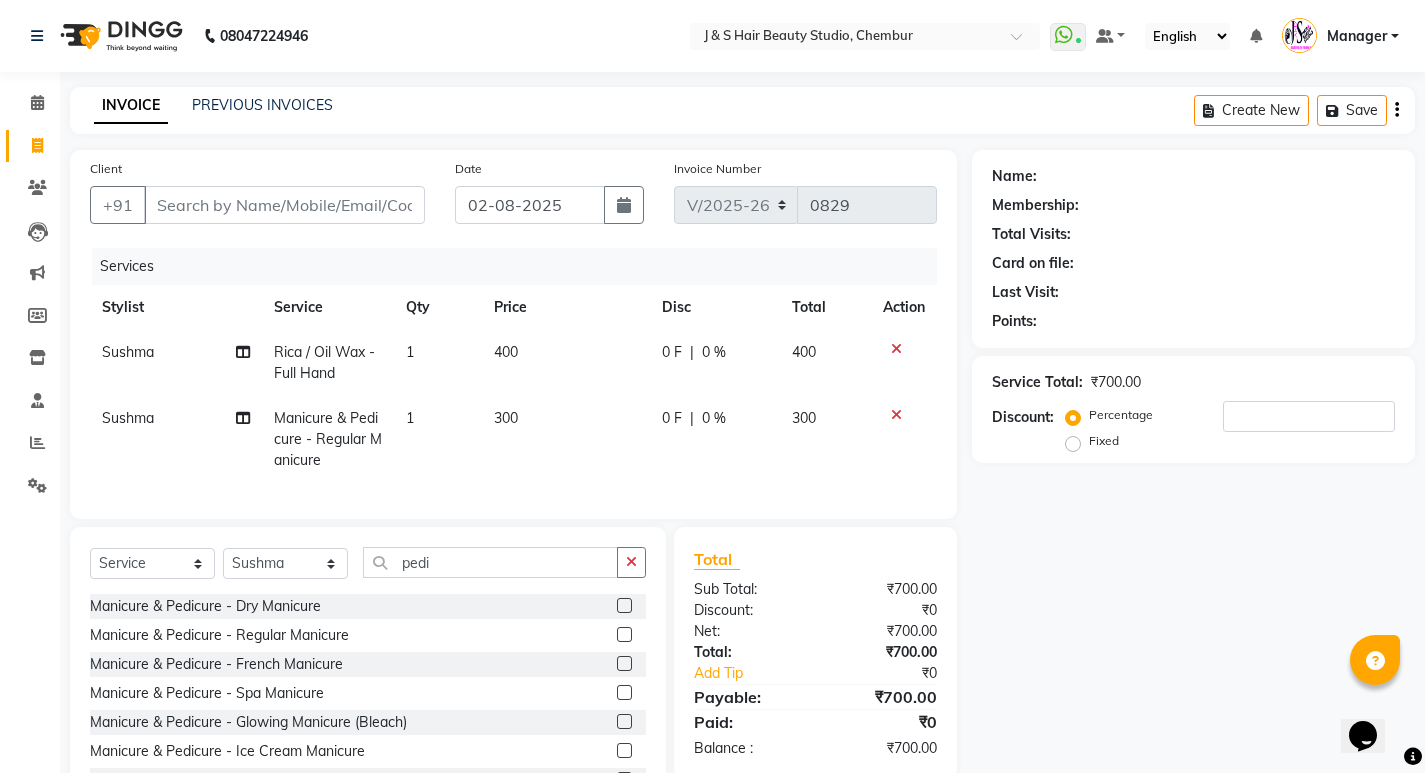 scroll, scrollTop: 100, scrollLeft: 0, axis: vertical 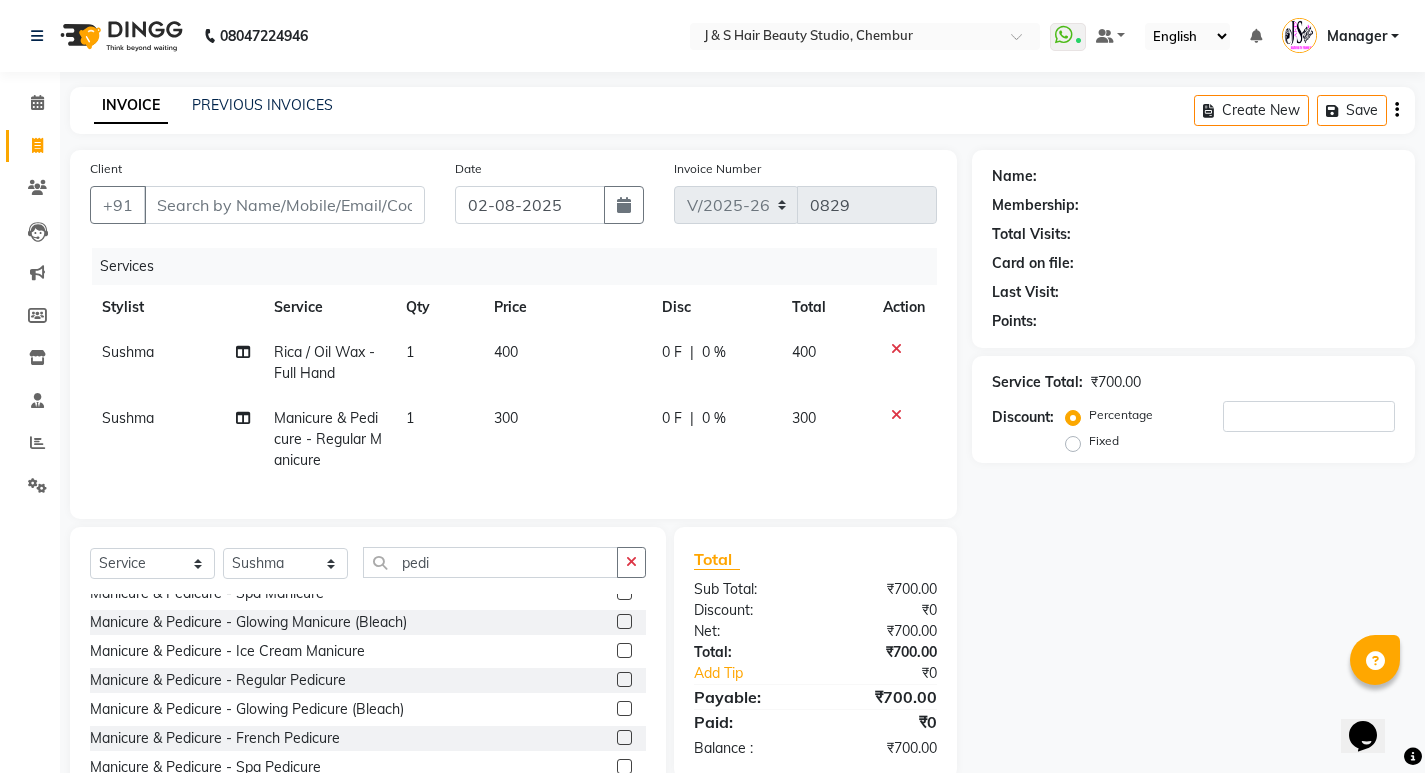 click 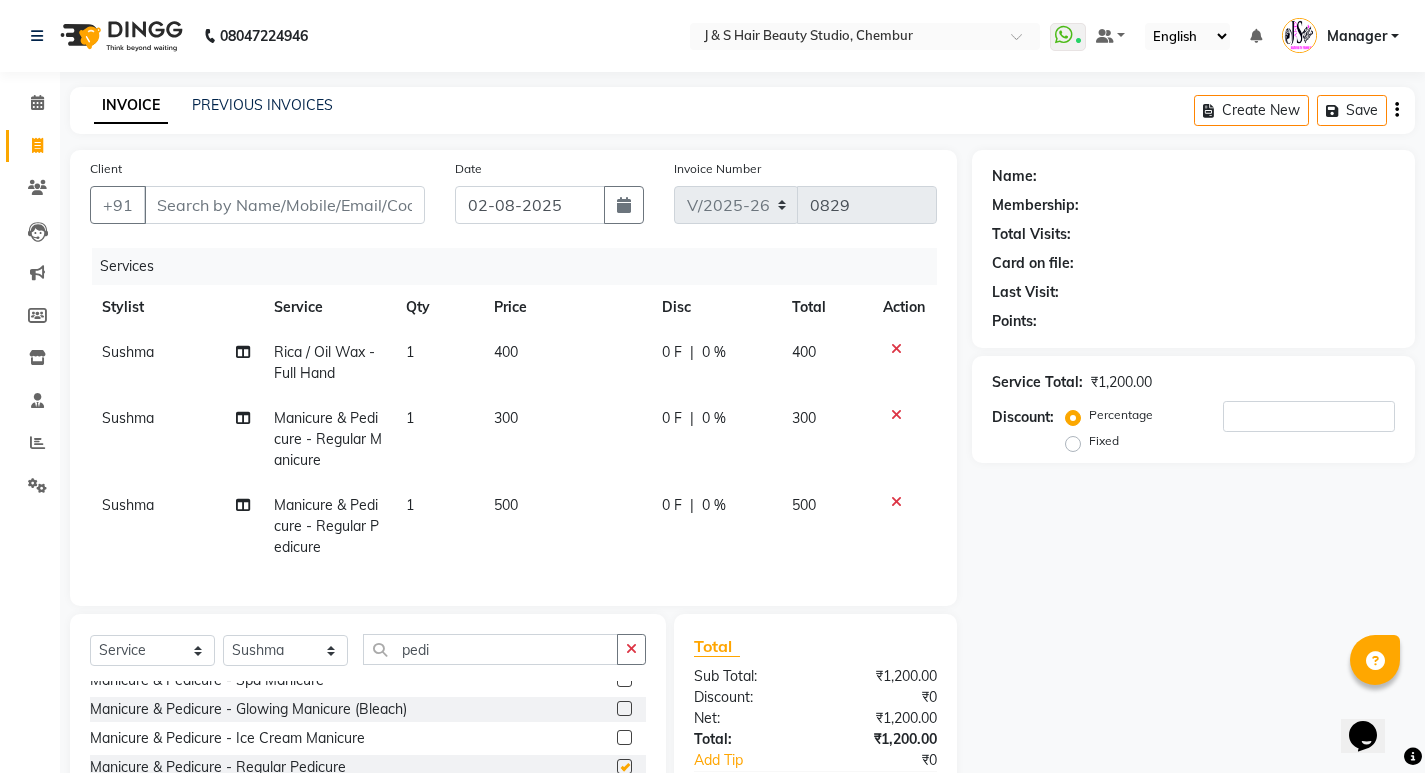 checkbox on "false" 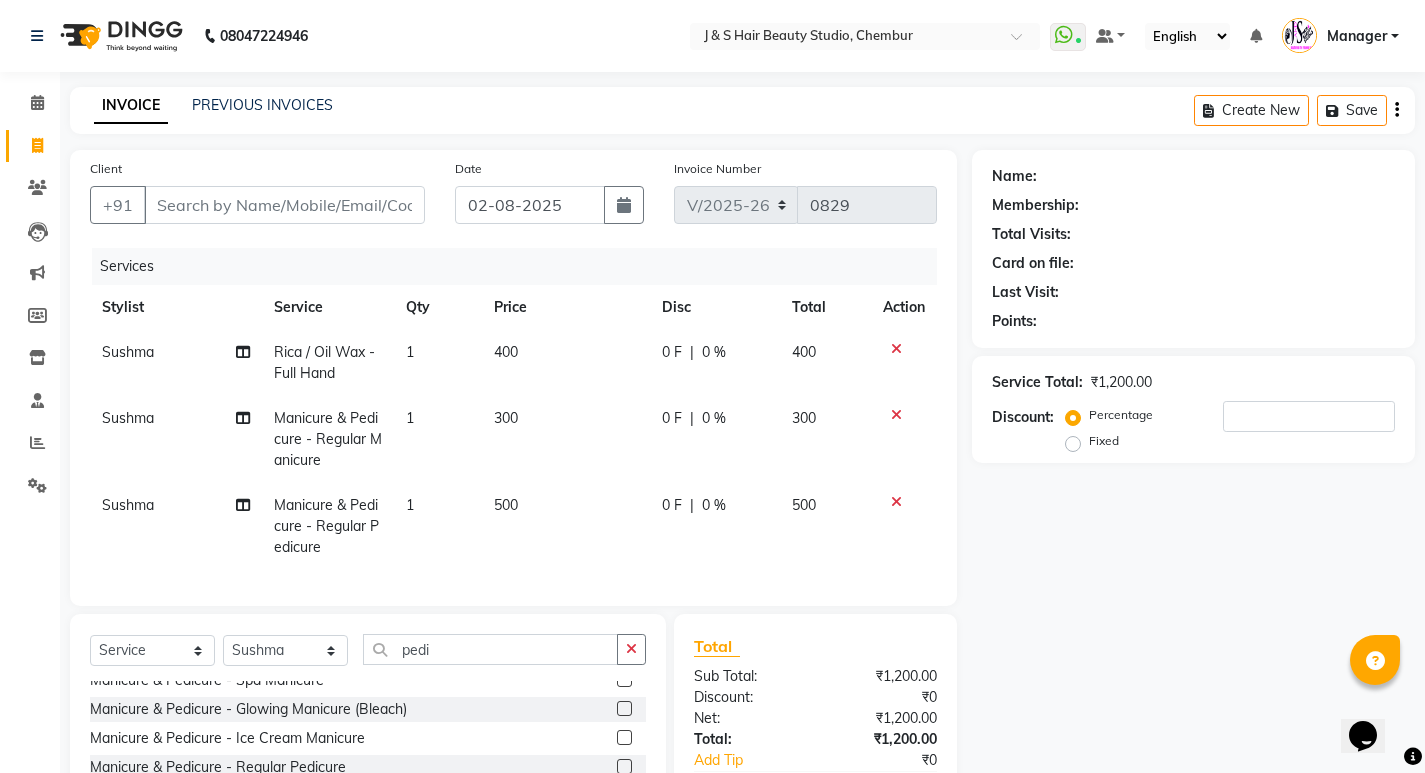 click on "Select  Service  Product  Membership  Package Voucher Prepaid Gift Card  Select Stylist Manager Neeta Mam No Preference 1 poonam Rupali Sheetal Mam Sushma  vidhya pedi Manicure & Pedicure - Dry Manicure  Manicure & Pedicure - Regular Manicure  Manicure & Pedicure - French Manicure  Manicure & Pedicure - Spa Manicure  Manicure & Pedicure - Glowing Manicure (Bleach)  Manicure & Pedicure - Ice Cream Manicure  Manicure & Pedicure - Regular Pedicure  Manicure & Pedicure - Glowing Pedicure (Bleach)  Manicure & Pedicure - French Pedicure  Manicure & Pedicure - Spa Pedicure  Manicure & Pedicure - Footlogix Spa Pedicure  Manicure & Pedicure - Heel Peel Treatment With Pedicure  Manicure & Pedicure - Ice Cream Pedicure  Manicure & Pedicure- Footlogix Spa Manicure" 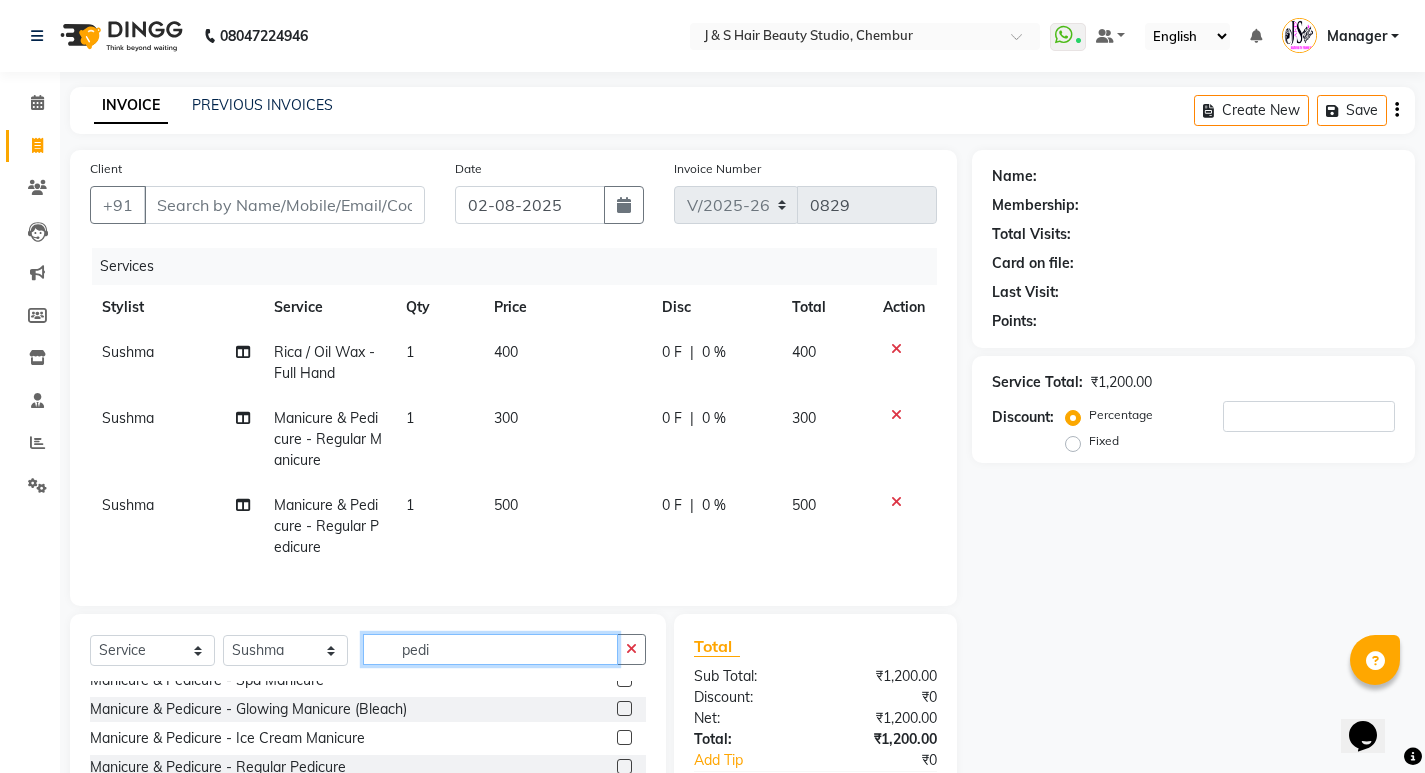 click on "pedi" 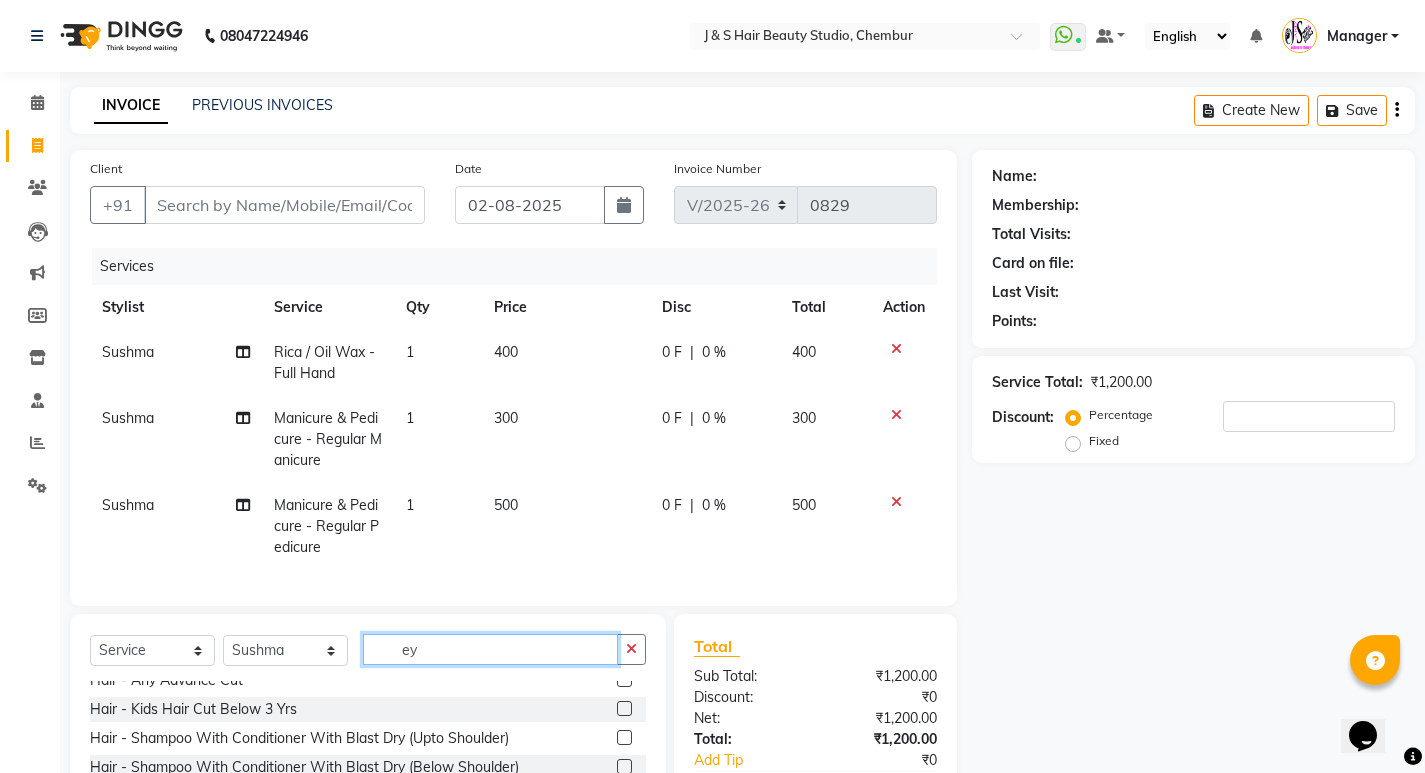 scroll, scrollTop: 0, scrollLeft: 0, axis: both 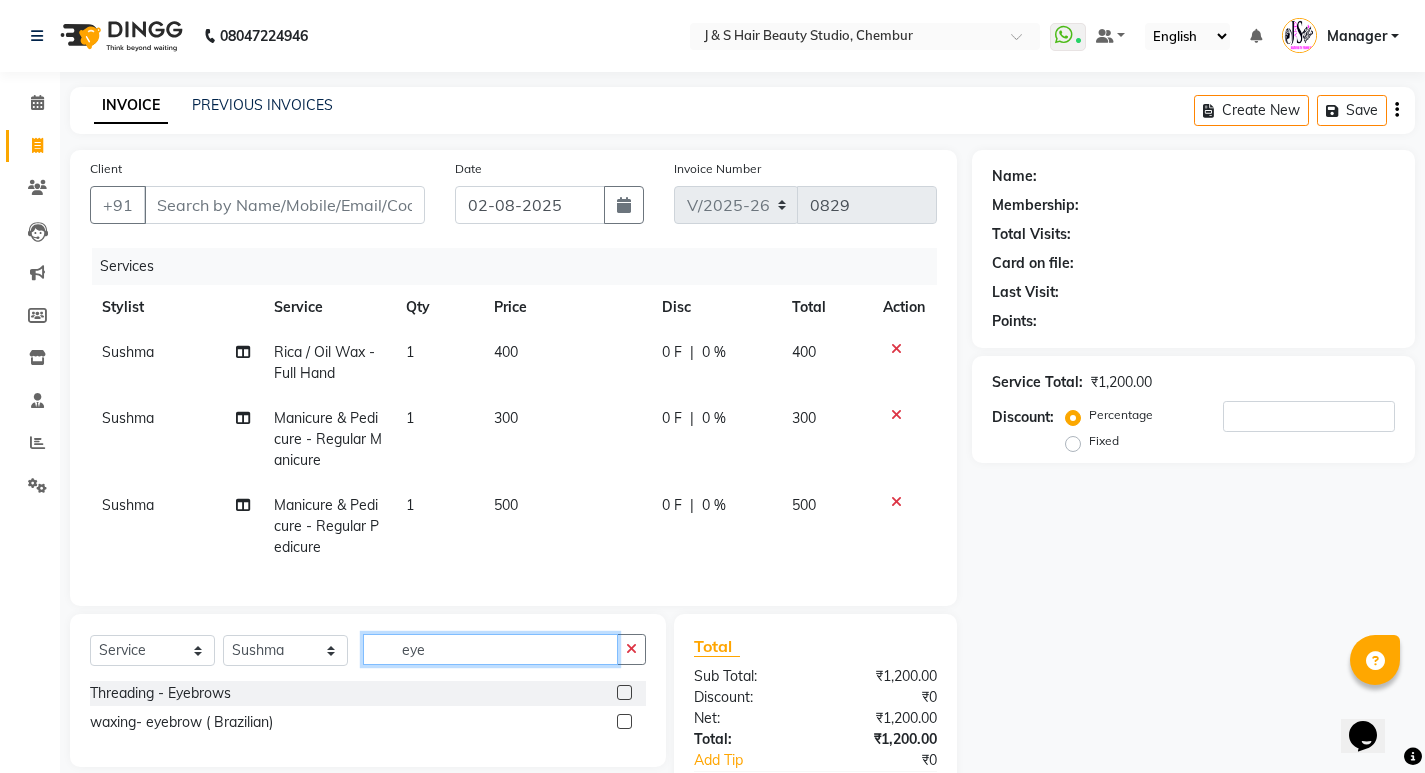 type on "eye" 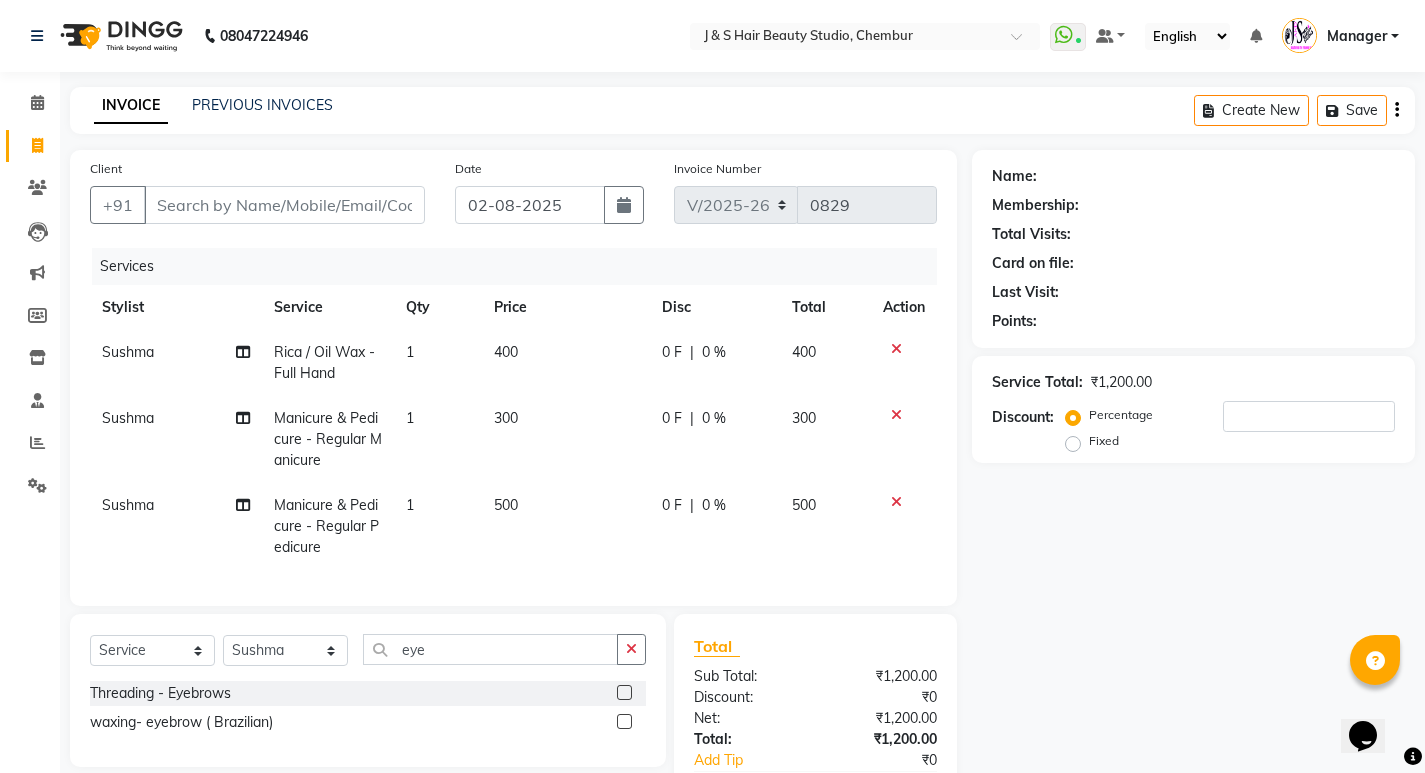 click 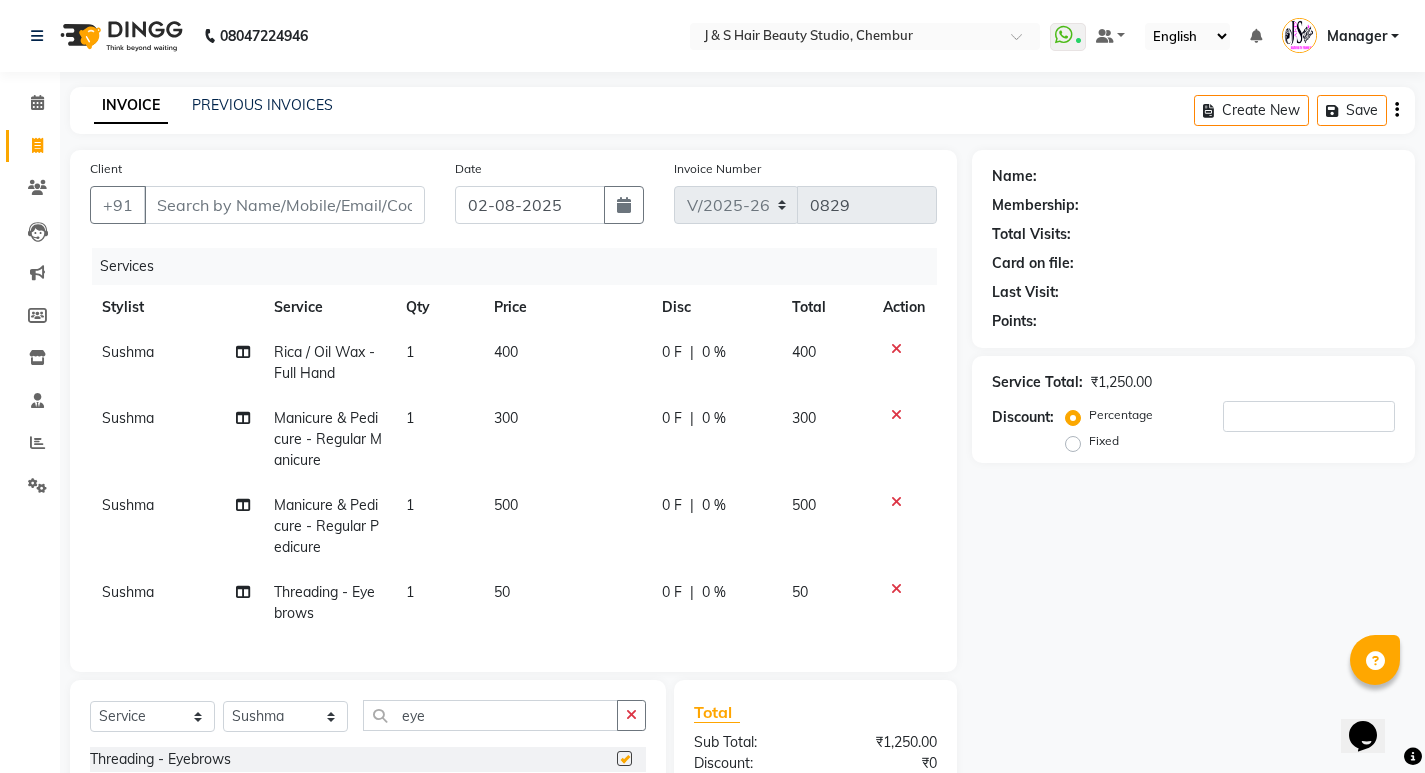 checkbox on "false" 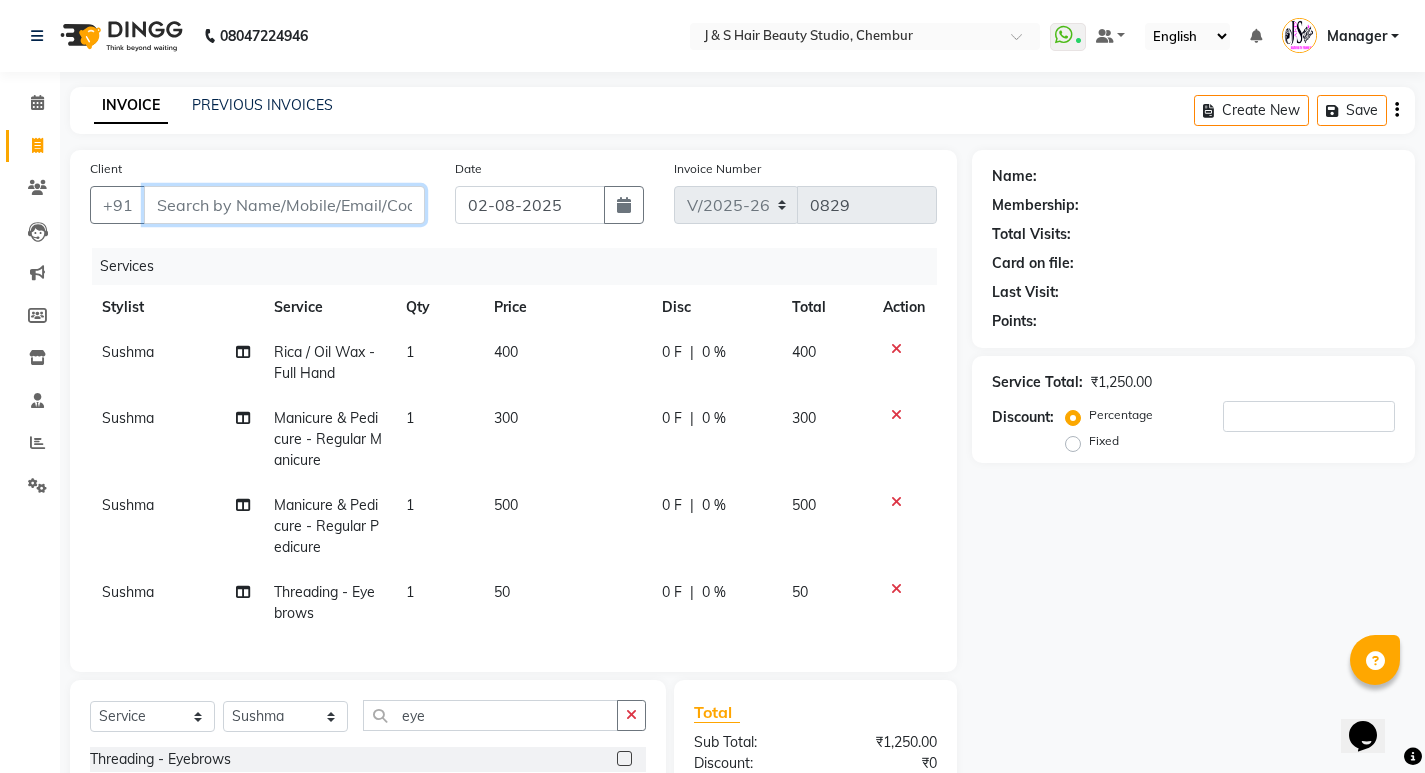 click on "Client" at bounding box center [284, 205] 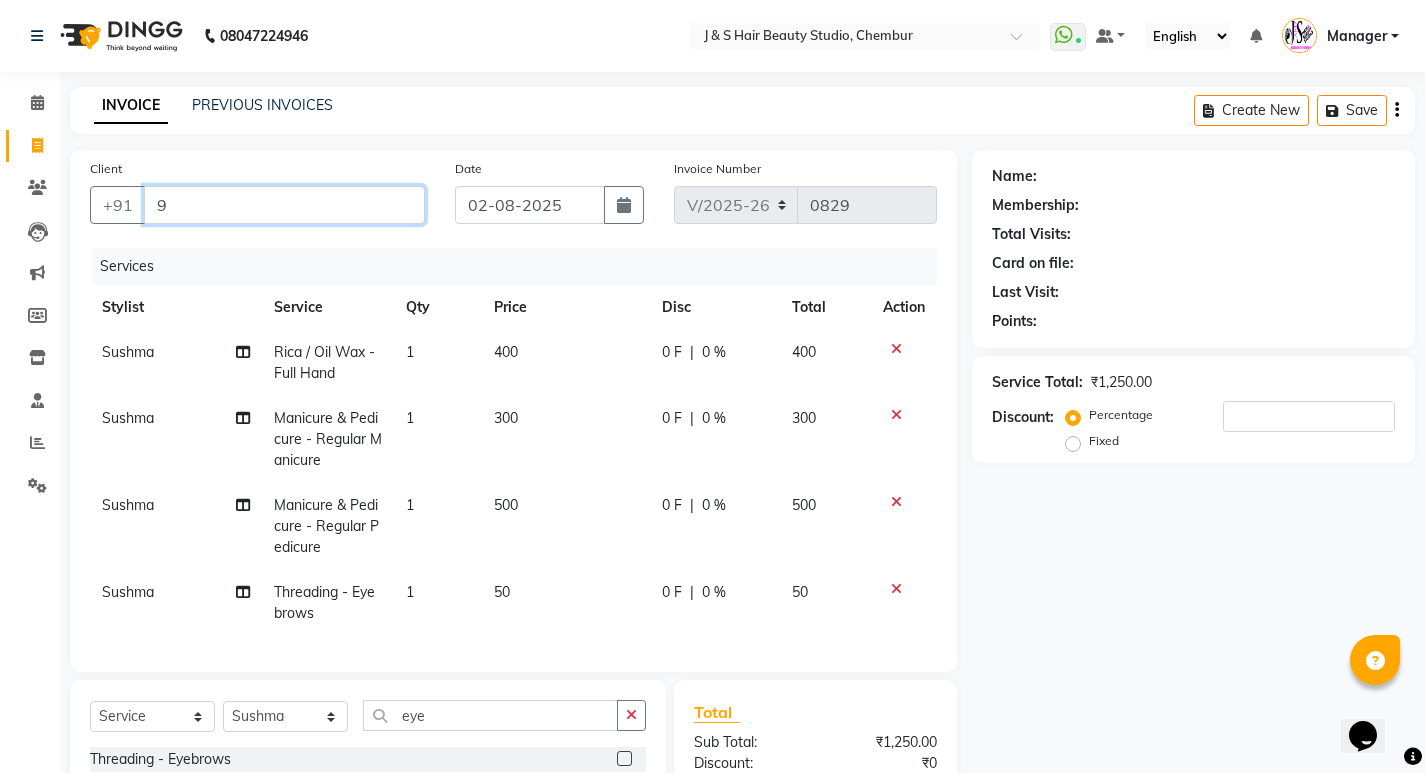 type on "0" 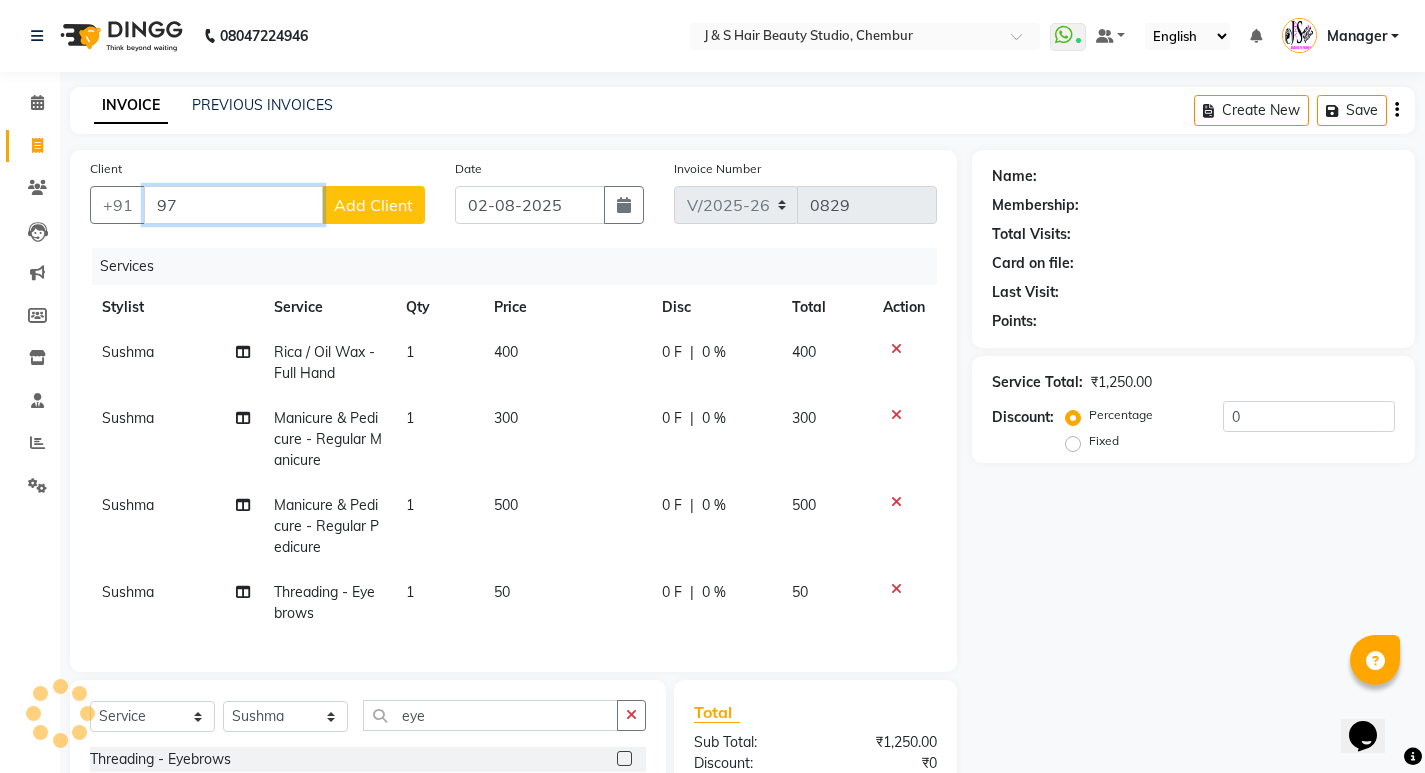 type on "9" 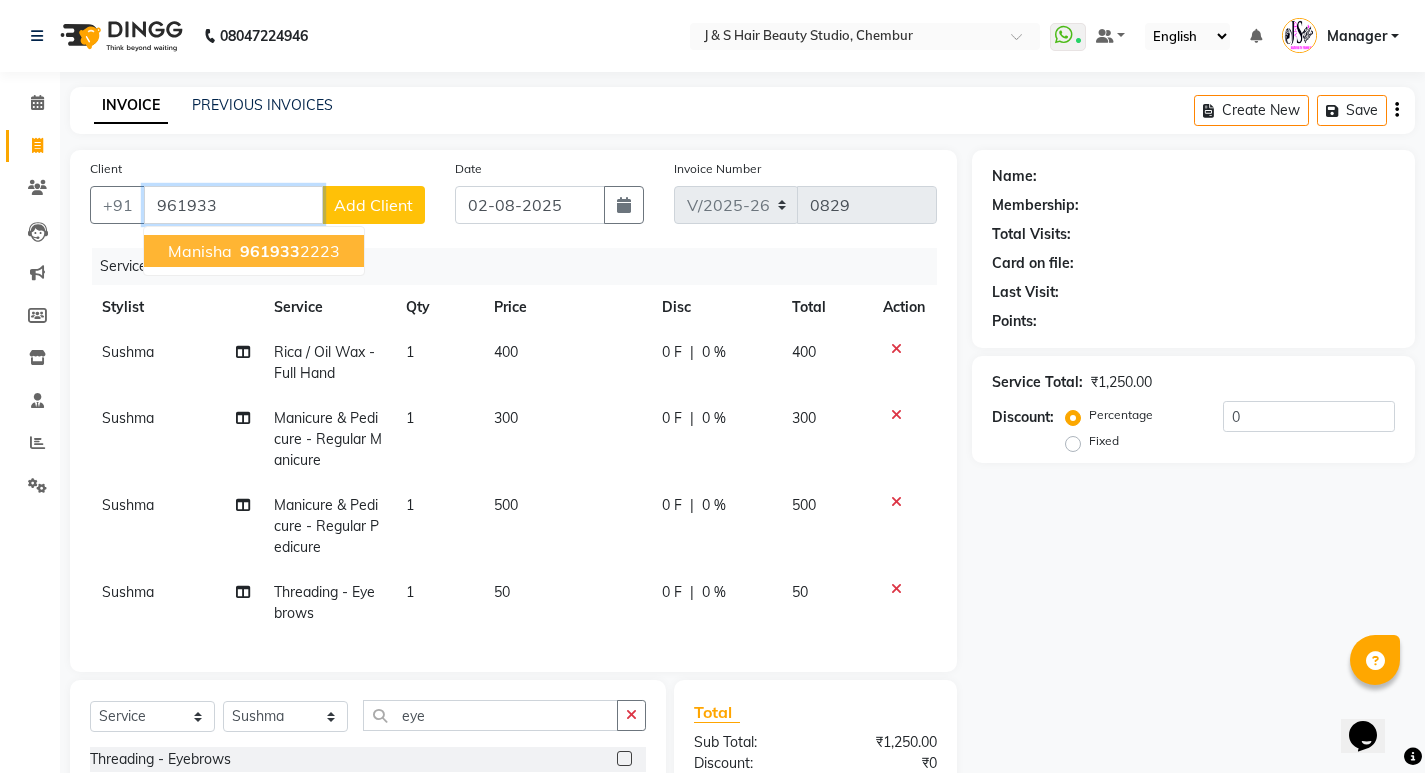 click on "961933" at bounding box center [270, 251] 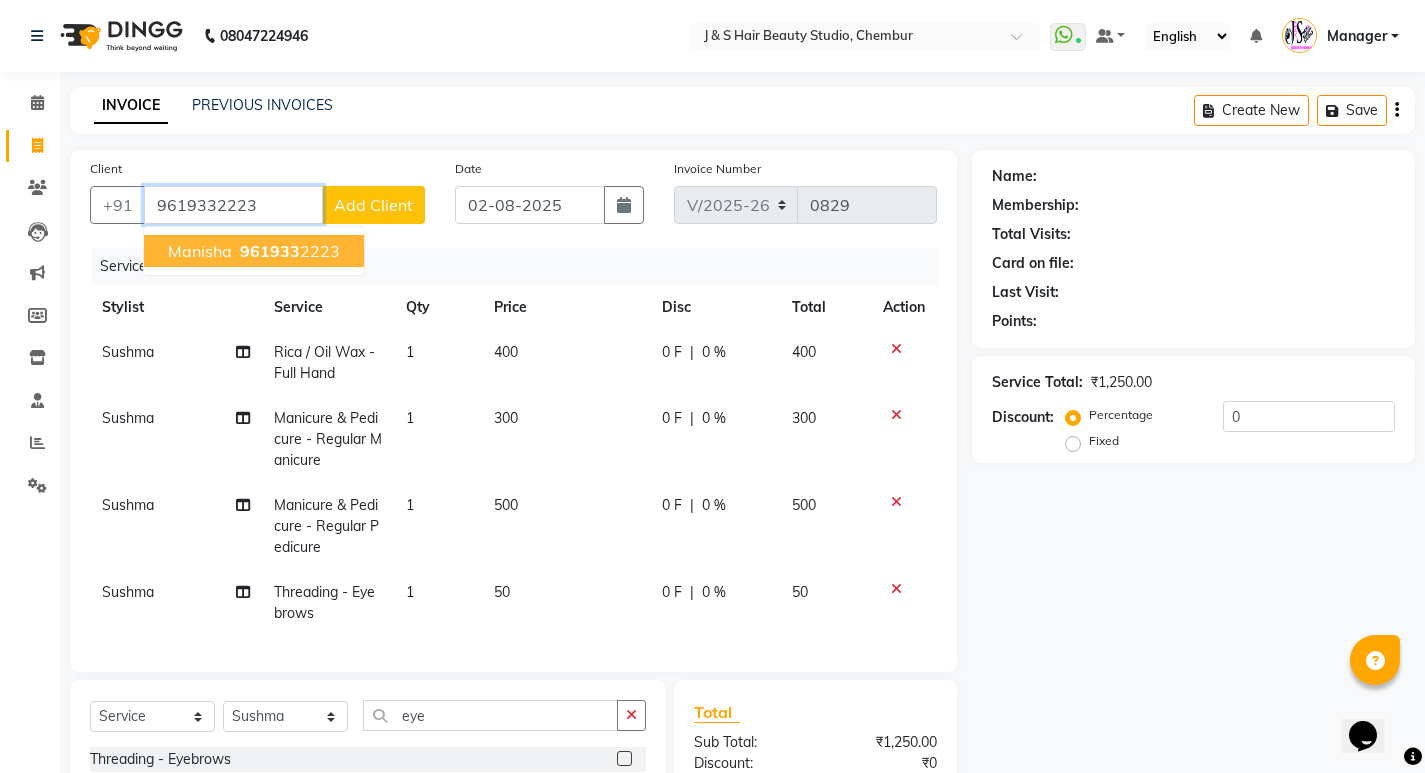 type on "9619332223" 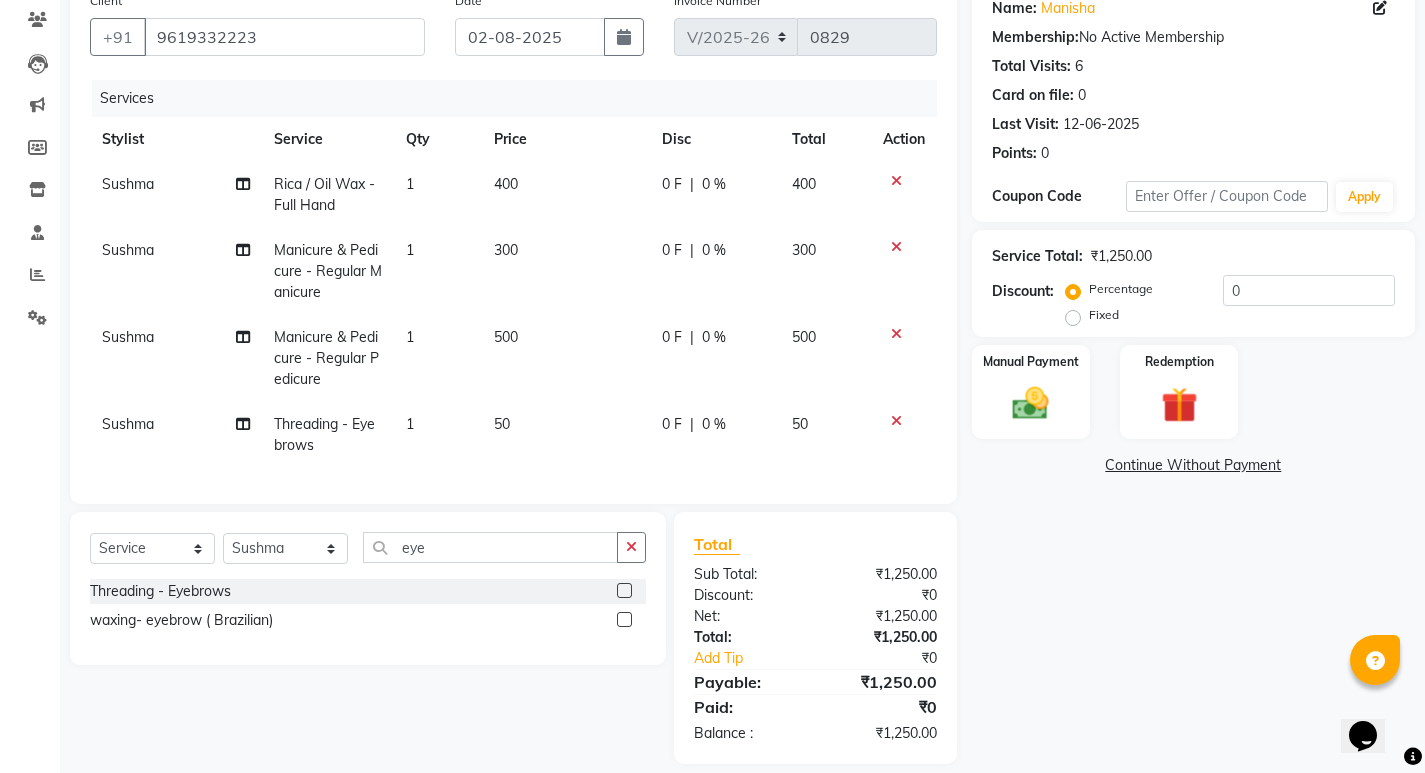scroll, scrollTop: 204, scrollLeft: 0, axis: vertical 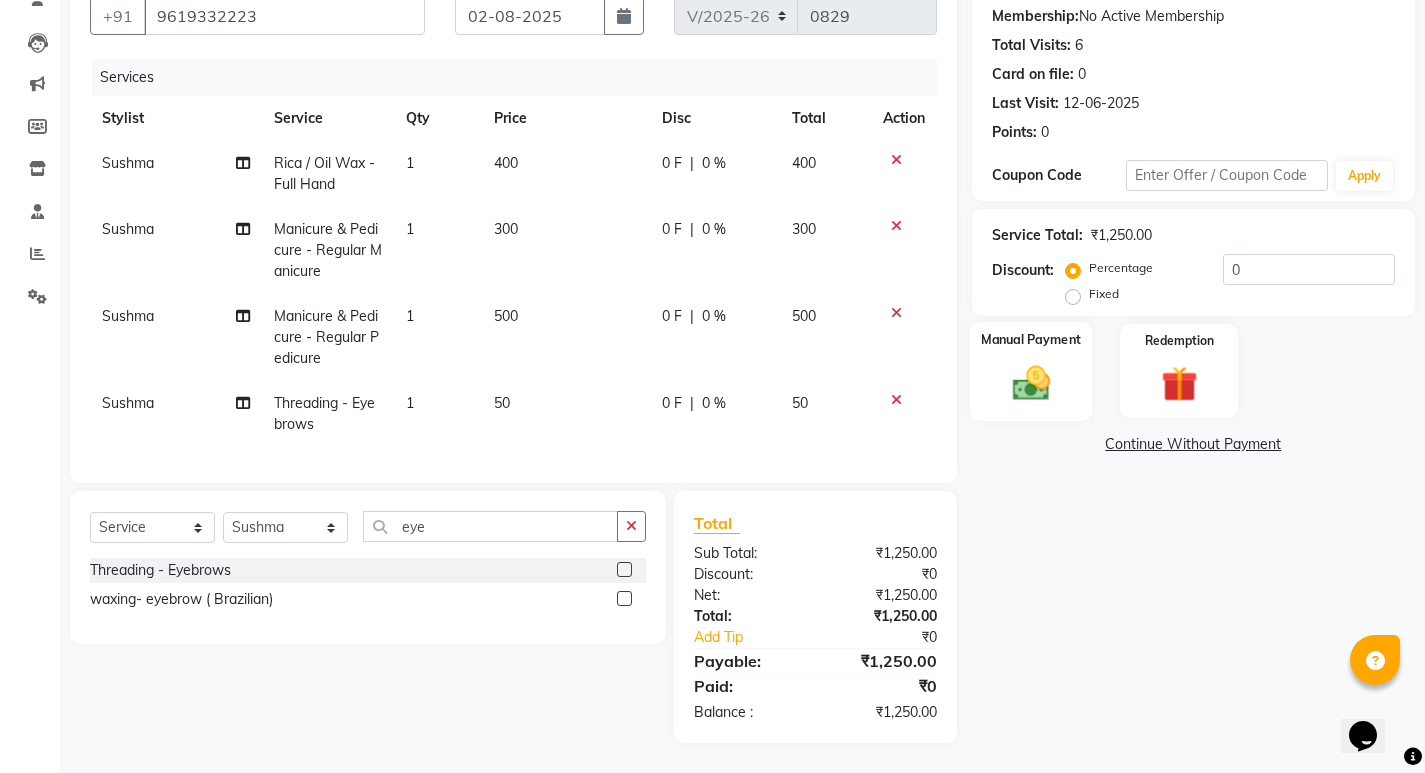 click 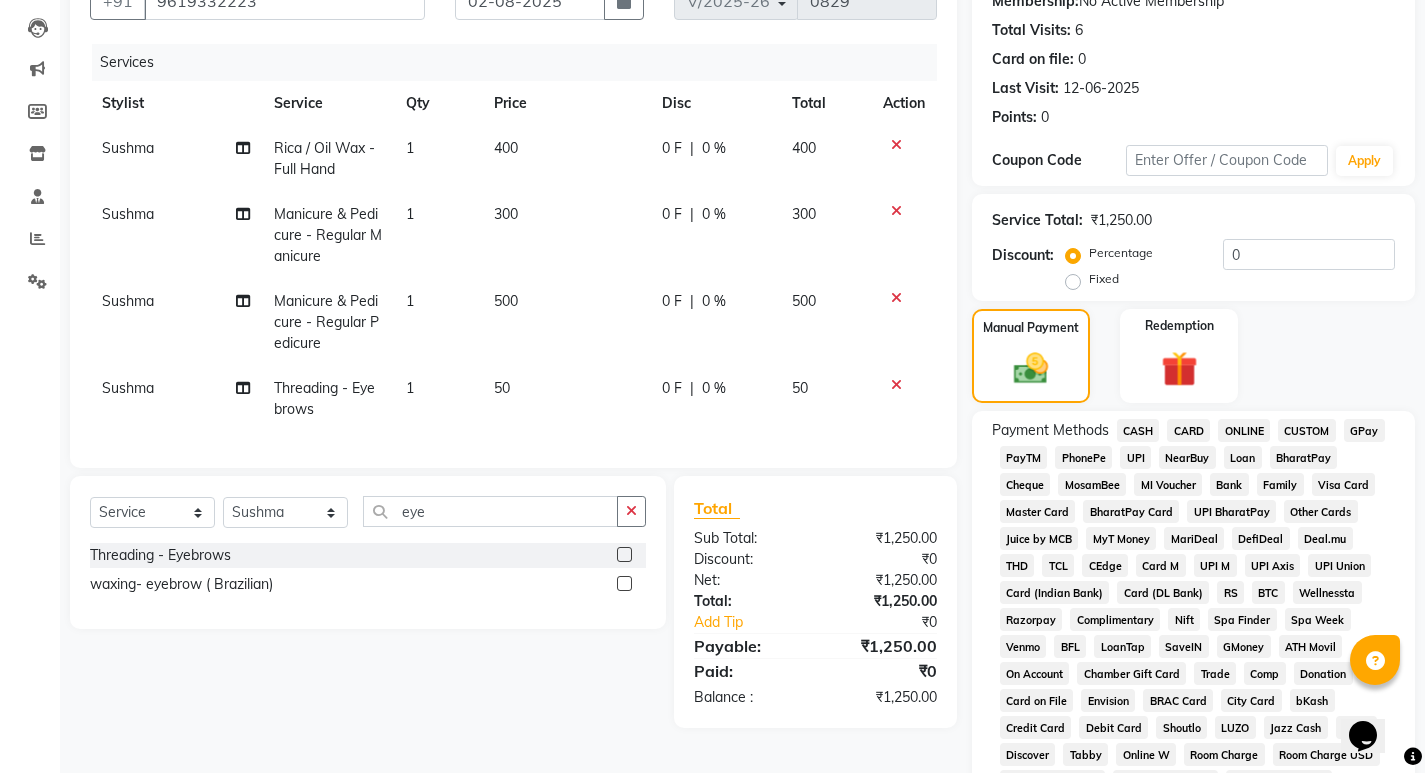 click on "CASH" 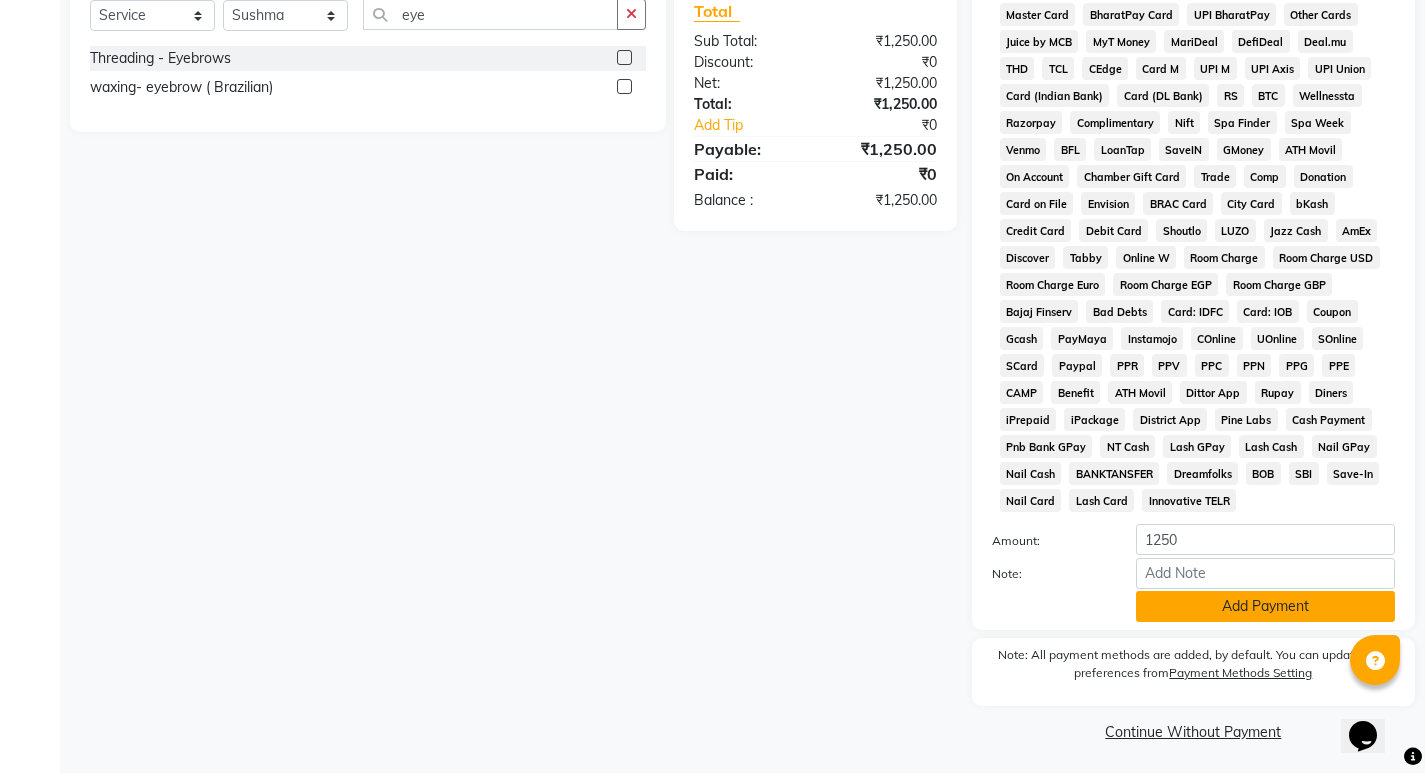 scroll, scrollTop: 705, scrollLeft: 0, axis: vertical 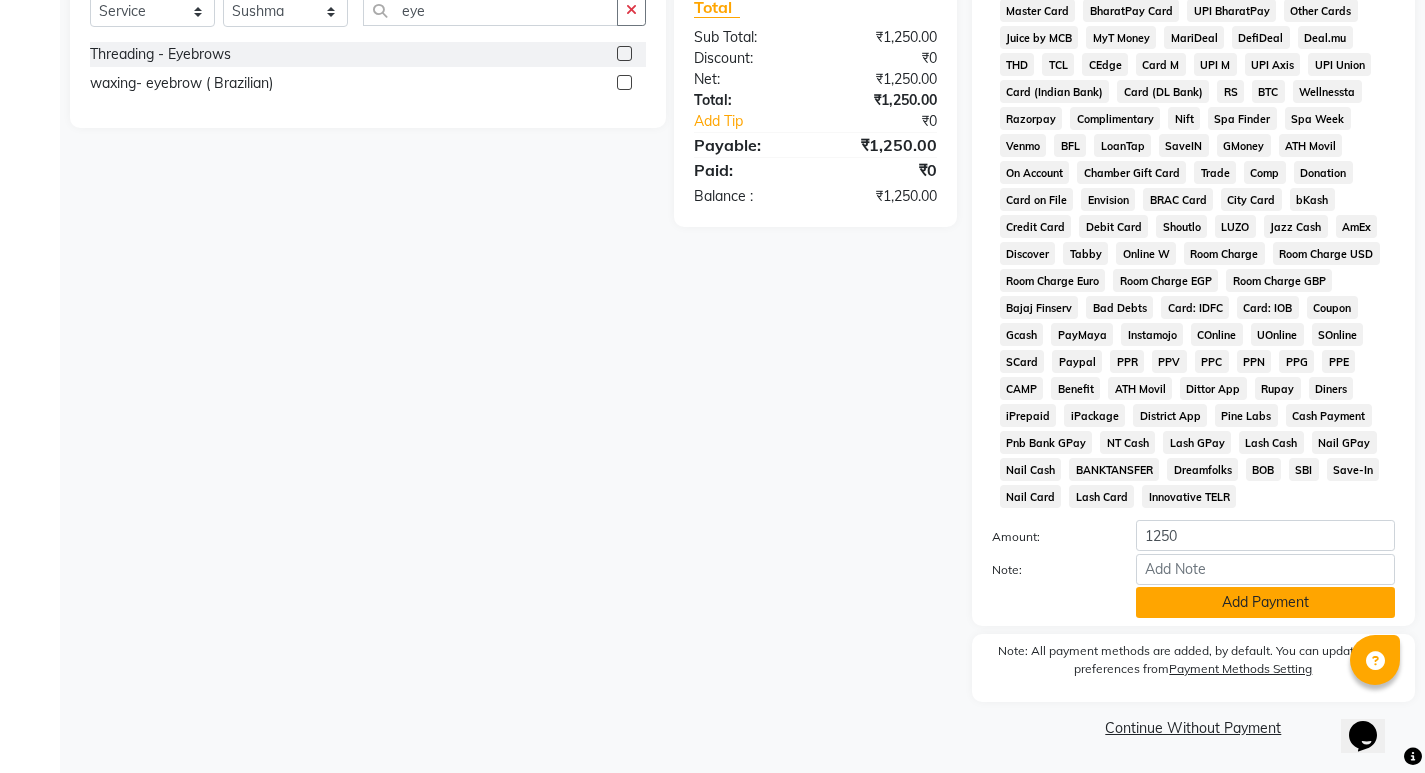 click on "Add Payment" 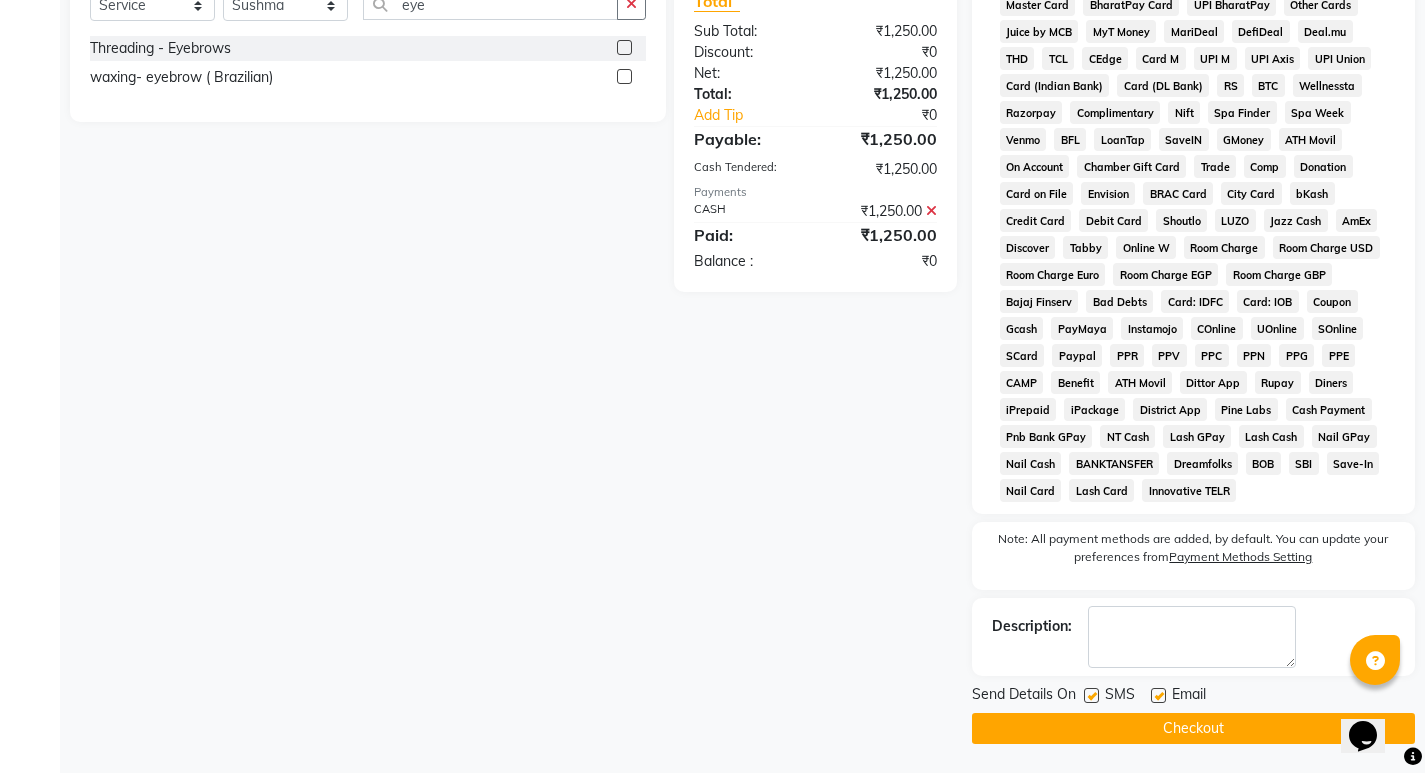 scroll, scrollTop: 712, scrollLeft: 0, axis: vertical 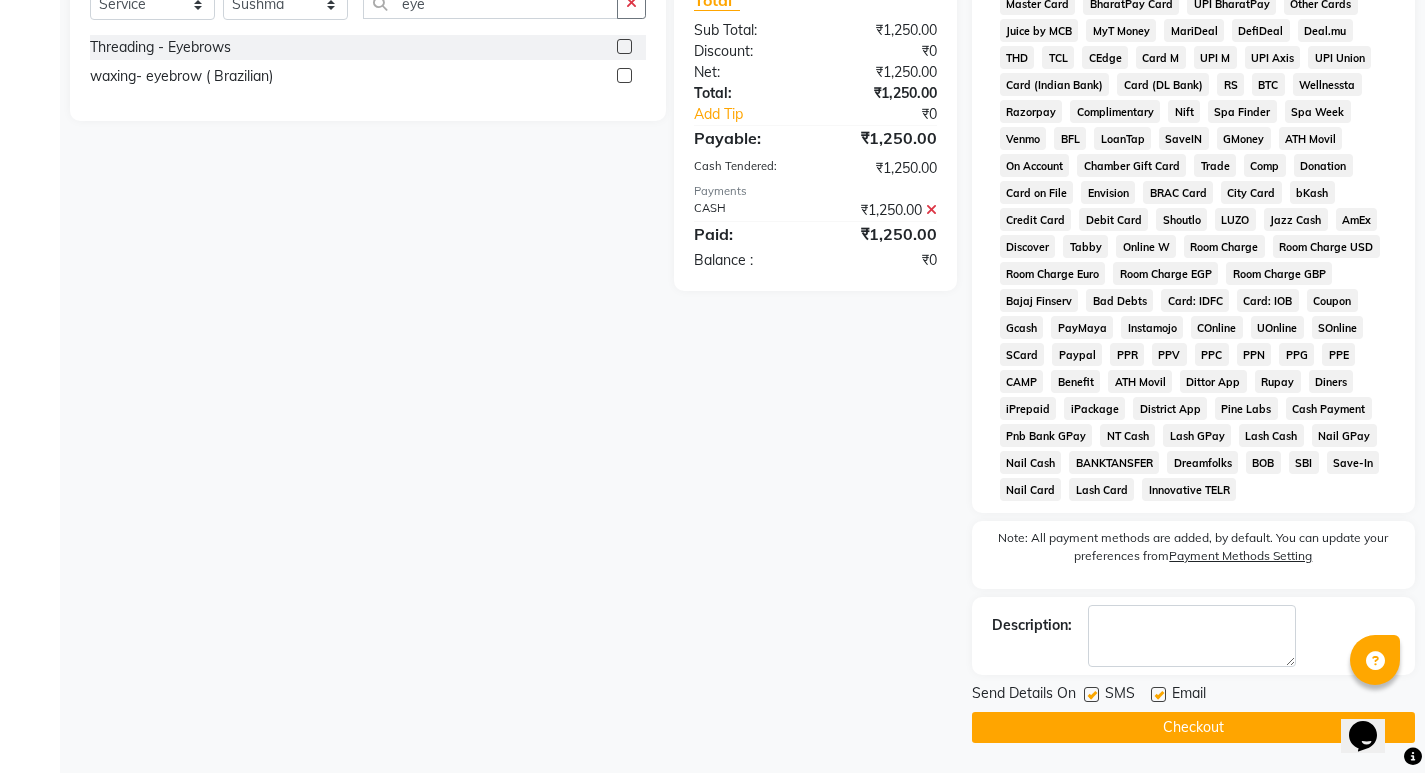 click on "Checkout" 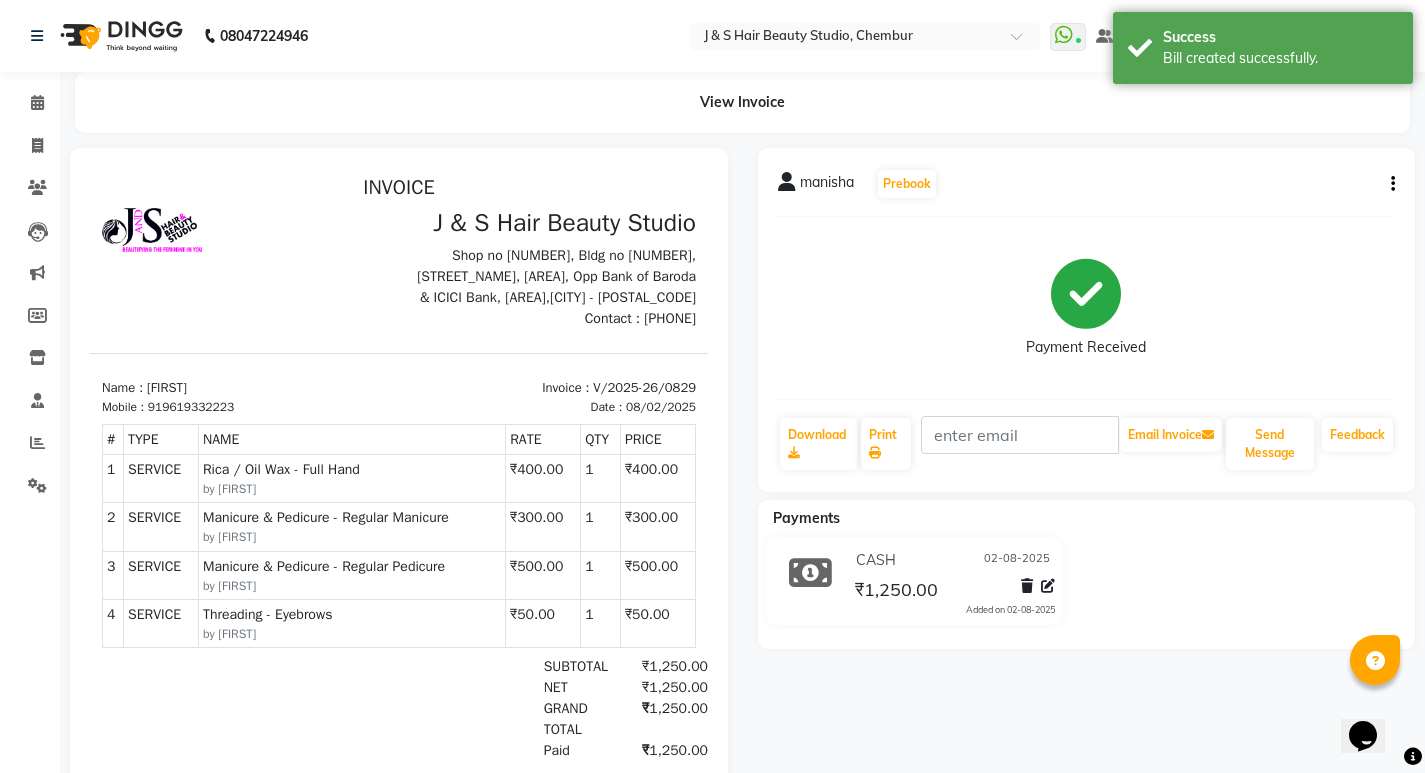 scroll, scrollTop: 0, scrollLeft: 0, axis: both 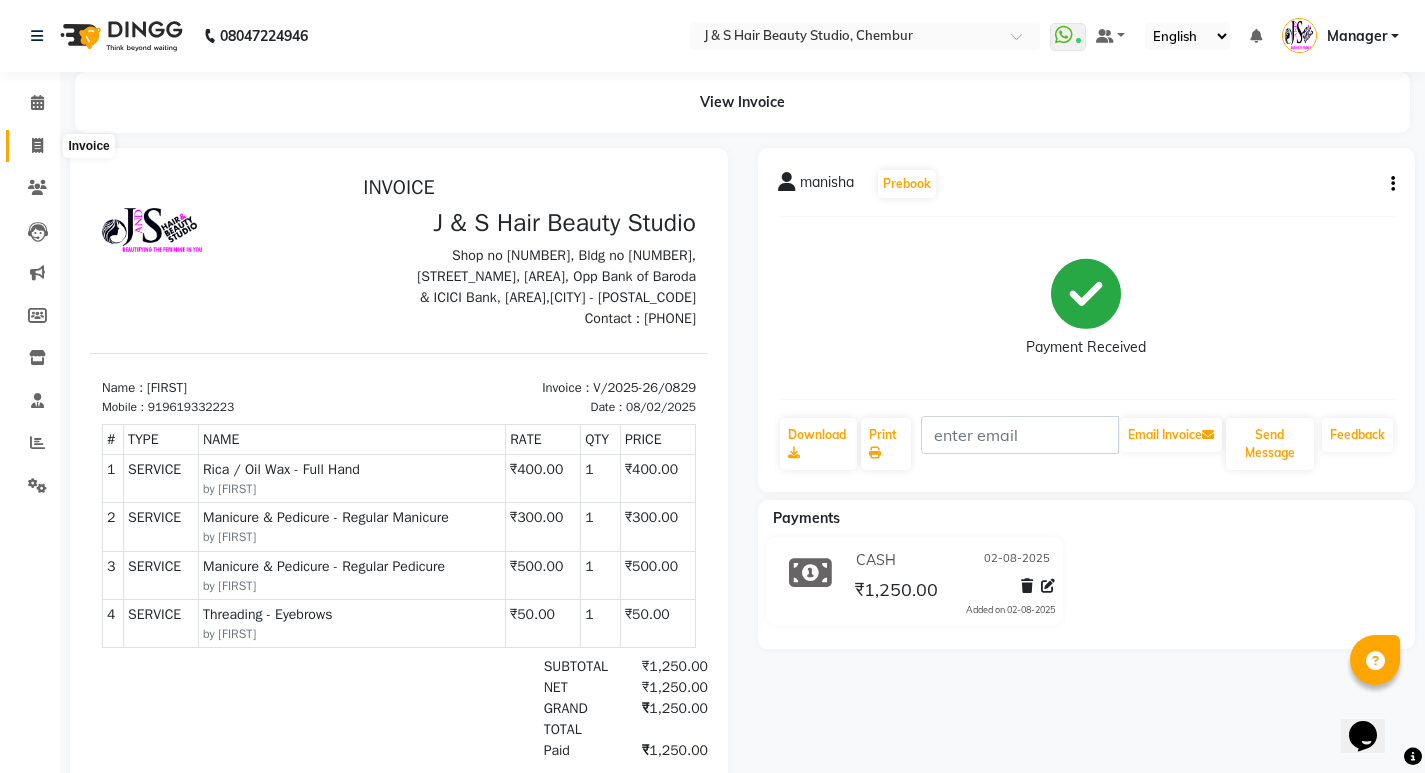click 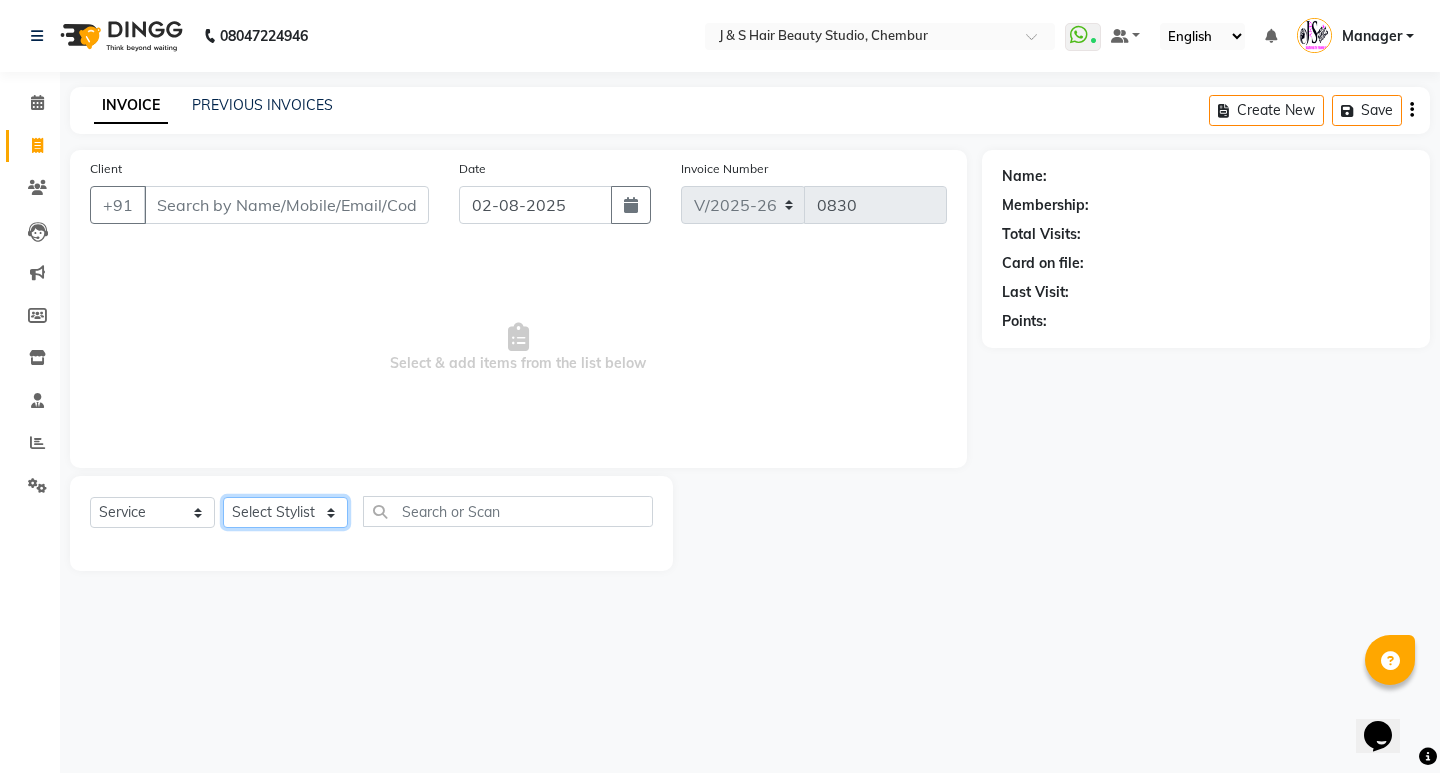 click on "Select Stylist Manager Neeta Mam No Preference 1 poonam Rupali Sheetal Mam Sushma  vidhya" 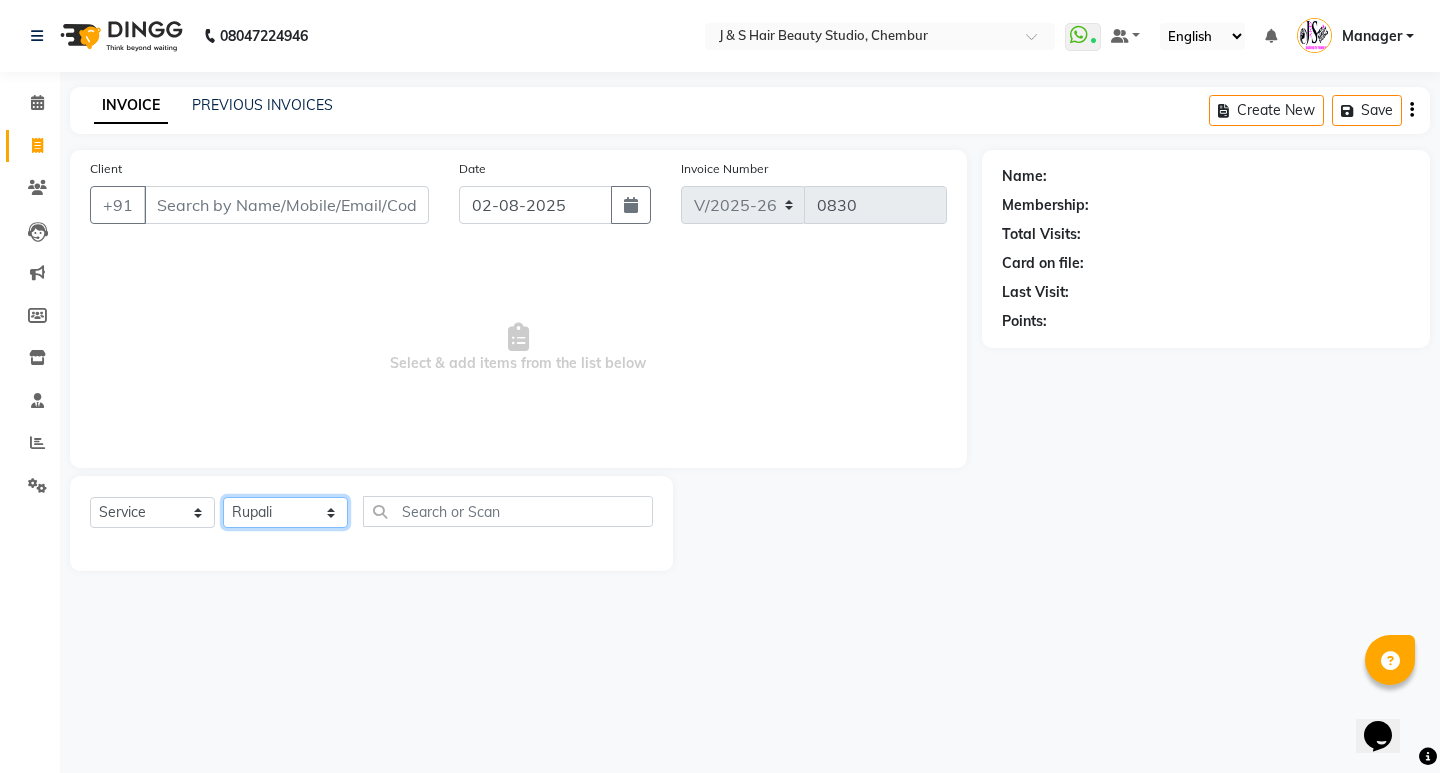 click on "Select Stylist Manager Neeta Mam No Preference 1 poonam Rupali Sheetal Mam Sushma  vidhya" 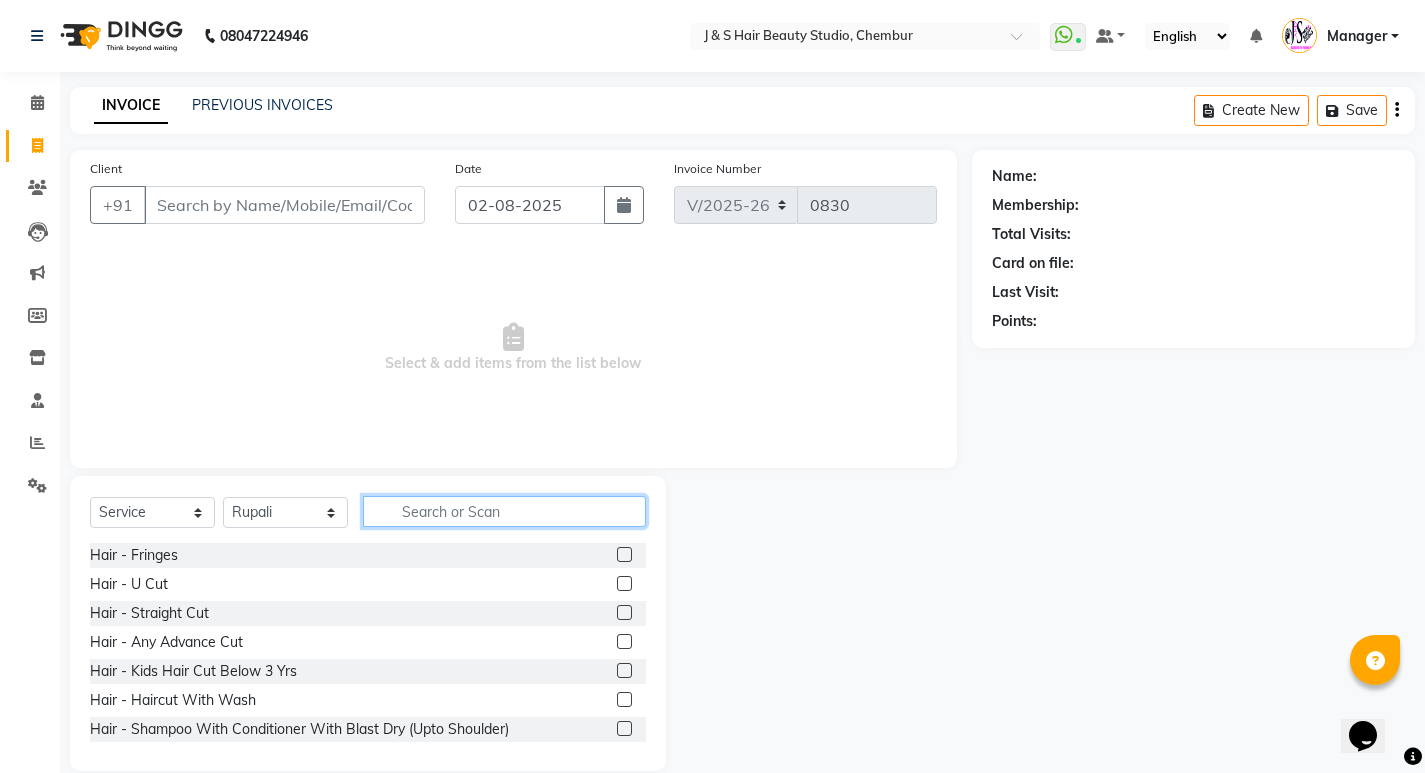 click 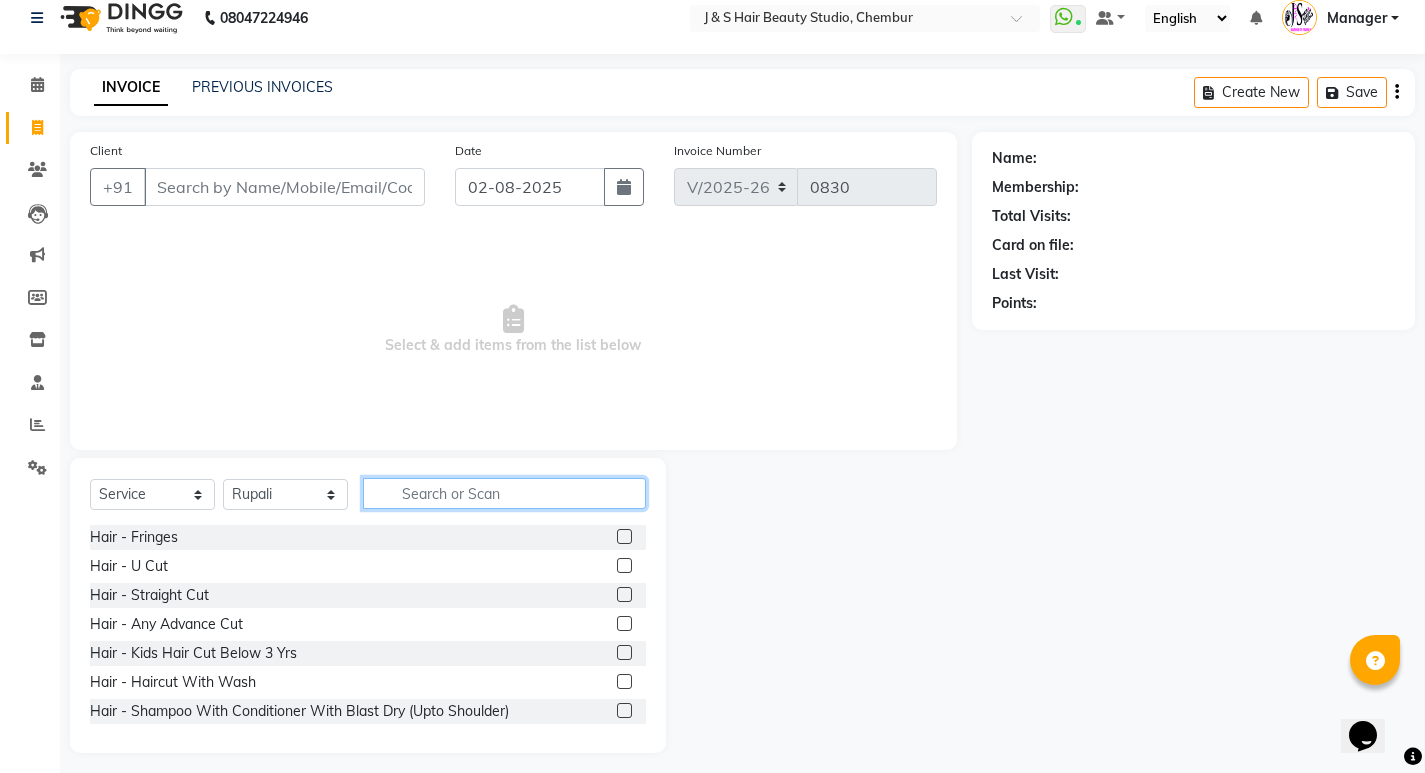 scroll, scrollTop: 28, scrollLeft: 0, axis: vertical 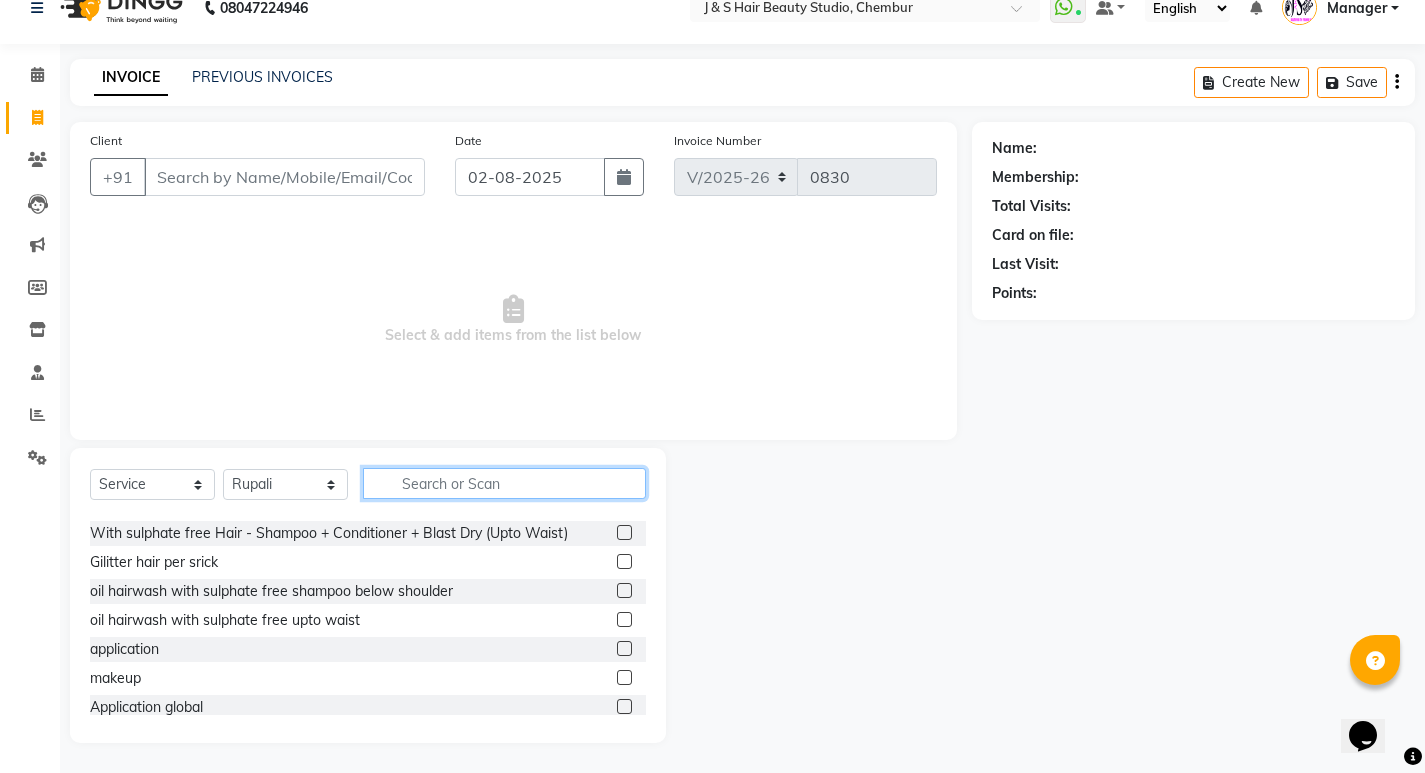 click 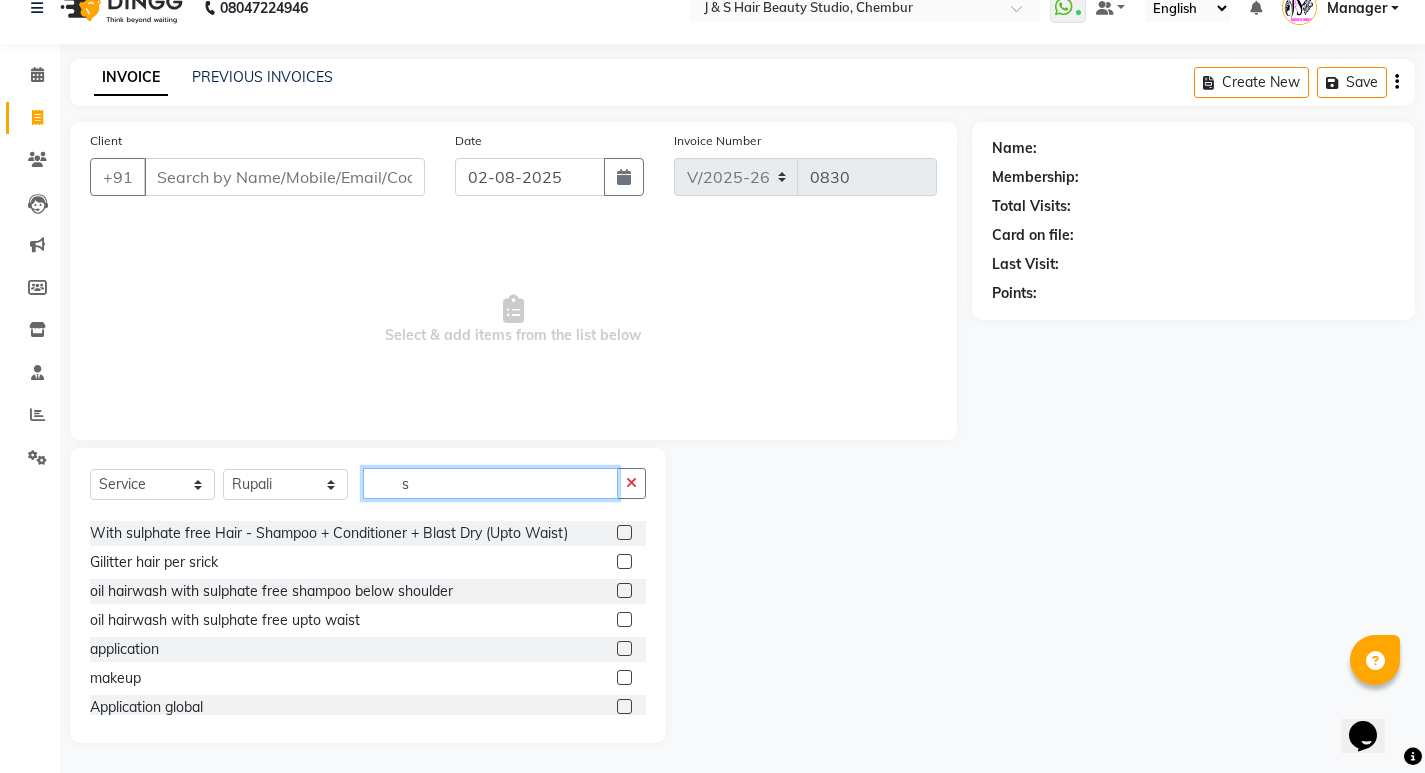 scroll, scrollTop: 342, scrollLeft: 0, axis: vertical 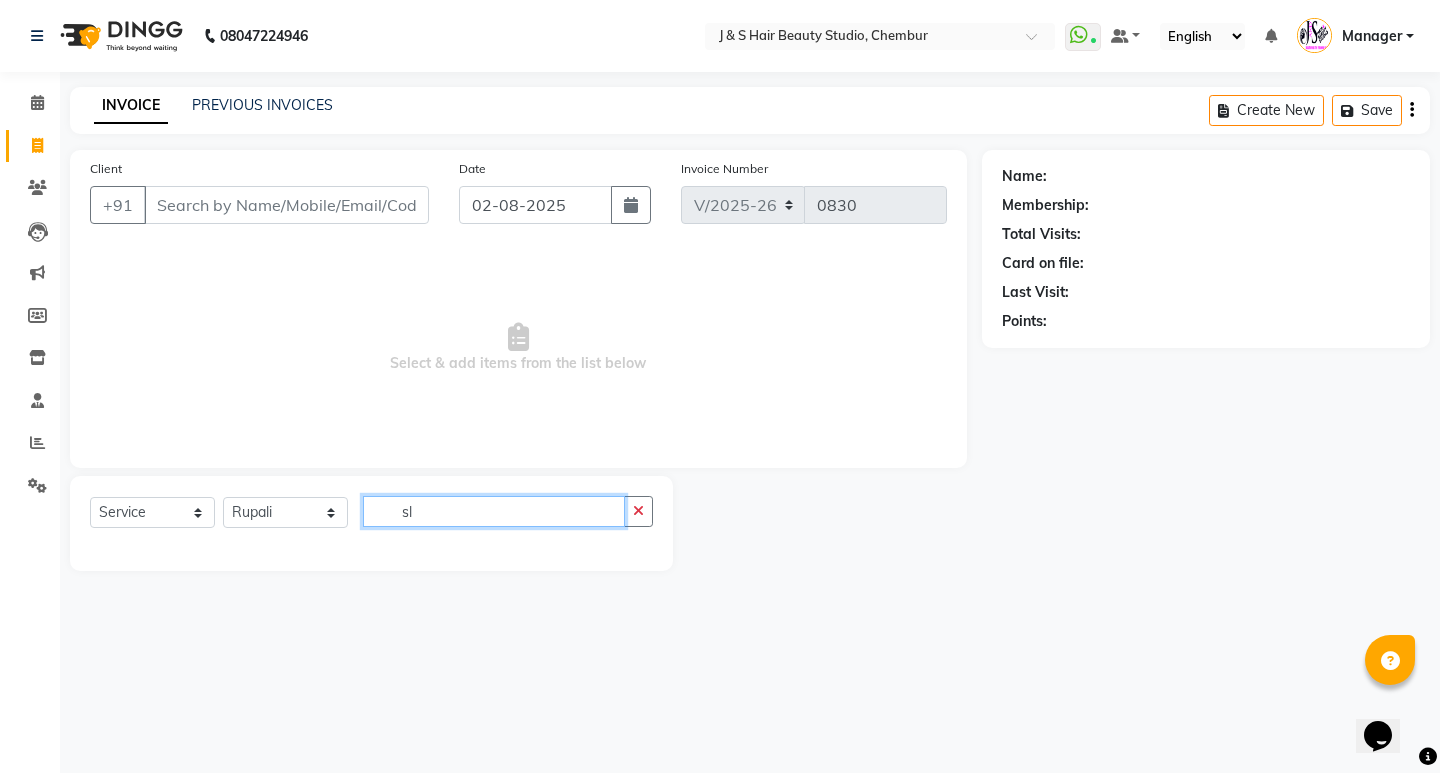 type on "s" 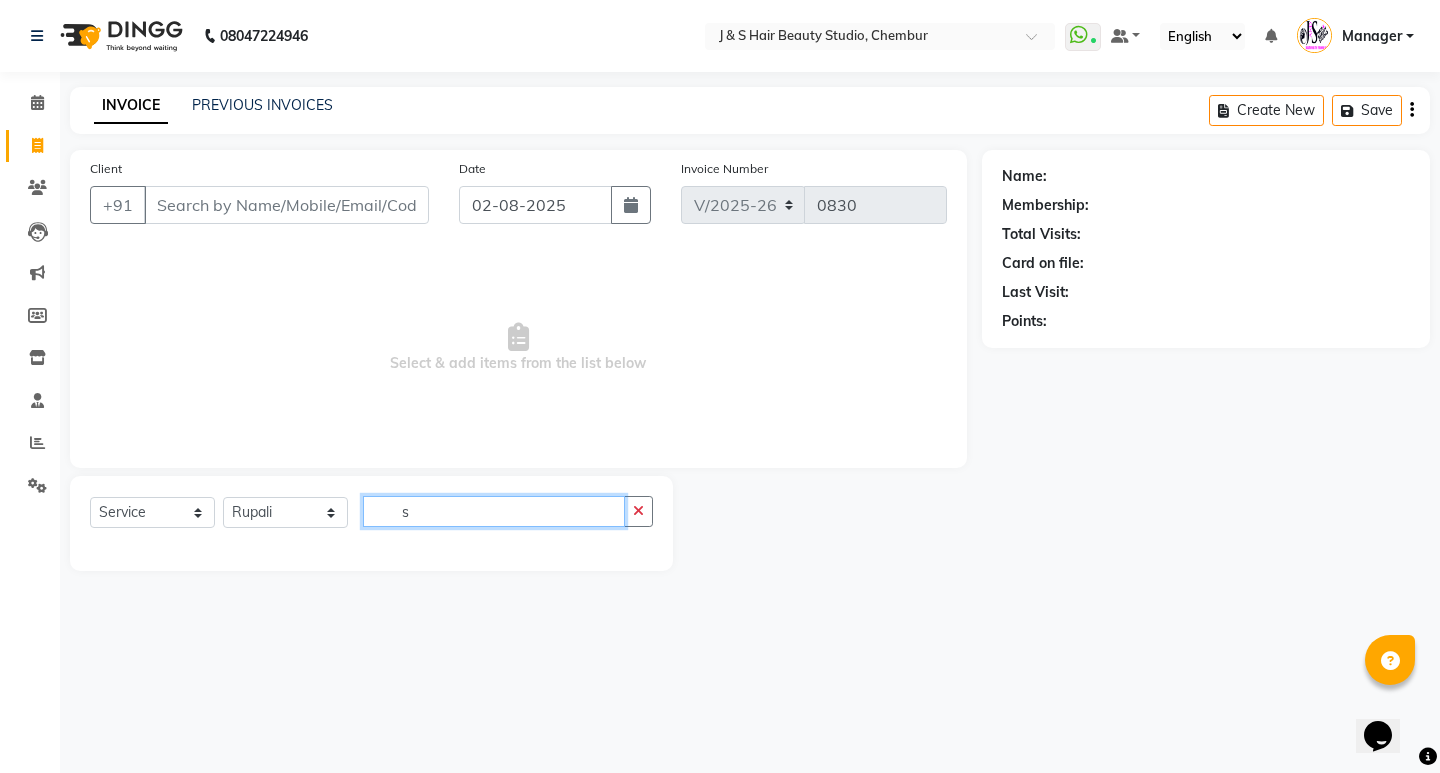 type 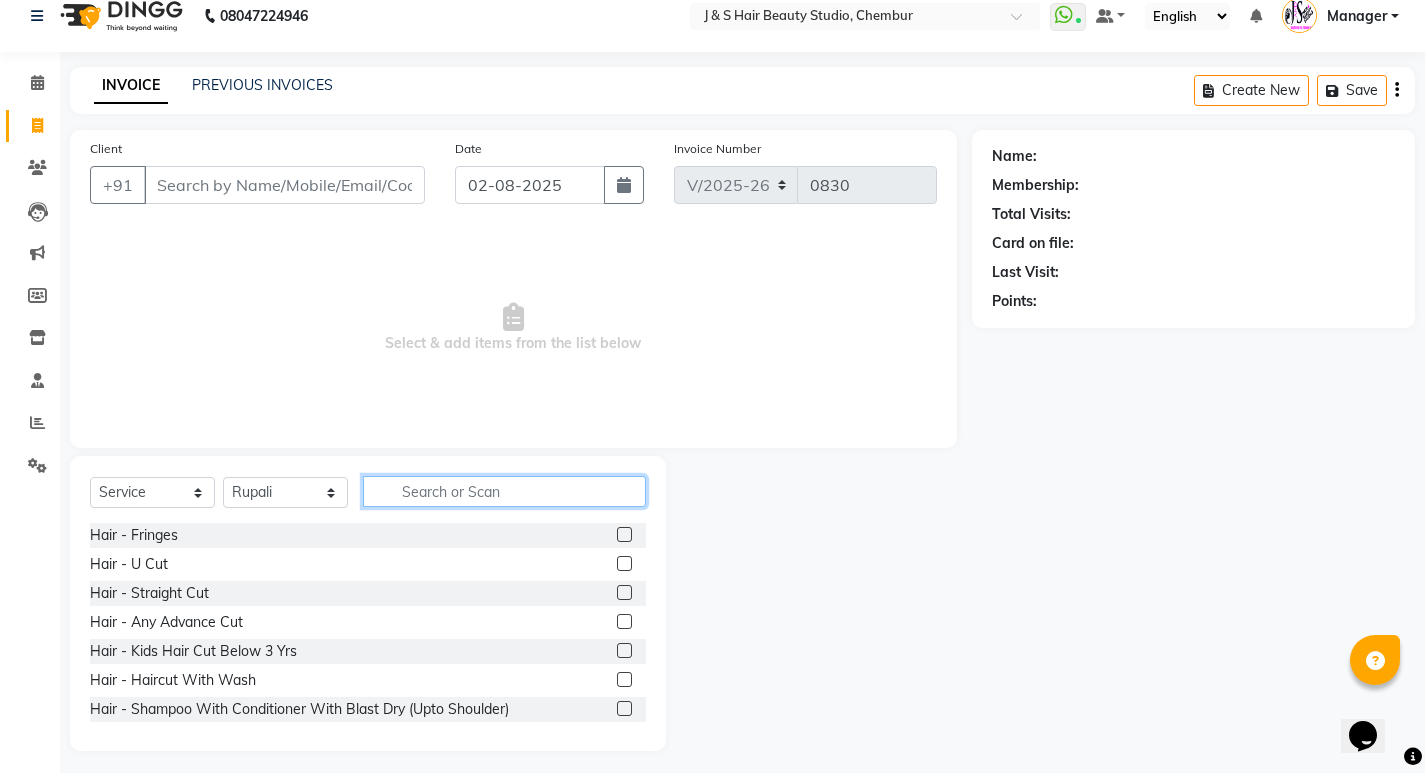 scroll, scrollTop: 28, scrollLeft: 0, axis: vertical 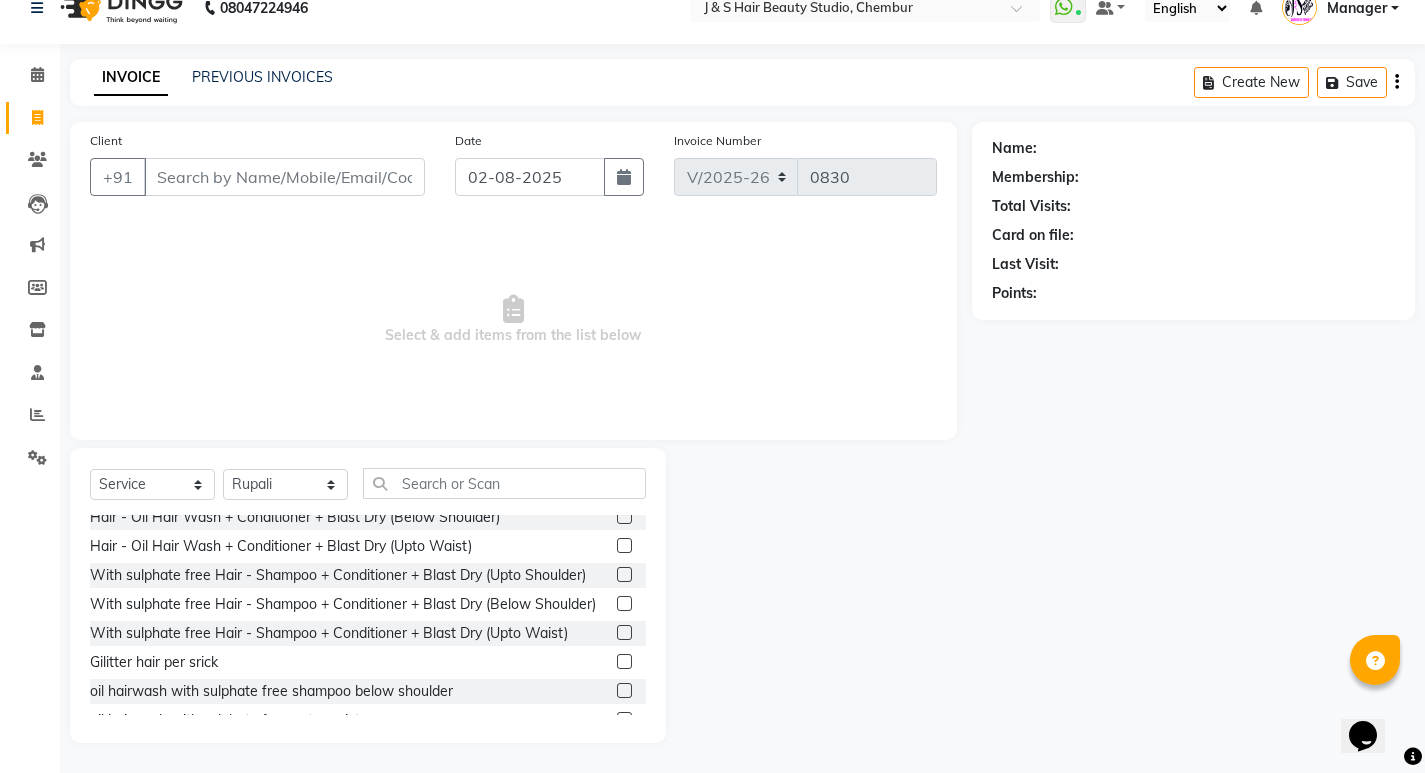 click 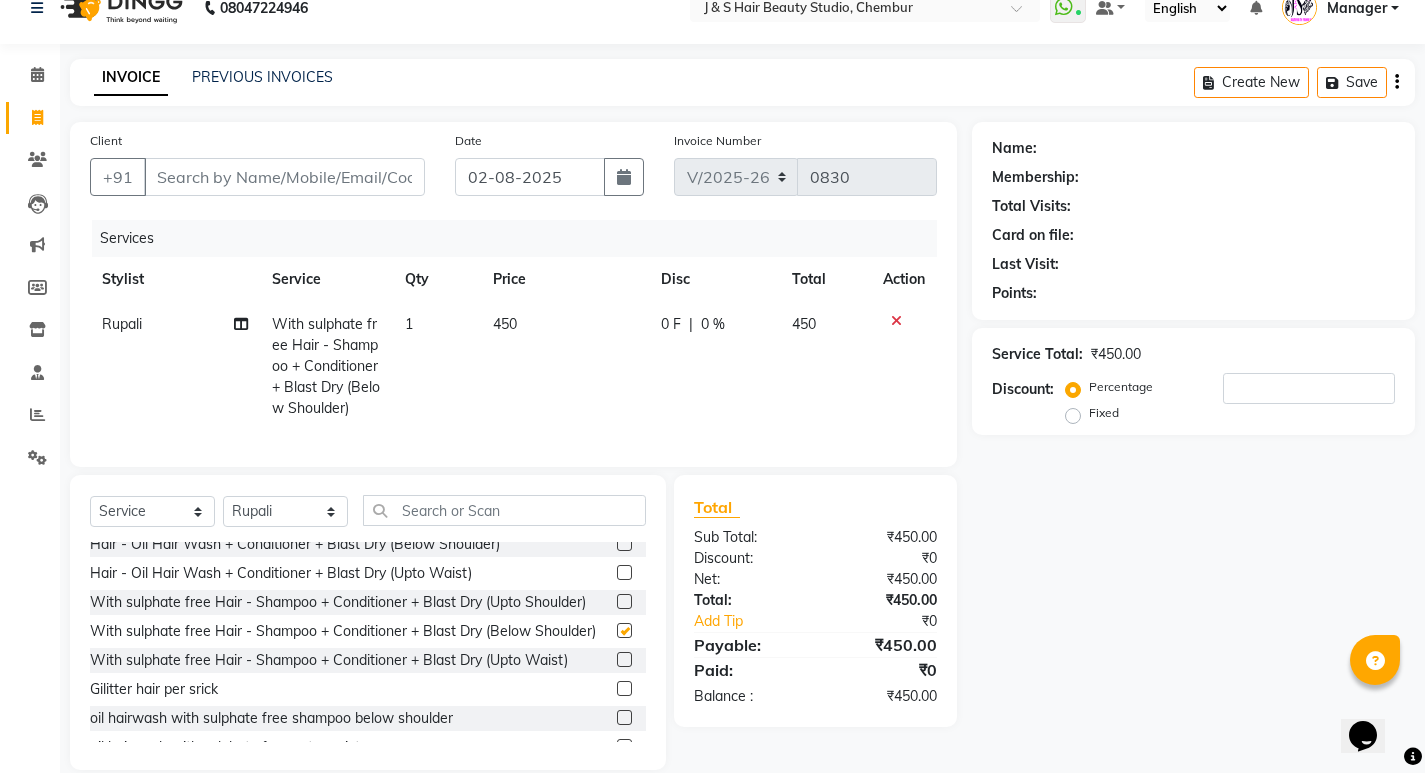 checkbox on "false" 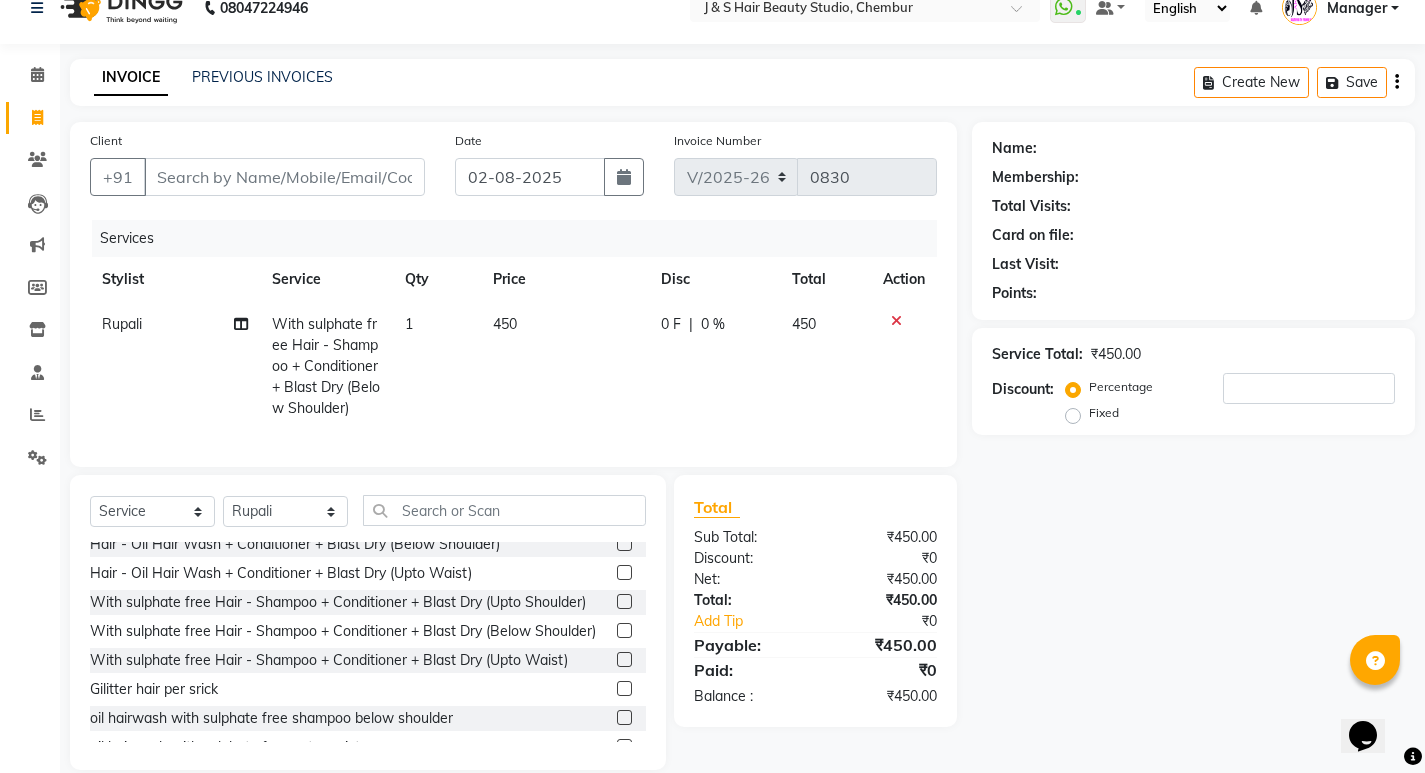 click on "450" 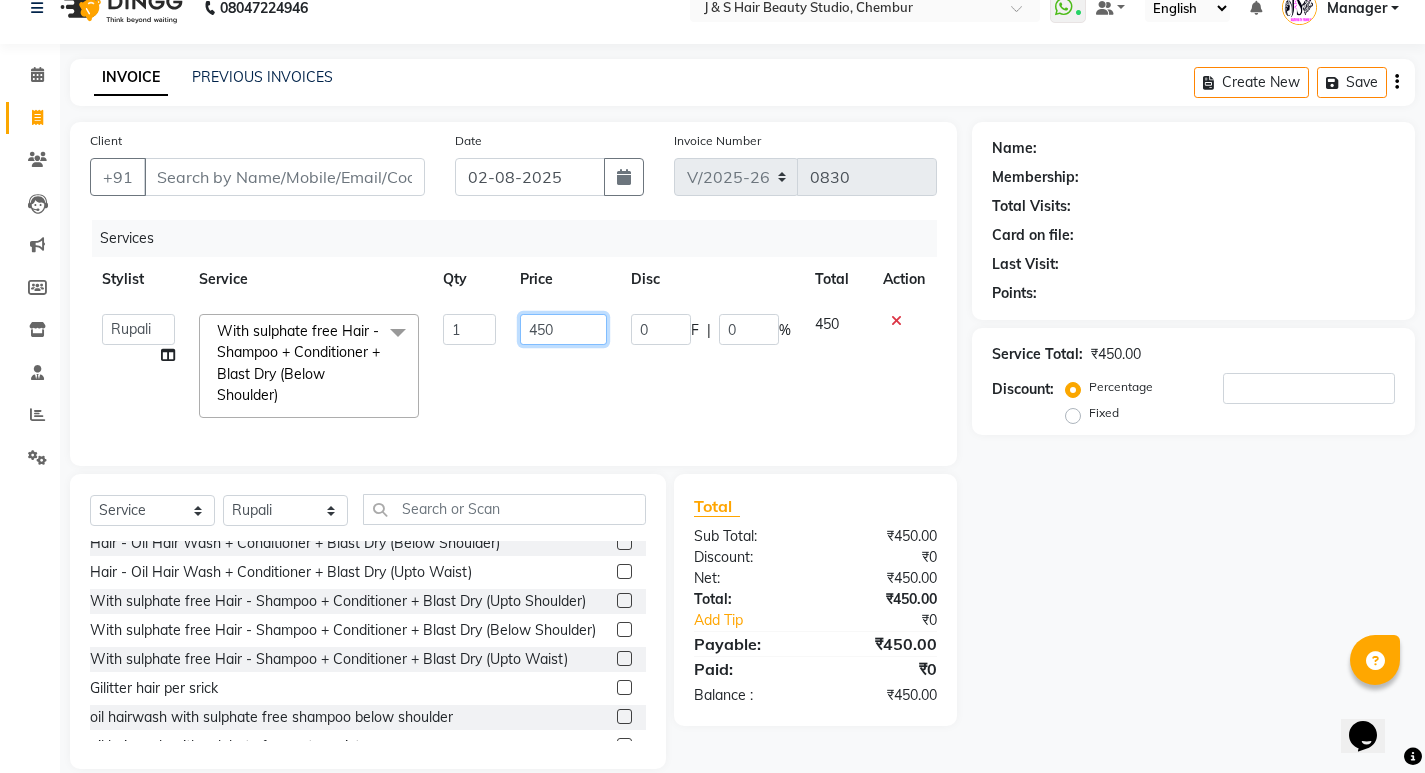 drag, startPoint x: 547, startPoint y: 322, endPoint x: 573, endPoint y: 332, distance: 27.856777 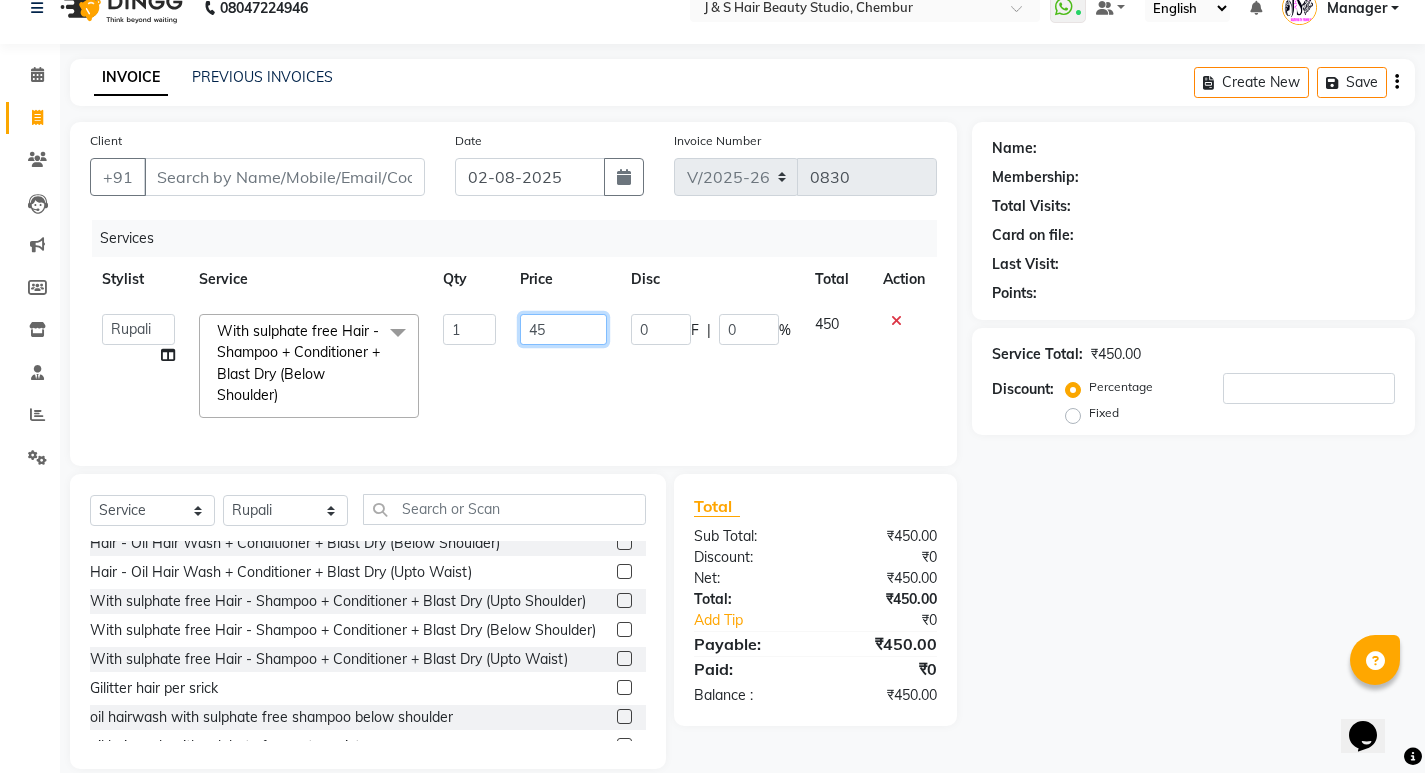 type on "4" 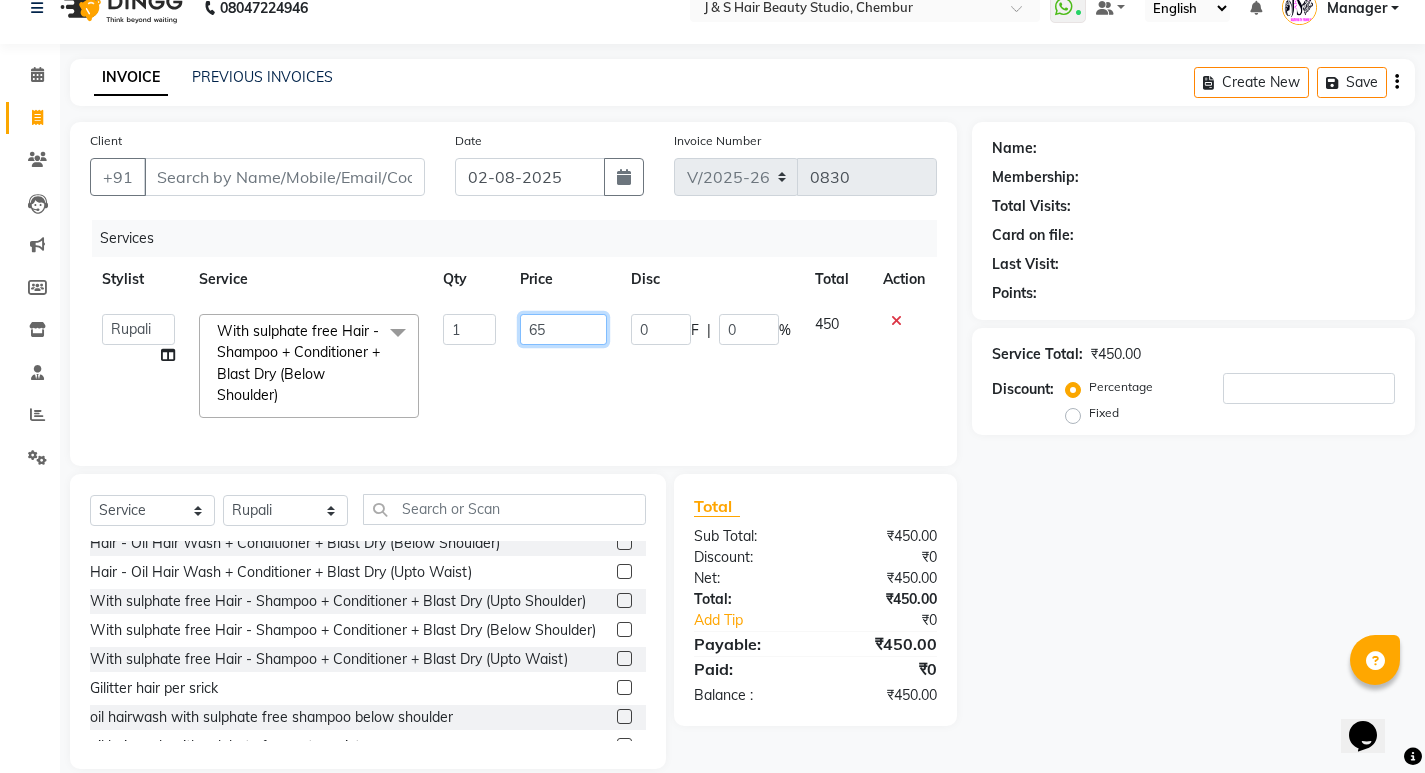 type on "650" 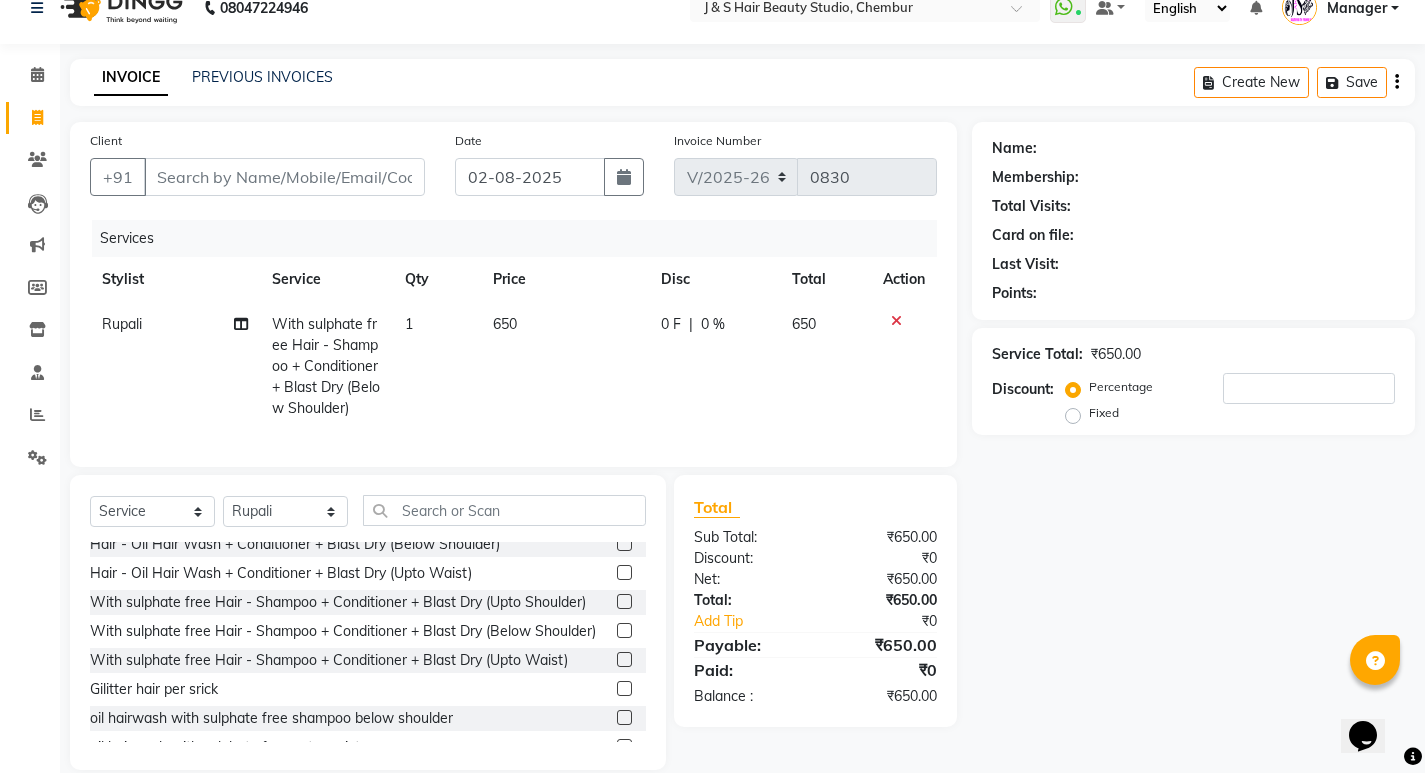 click on "650" 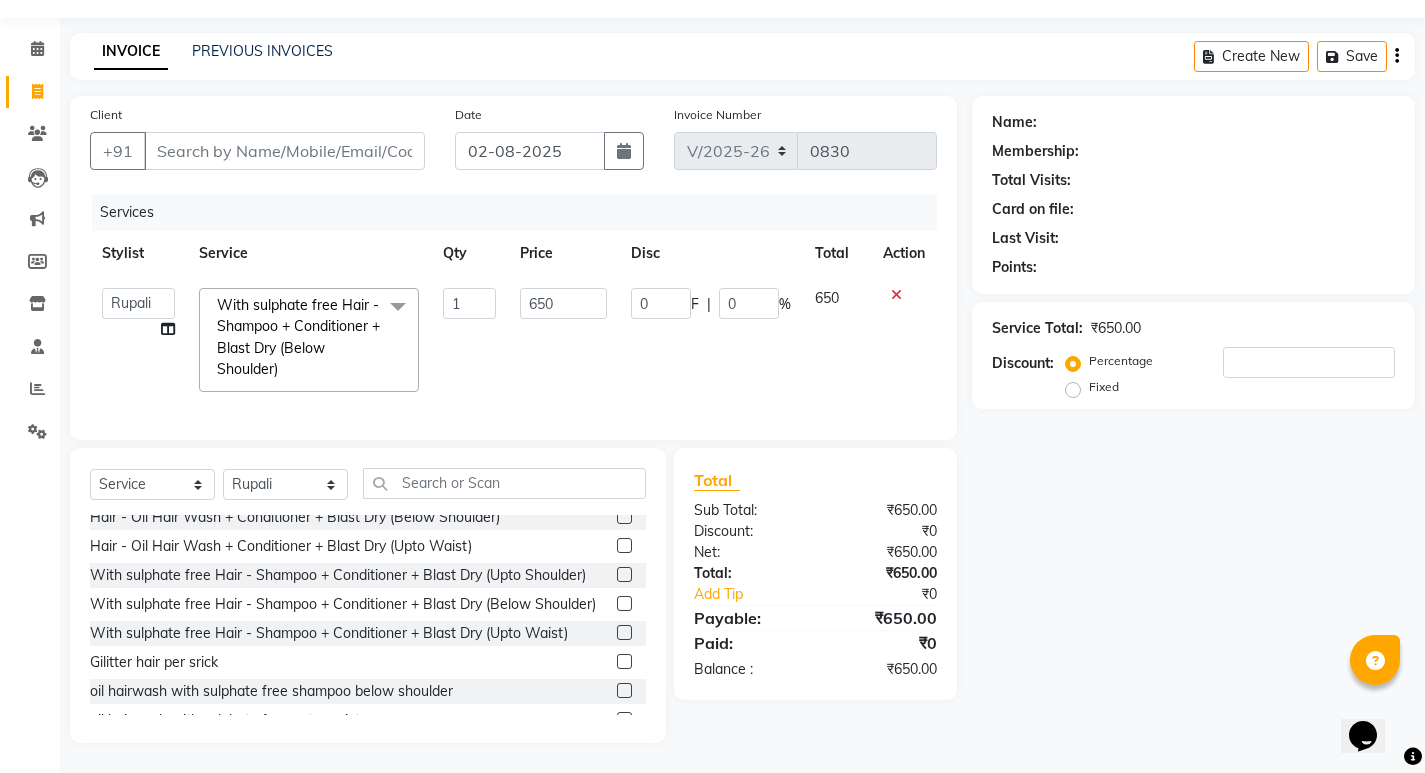 scroll, scrollTop: 69, scrollLeft: 0, axis: vertical 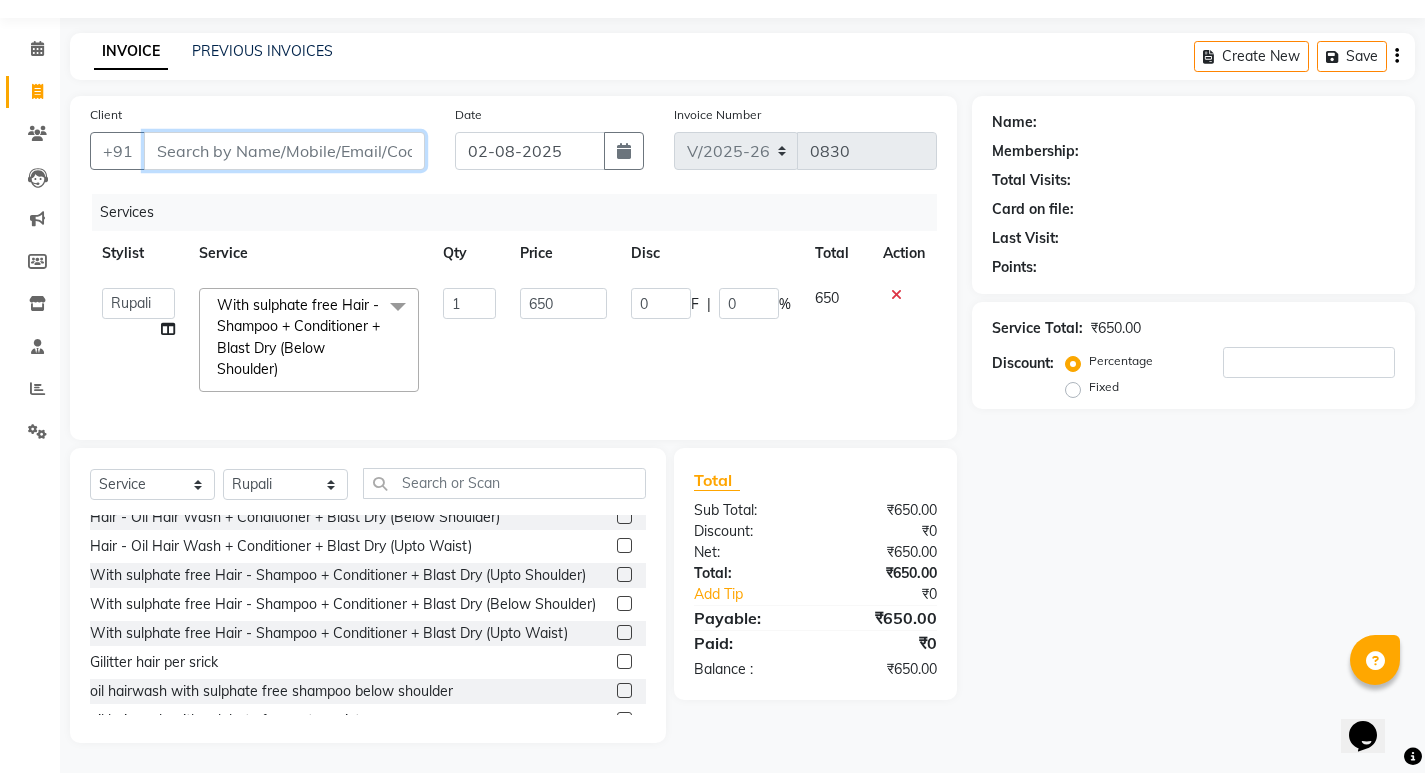 click on "Client" at bounding box center (284, 151) 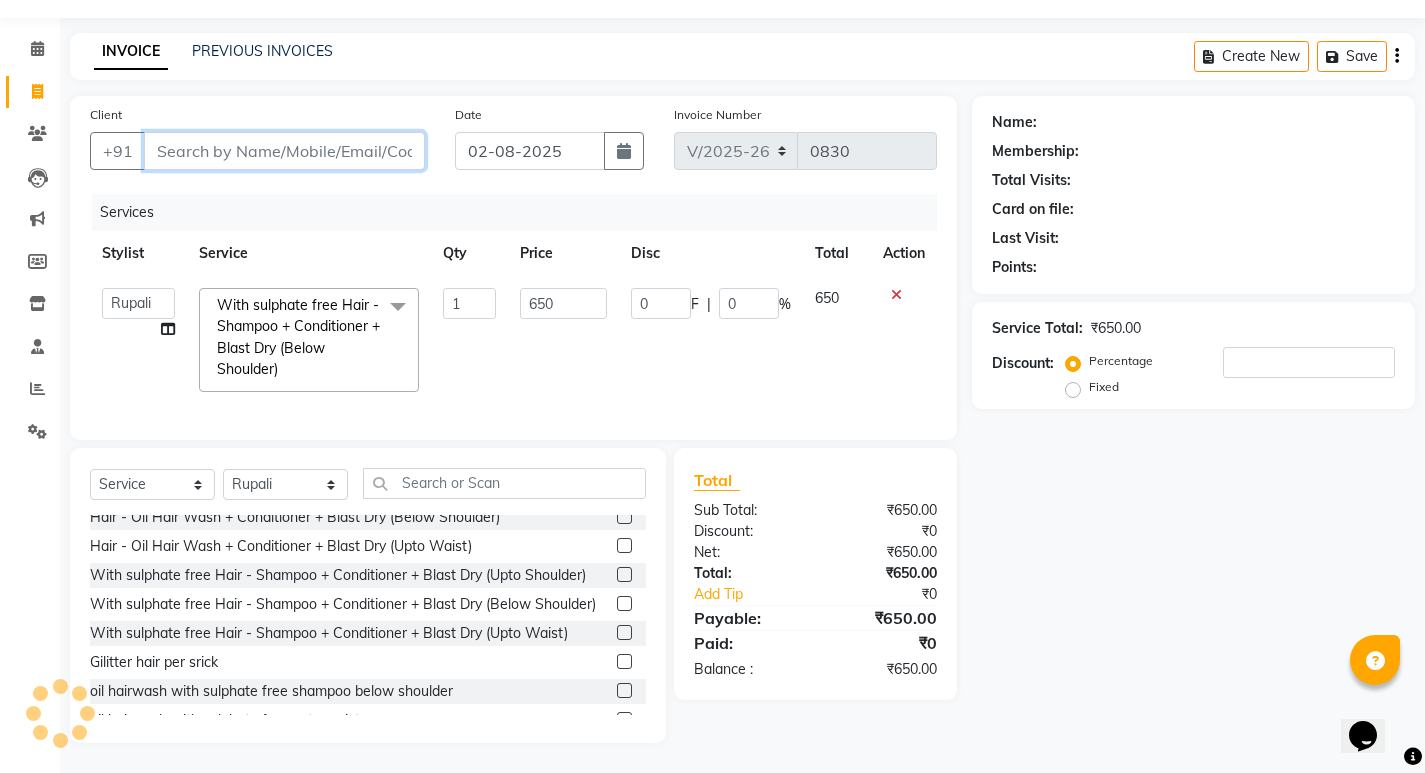 type on "9" 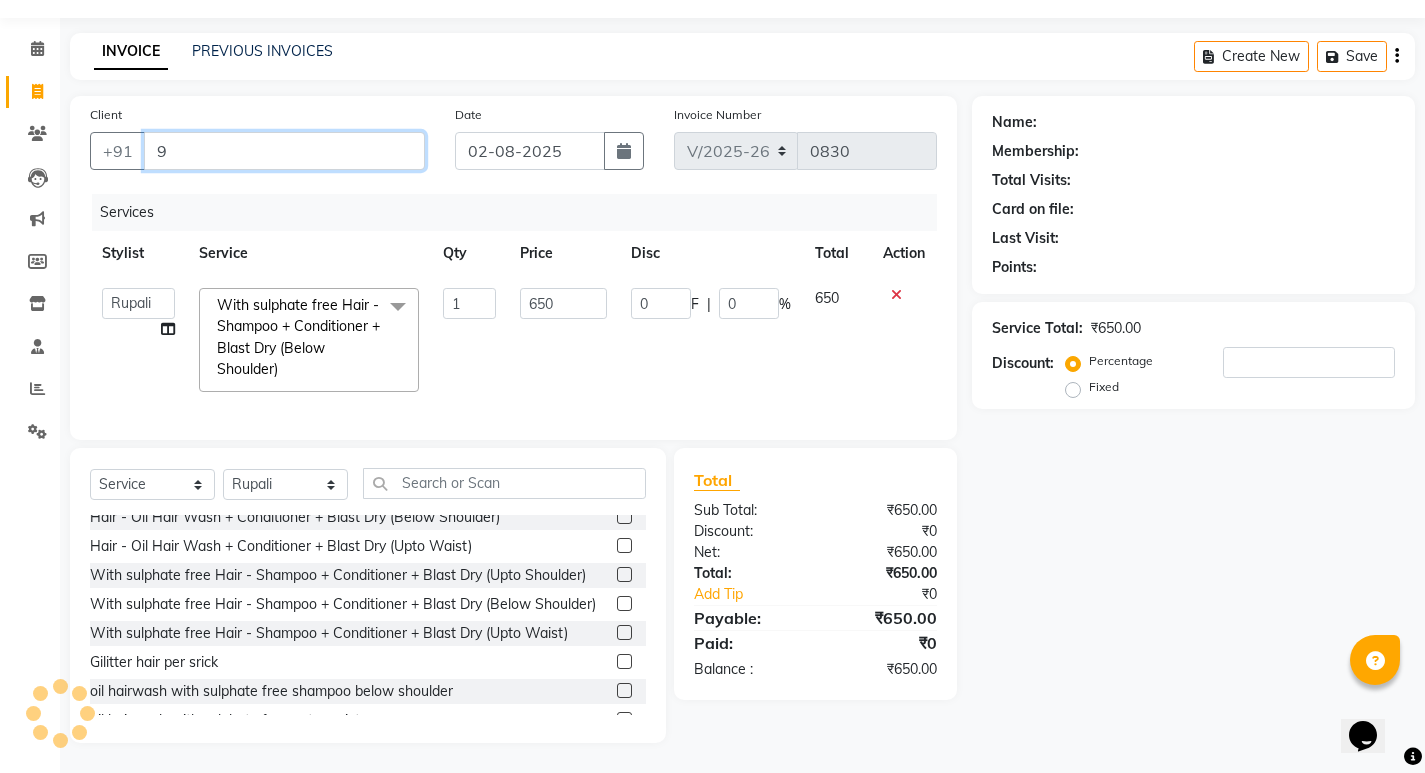 type on "0" 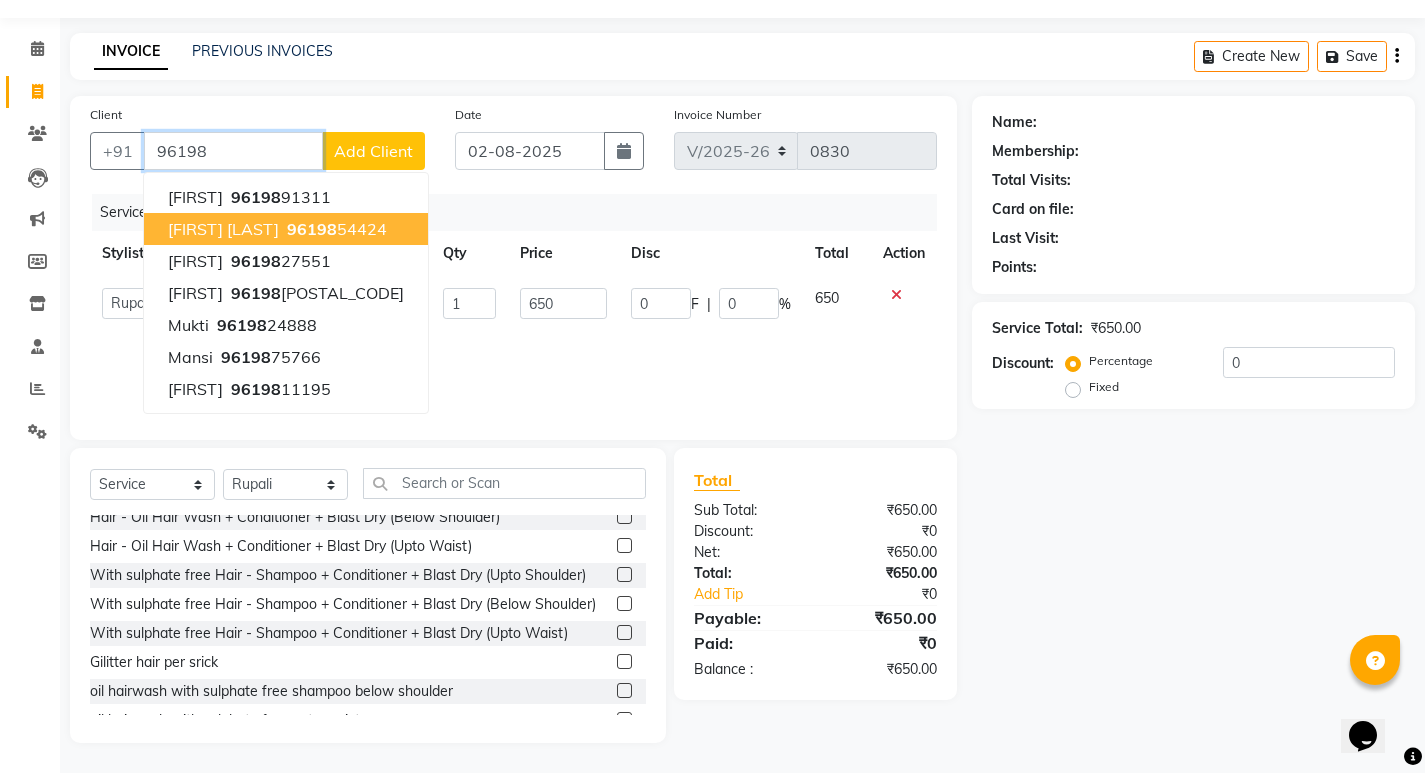 click on "96198" at bounding box center [312, 229] 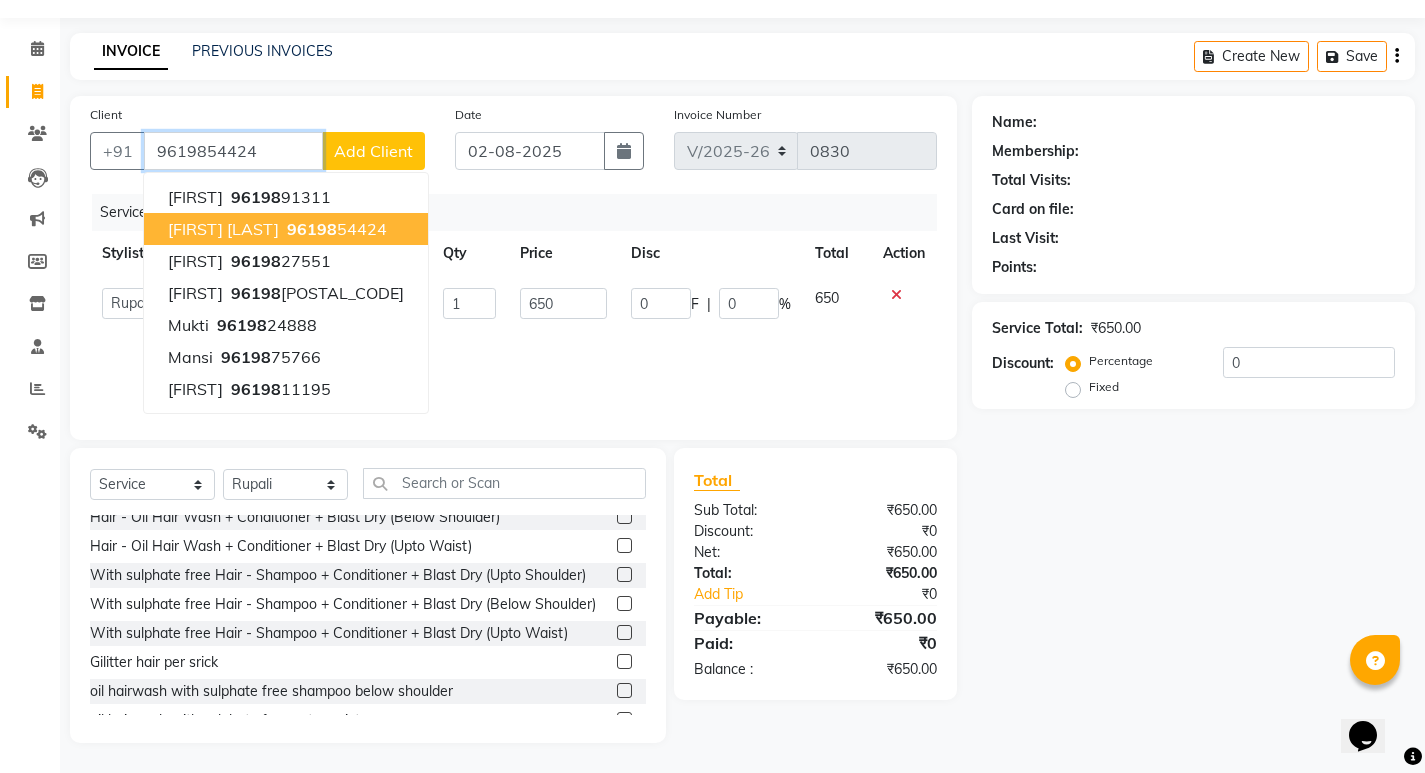type on "9619854424" 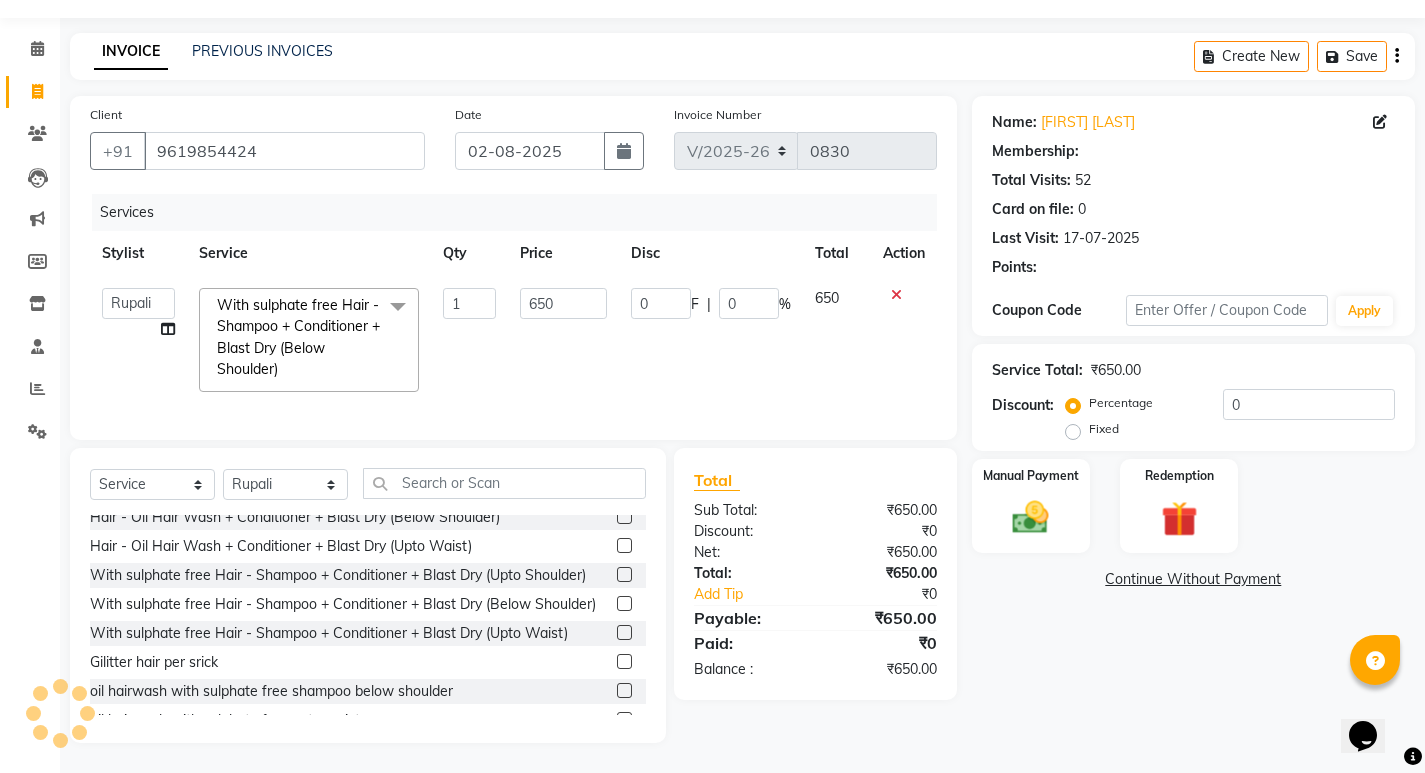 type on "130" 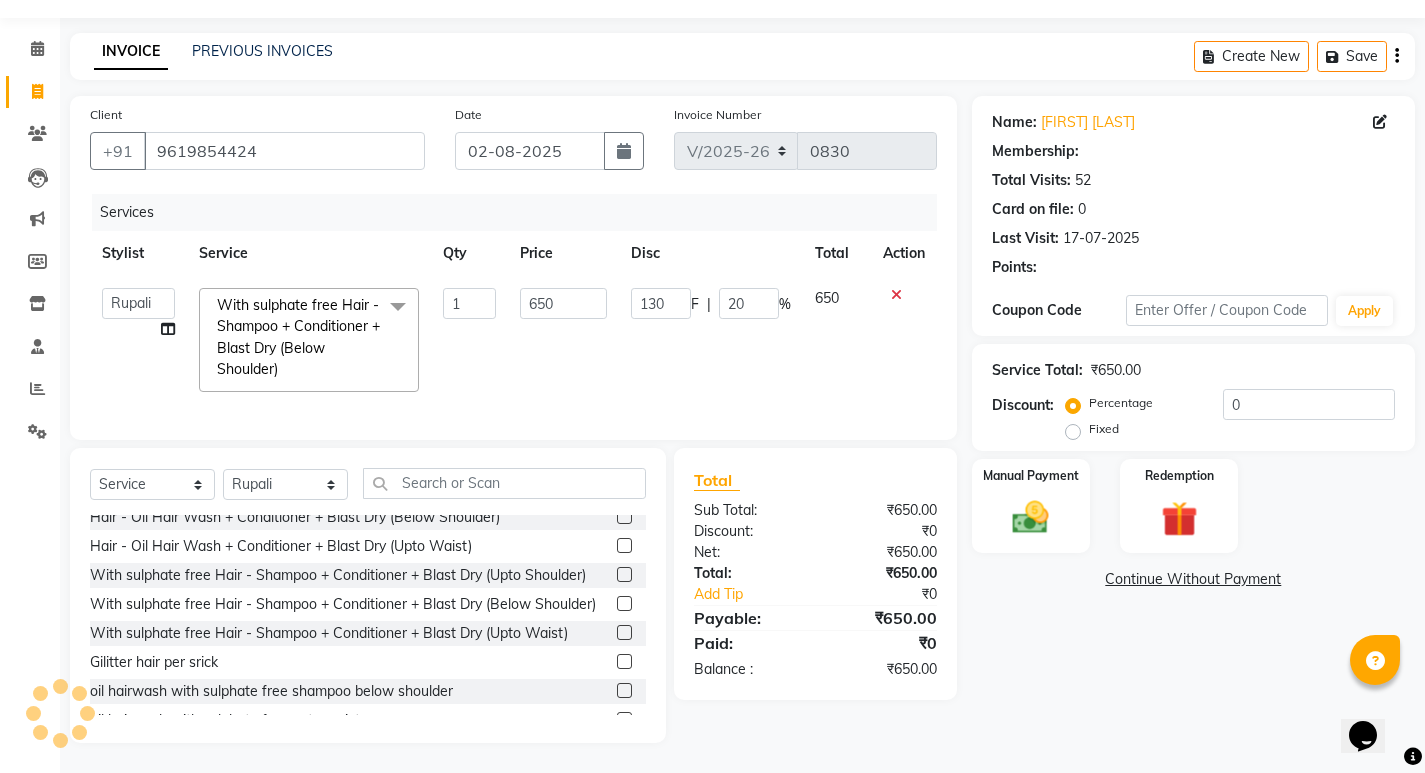 type on "20" 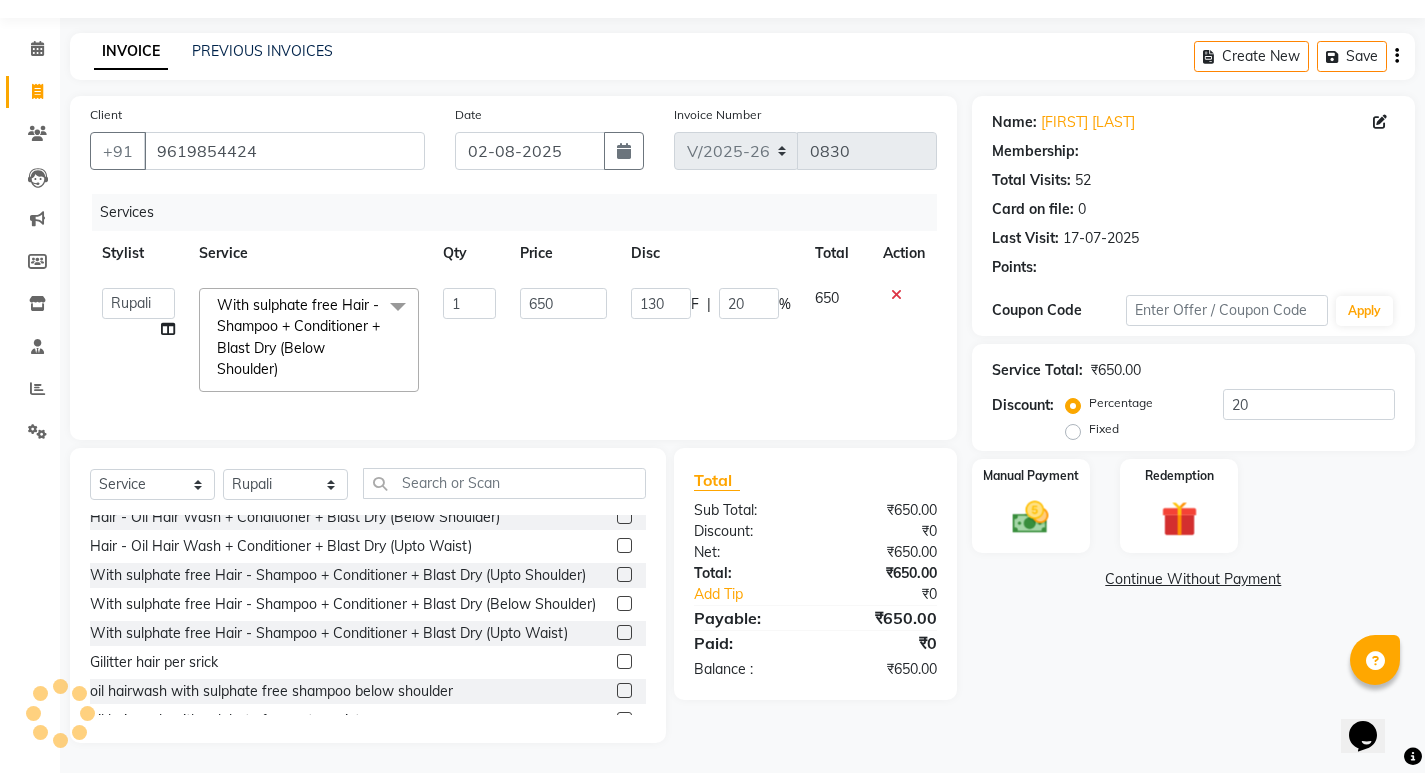 select on "1: Object" 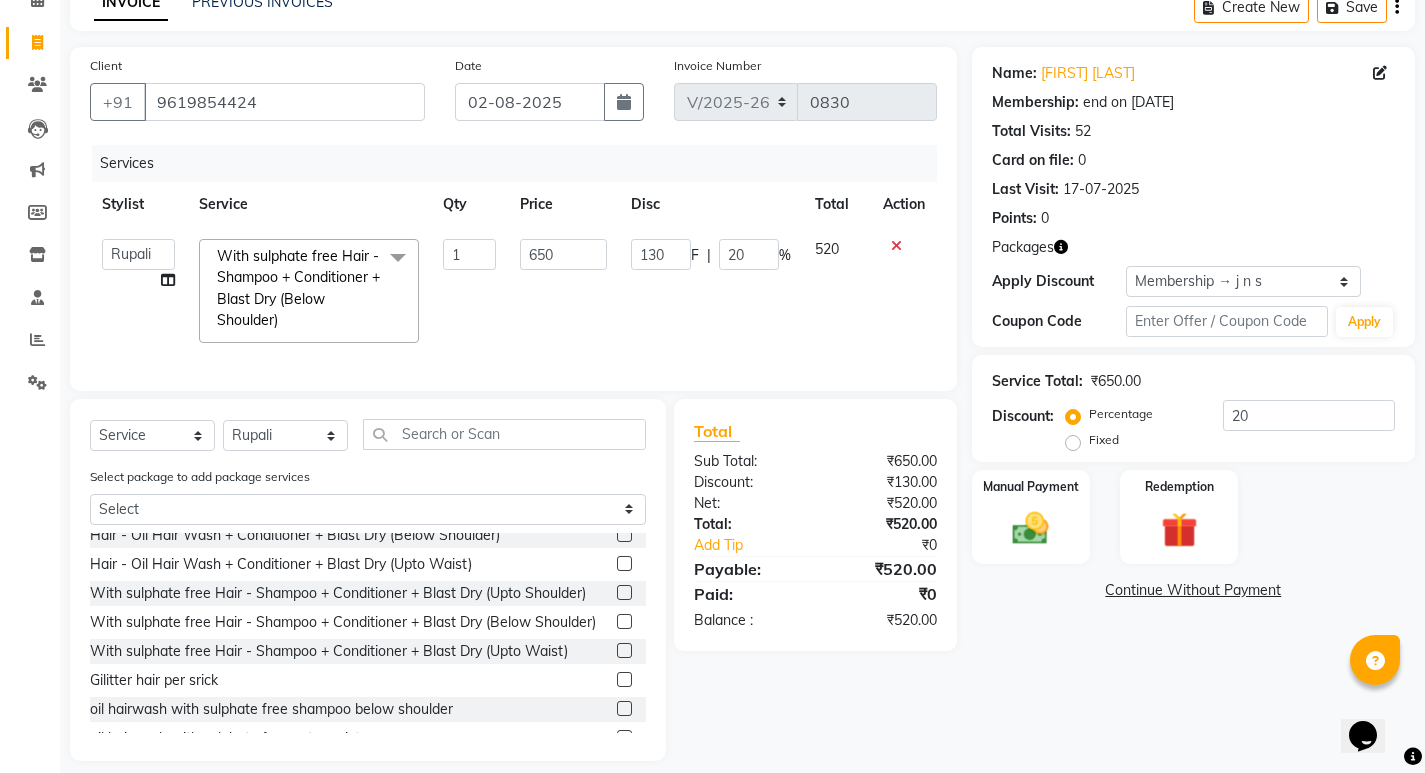 scroll, scrollTop: 136, scrollLeft: 0, axis: vertical 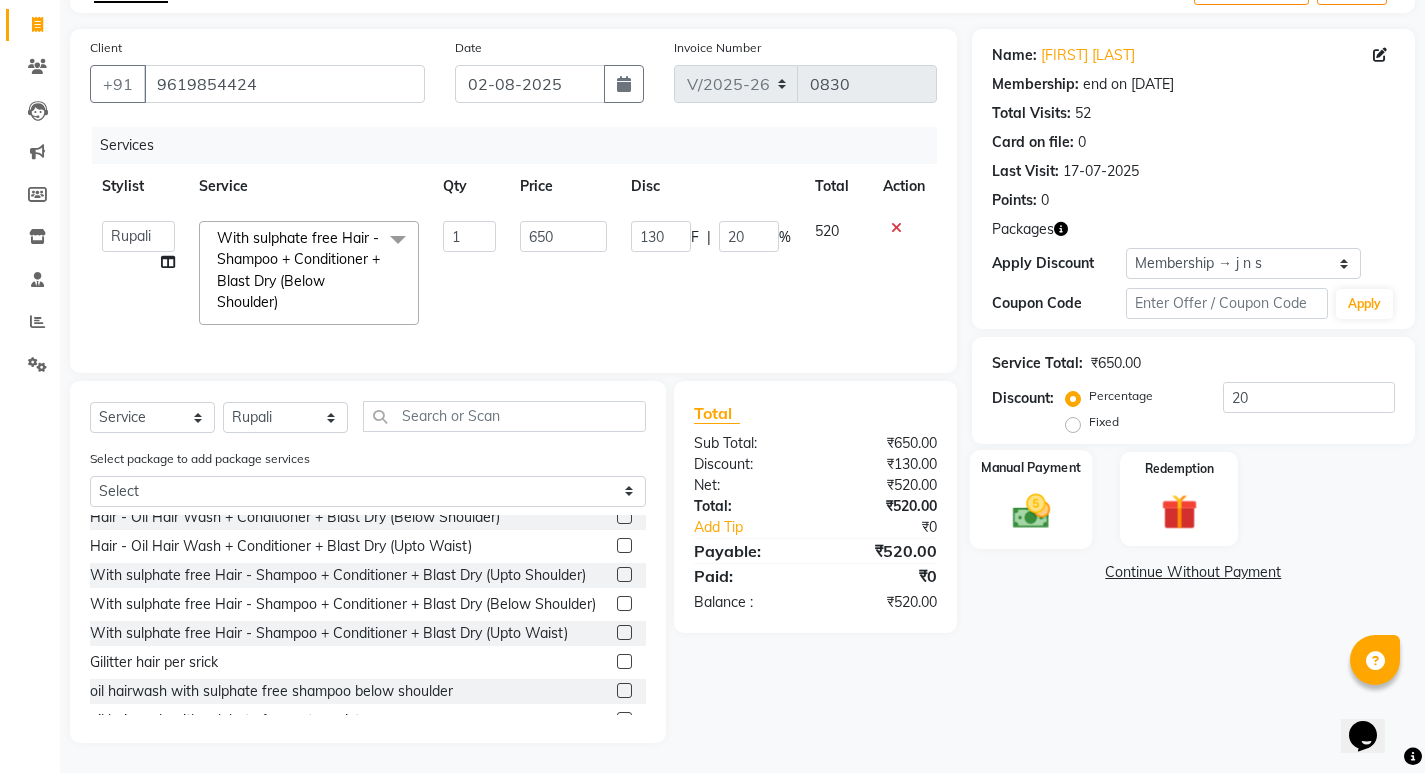 click 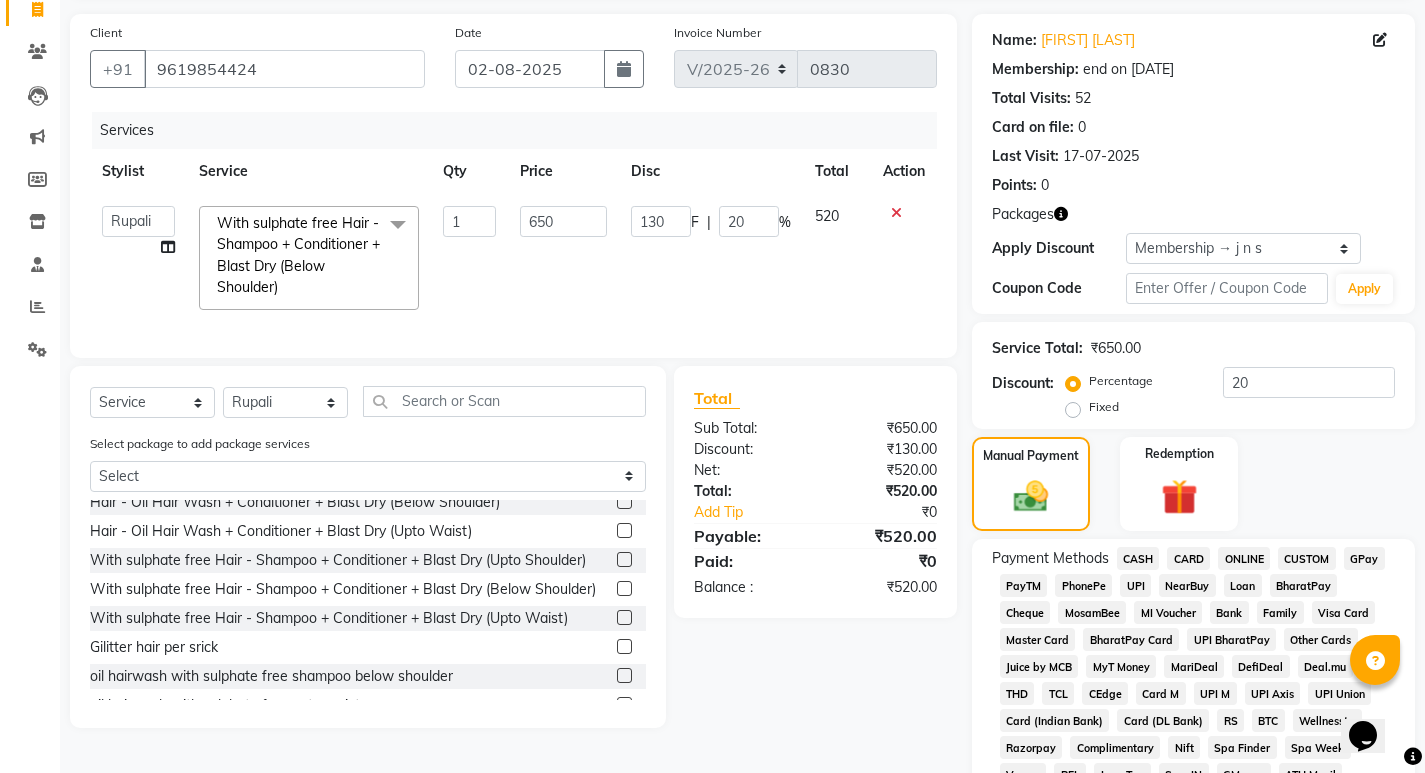 click on "CASH" 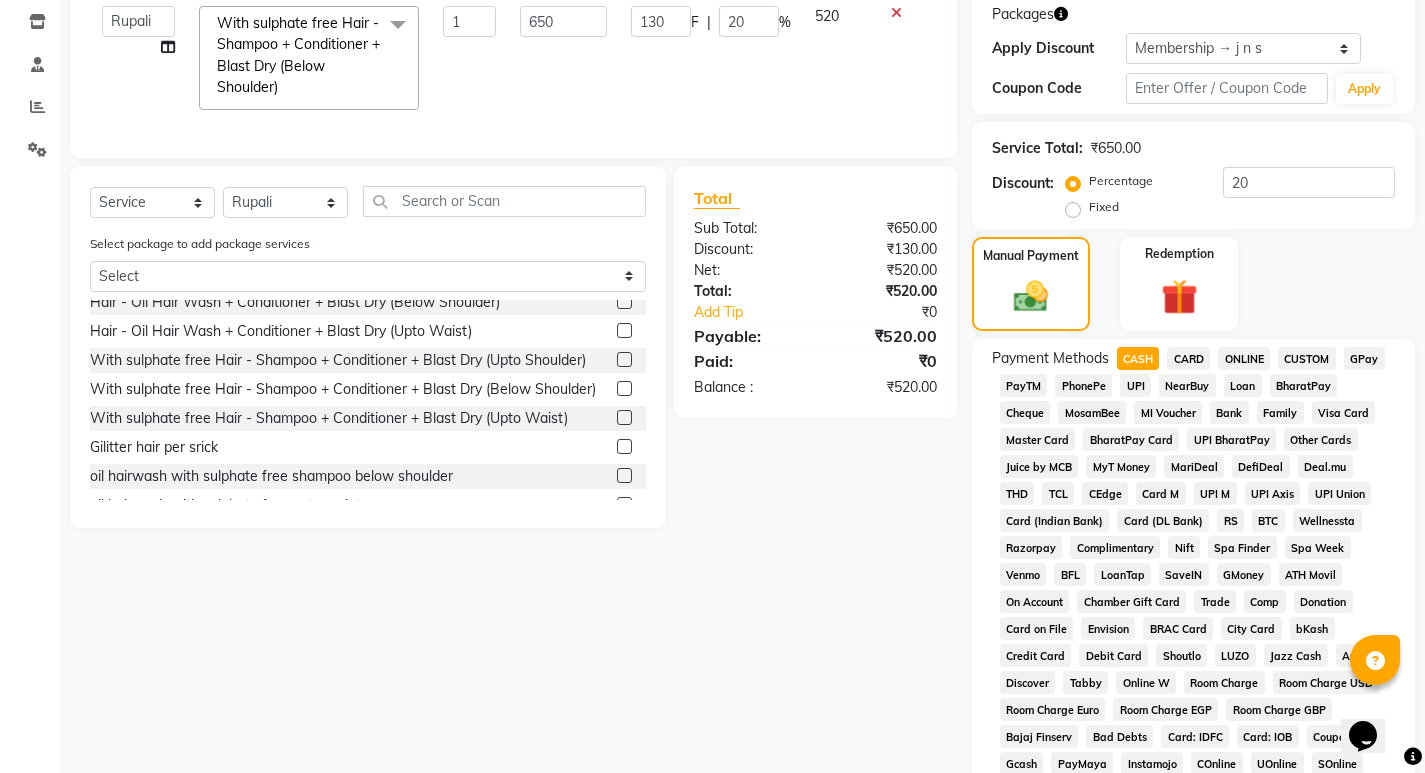 scroll, scrollTop: 765, scrollLeft: 0, axis: vertical 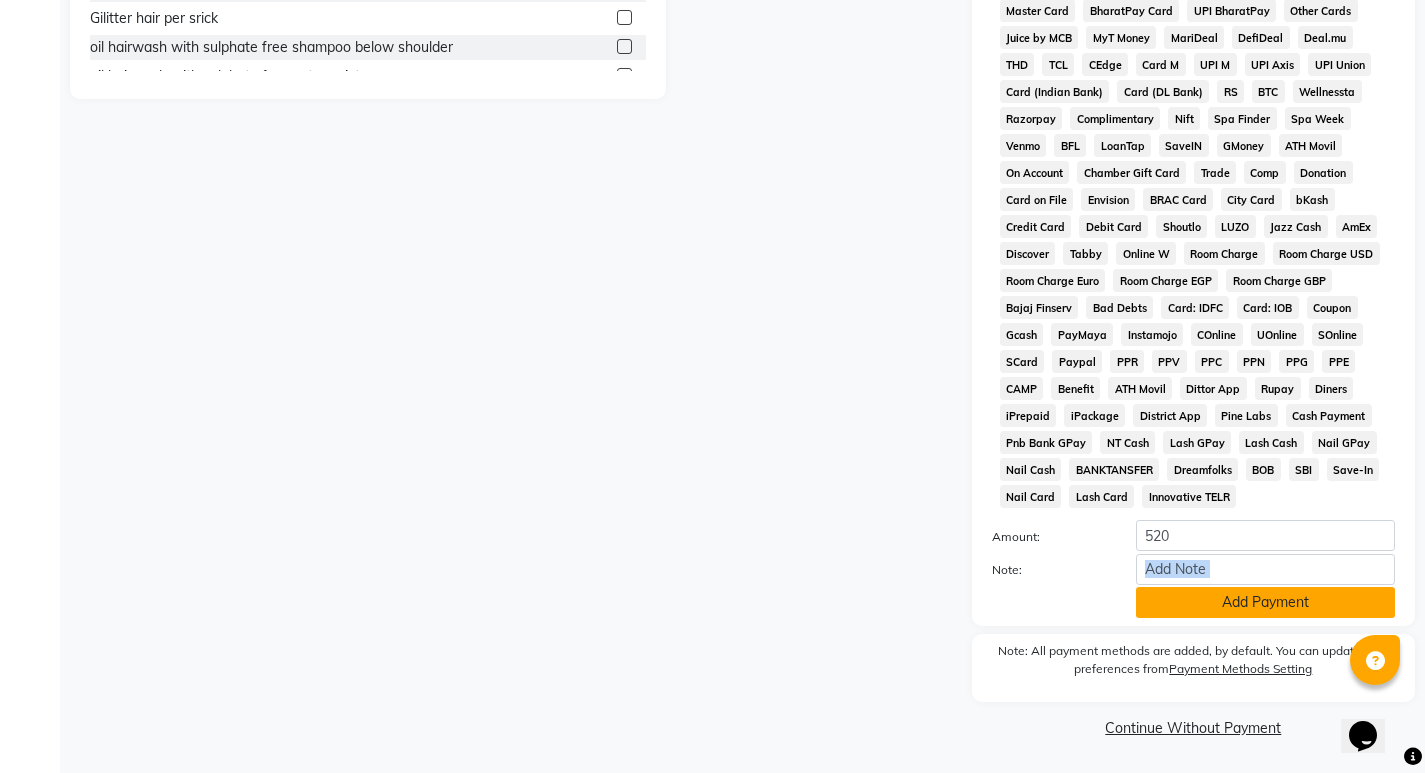 click on "Amount: 520 Note: Add Payment" 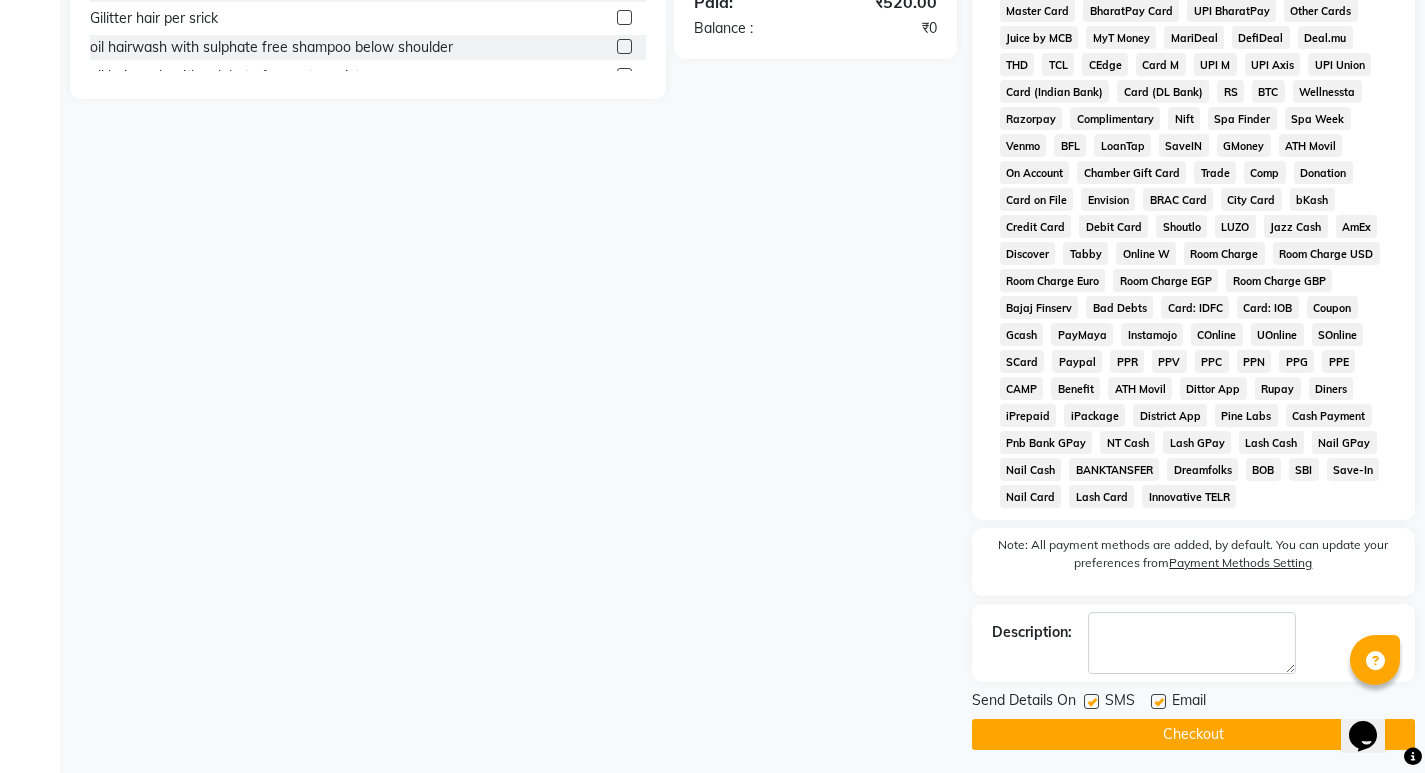 scroll, scrollTop: 772, scrollLeft: 0, axis: vertical 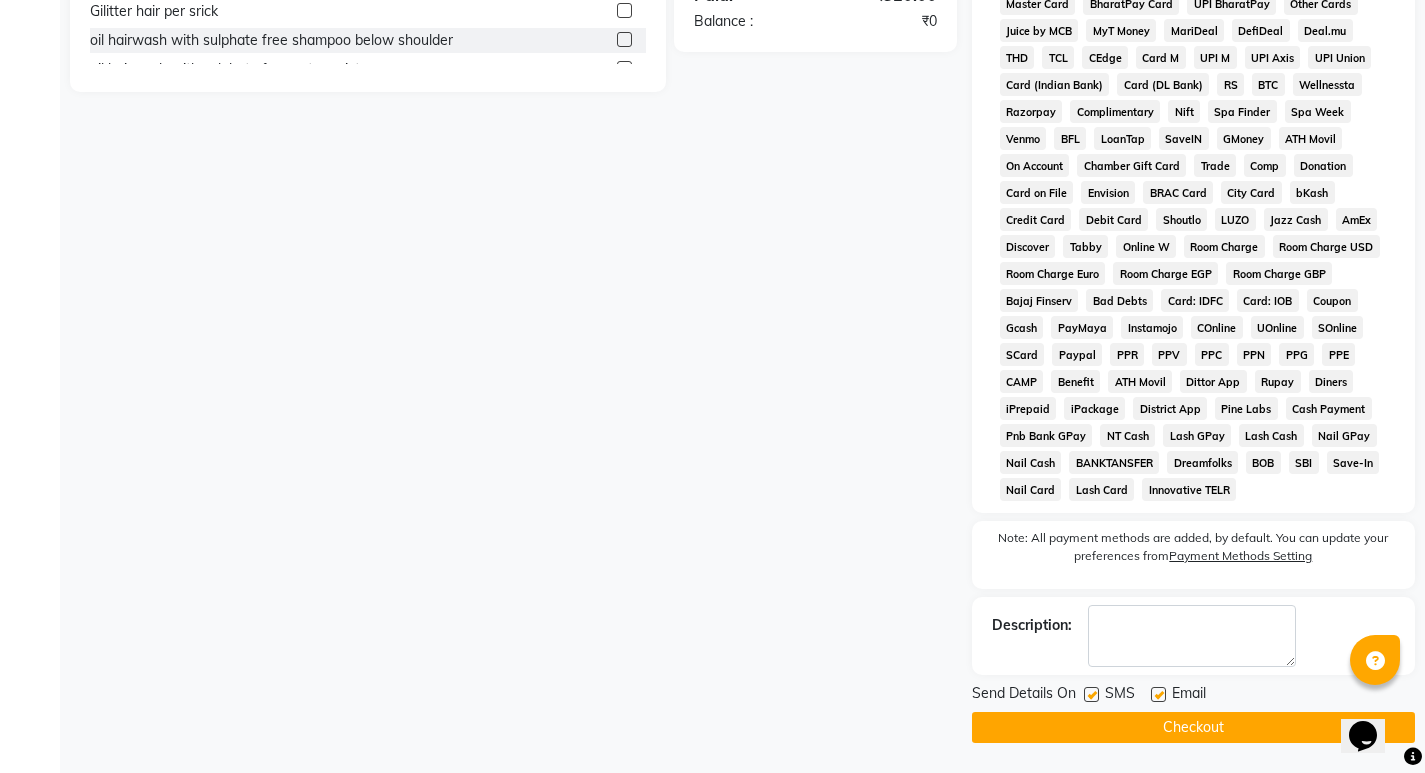 click on "Checkout" 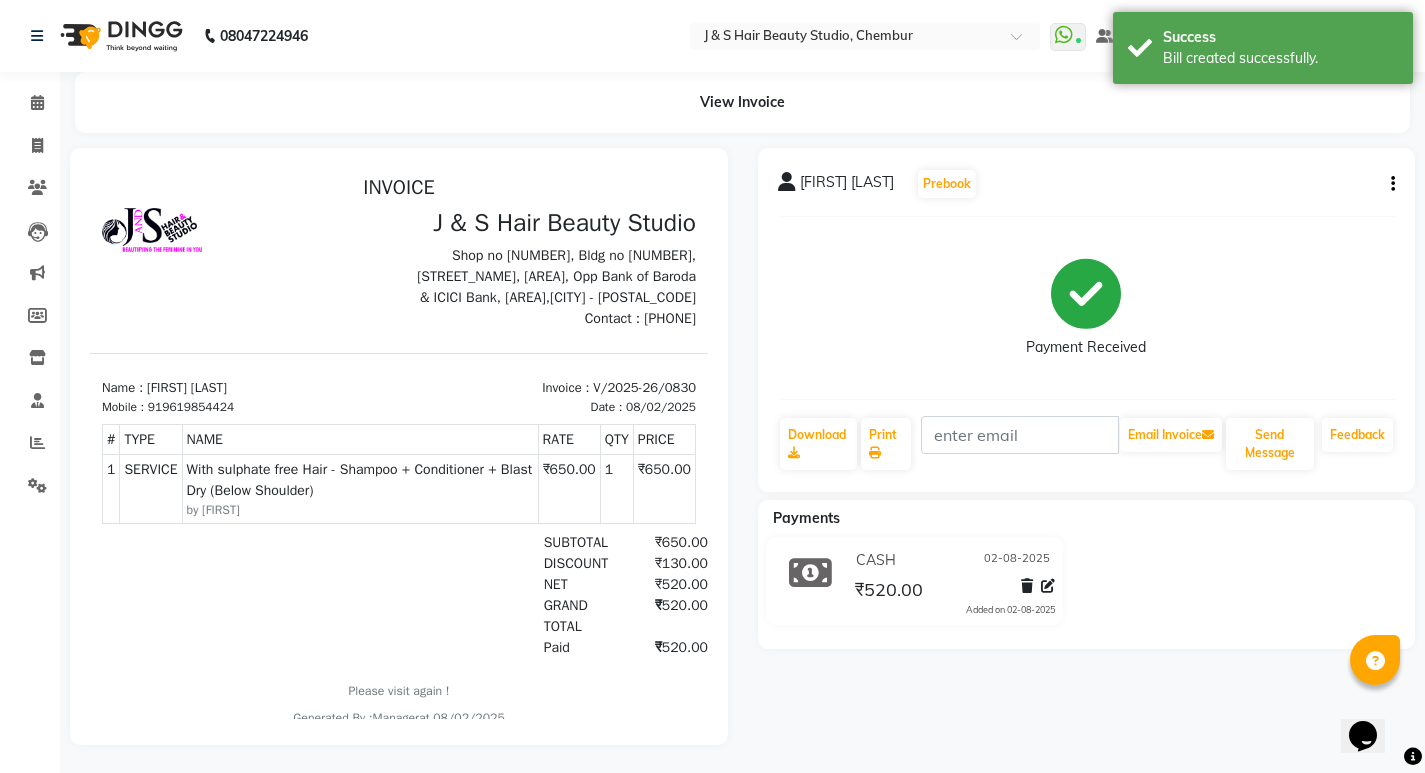 scroll, scrollTop: 0, scrollLeft: 0, axis: both 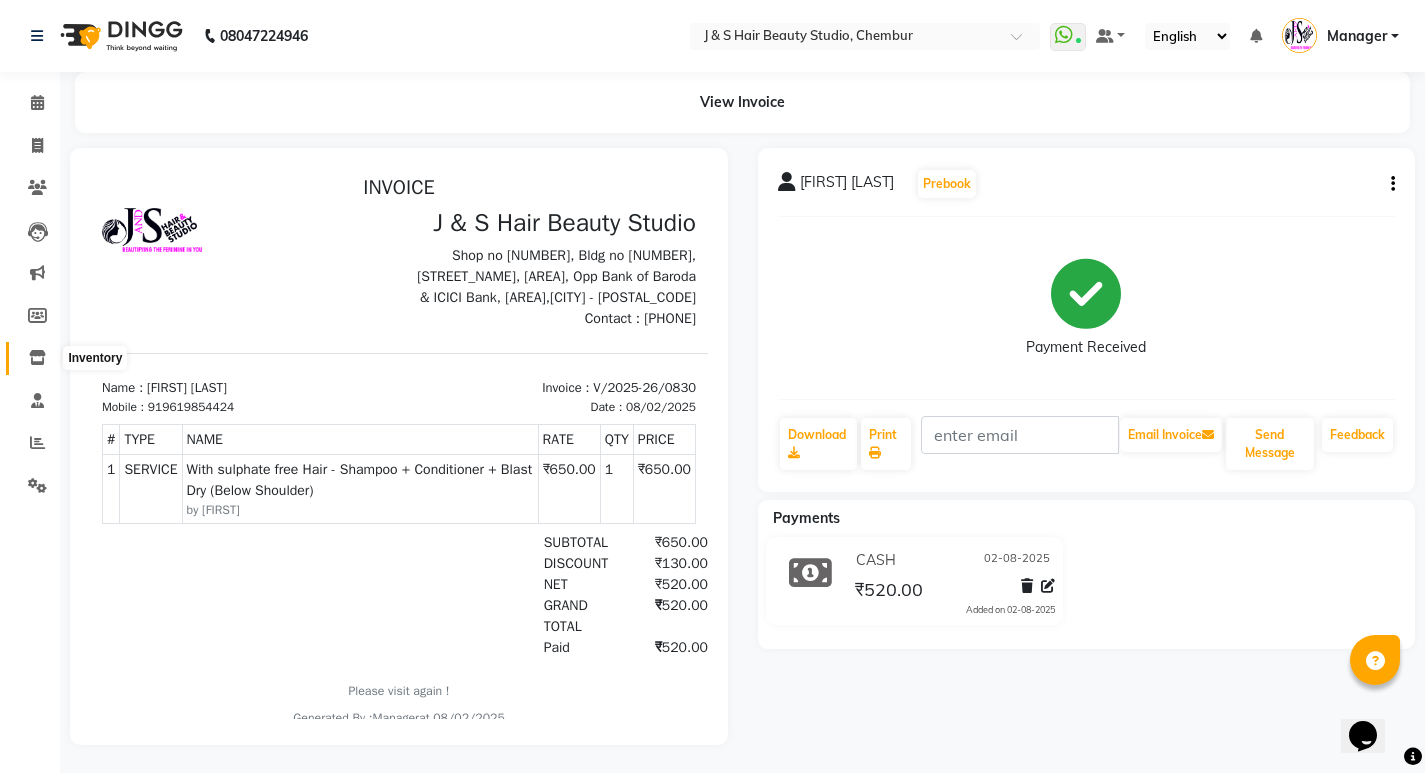 click 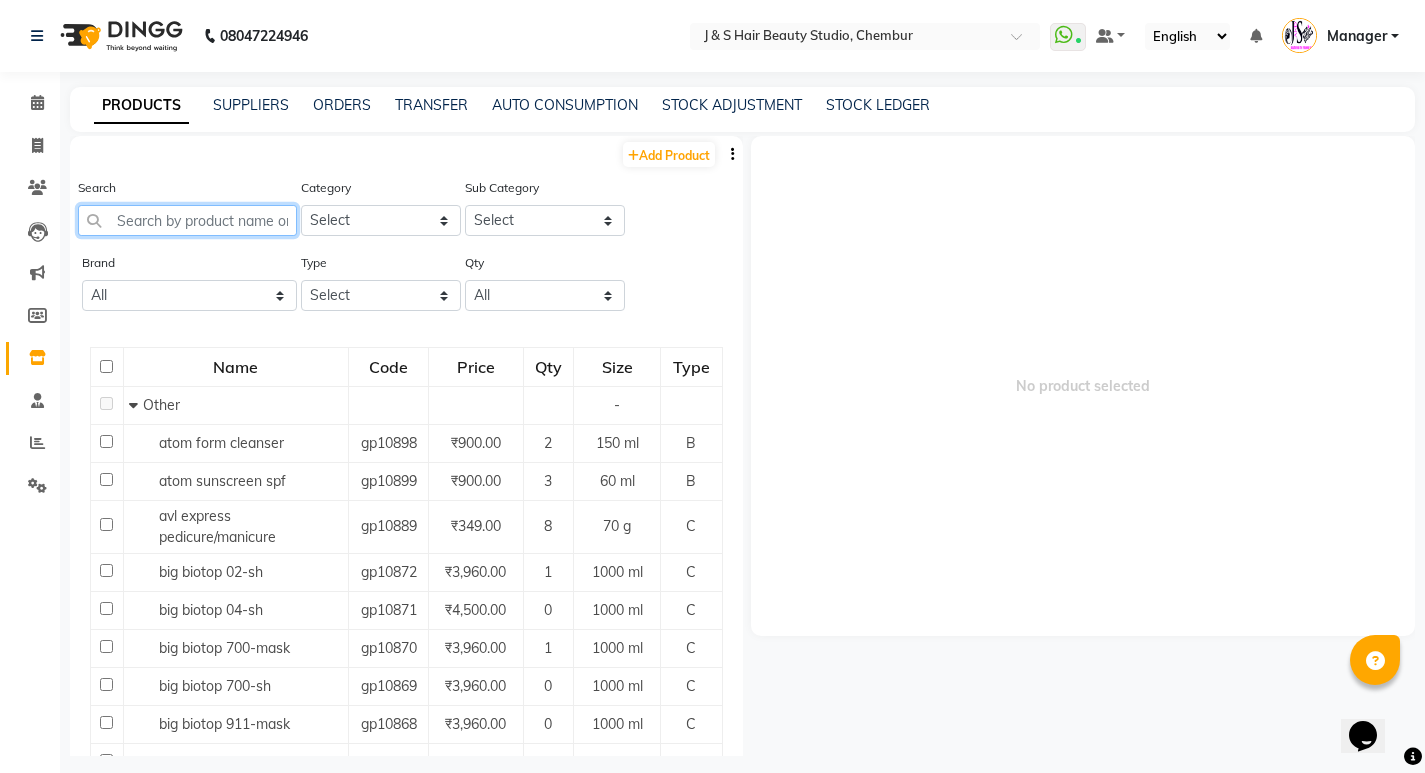 click 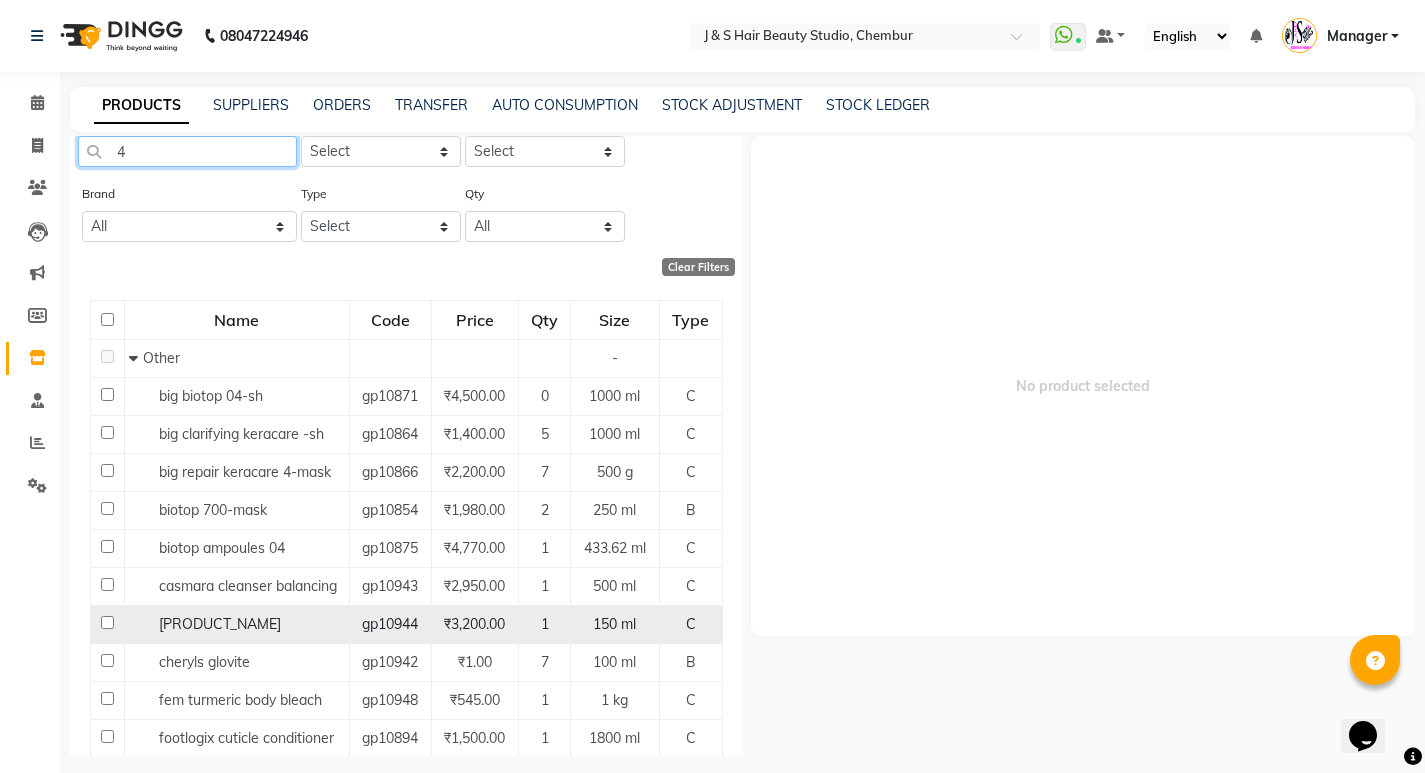 scroll, scrollTop: 200, scrollLeft: 0, axis: vertical 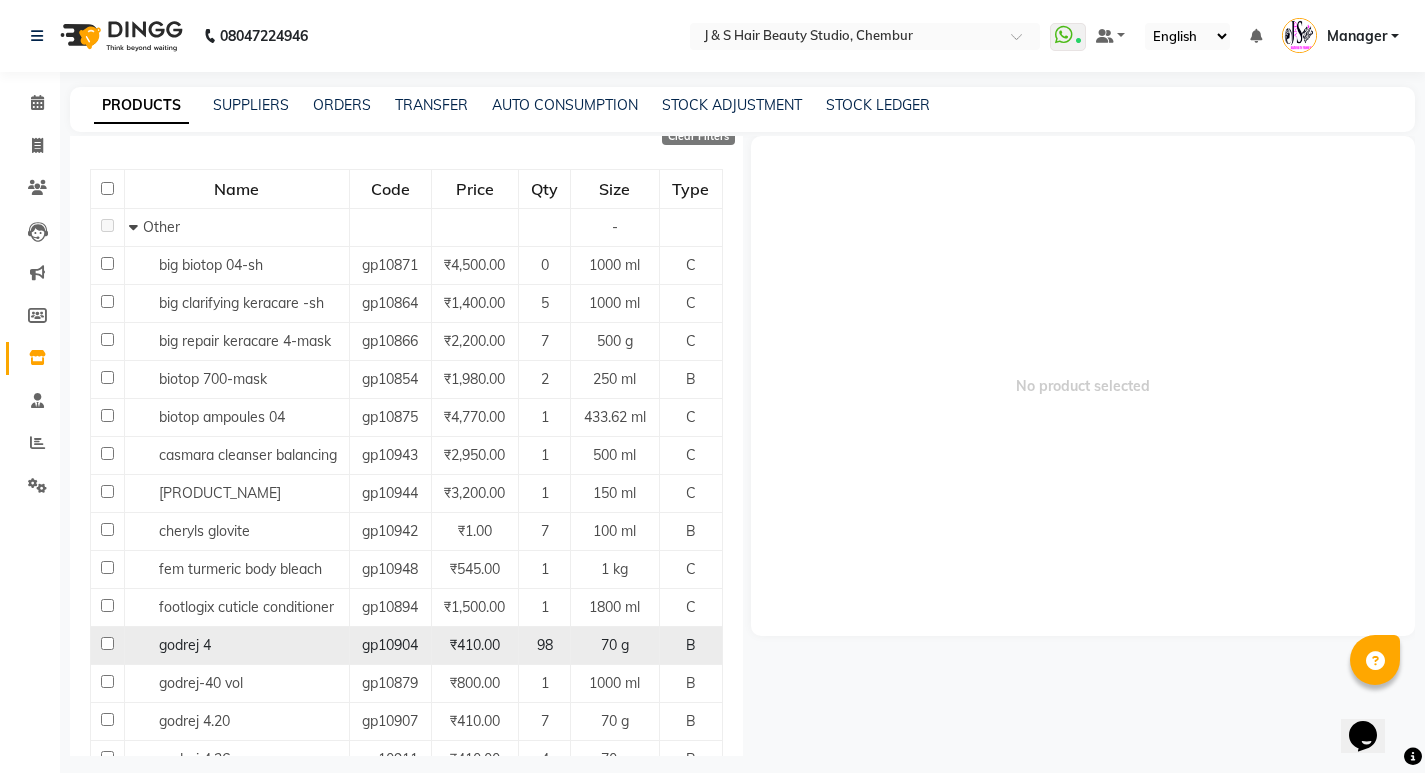 type on "4" 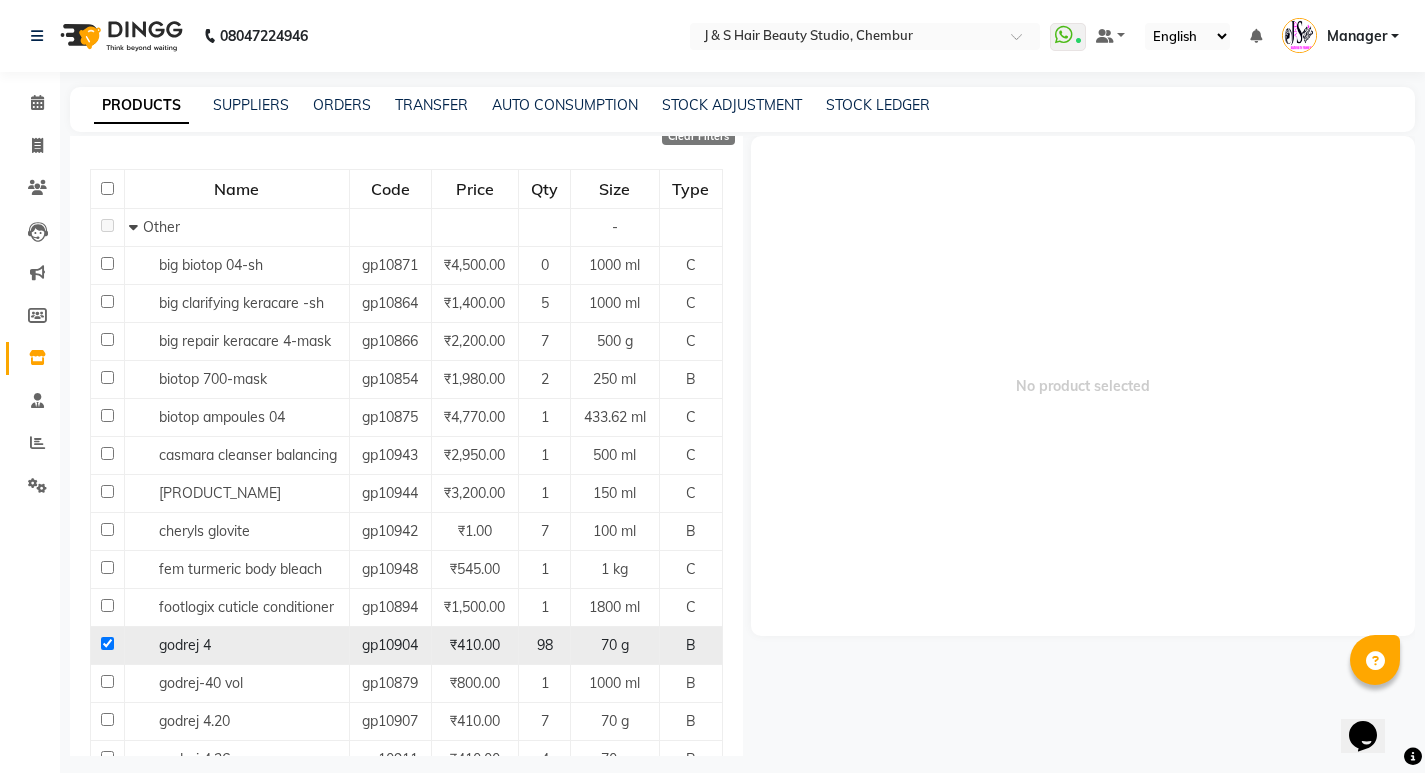 checkbox on "true" 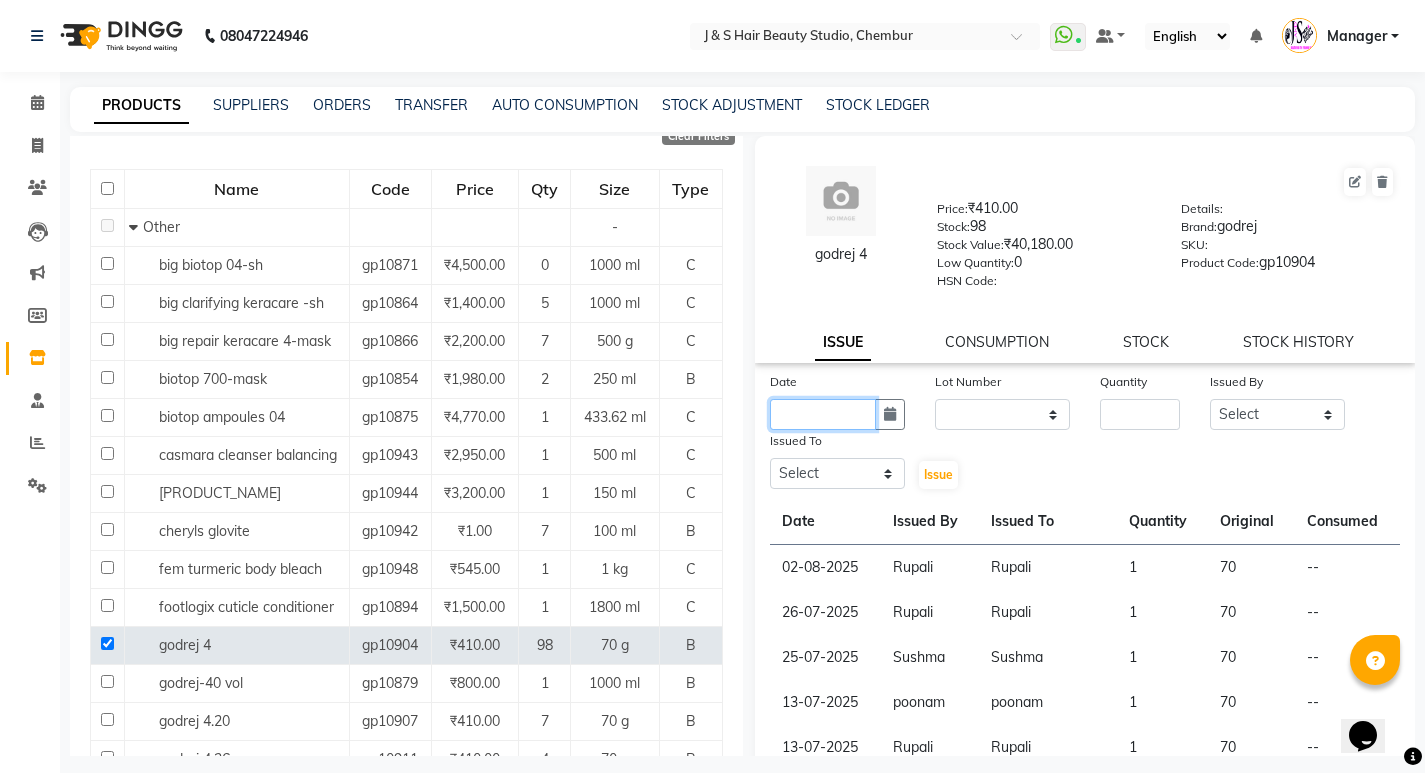 click 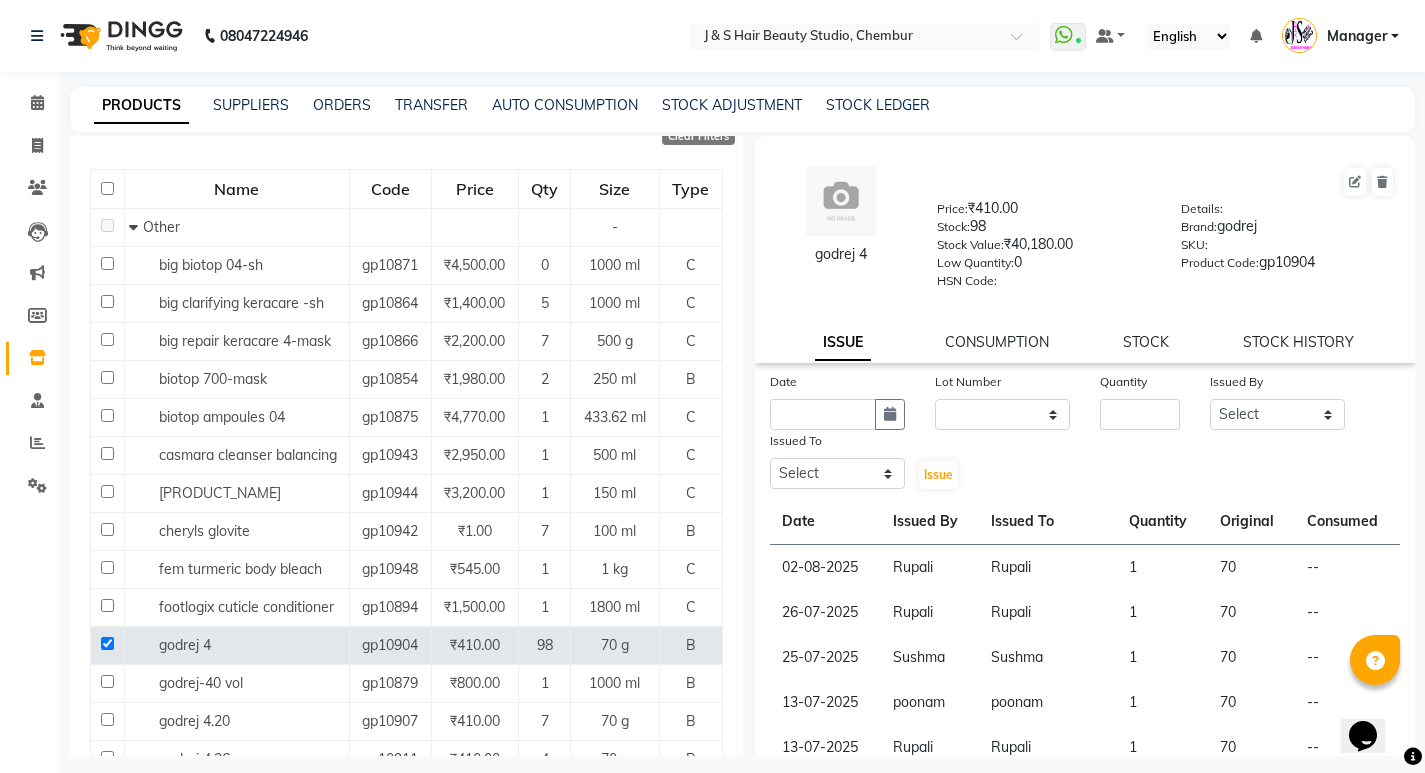 select on "8" 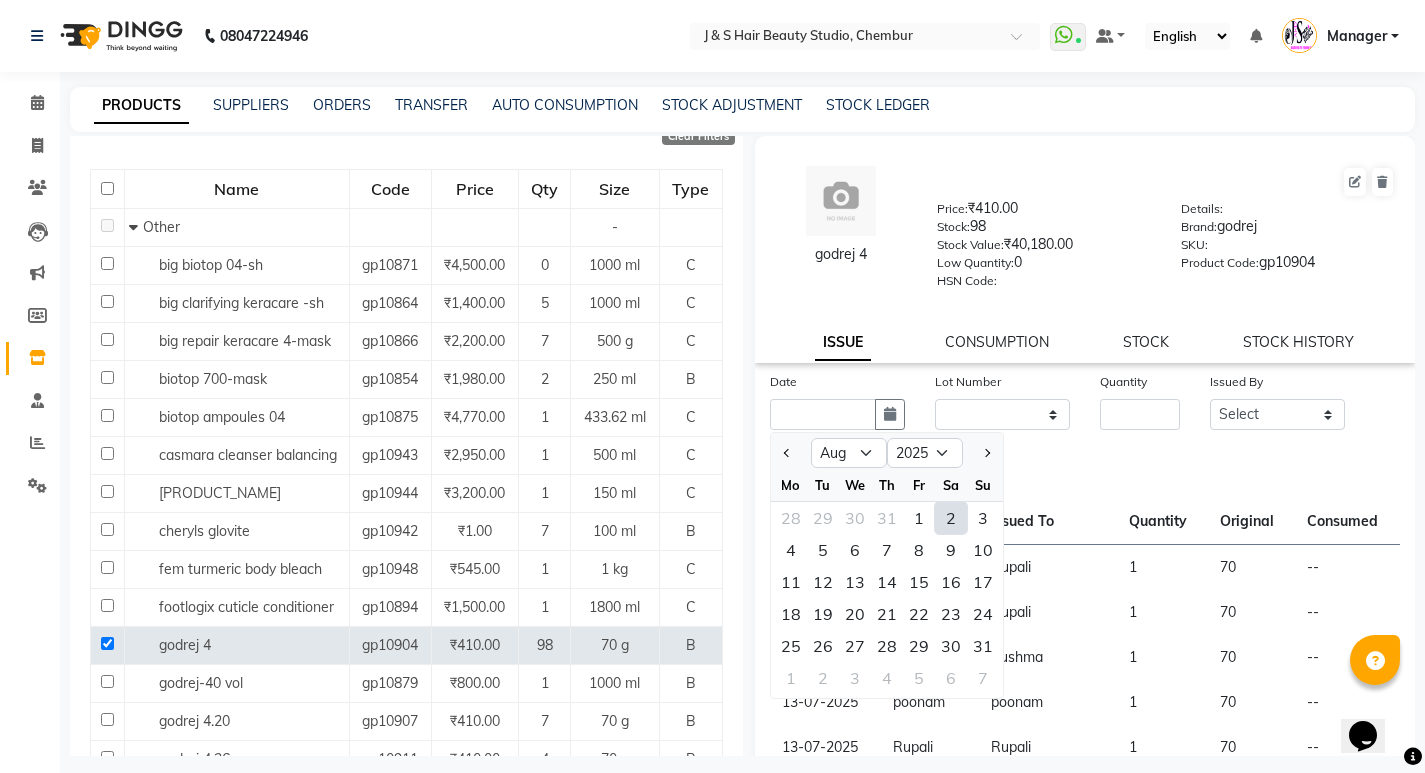 click on "2" 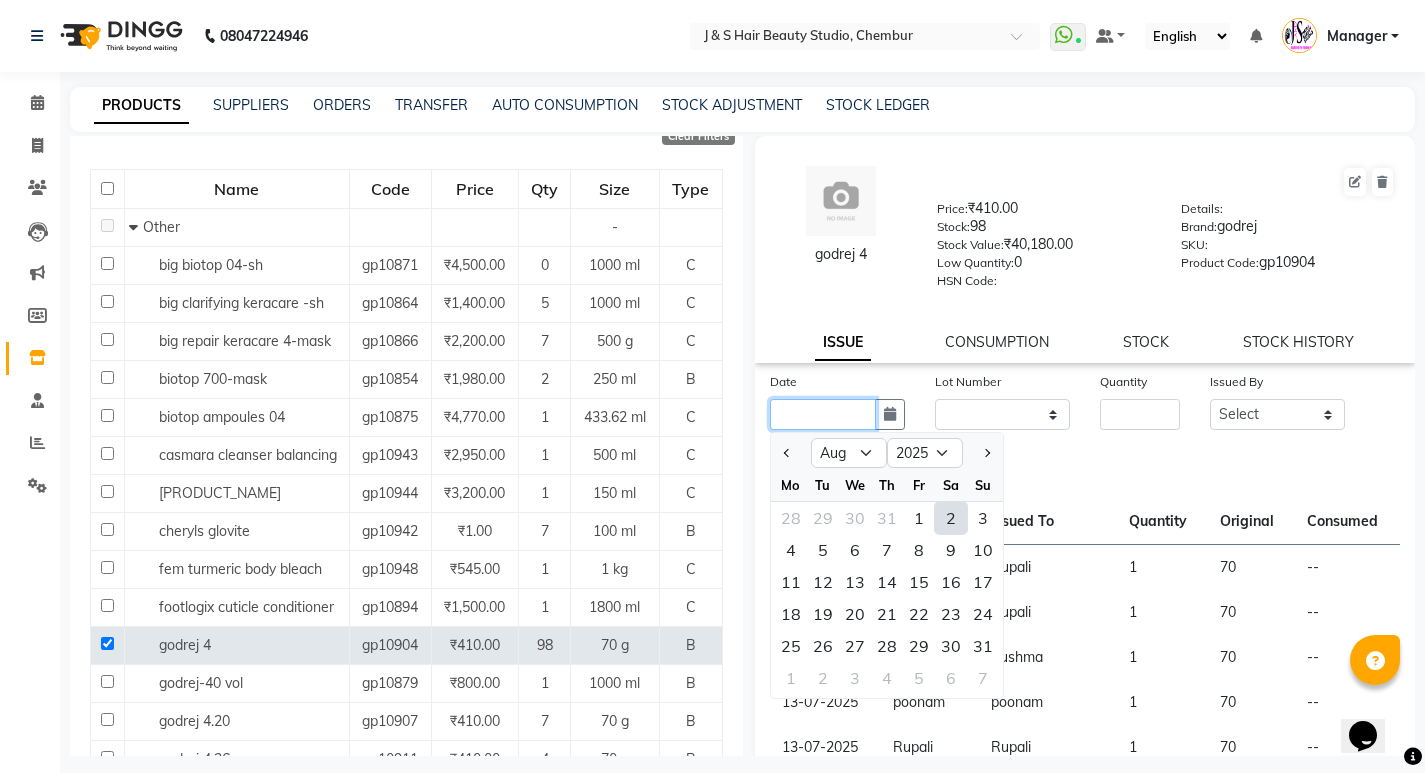 type on "02-08-2025" 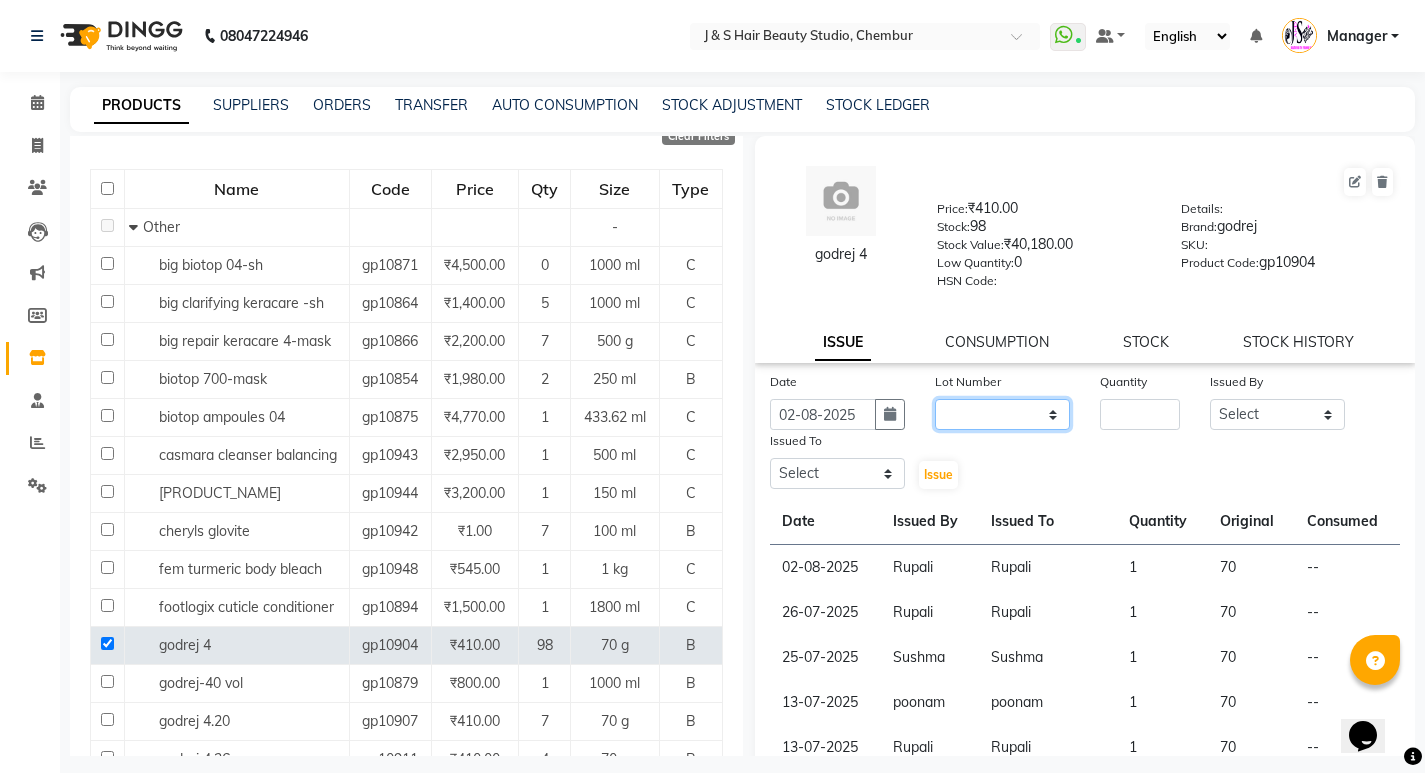 click on "None" 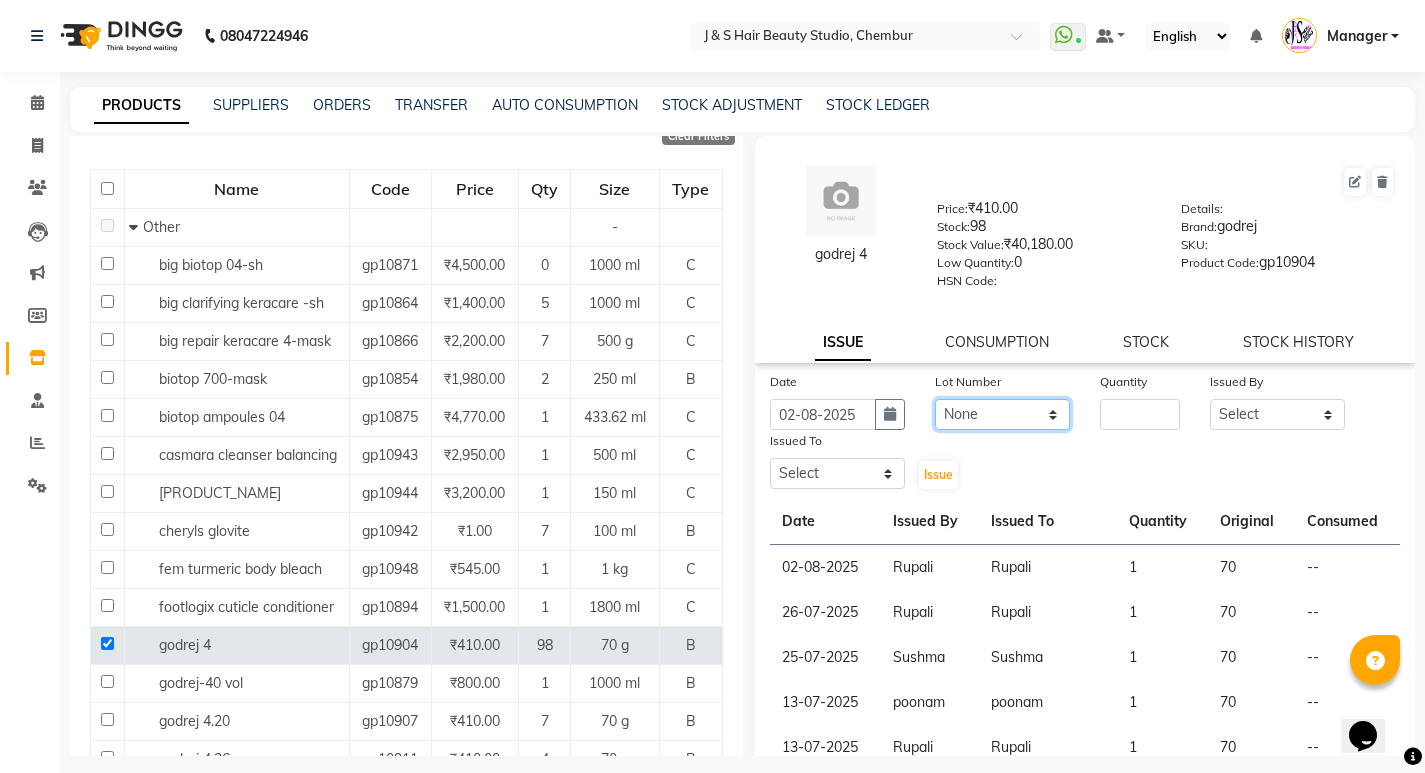 click on "None" 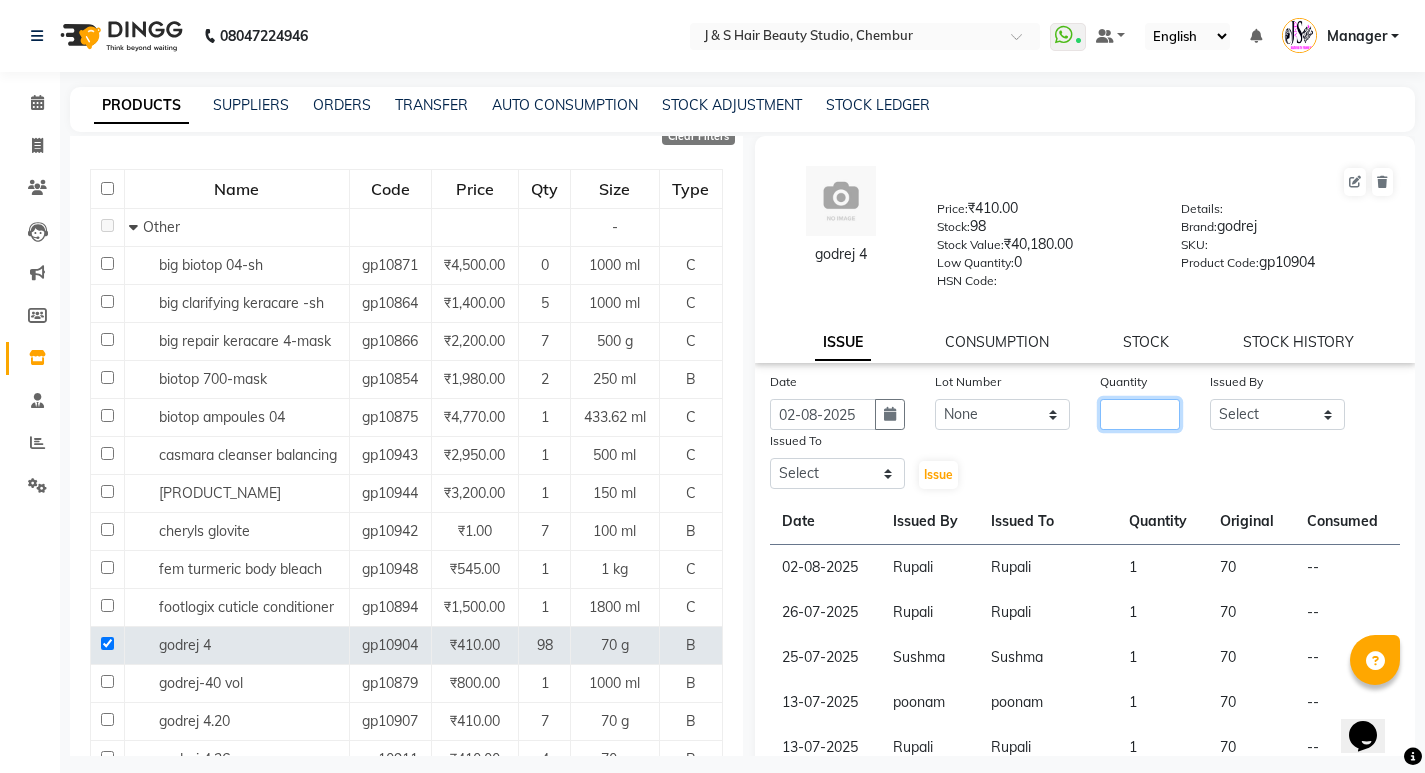 click 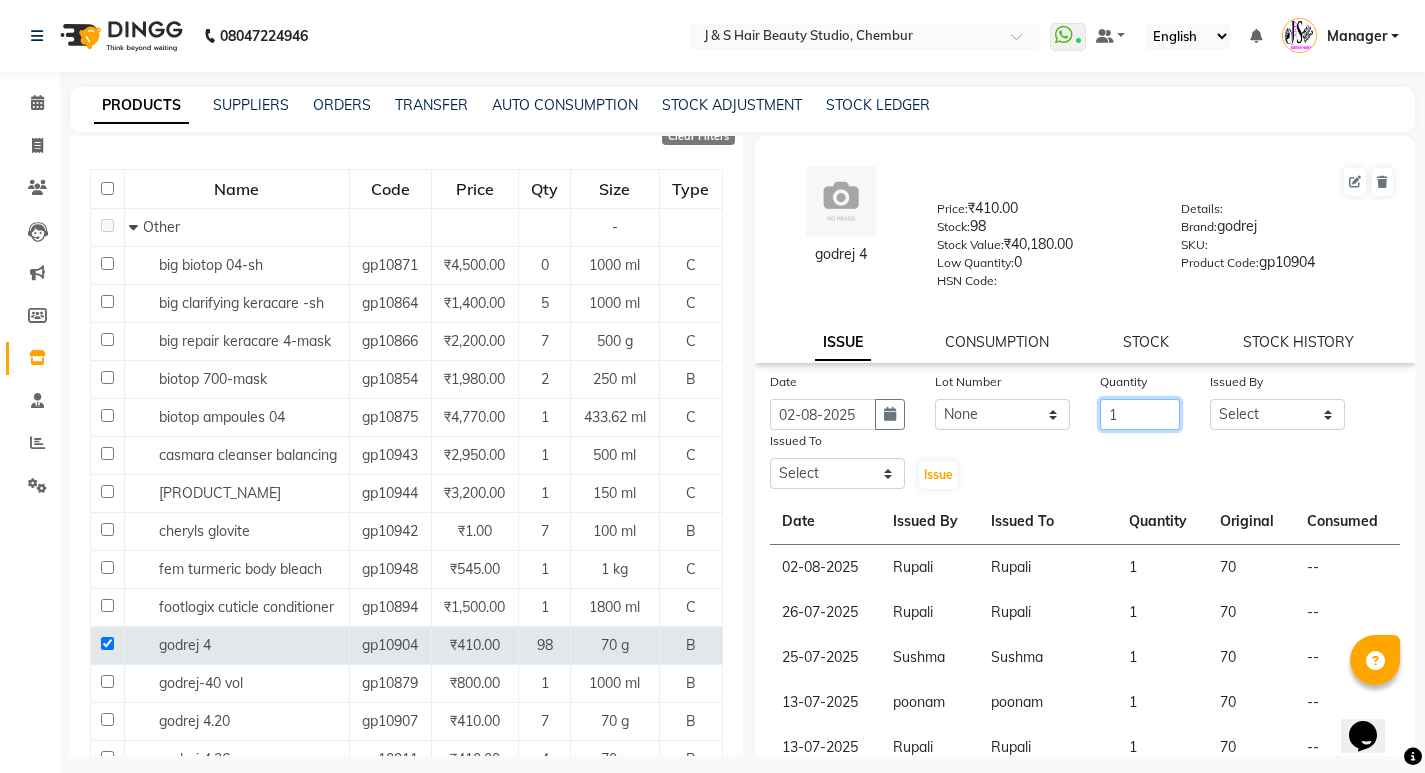 type on "1" 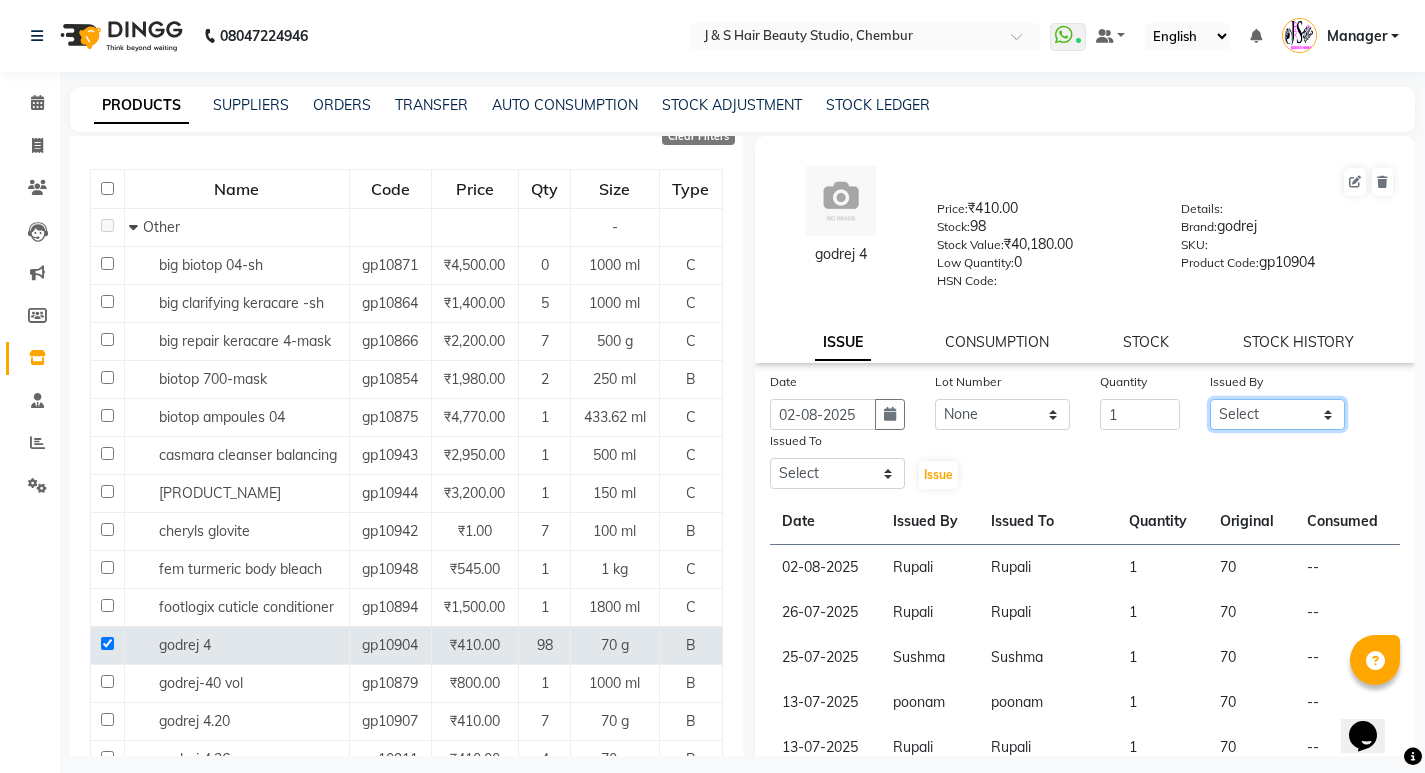 click on "Select Manager Neeta Mam No Preference 1 poonam Rupali Sheetal Mam Sushma  vidhya" 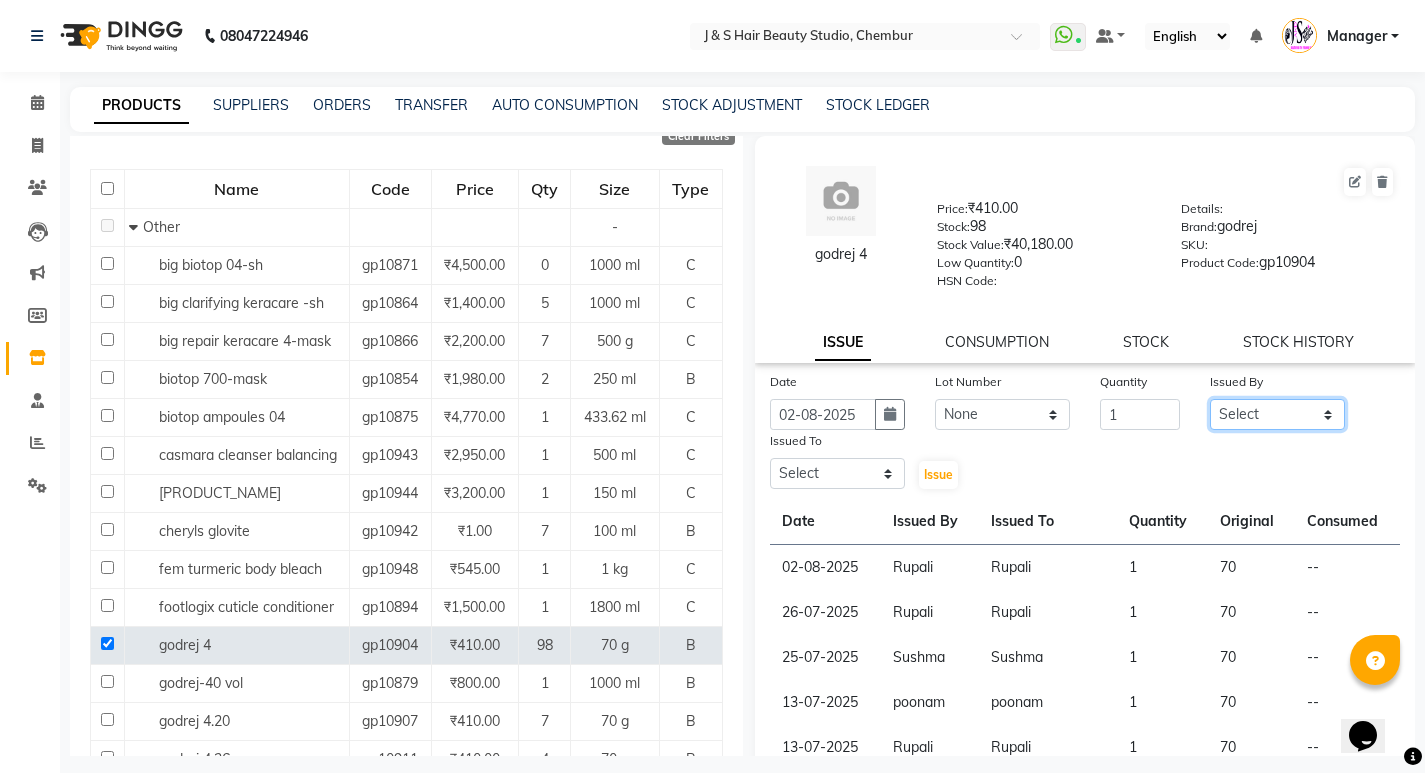 select on "4180" 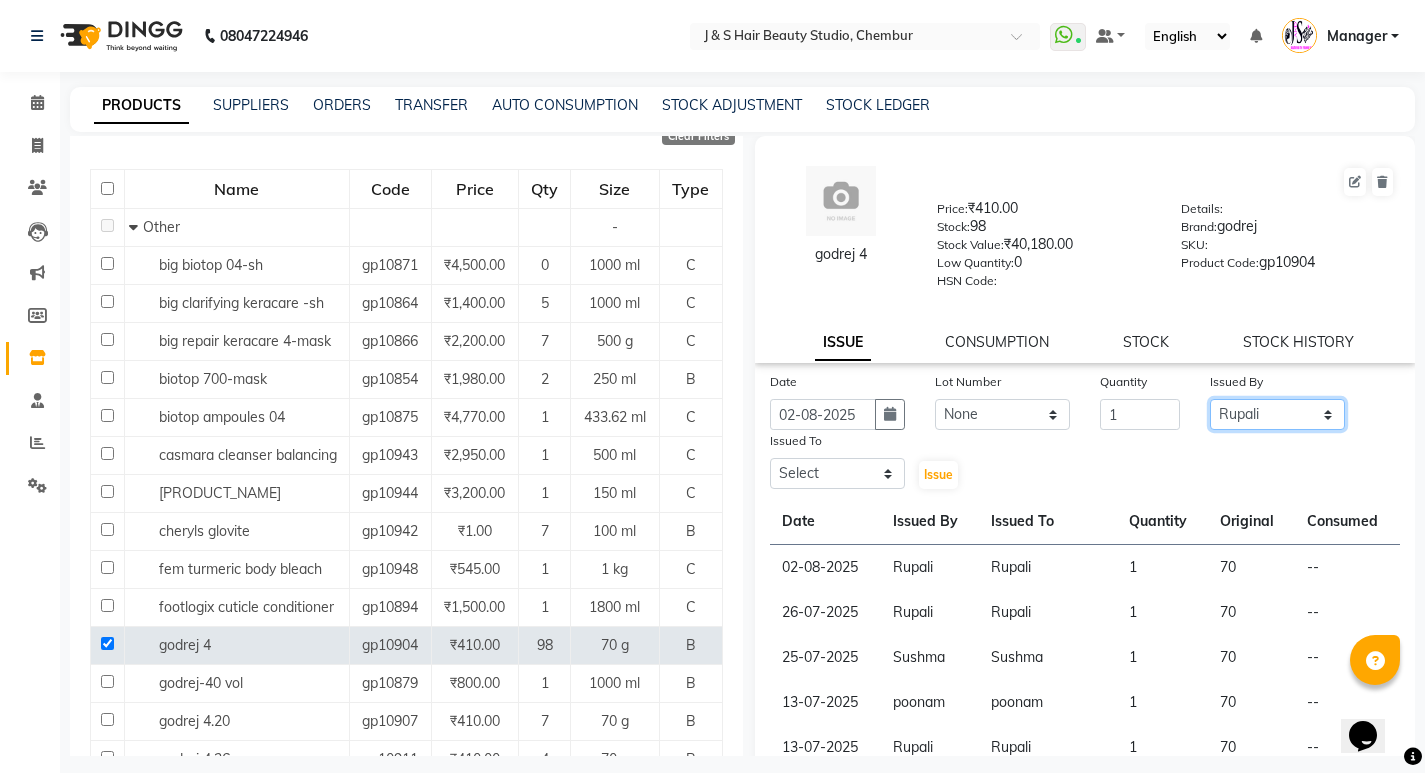 click on "Select Manager Neeta Mam No Preference 1 poonam Rupali Sheetal Mam Sushma  vidhya" 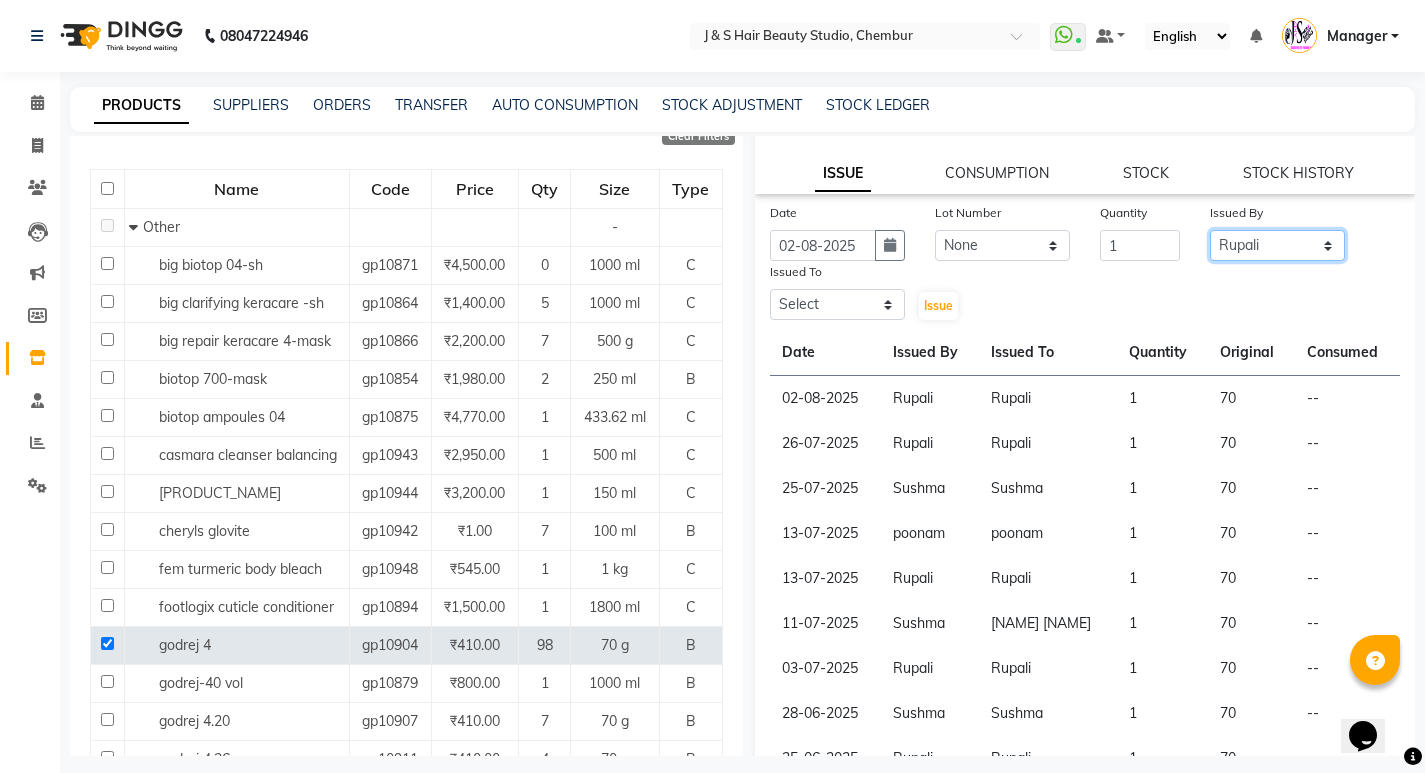 scroll, scrollTop: 200, scrollLeft: 0, axis: vertical 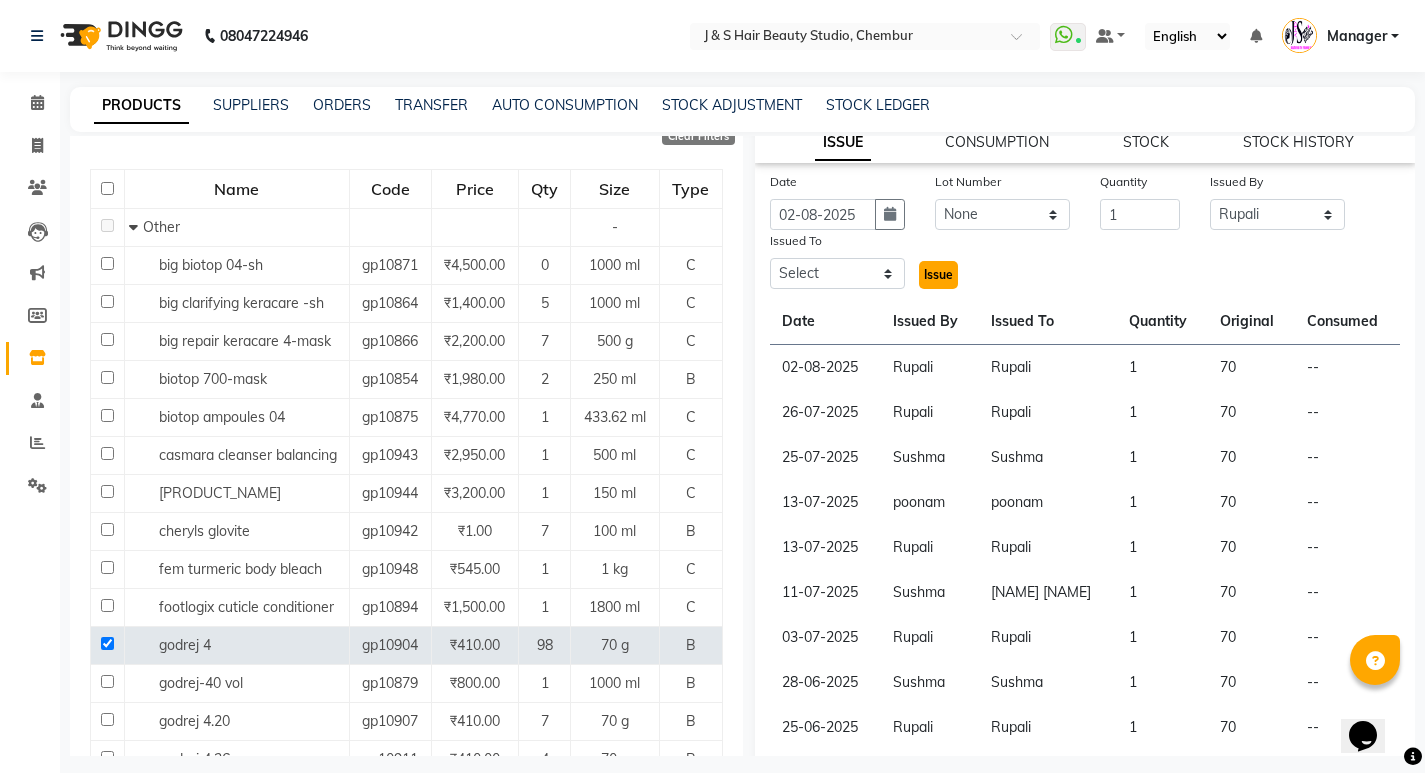 click on "Issue" 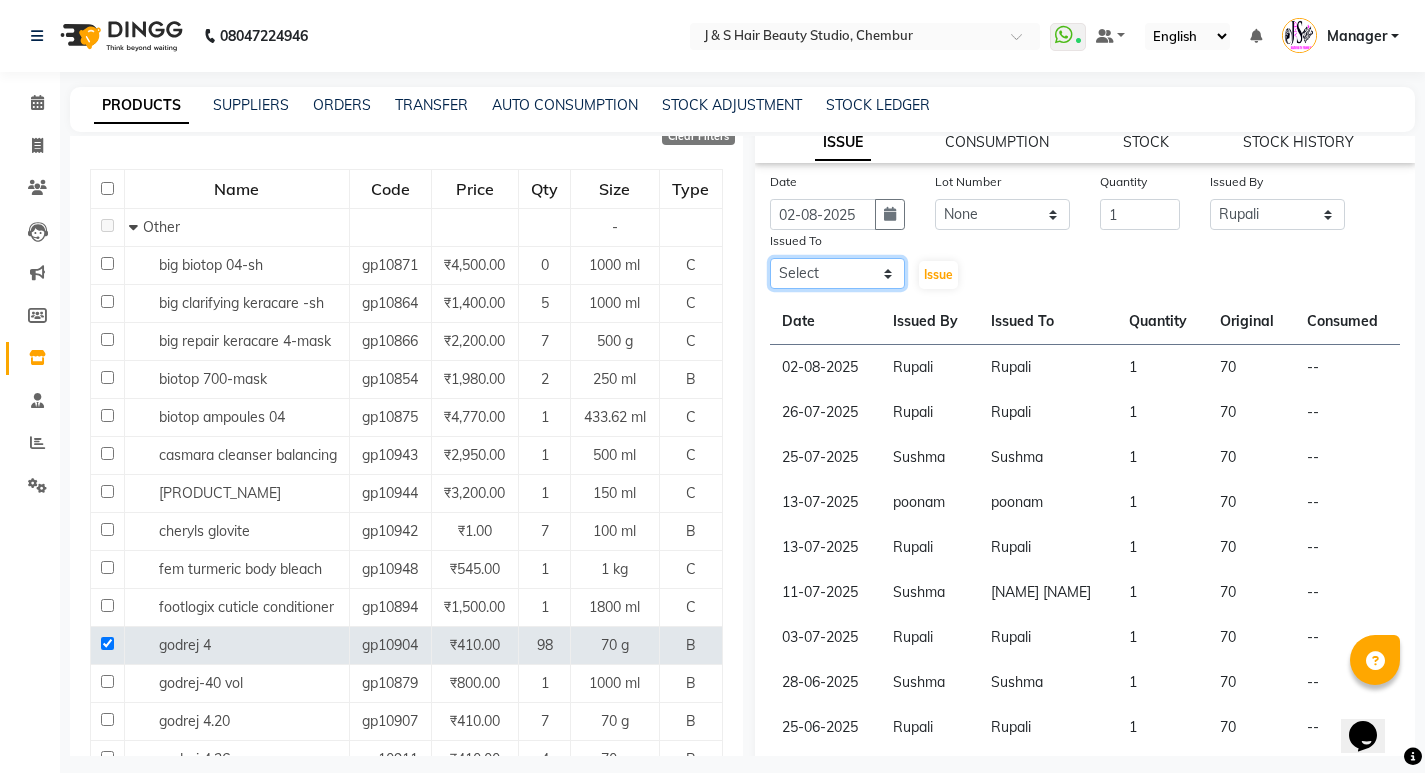 click on "Select Manager Neeta Mam No Preference 1 poonam Rupali Sheetal Mam Sushma  vidhya" 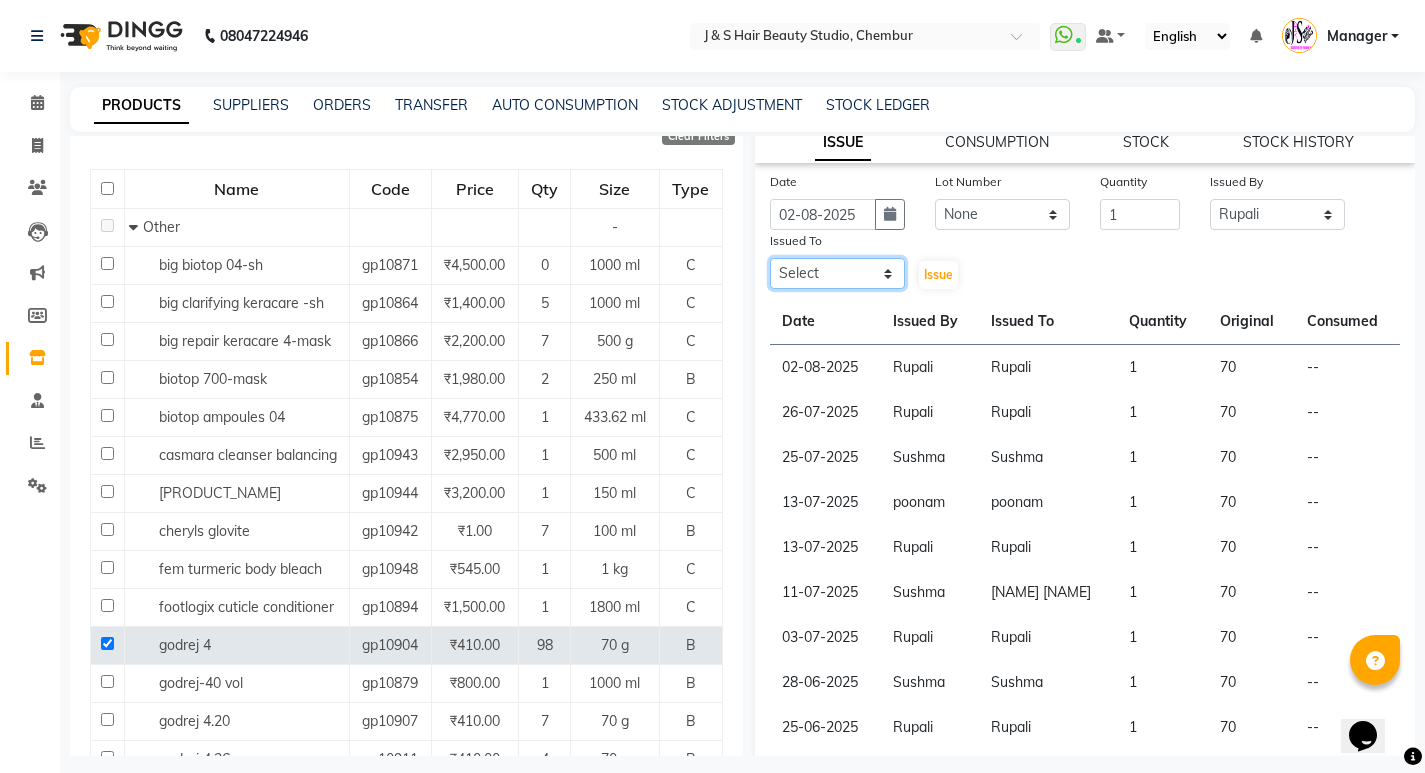 select on "4180" 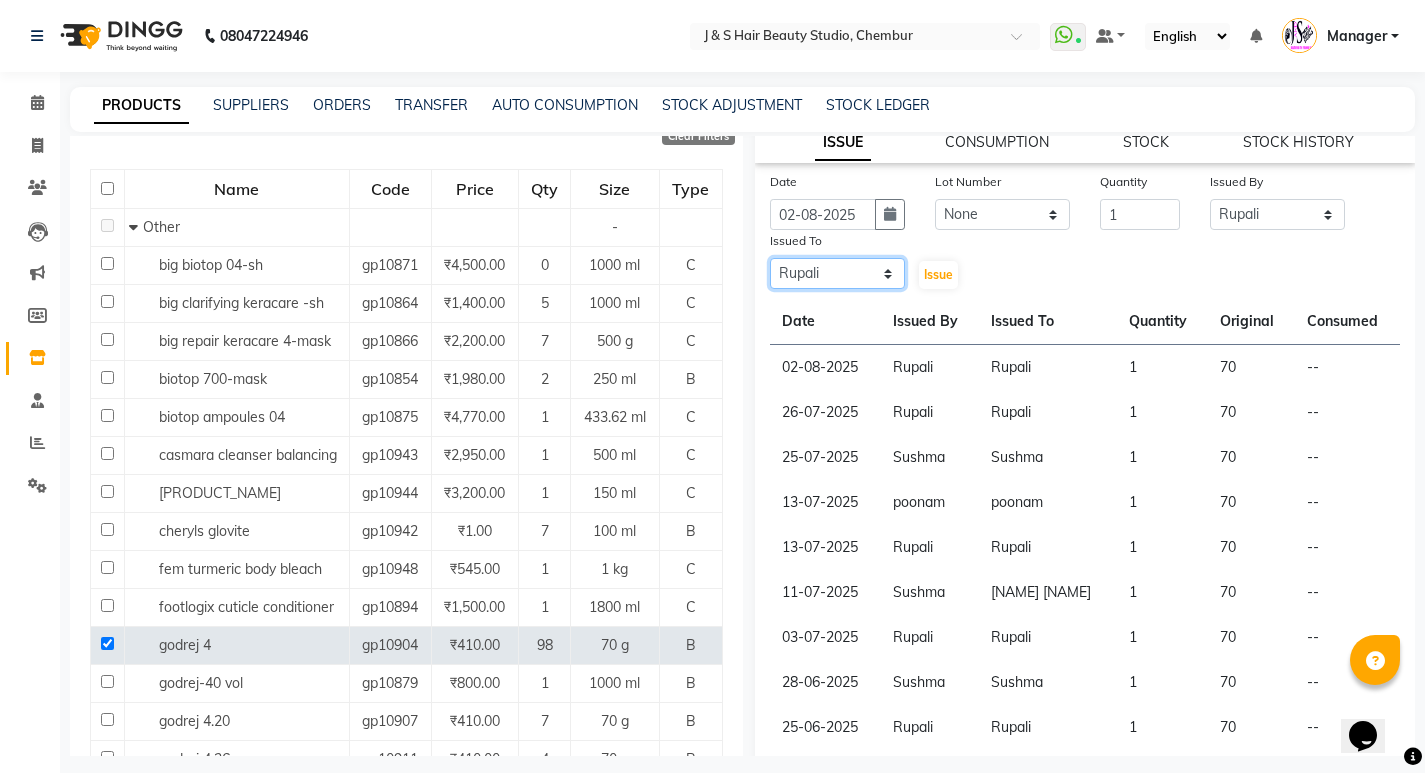 click on "Select Manager Neeta Mam No Preference 1 poonam Rupali Sheetal Mam Sushma  vidhya" 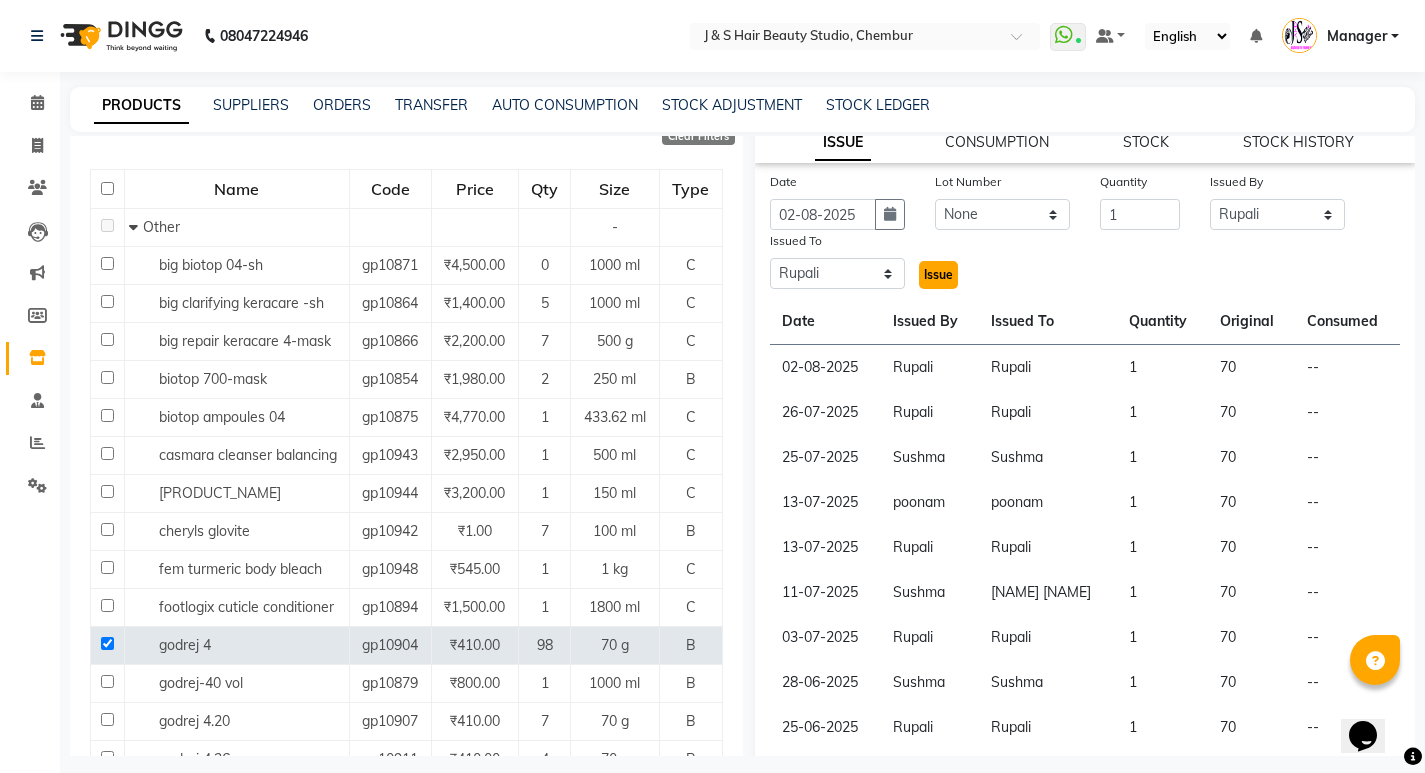 click on "Issue" 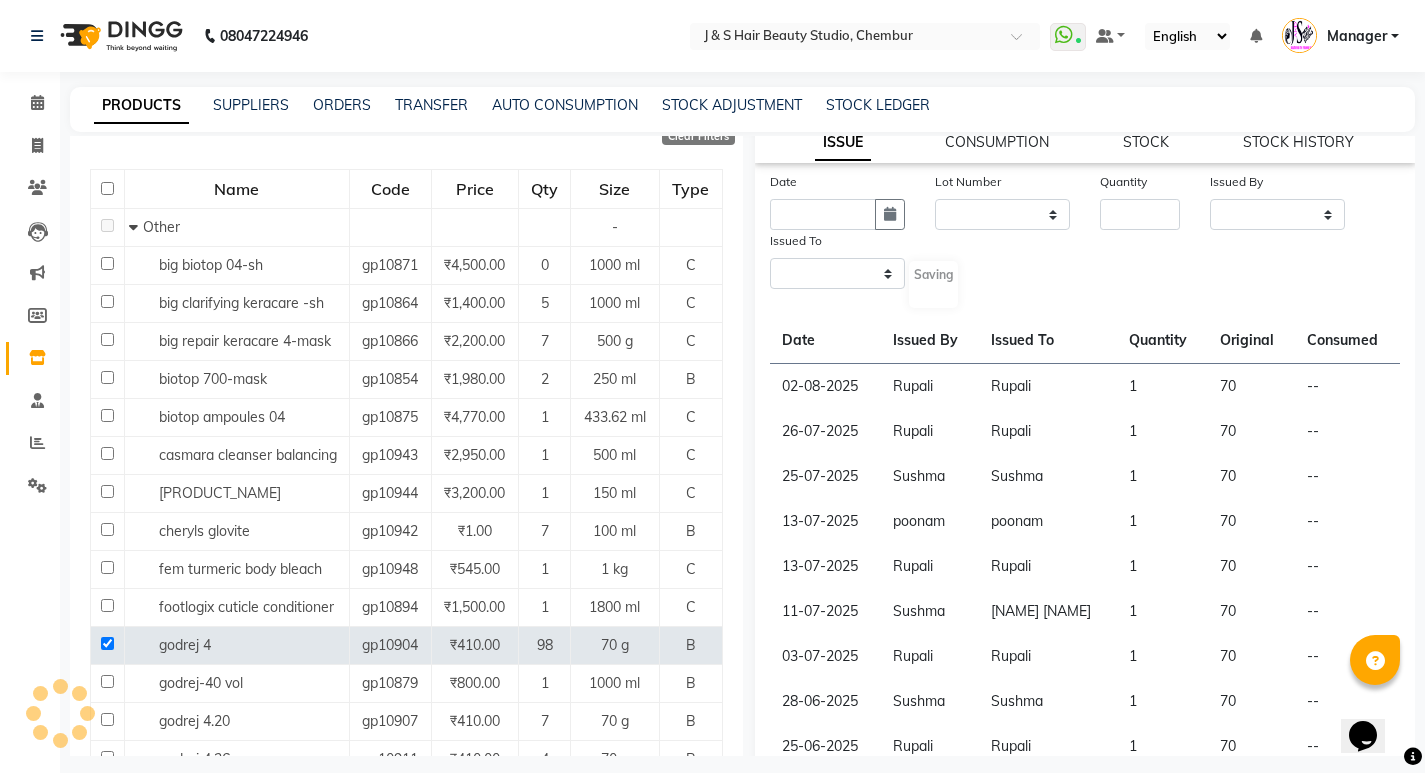 select 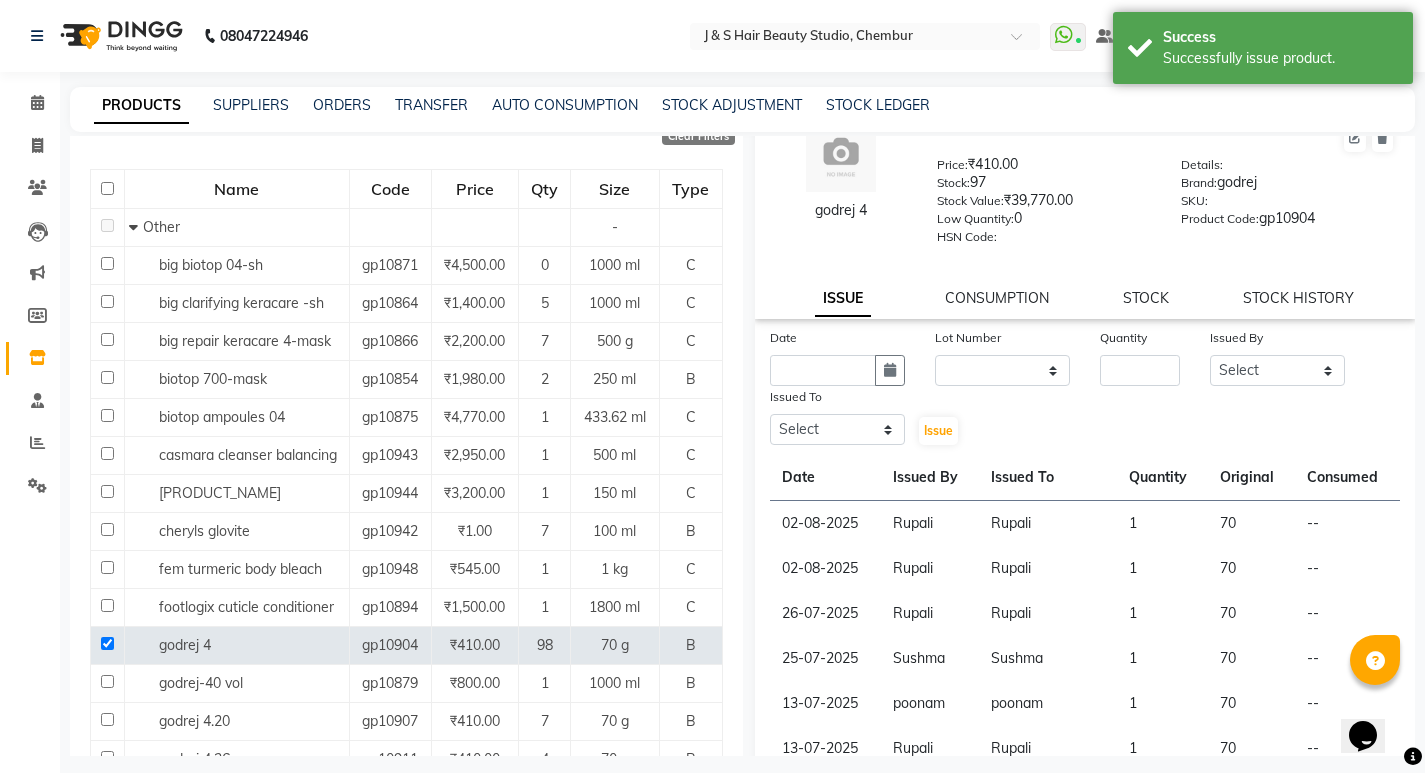 scroll, scrollTop: 0, scrollLeft: 0, axis: both 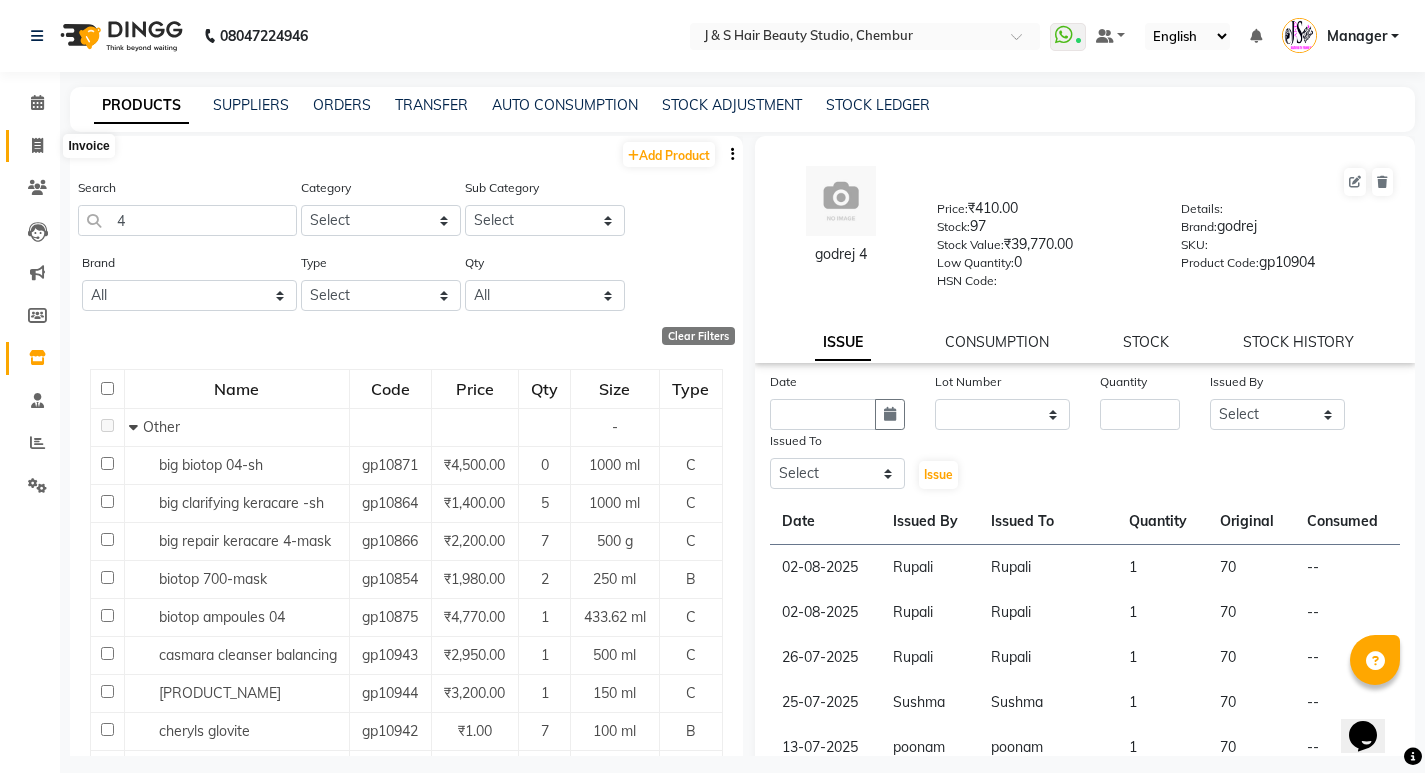 click 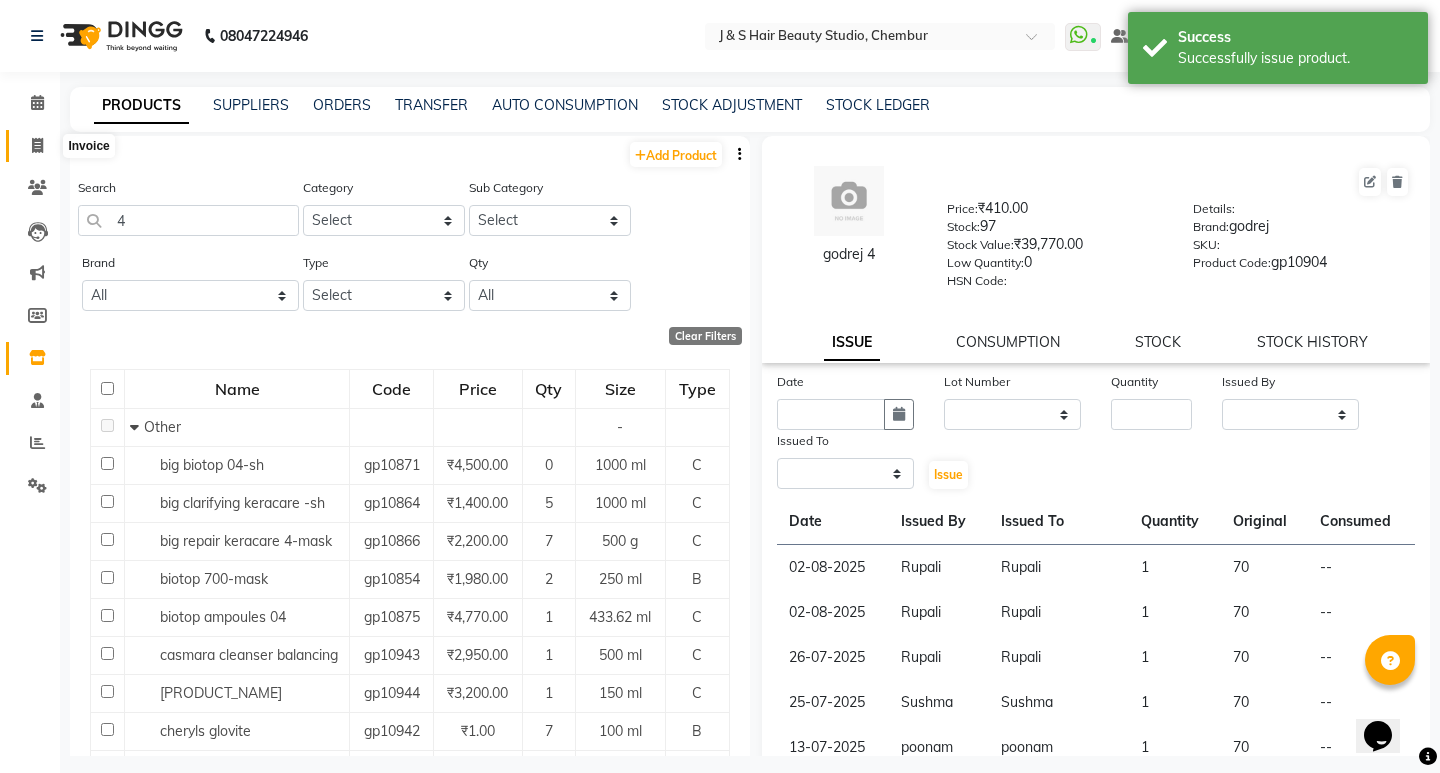 select on "143" 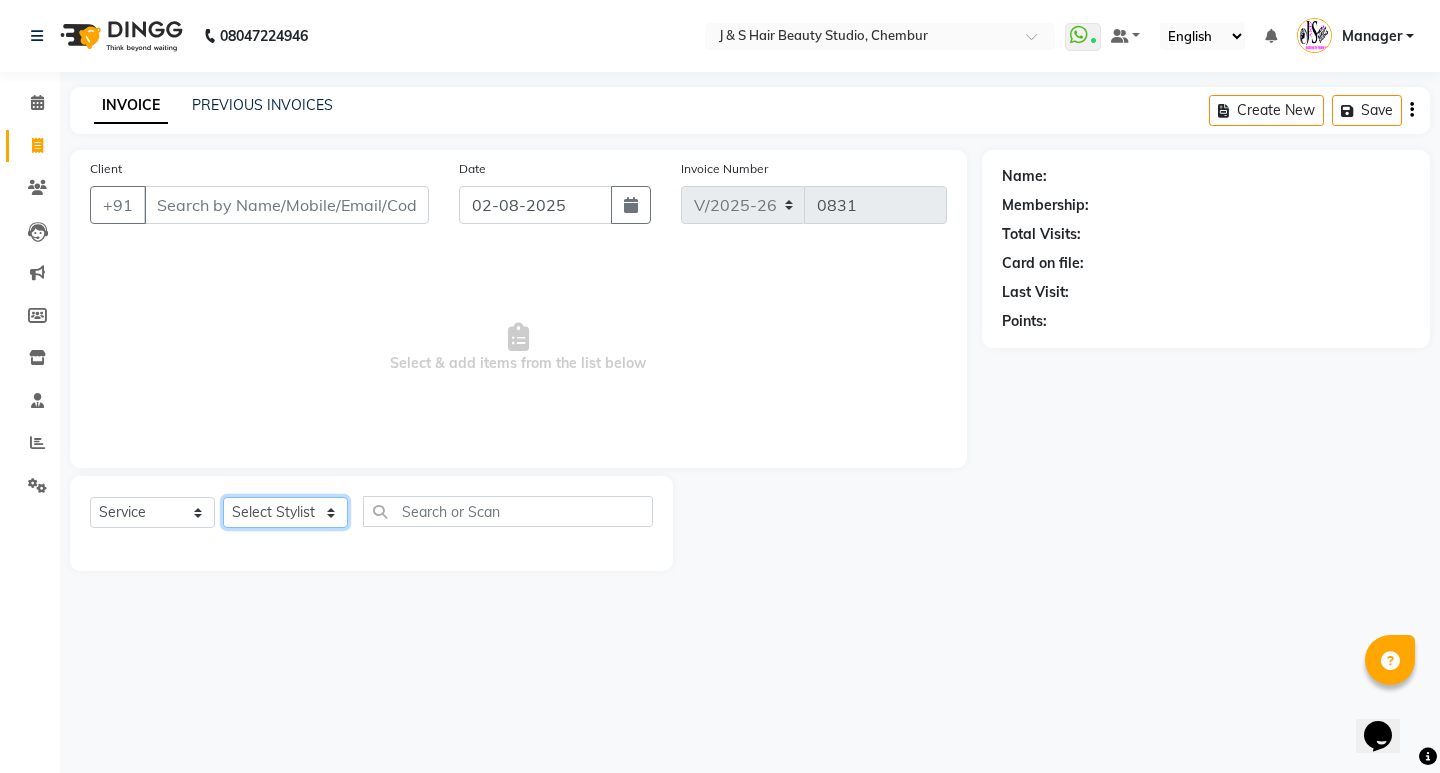 click on "Select Stylist Manager Neeta Mam No Preference 1 poonam Rupali Sheetal Mam Sushma  vidhya" 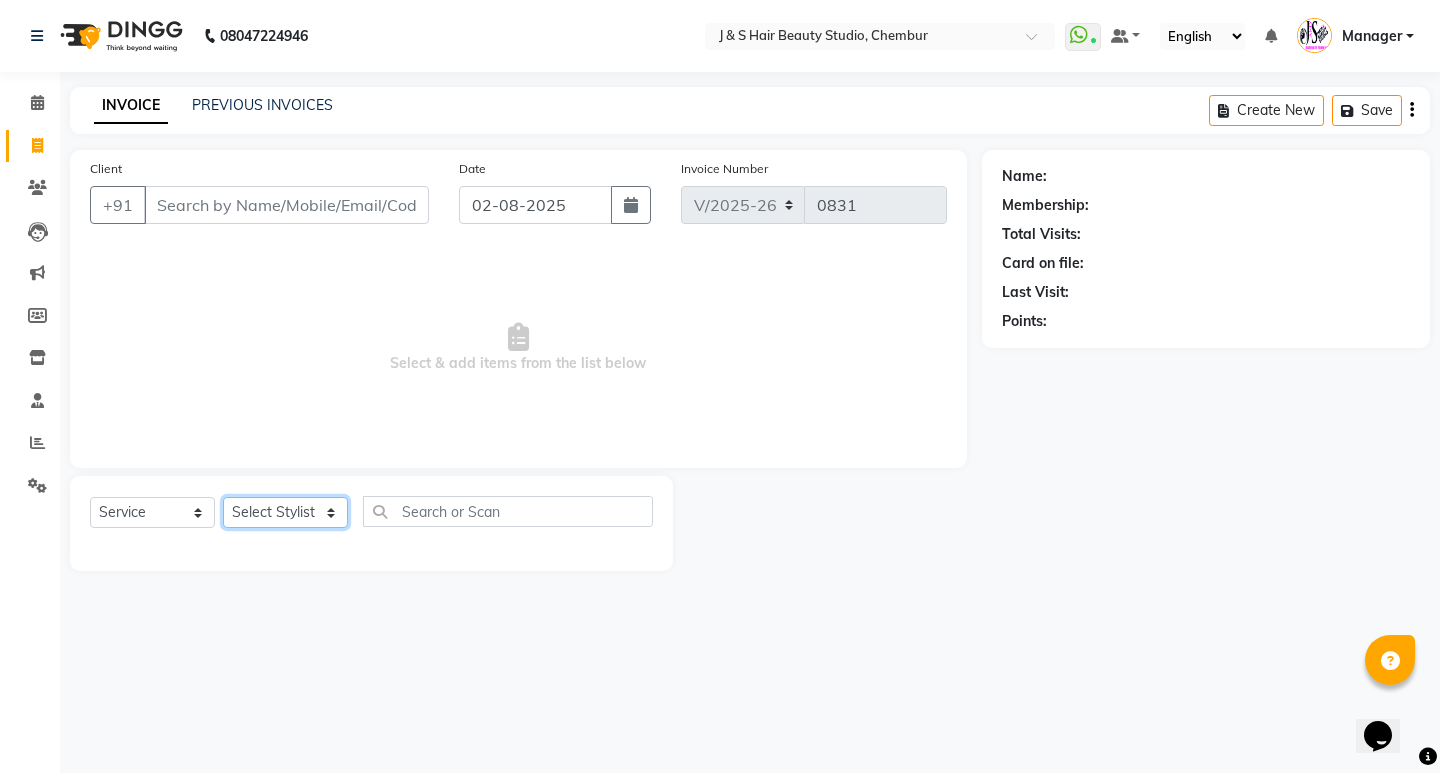 select on "4180" 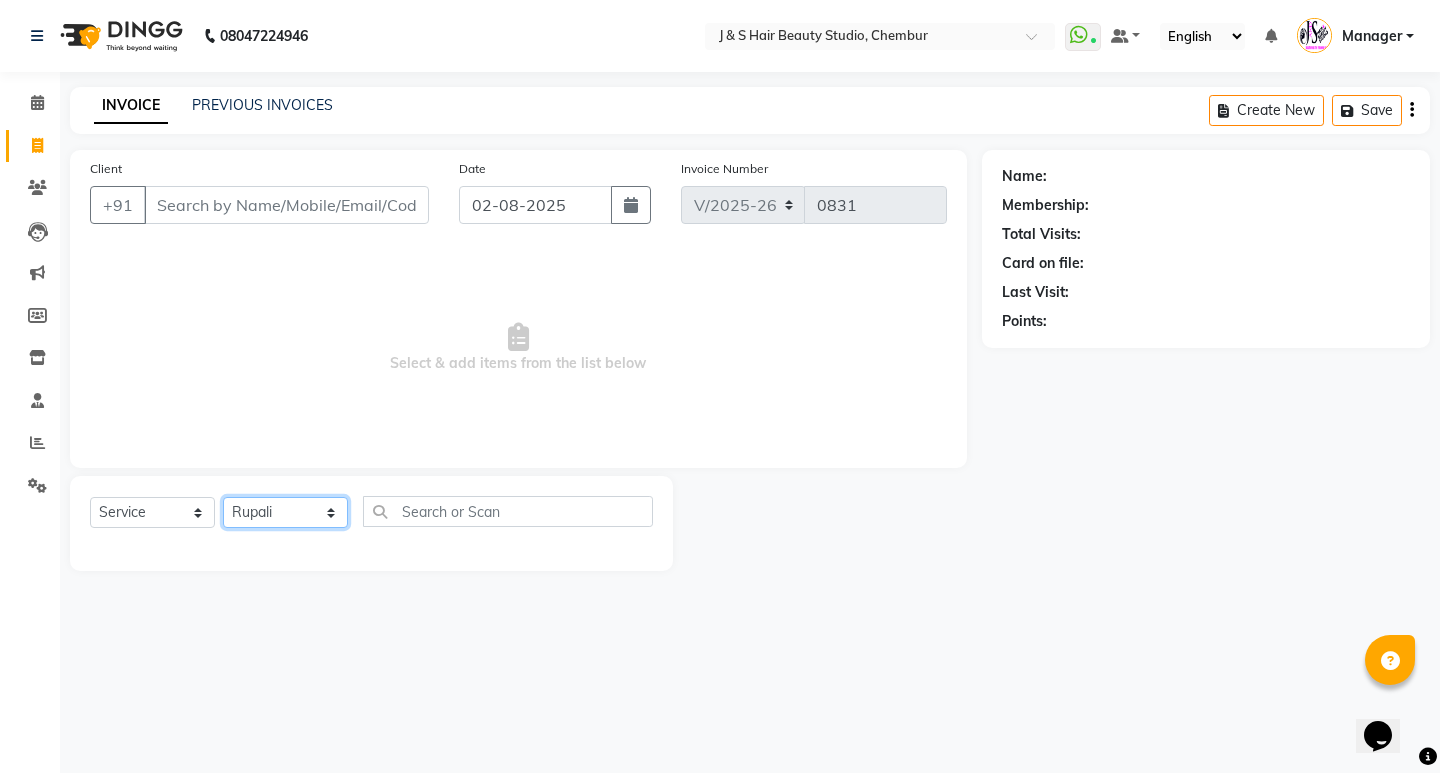 click on "Select Stylist Manager Neeta Mam No Preference 1 poonam Rupali Sheetal Mam Sushma  vidhya" 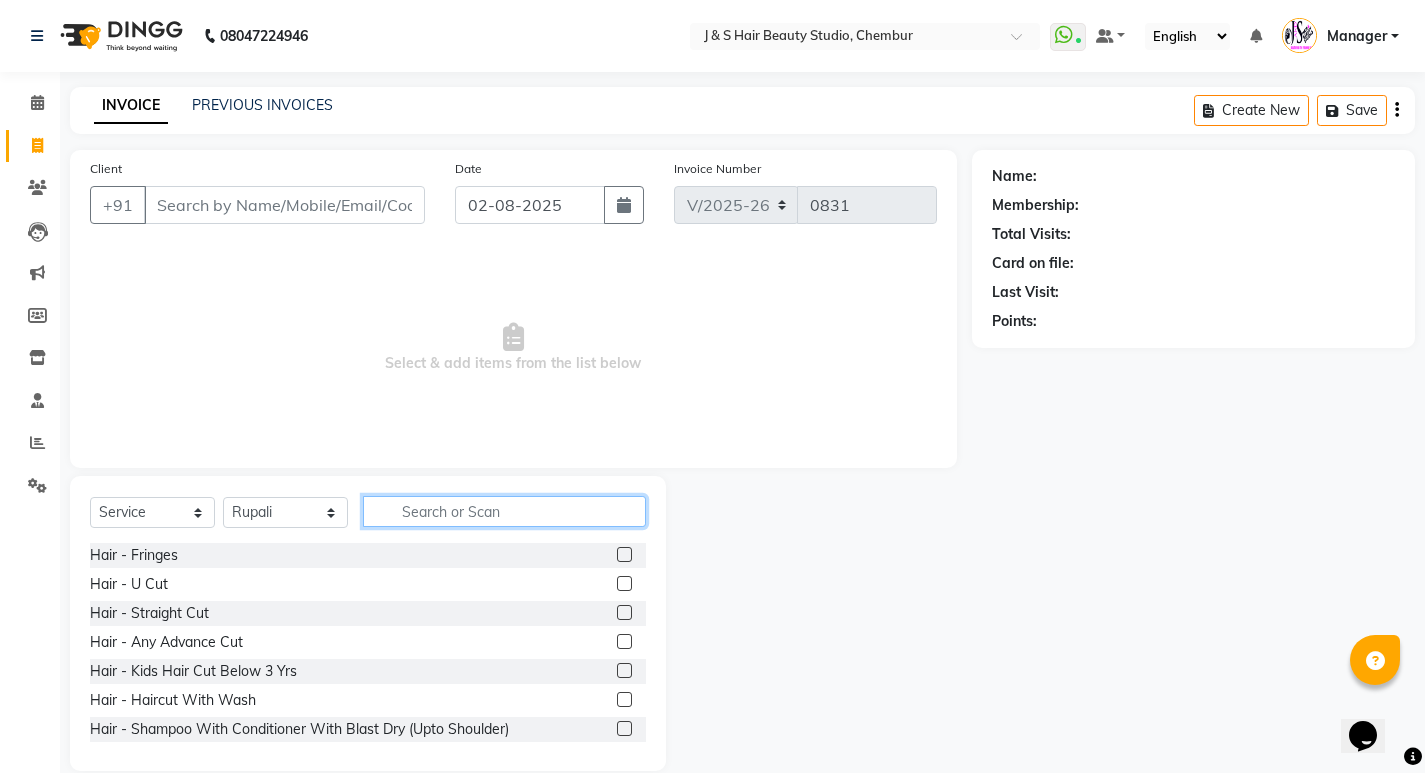 click 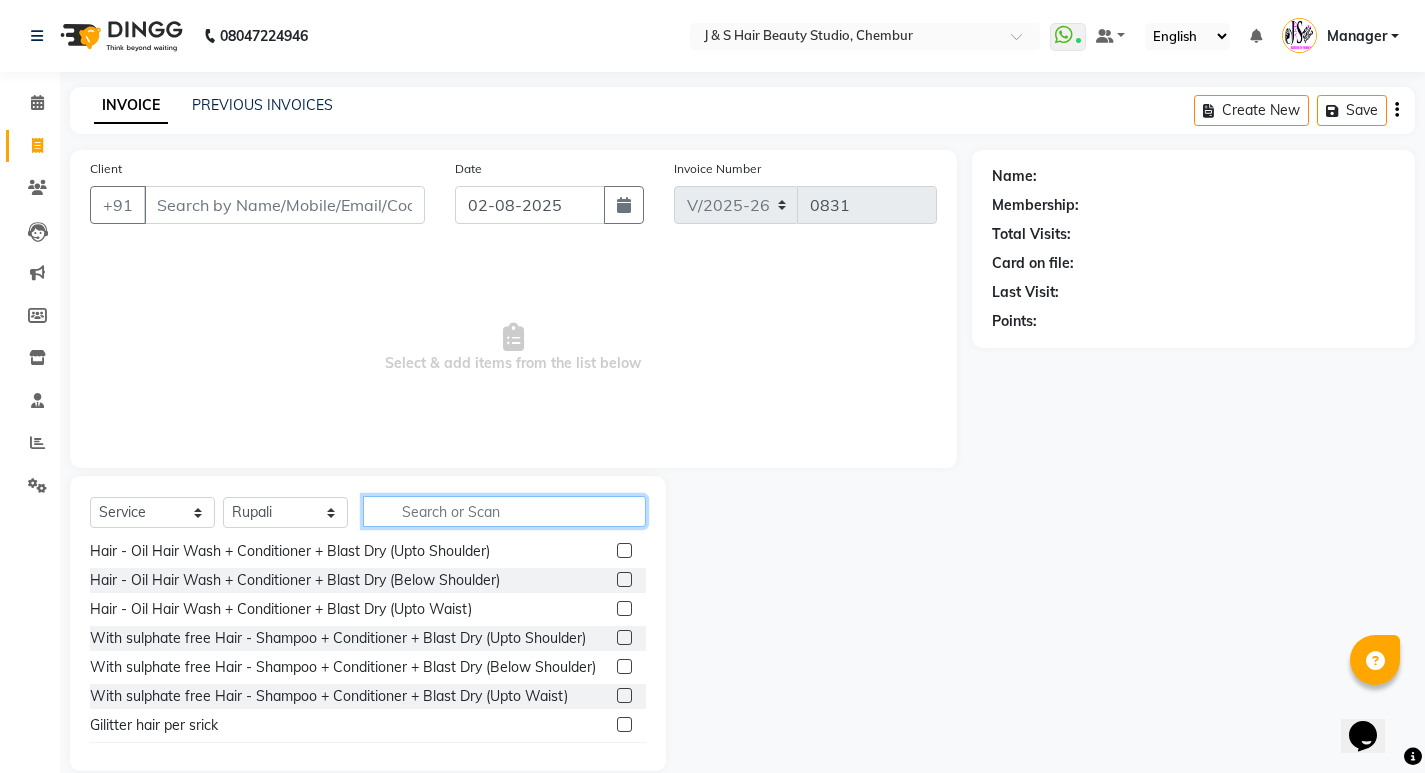 scroll, scrollTop: 300, scrollLeft: 0, axis: vertical 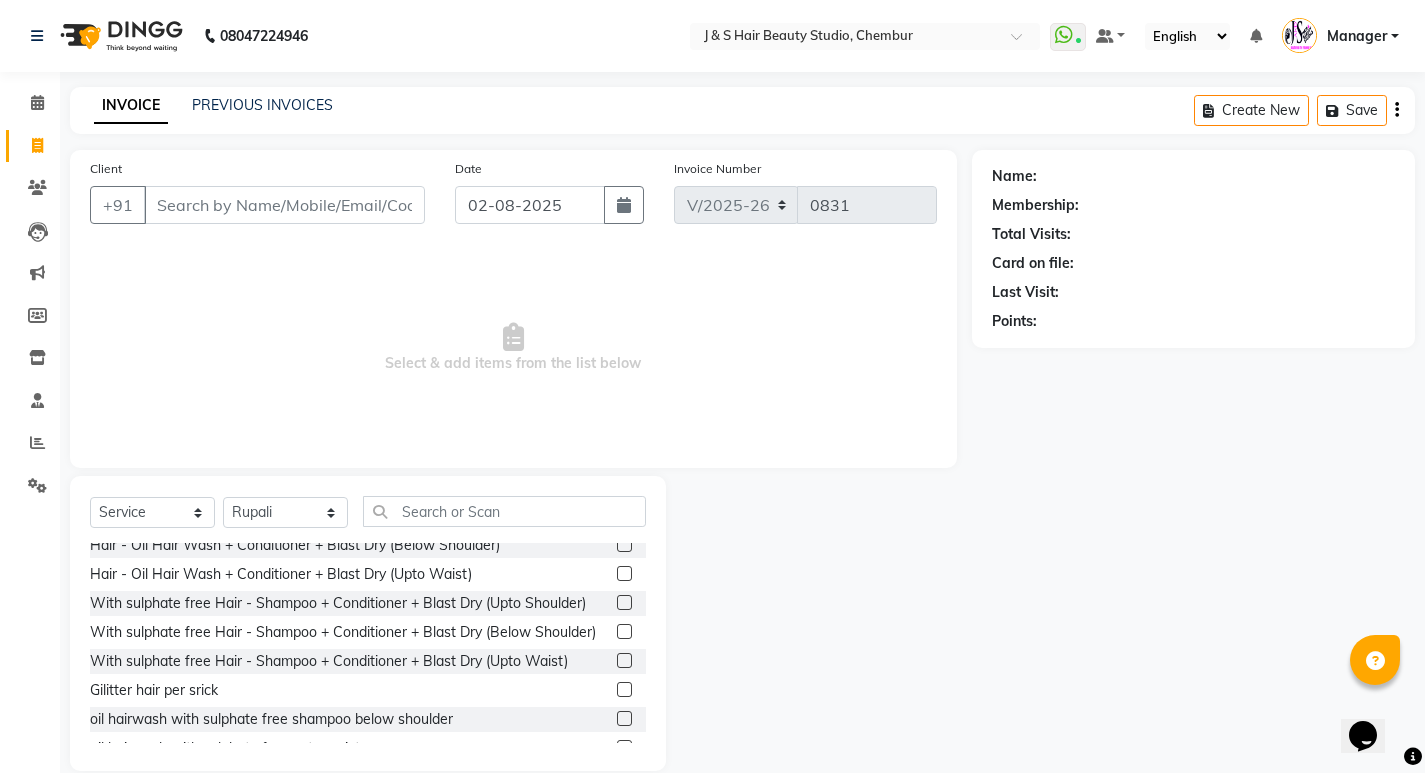 click 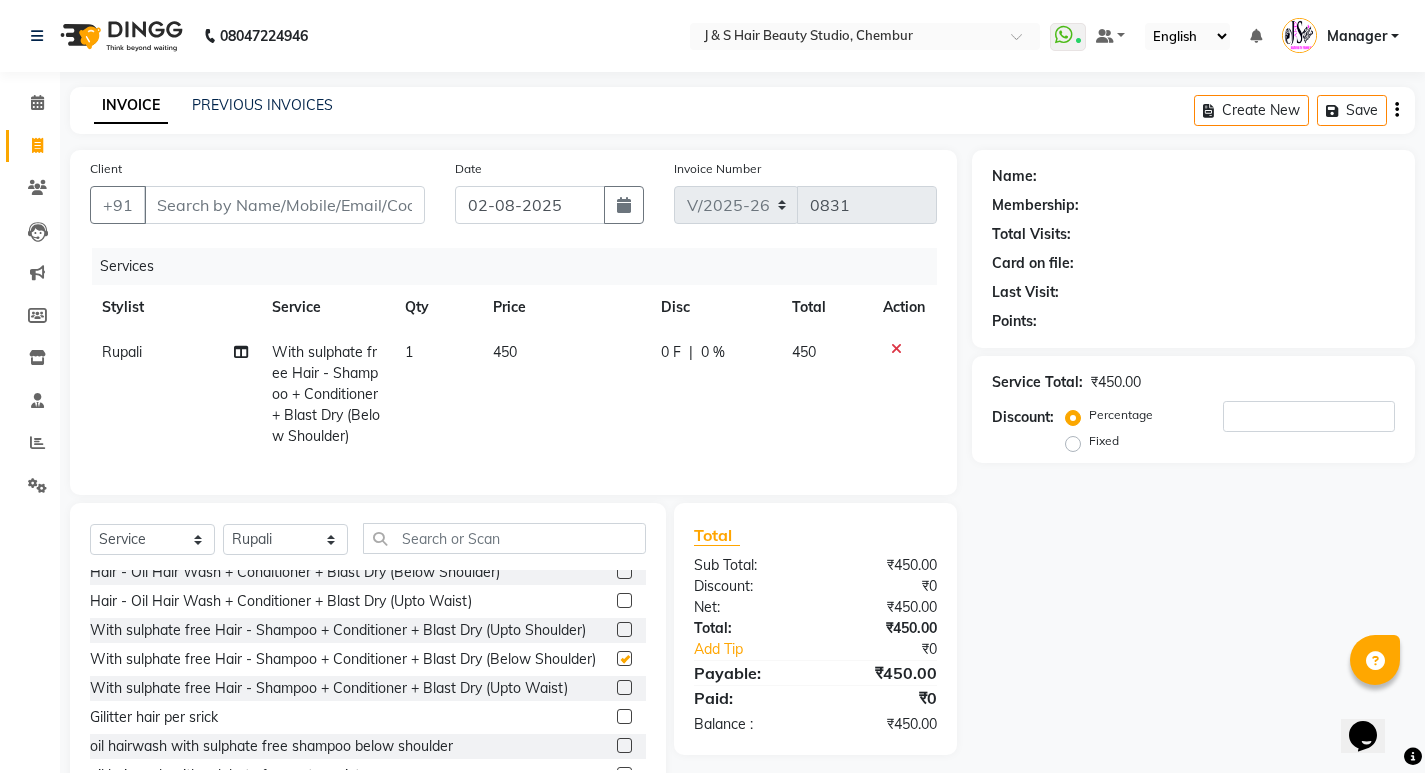 checkbox on "false" 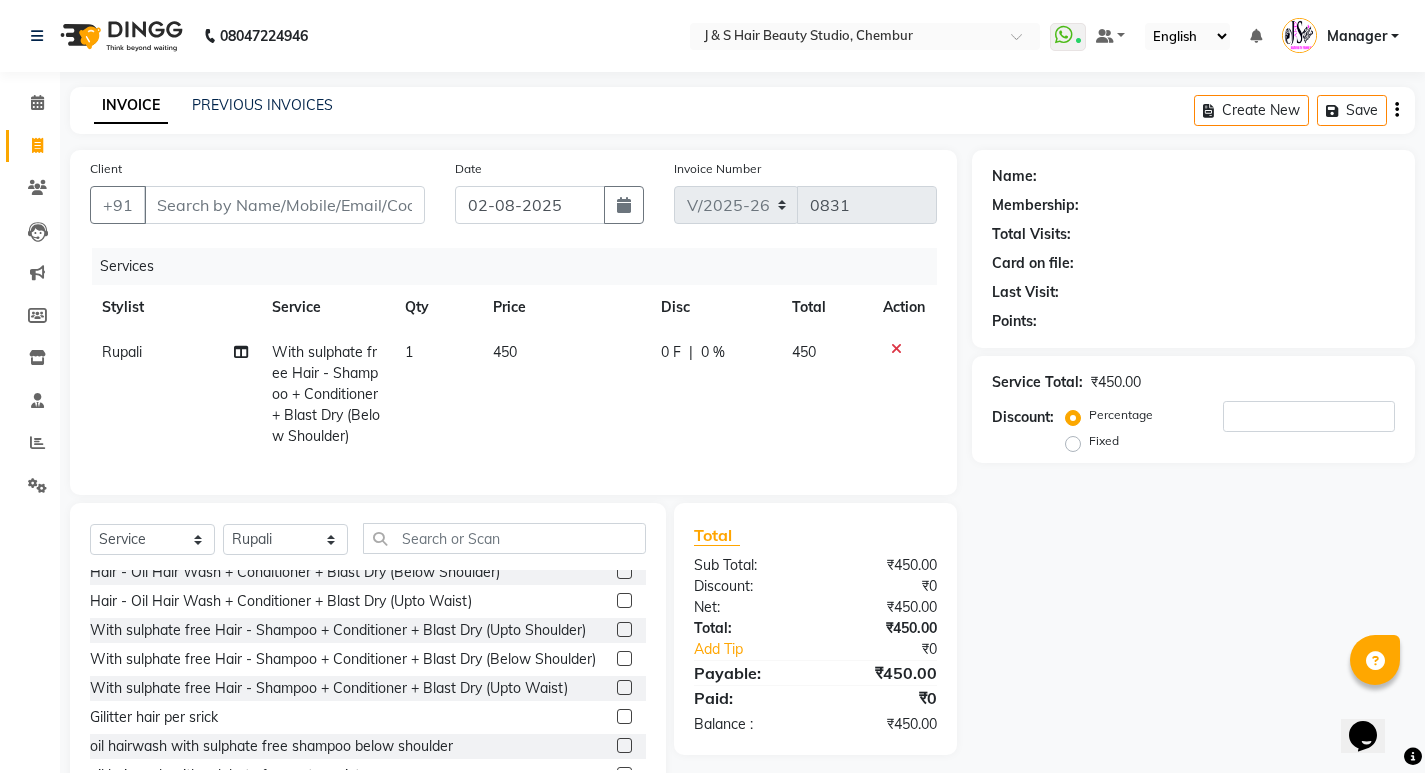 click 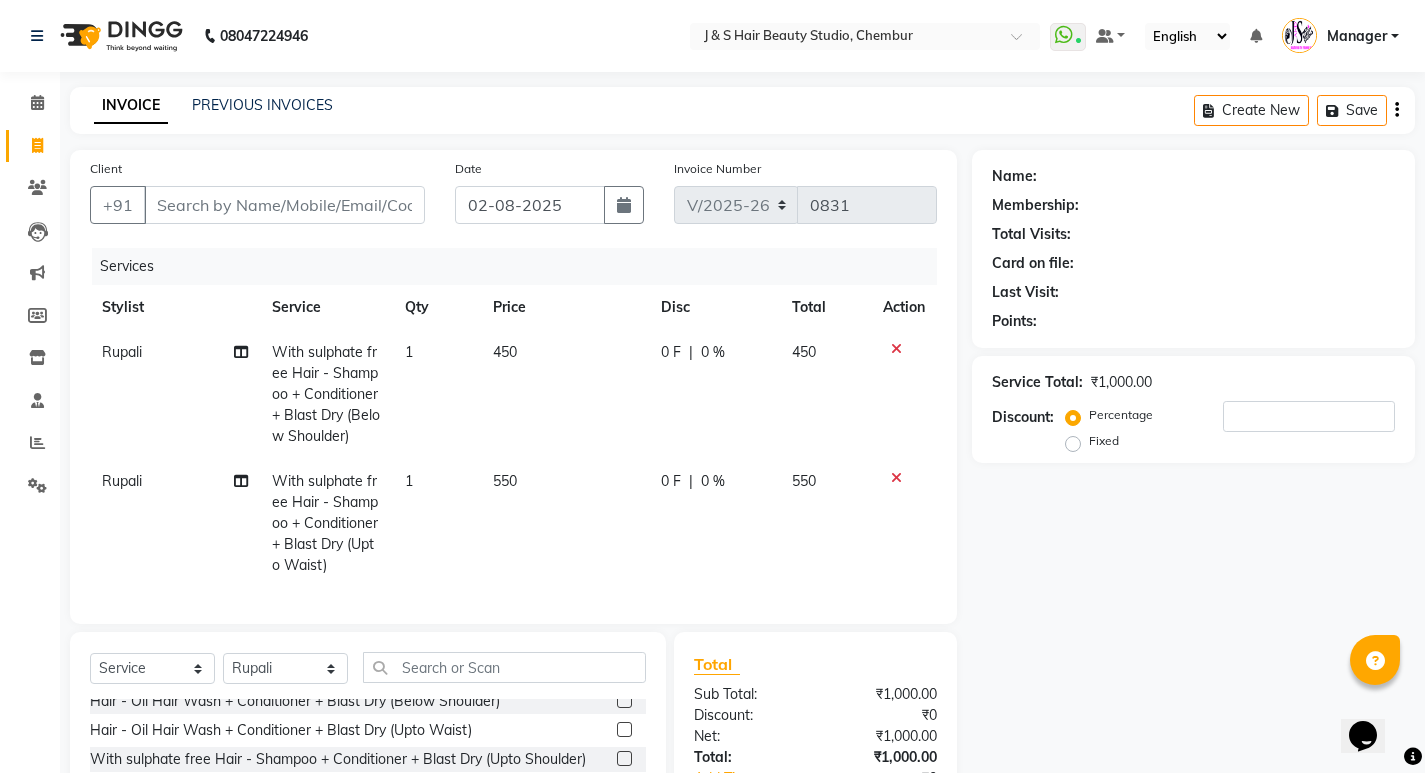 checkbox on "false" 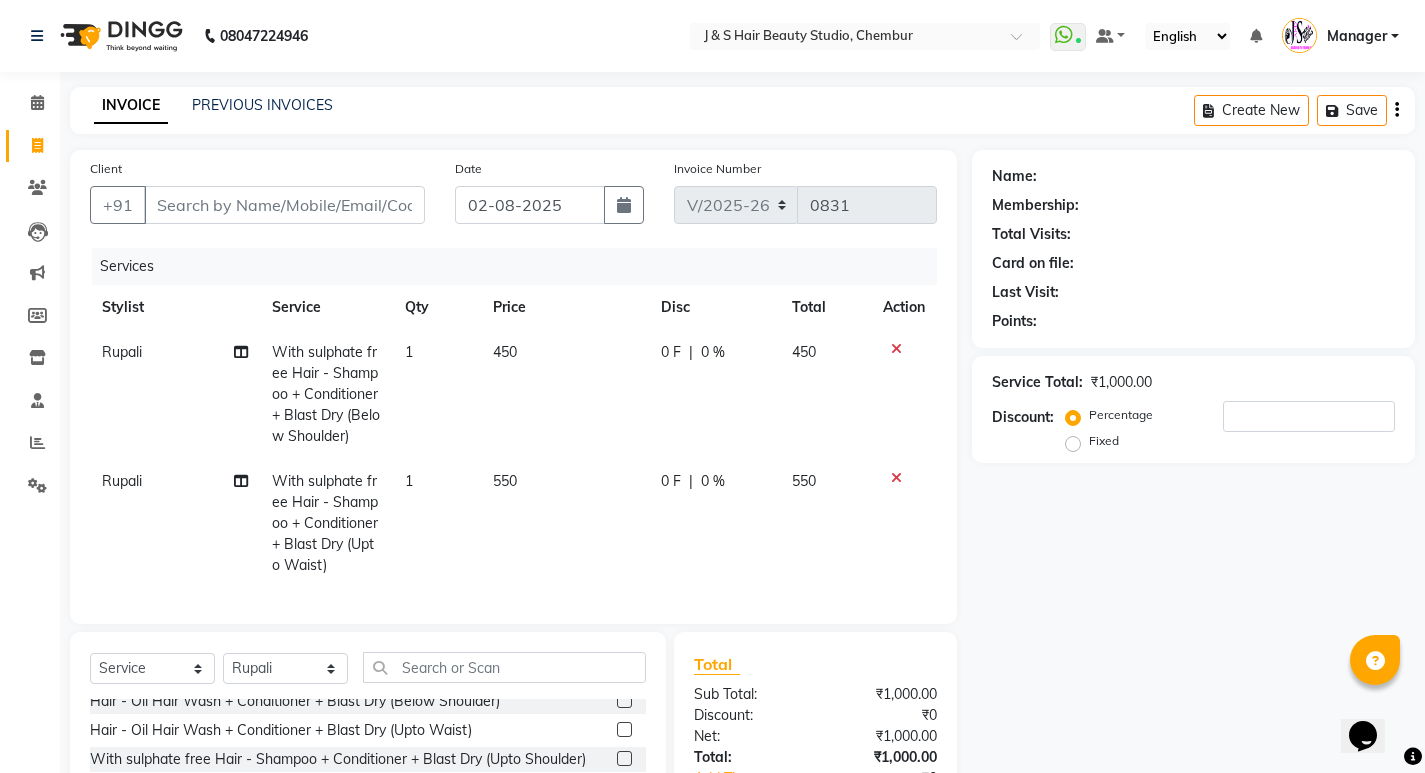 click 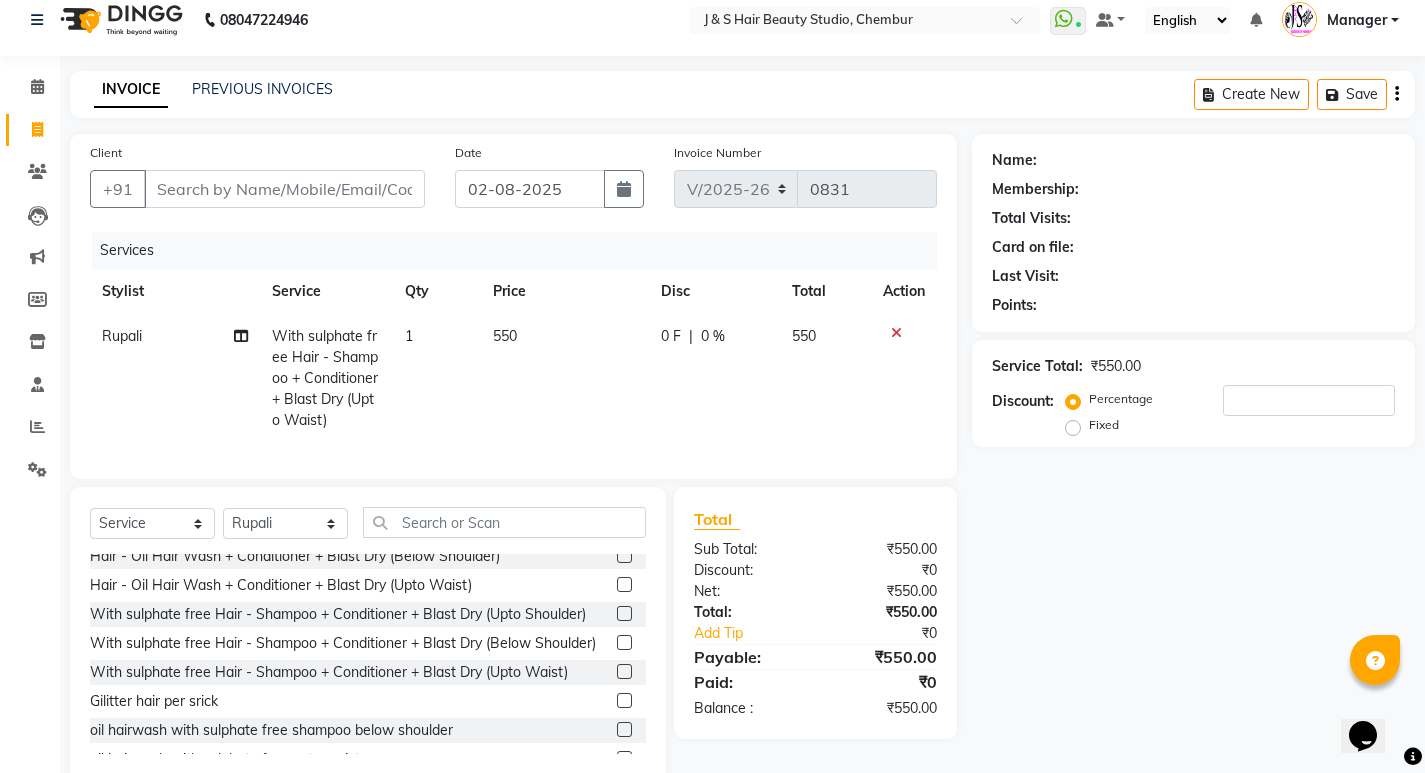 scroll, scrollTop: 70, scrollLeft: 0, axis: vertical 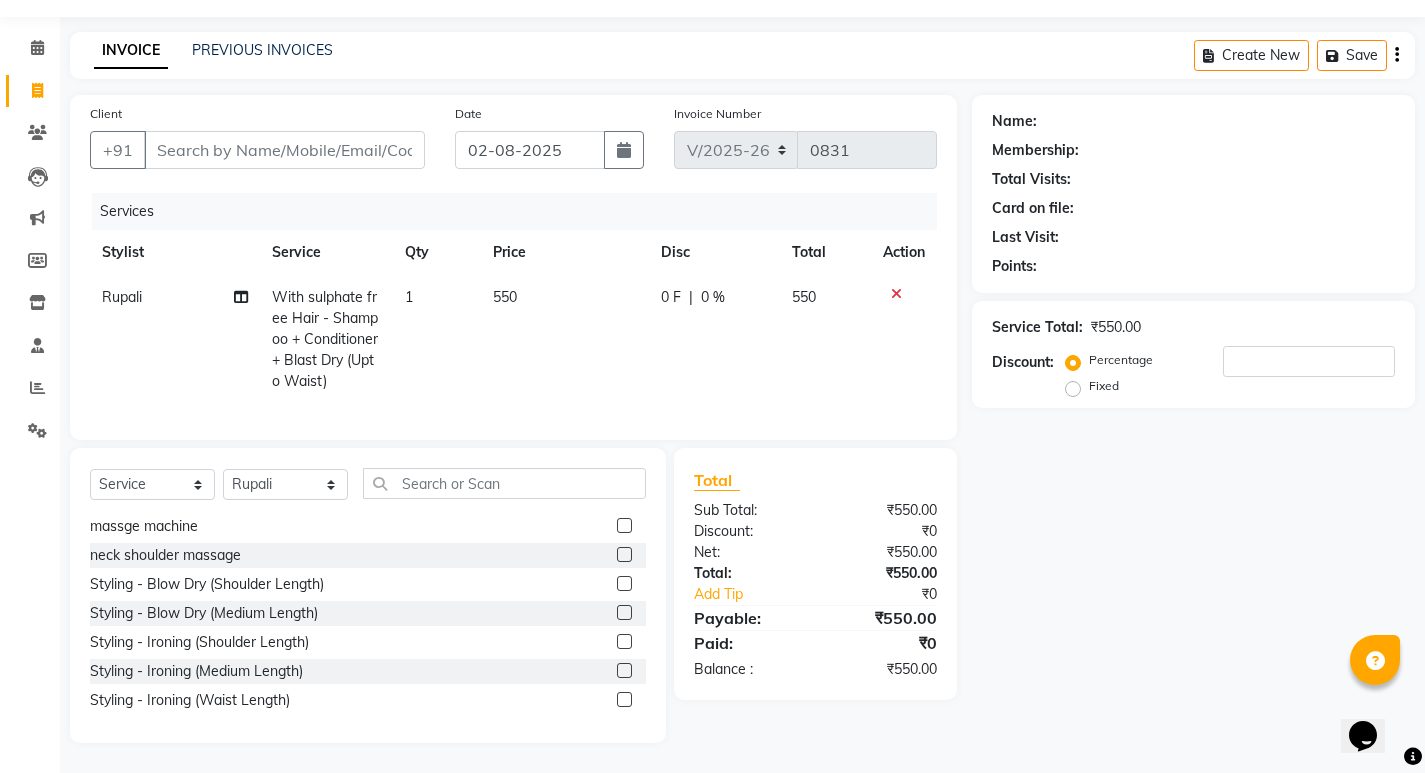 click 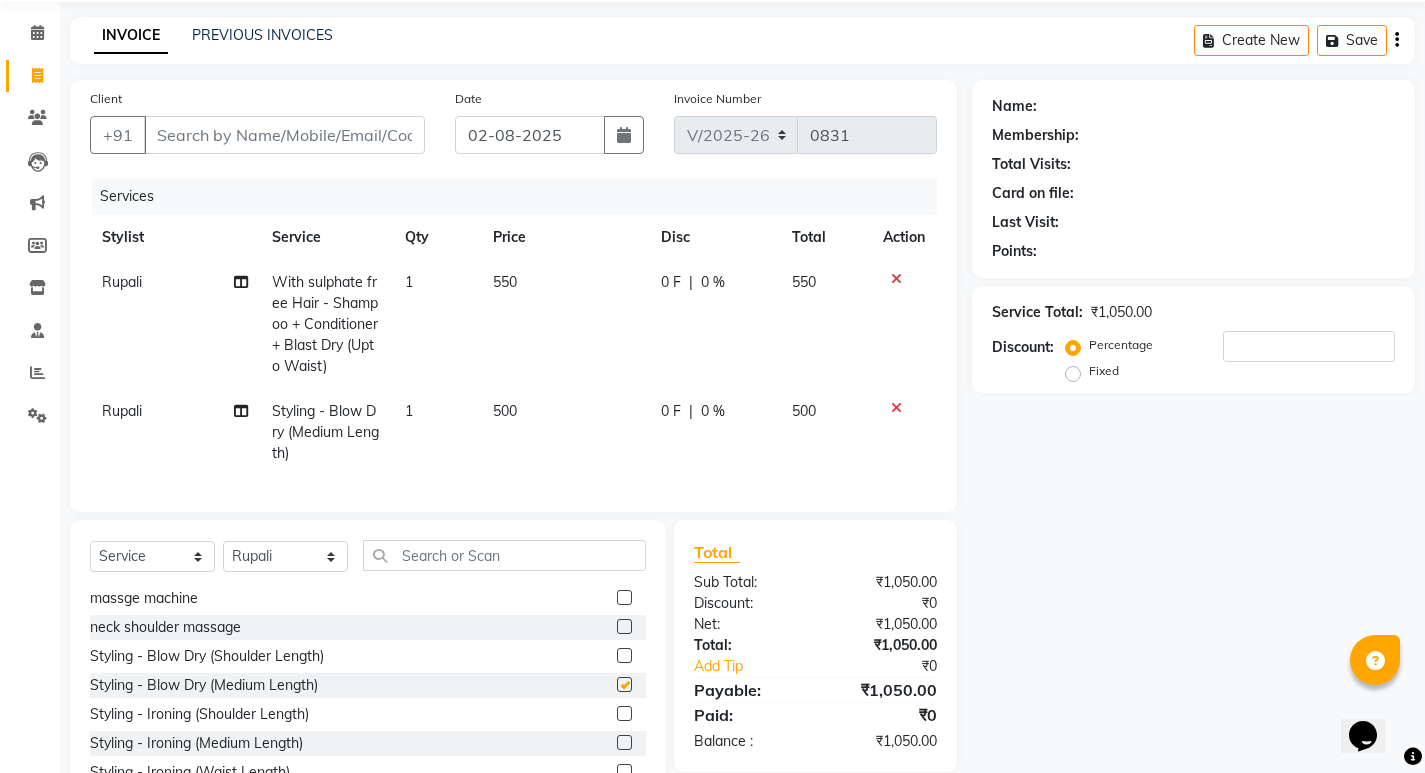 checkbox on "false" 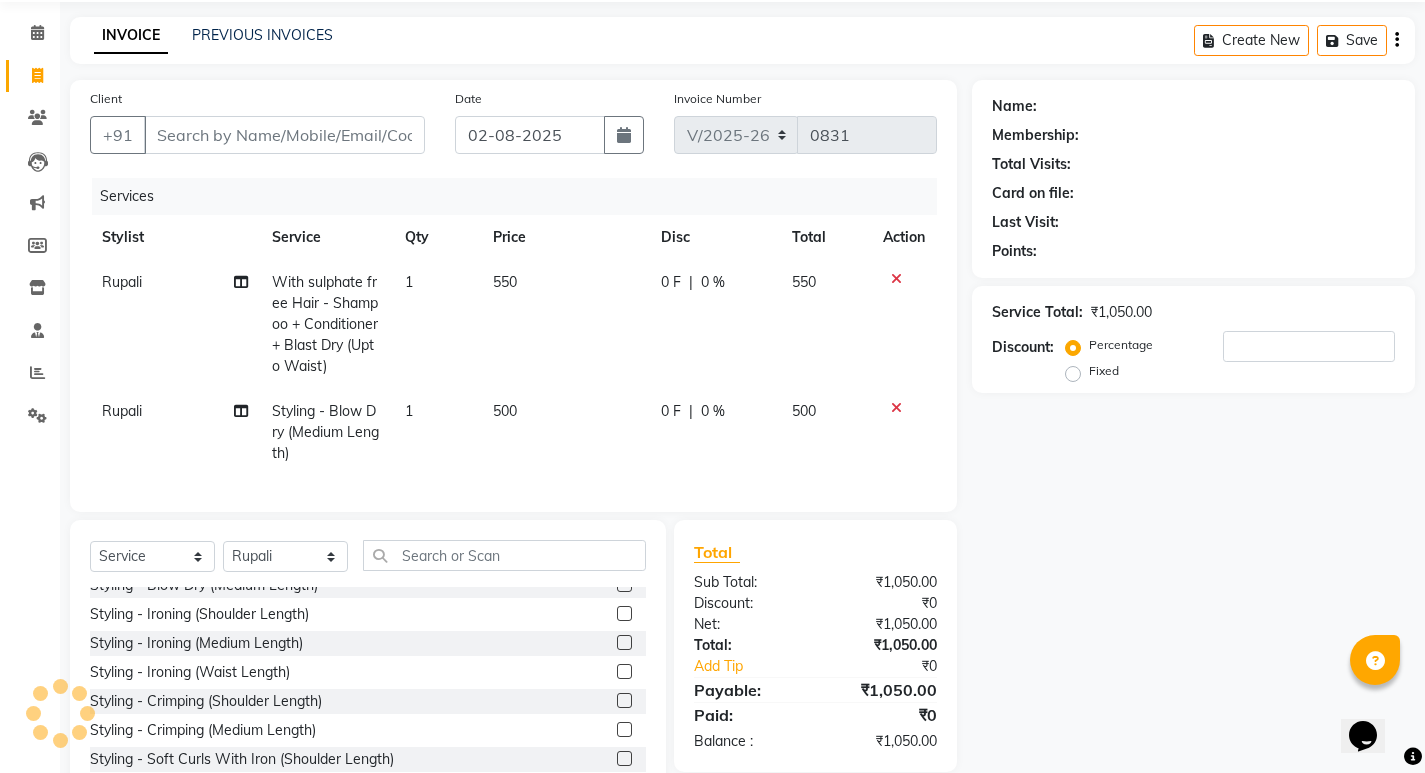 scroll, scrollTop: 900, scrollLeft: 0, axis: vertical 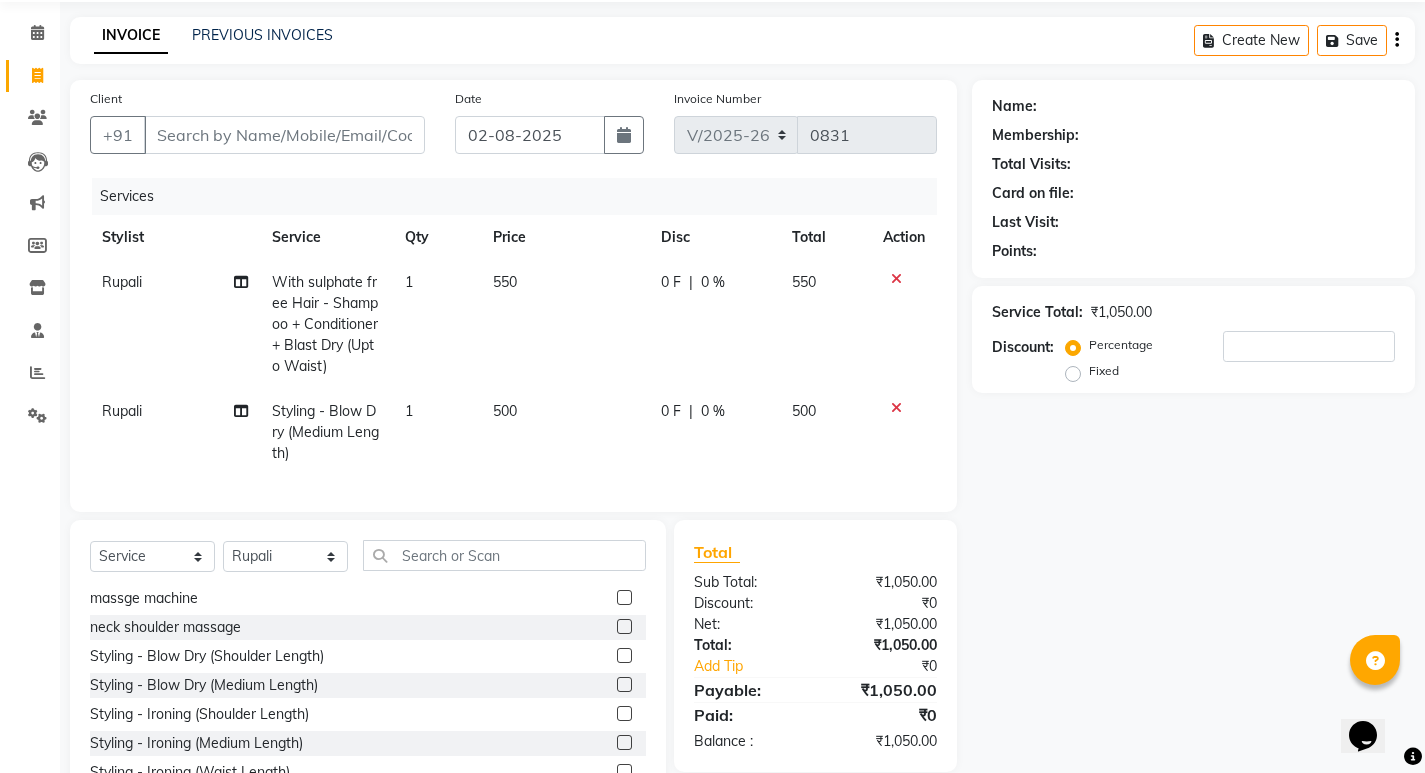 click on "500" 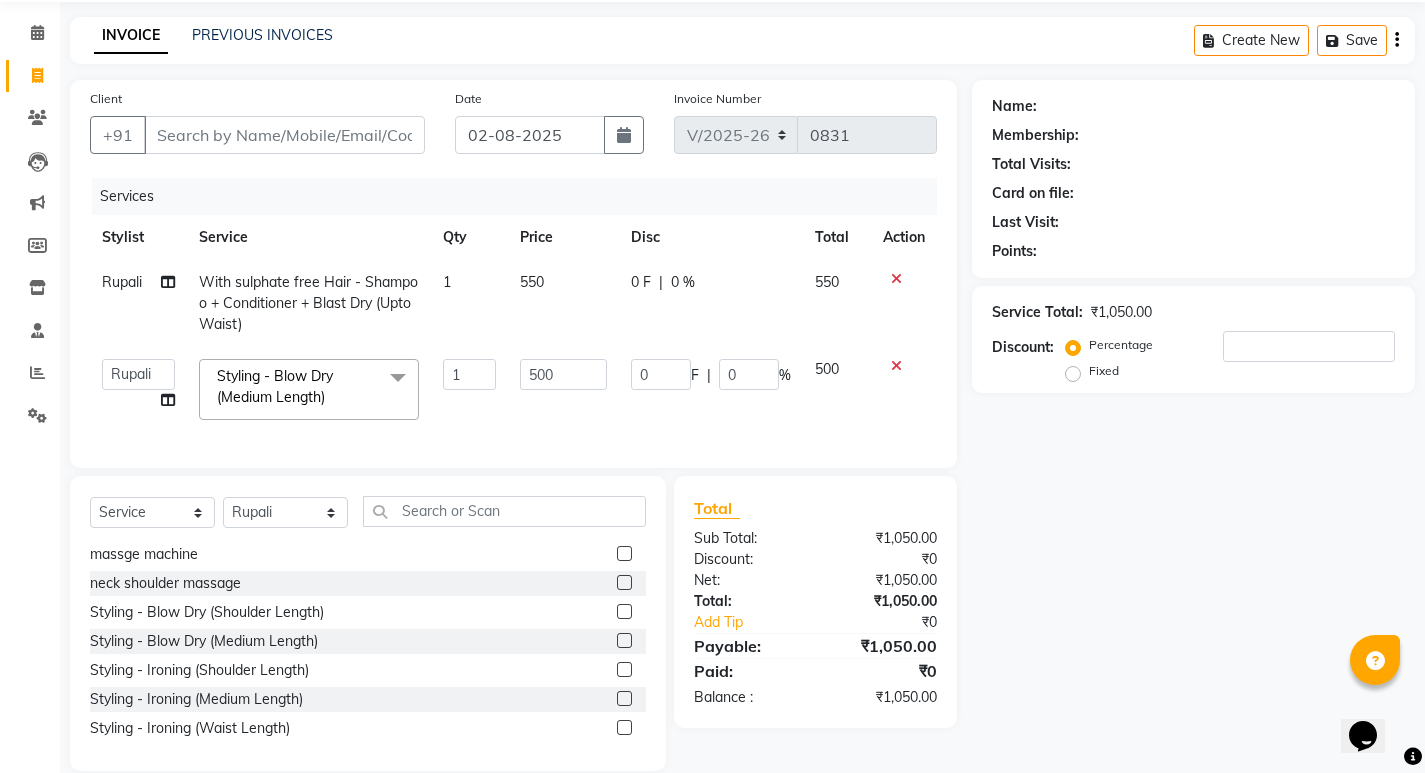click on "500" 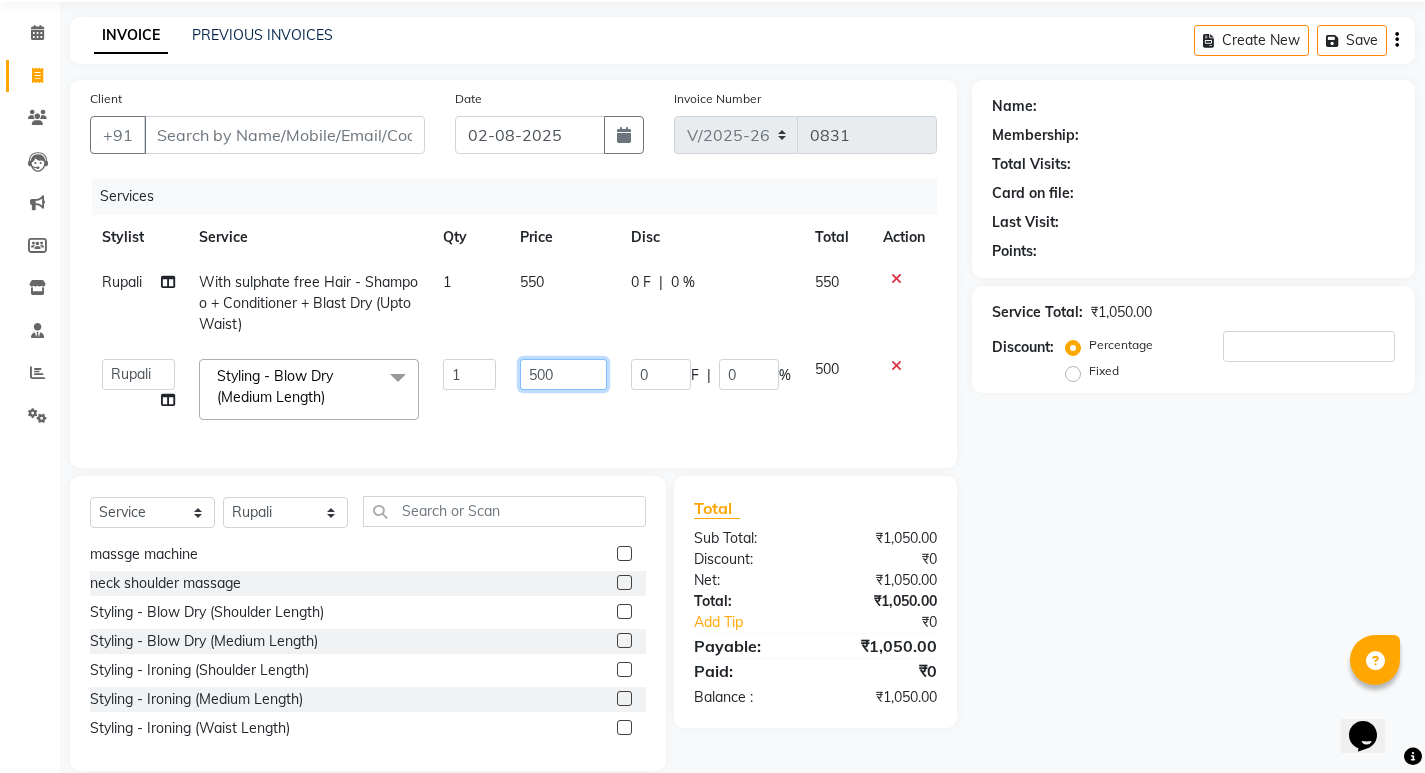 click on "500" 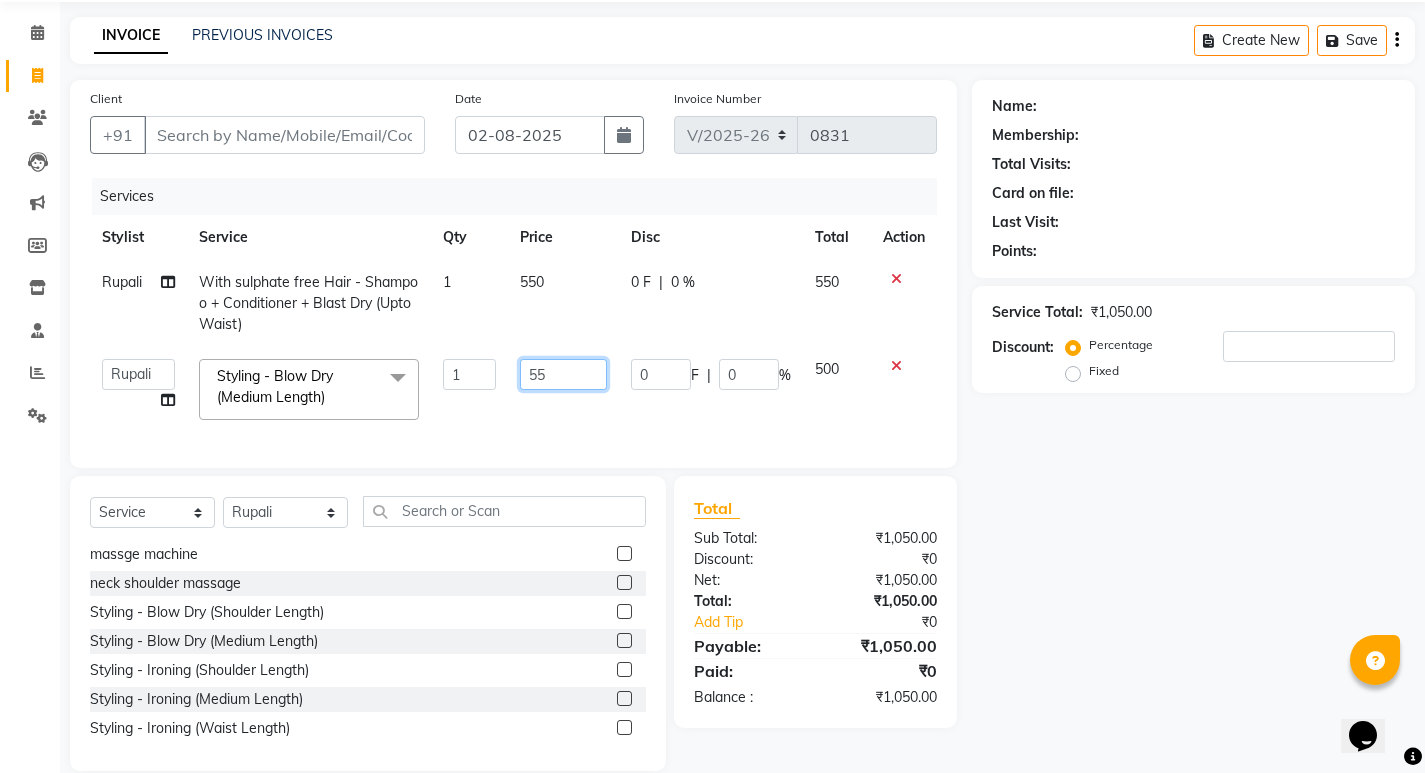 type on "550" 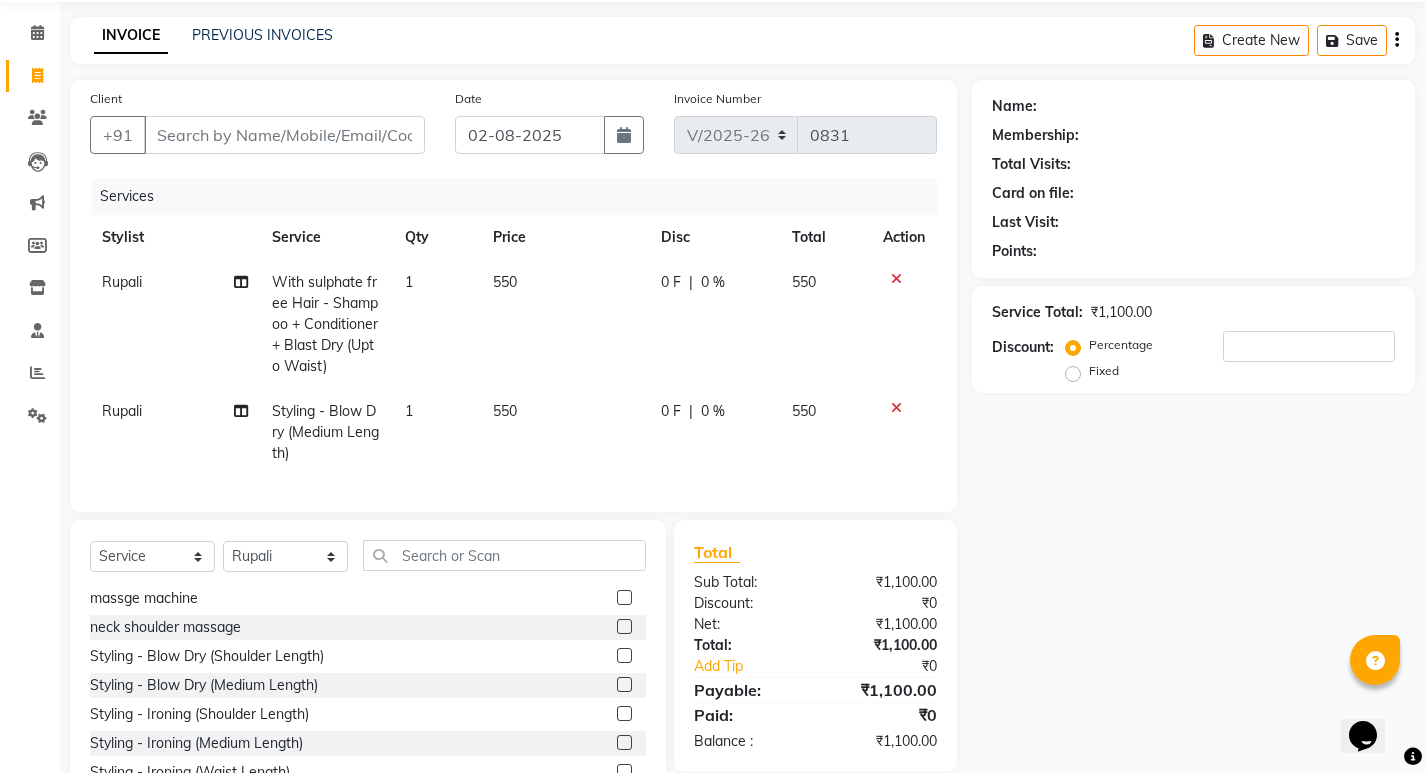 click on "550" 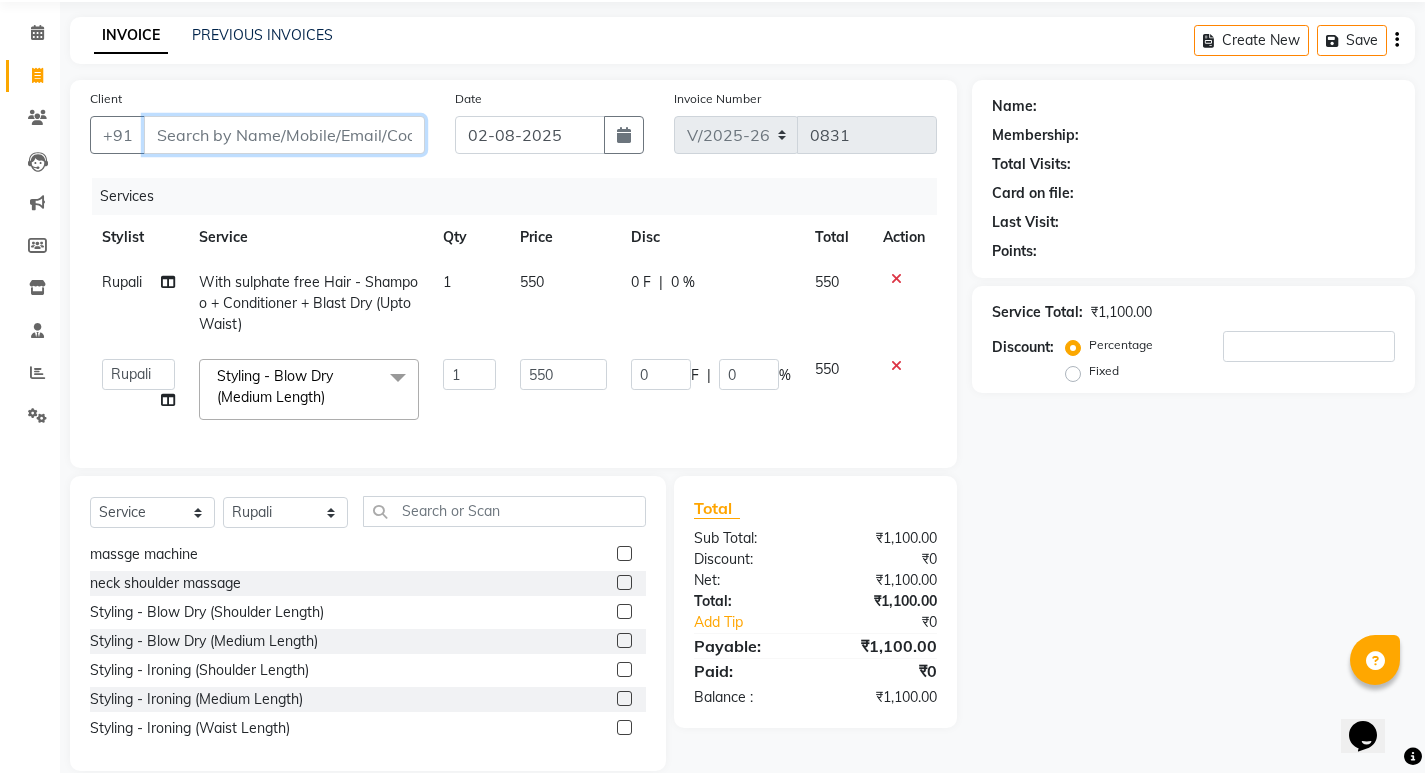 click on "Client" at bounding box center [284, 135] 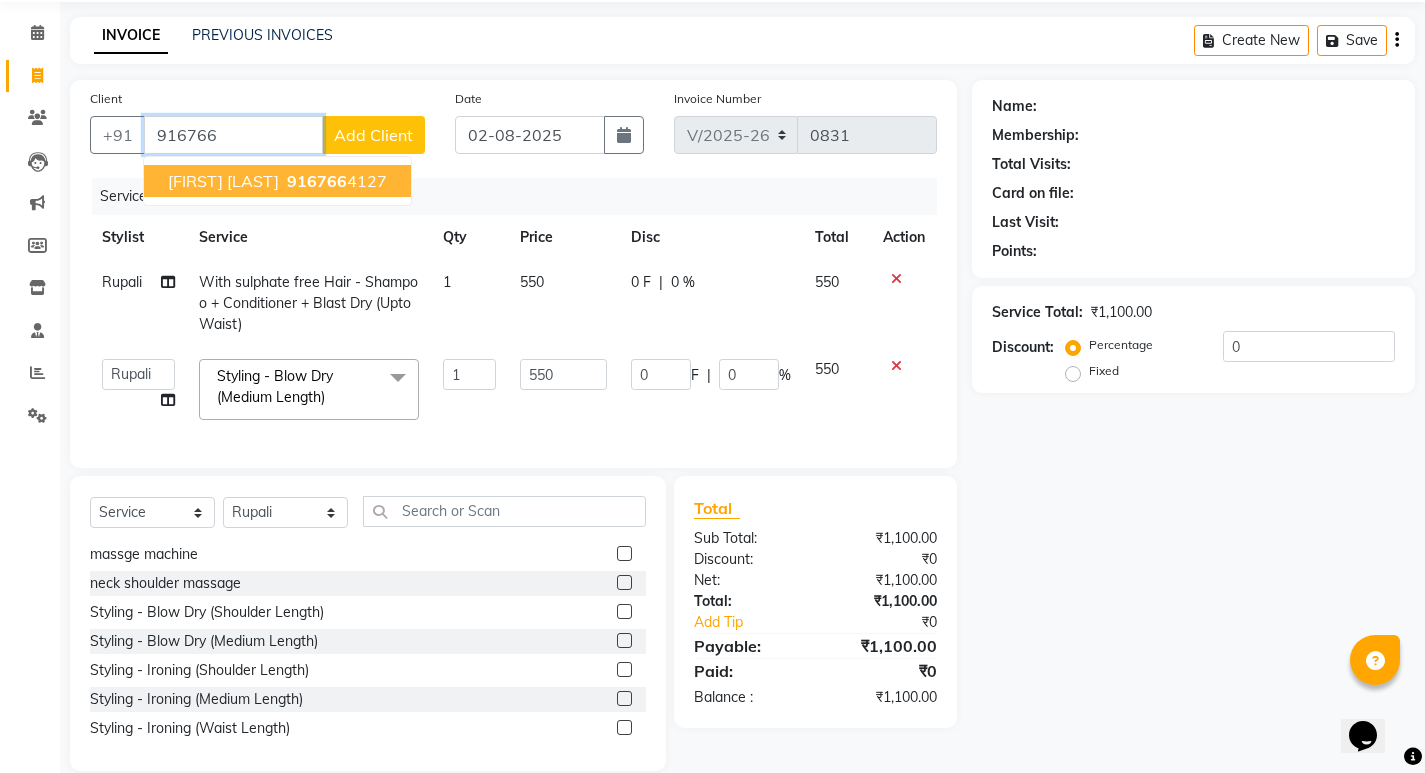 click on "madhura kambli" at bounding box center (223, 181) 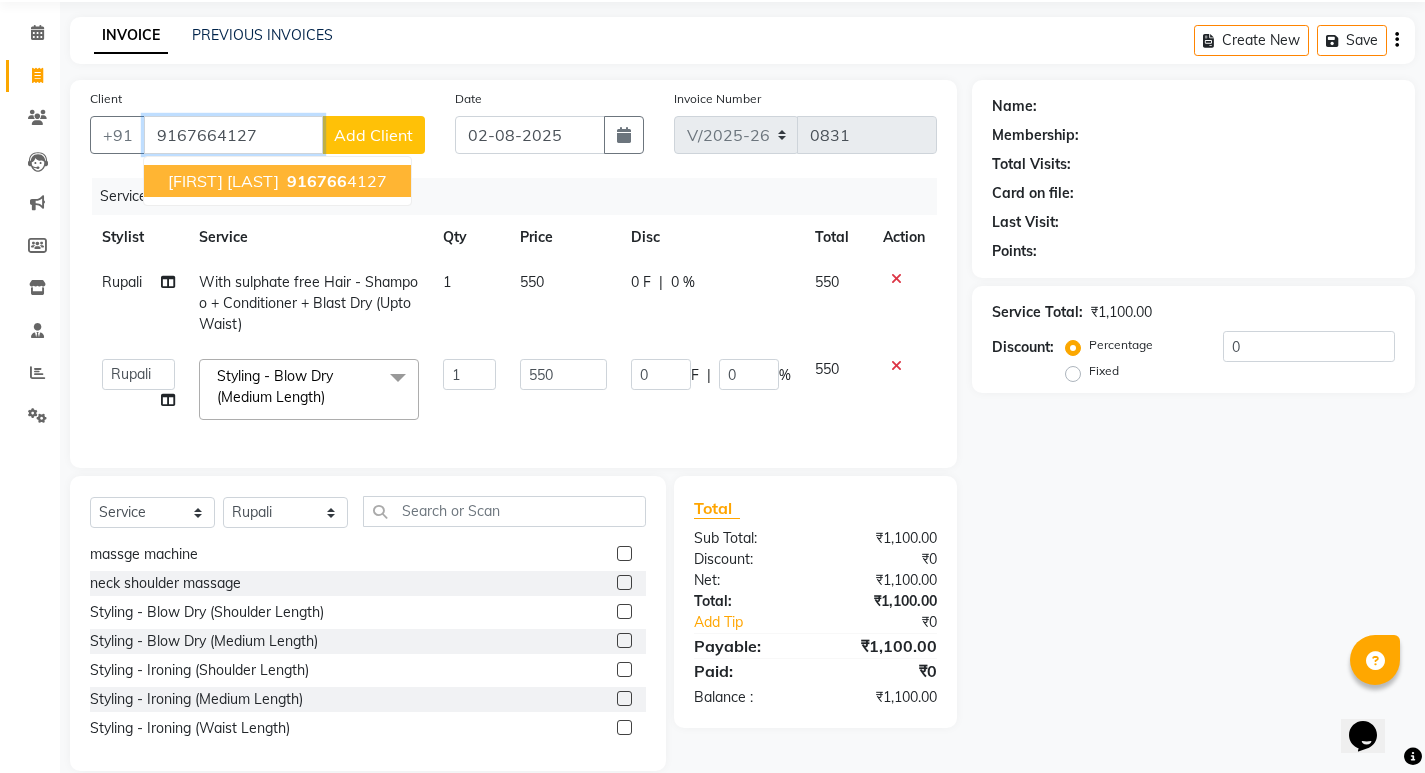 type on "9167664127" 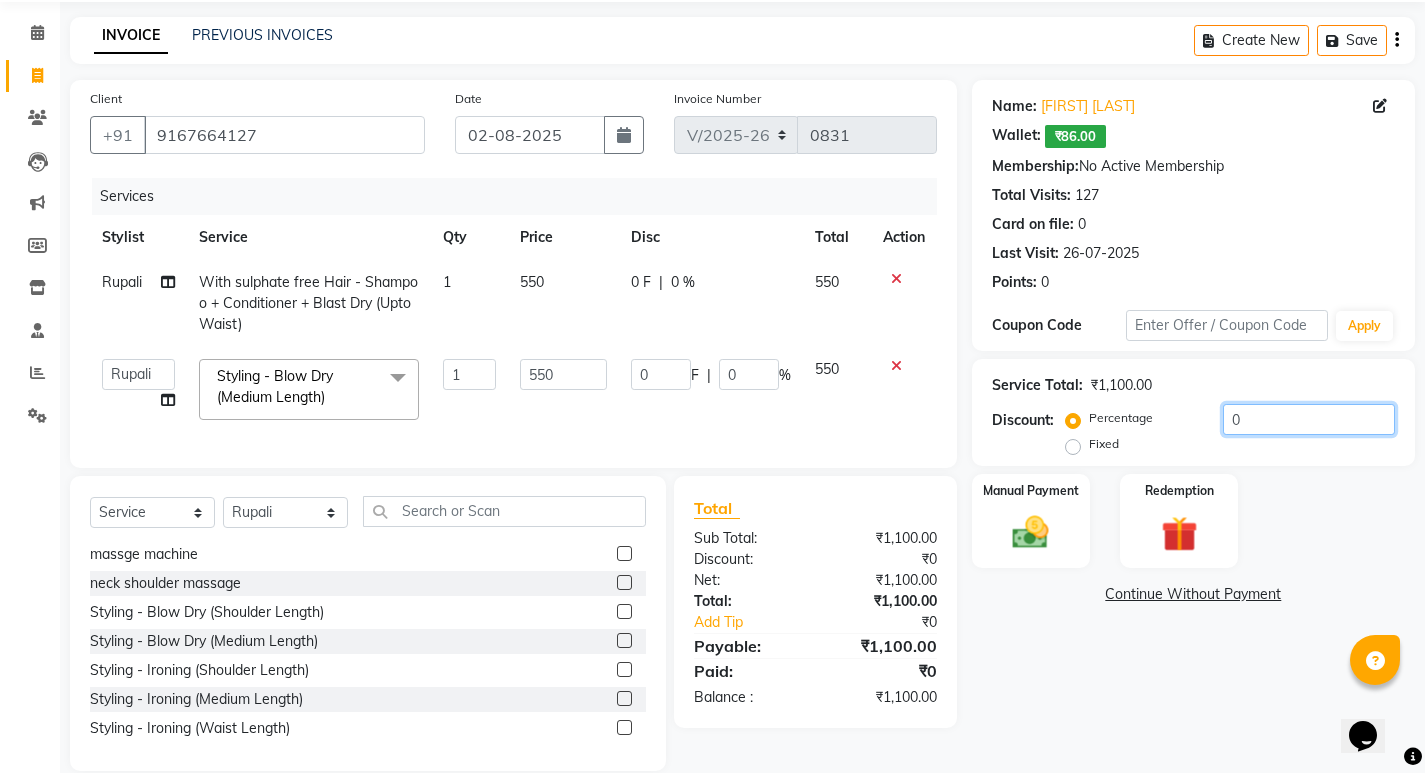 click on "0" 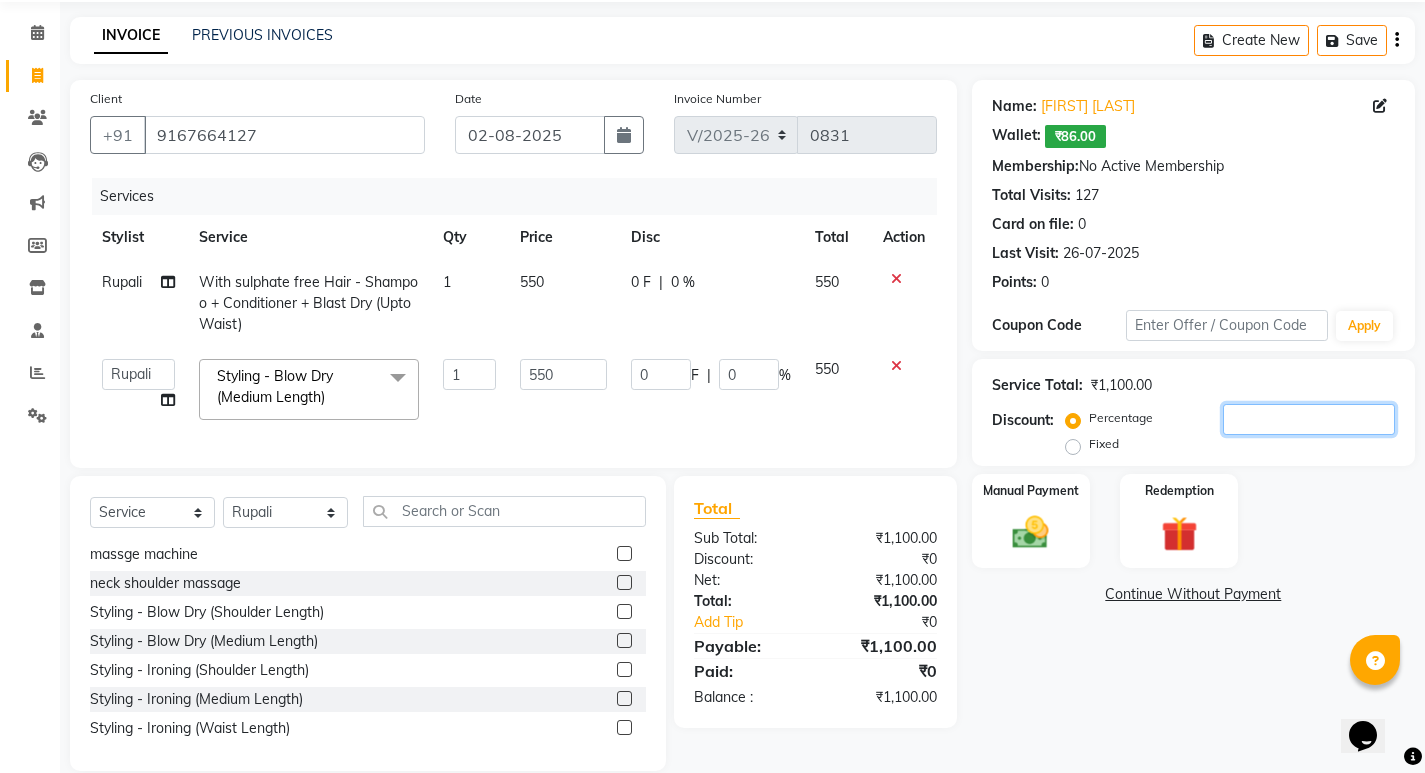 type on "2" 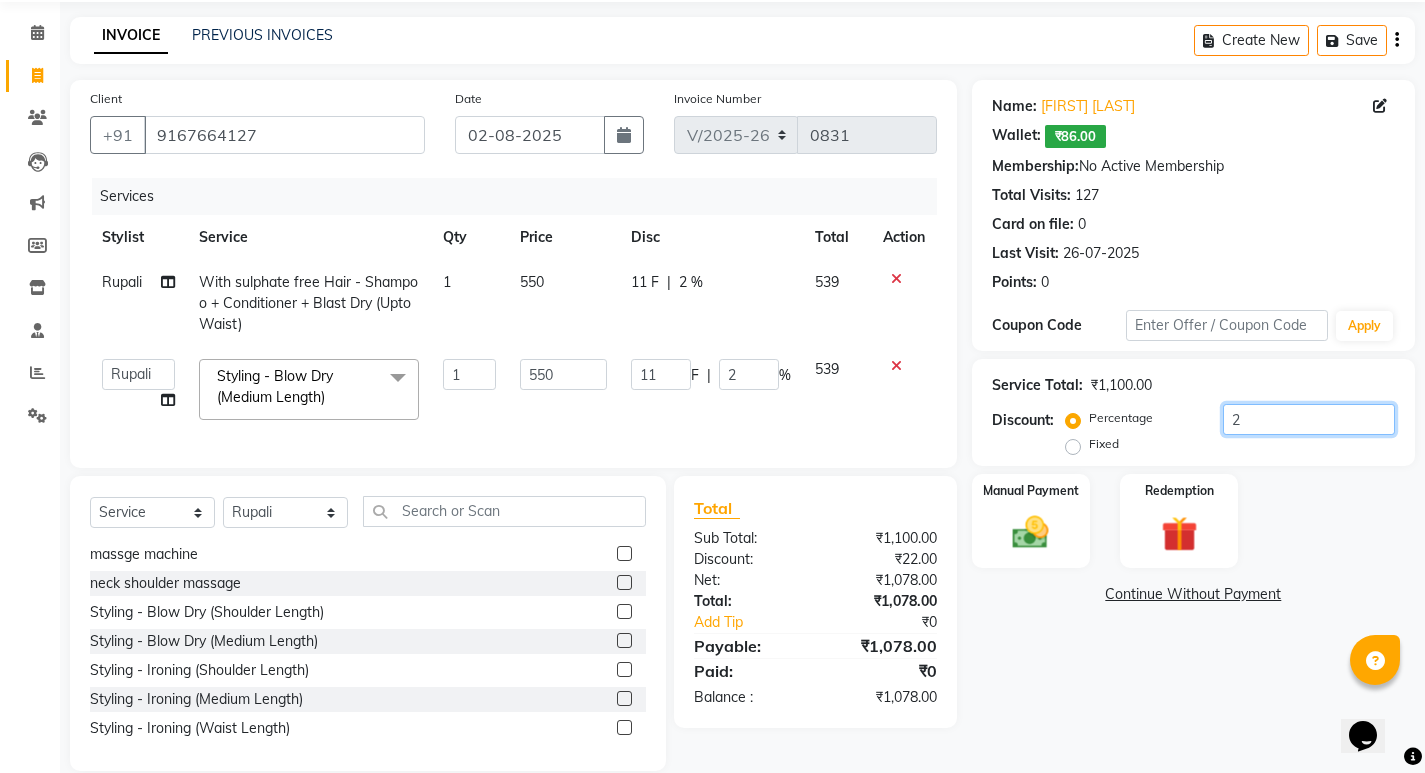 type on "20" 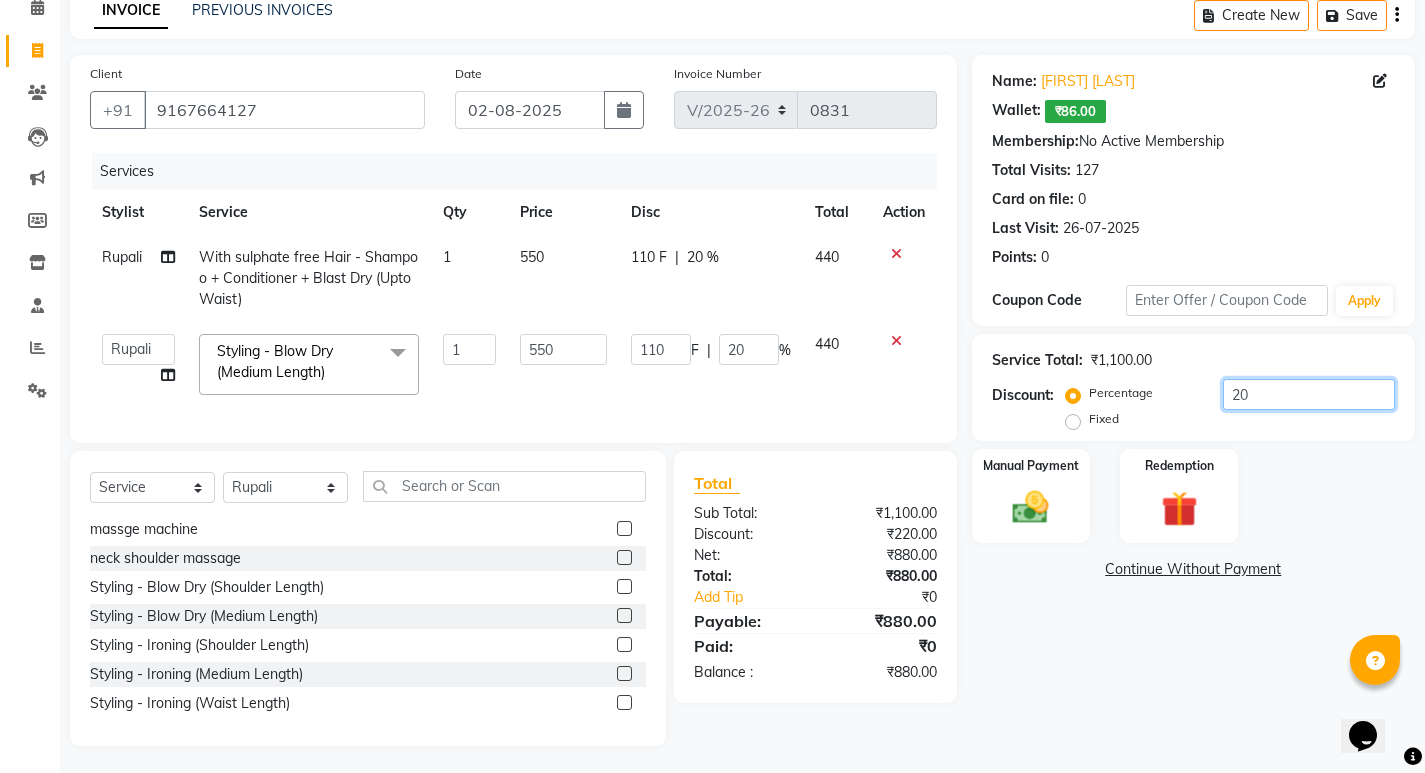 scroll, scrollTop: 113, scrollLeft: 0, axis: vertical 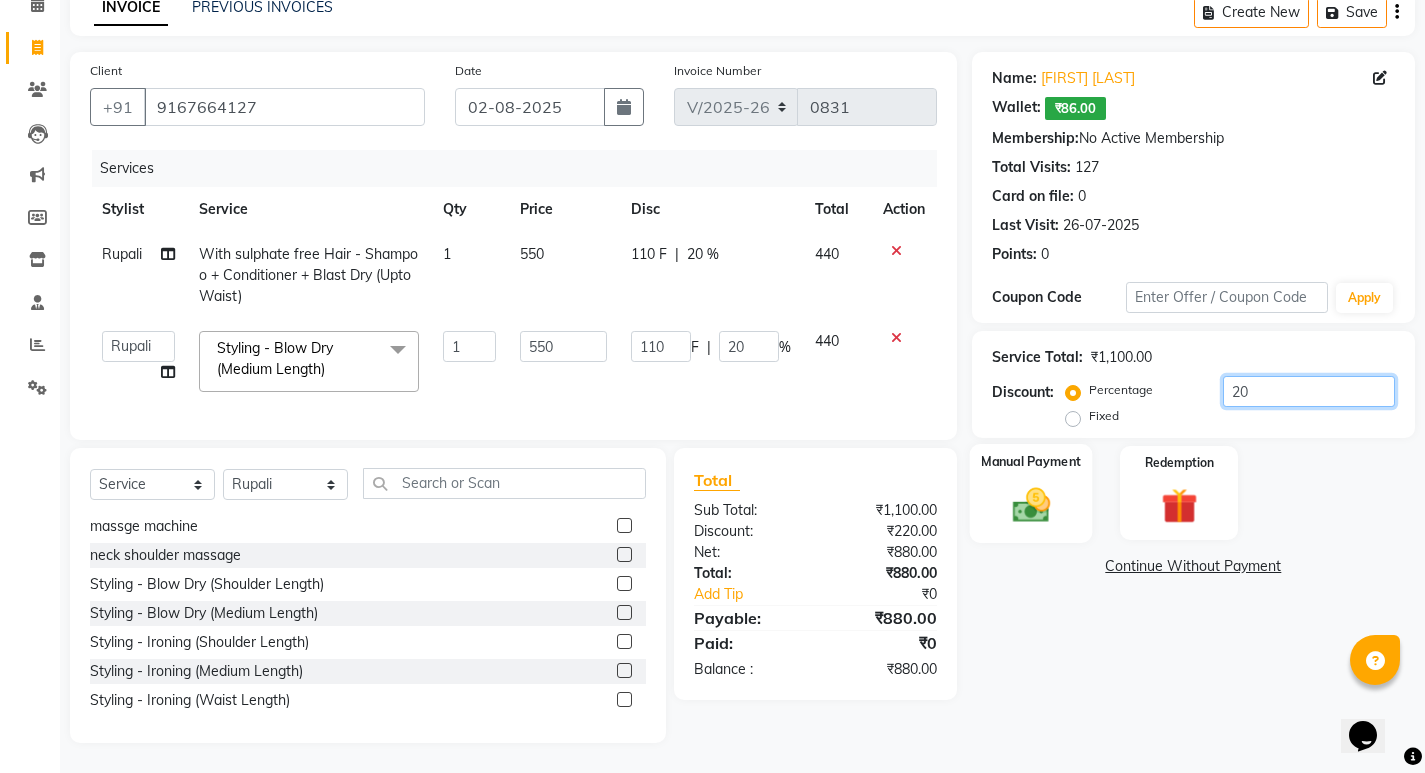 type on "20" 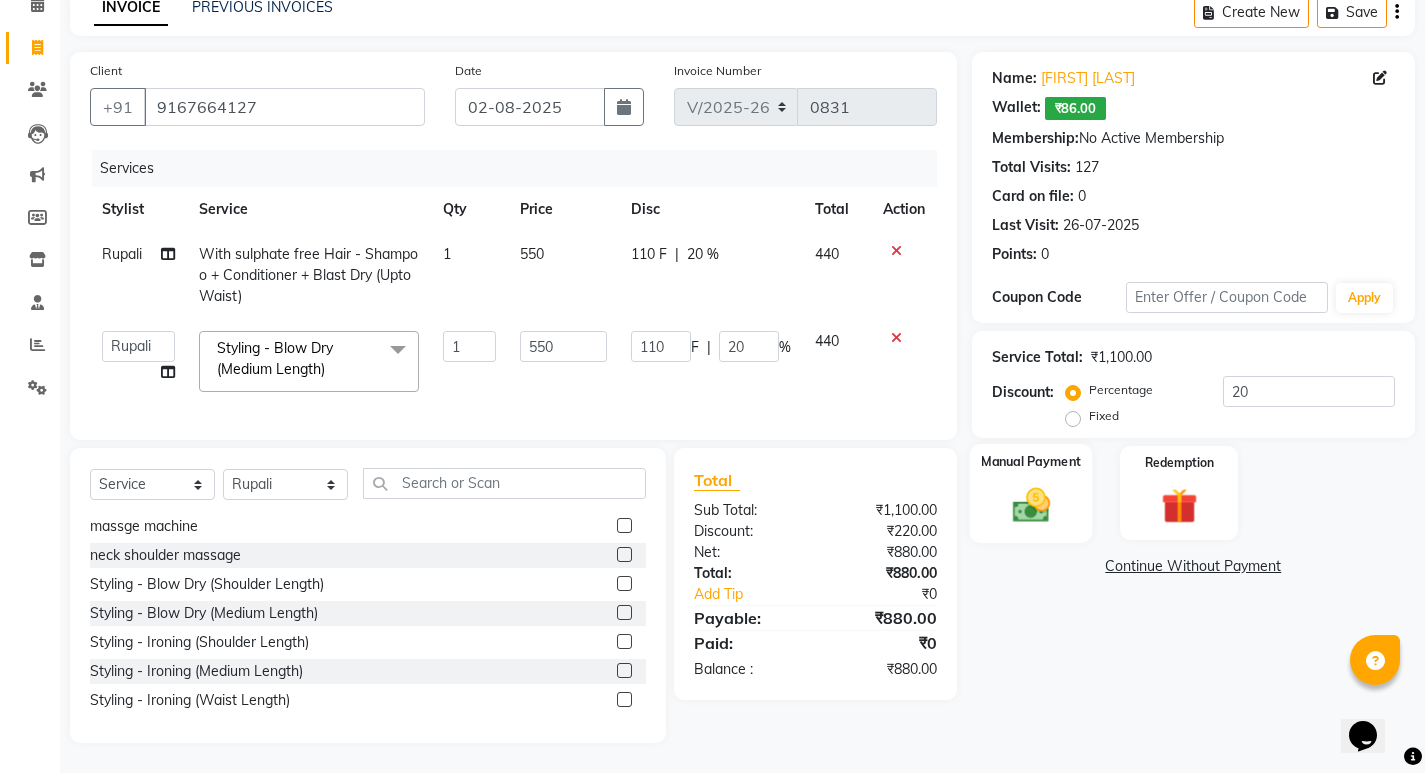 click 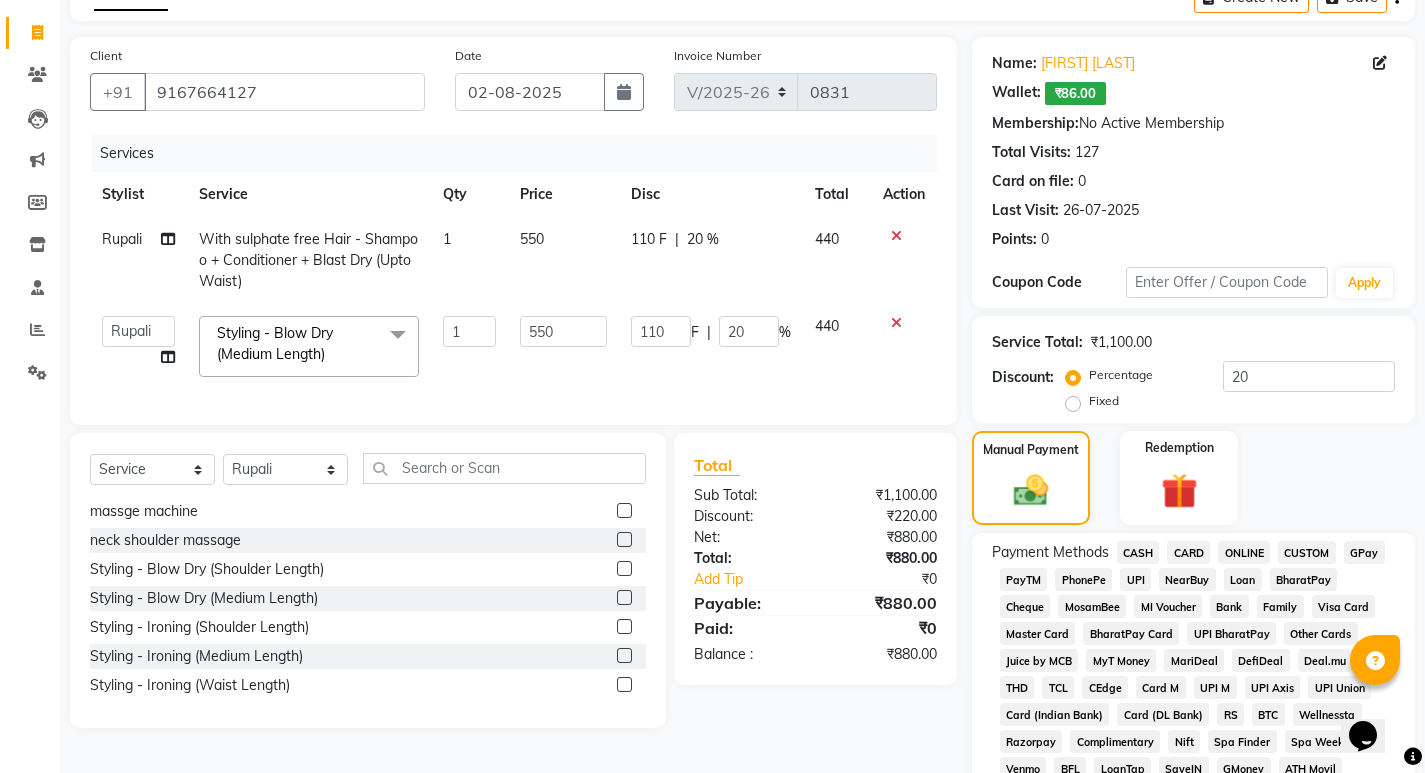 click on "GPay" 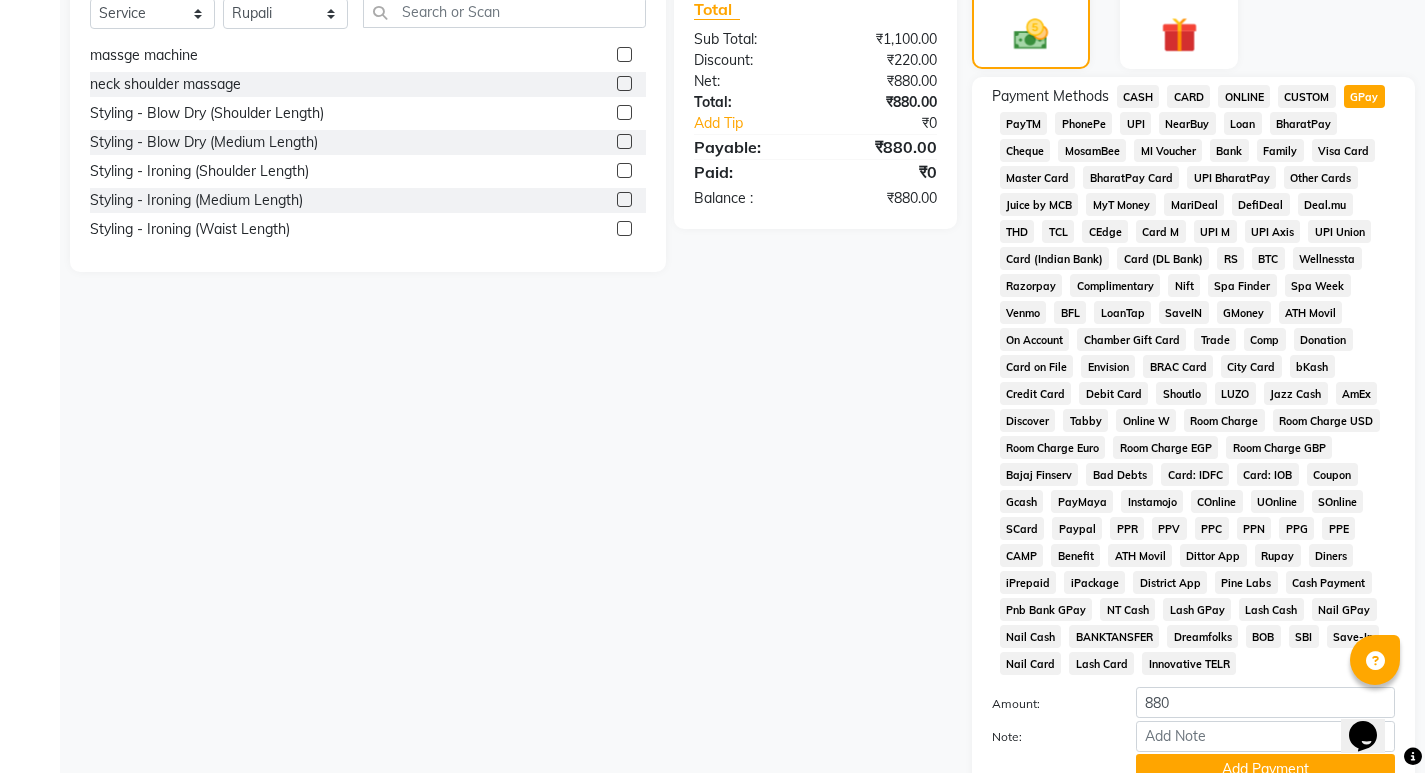scroll, scrollTop: 736, scrollLeft: 0, axis: vertical 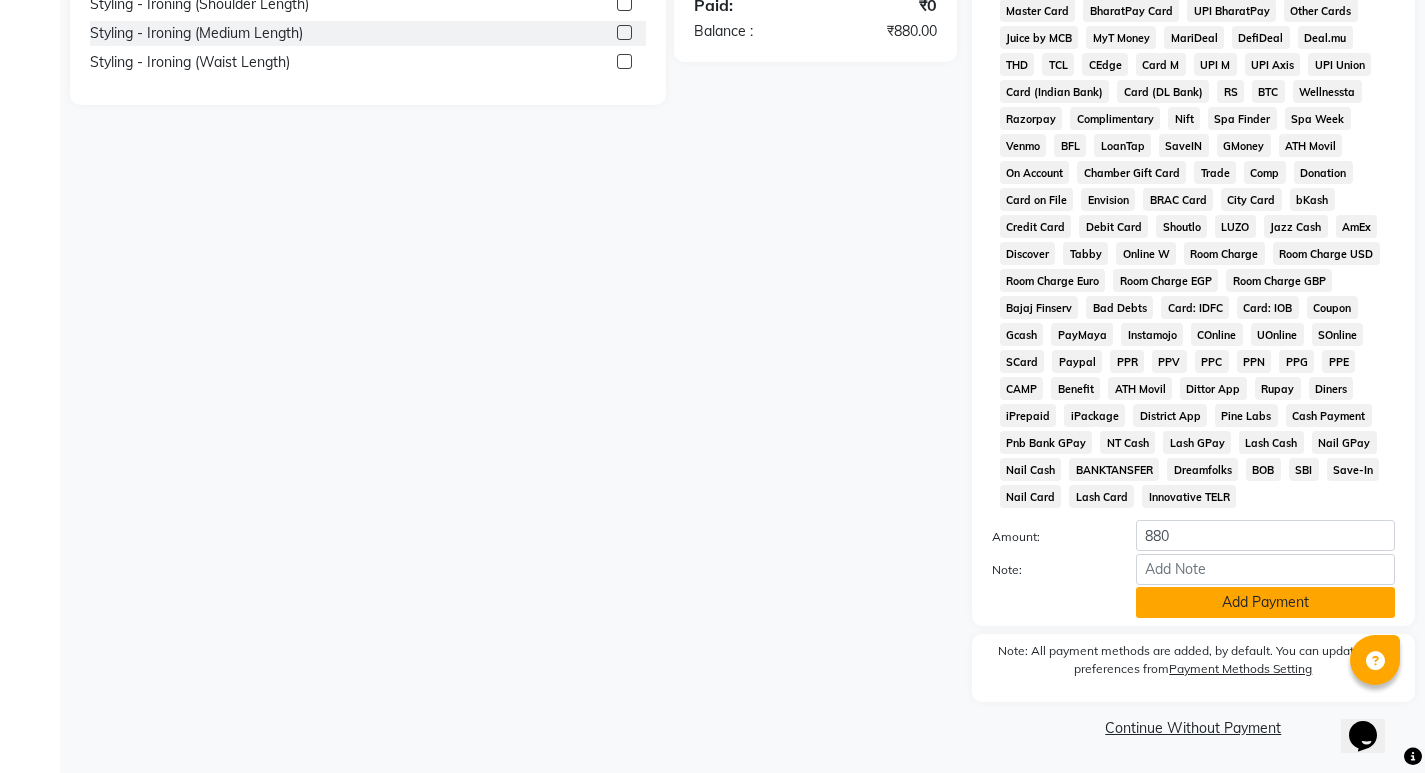 click on "Add Payment" 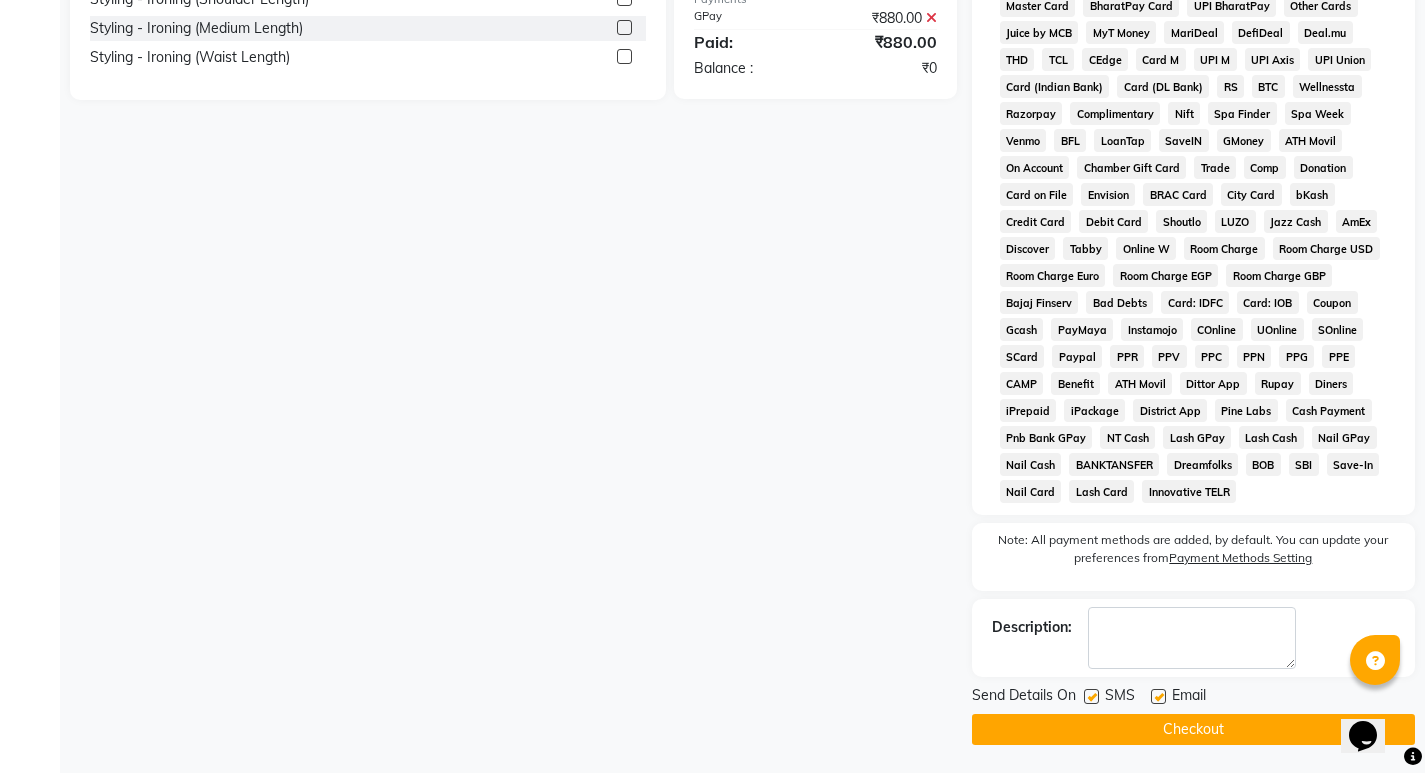 scroll, scrollTop: 743, scrollLeft: 0, axis: vertical 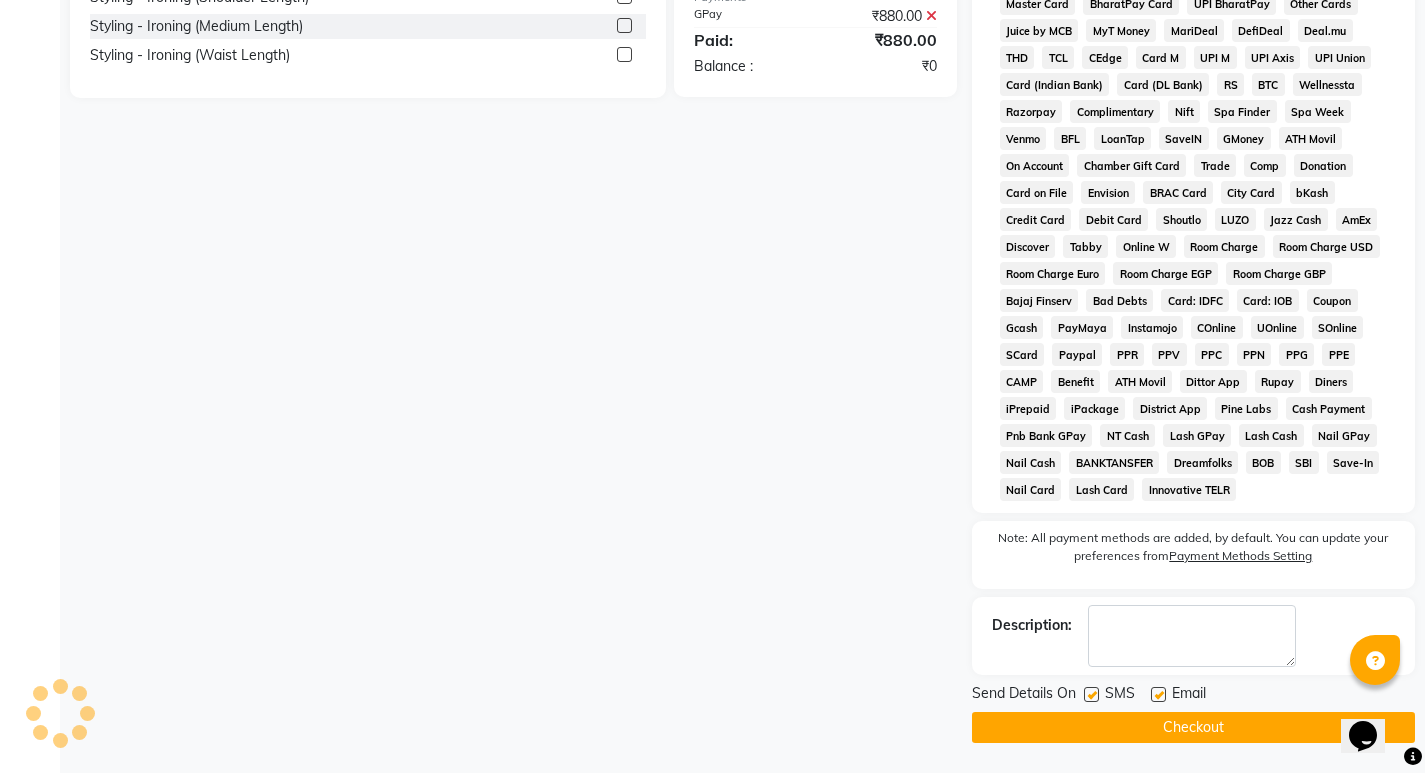 click on "Checkout" 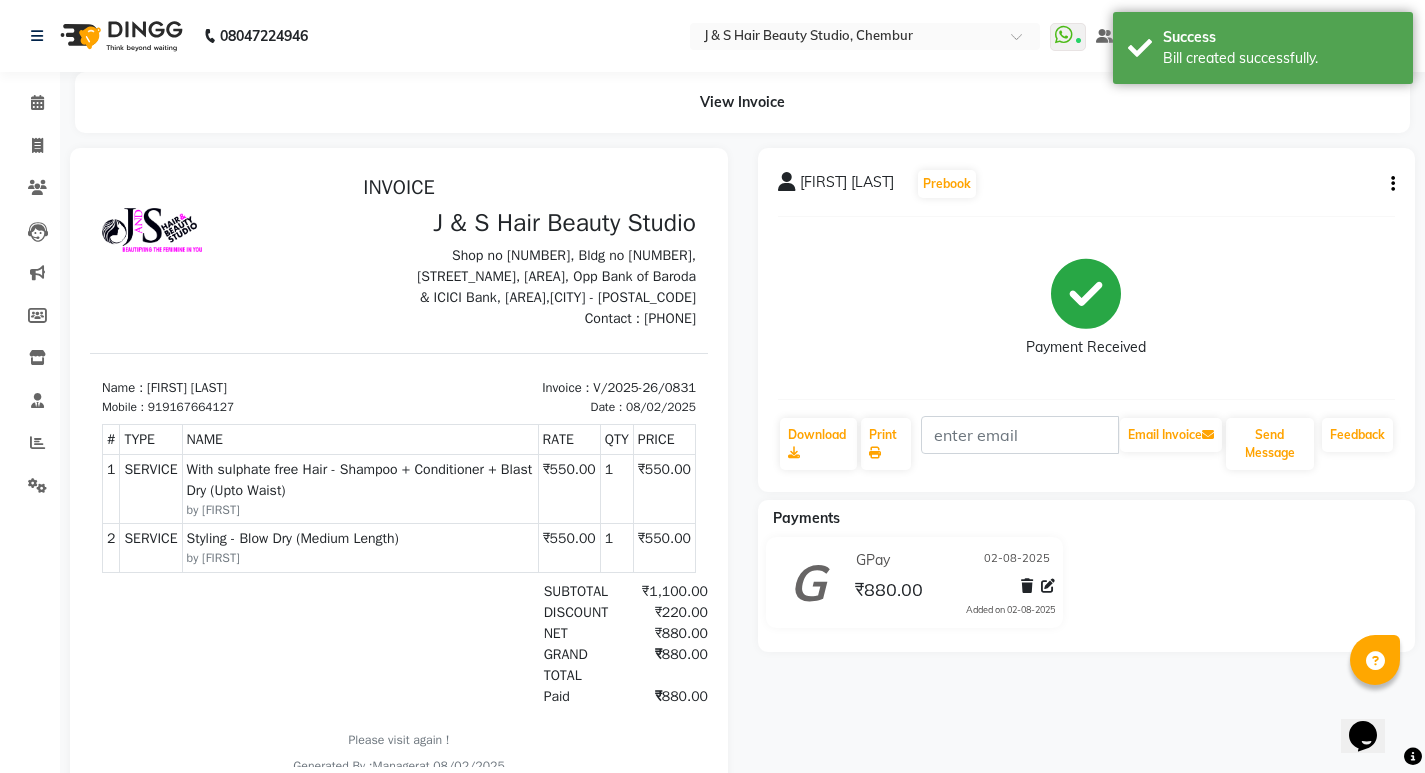 scroll, scrollTop: 0, scrollLeft: 0, axis: both 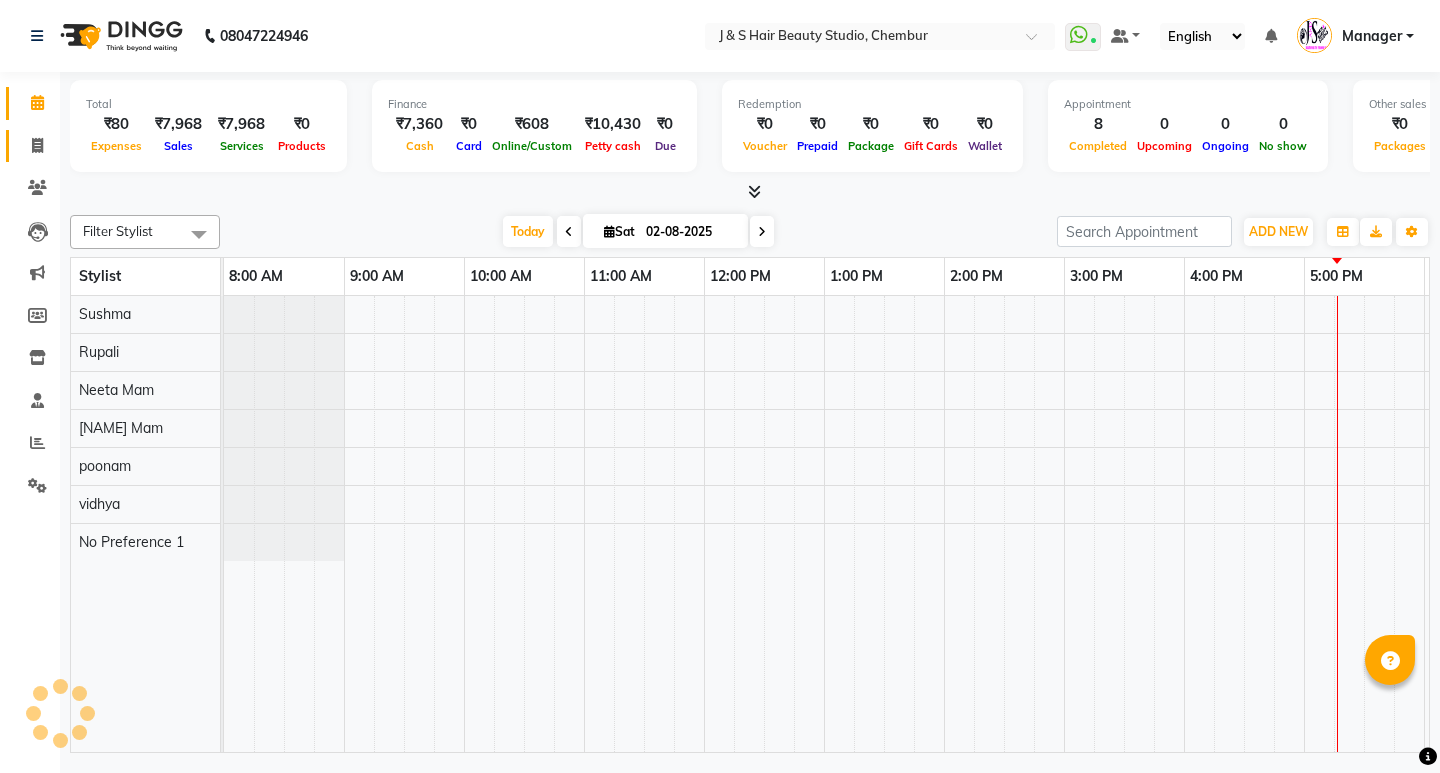 click 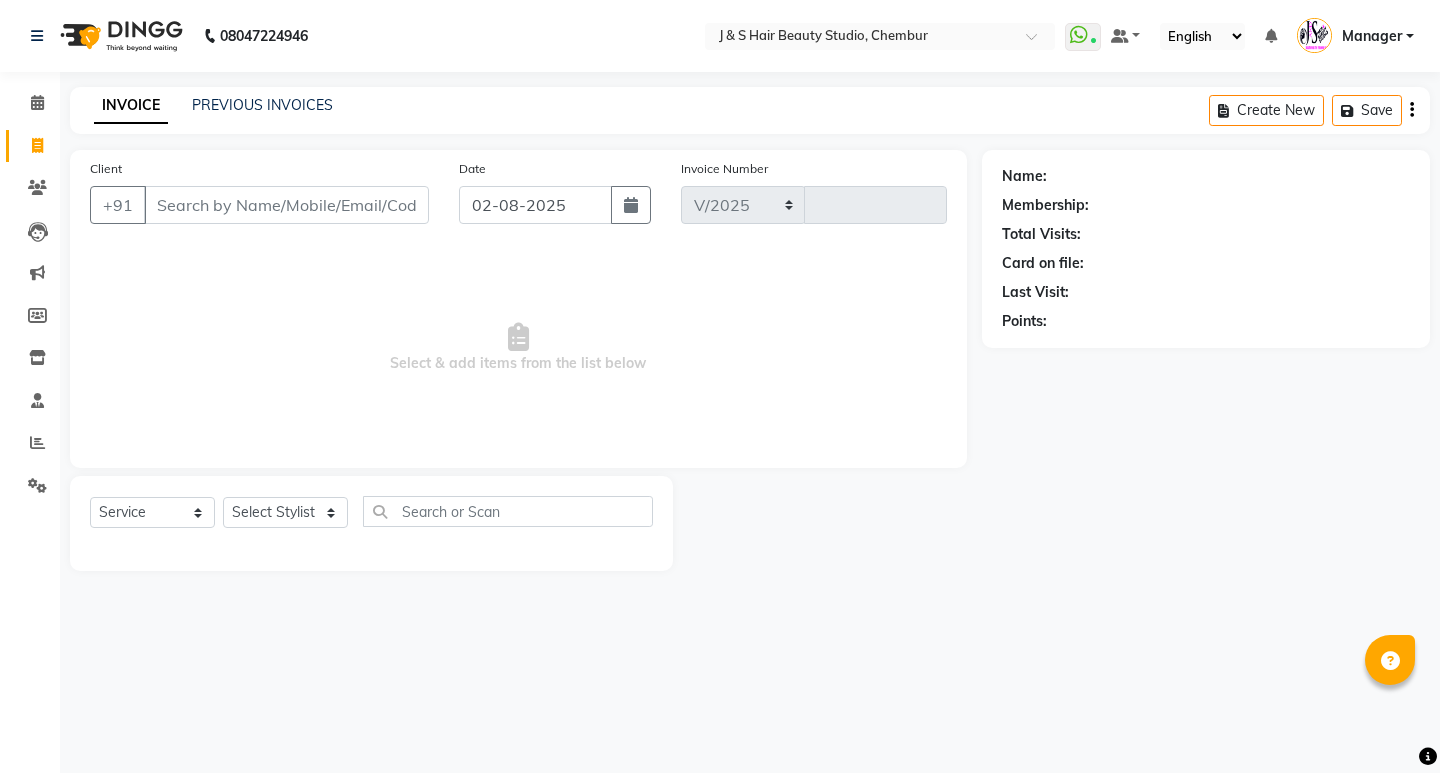select on "143" 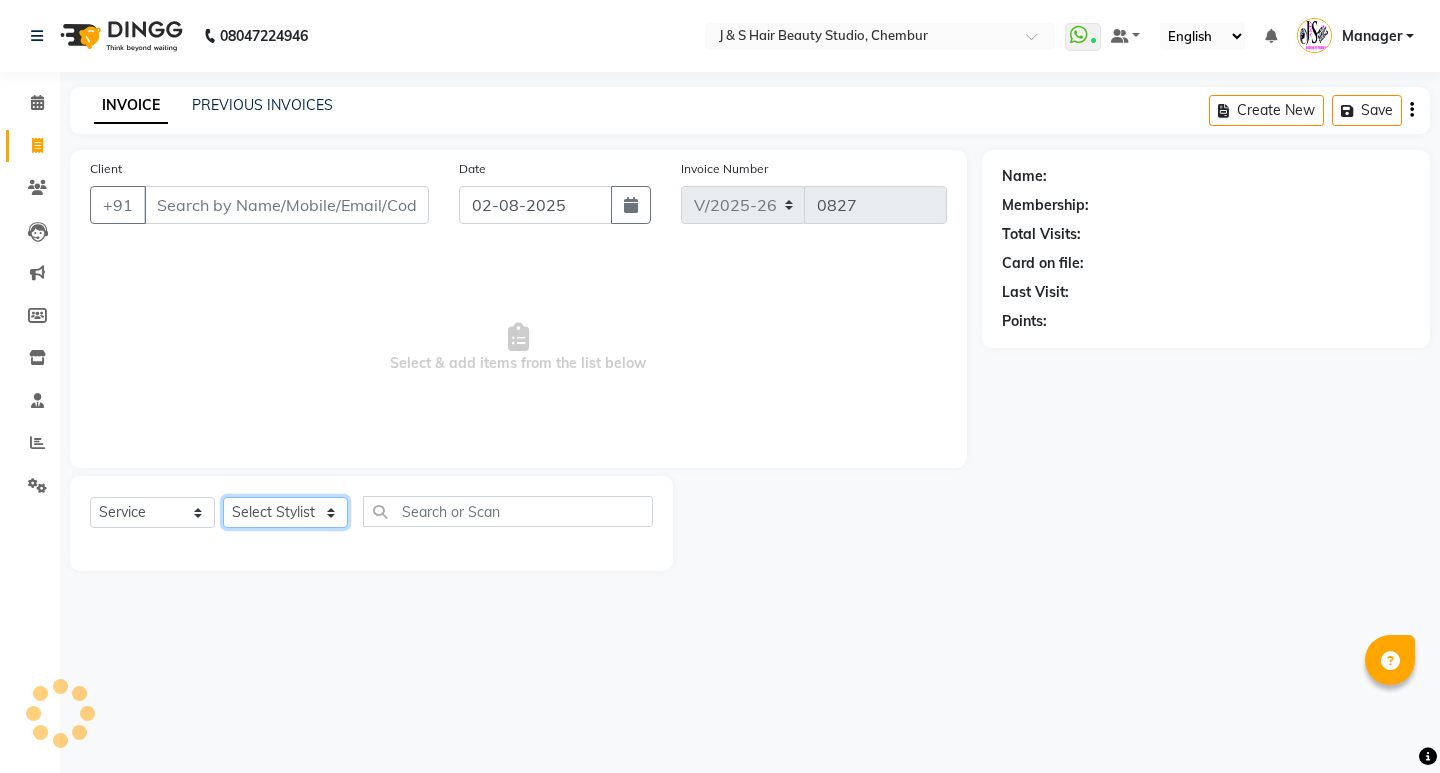 click on "Select Stylist Manager Neeta Mam No Preference 1 poonam Rupali Sheetal Mam Sushma  vidhya" 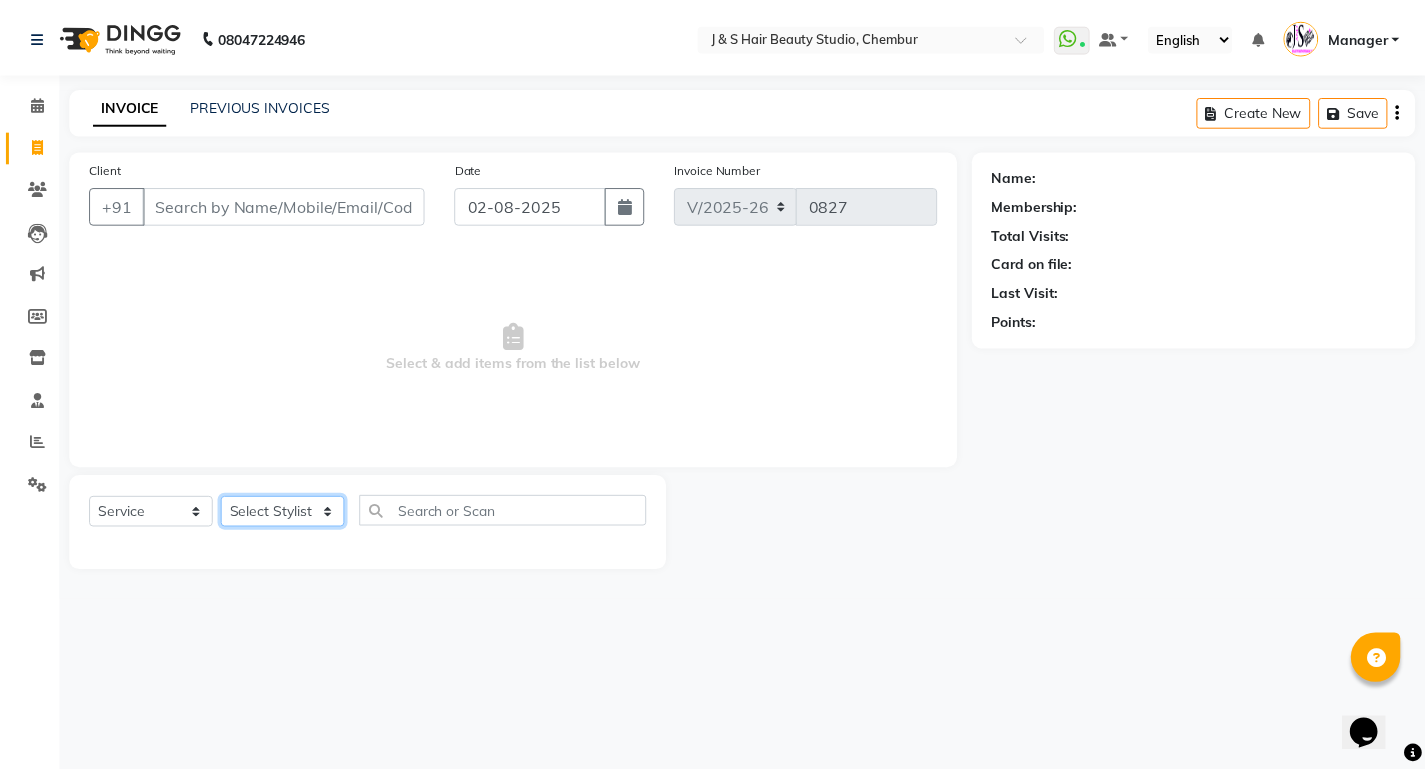 scroll, scrollTop: 0, scrollLeft: 0, axis: both 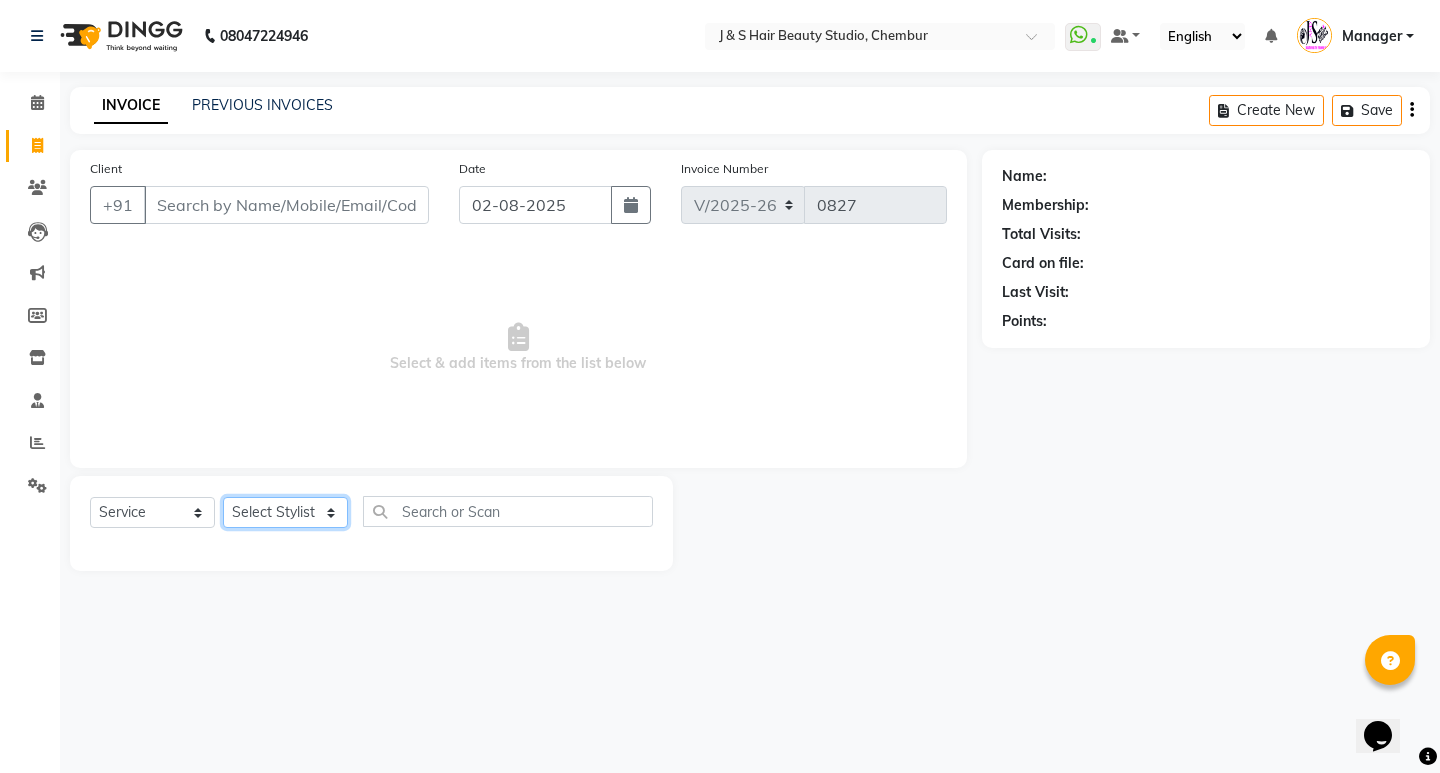 select on "4269" 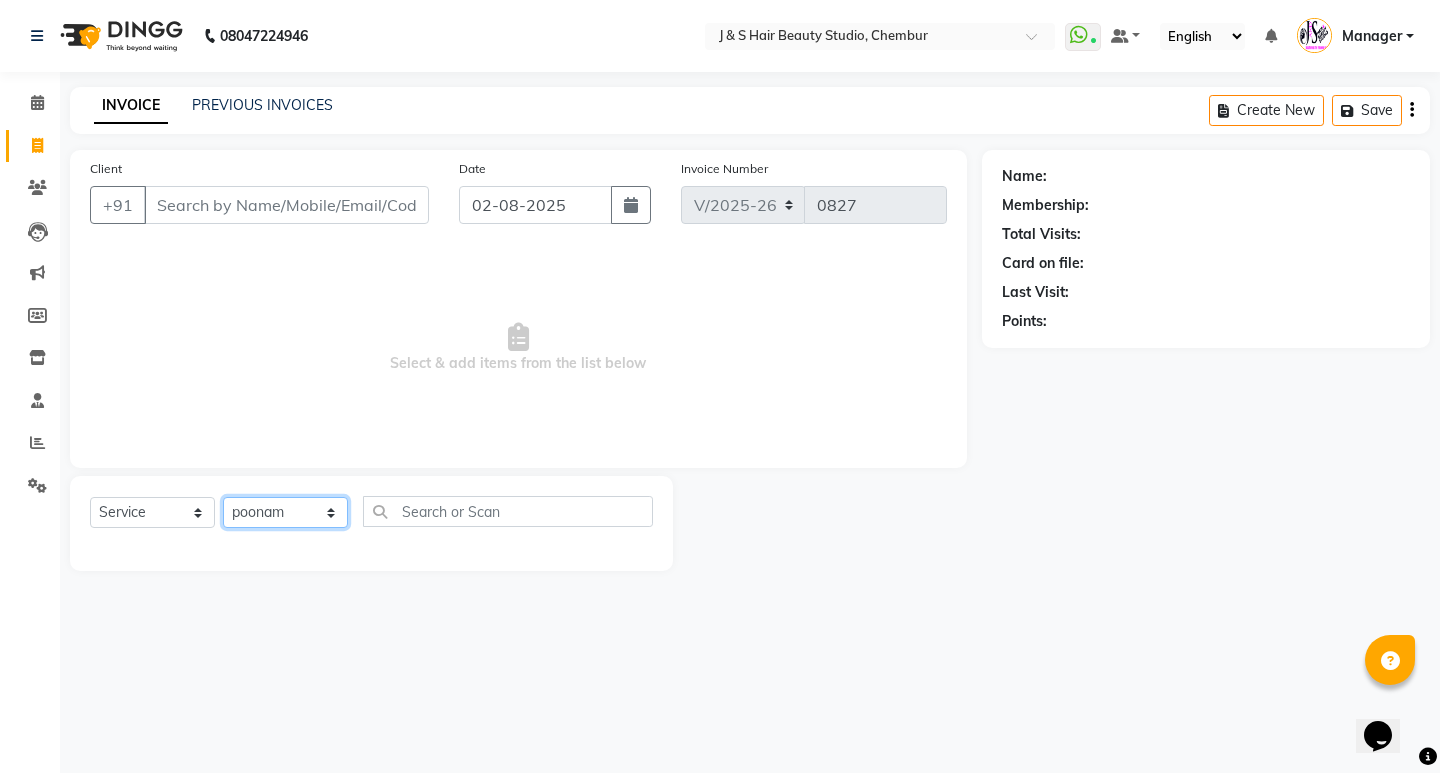 click on "Select Stylist Manager Neeta Mam No Preference 1 poonam Rupali Sheetal Mam Sushma  vidhya" 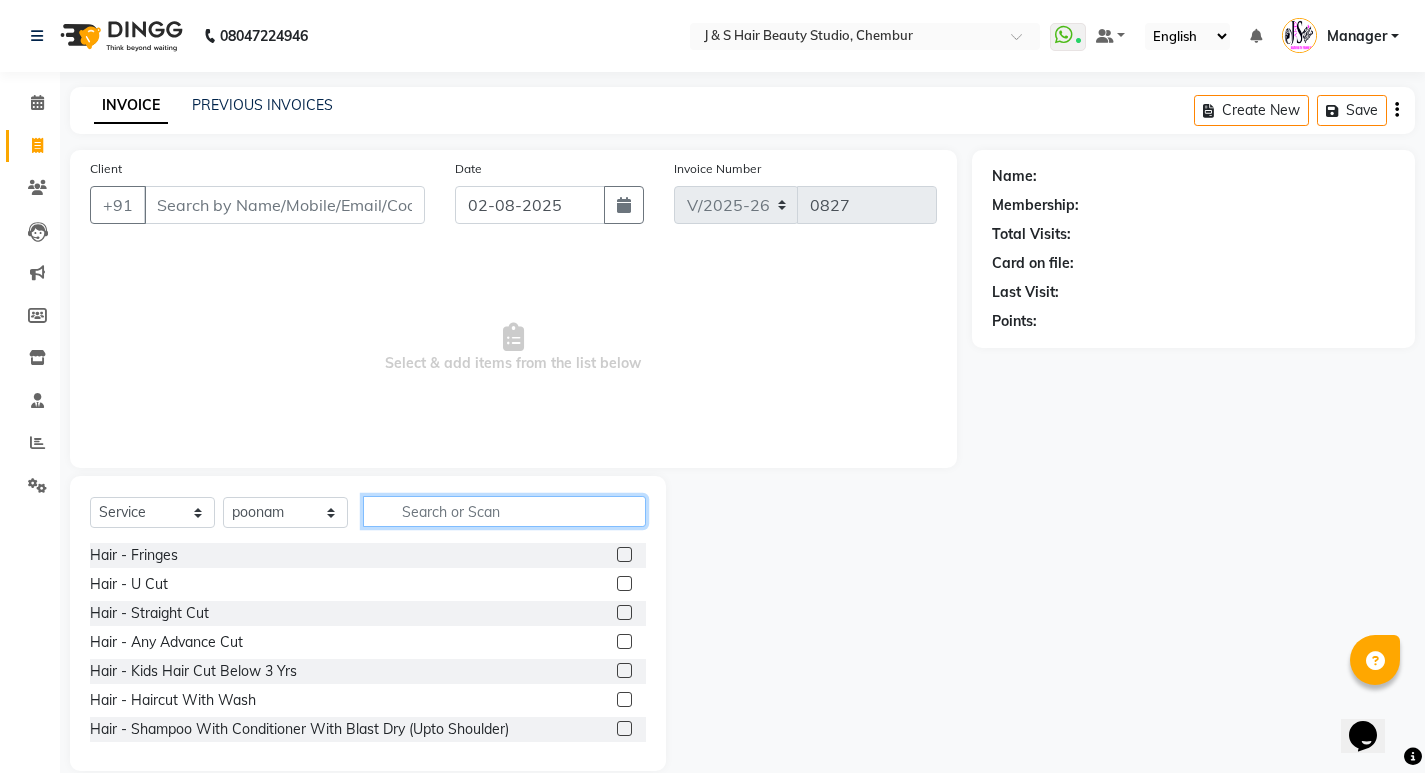 click 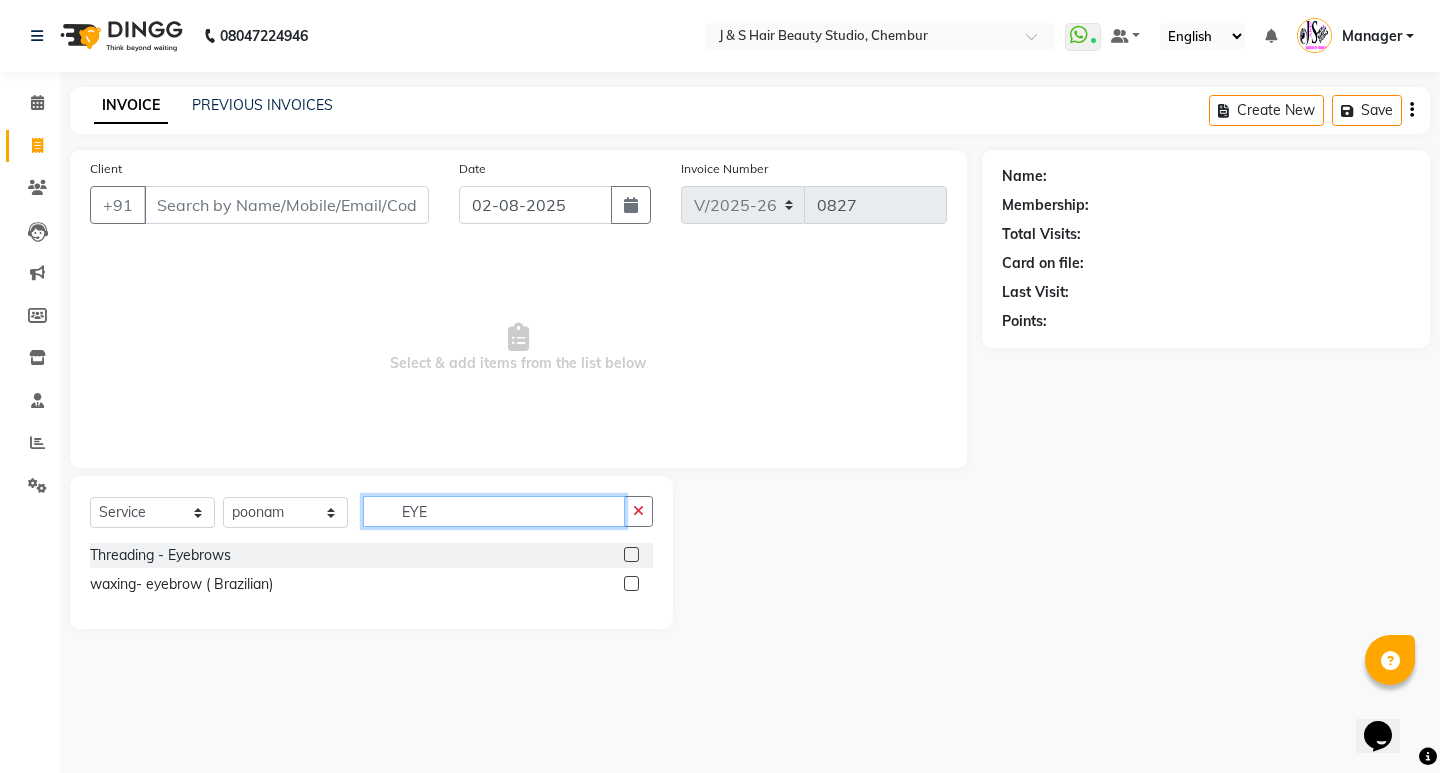 type on "EYE" 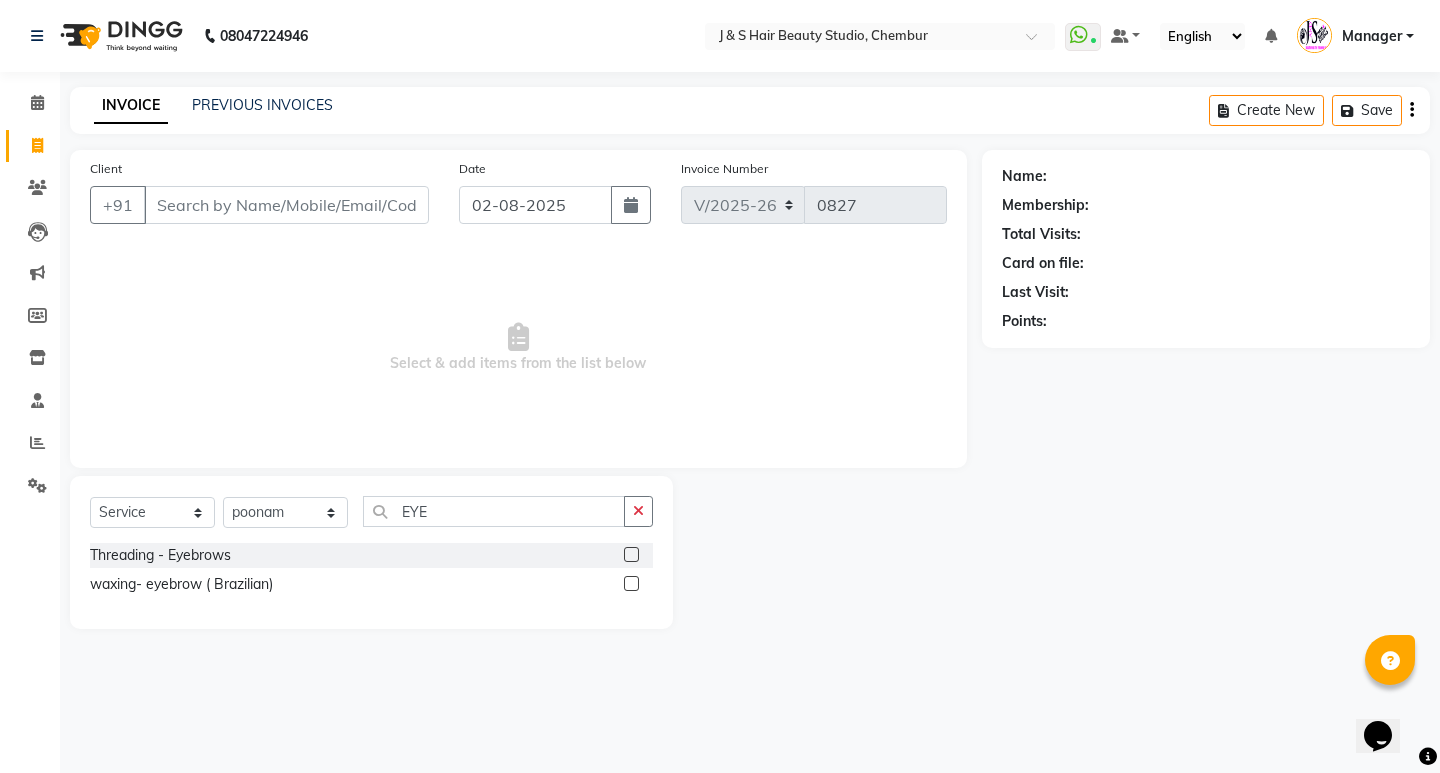 click 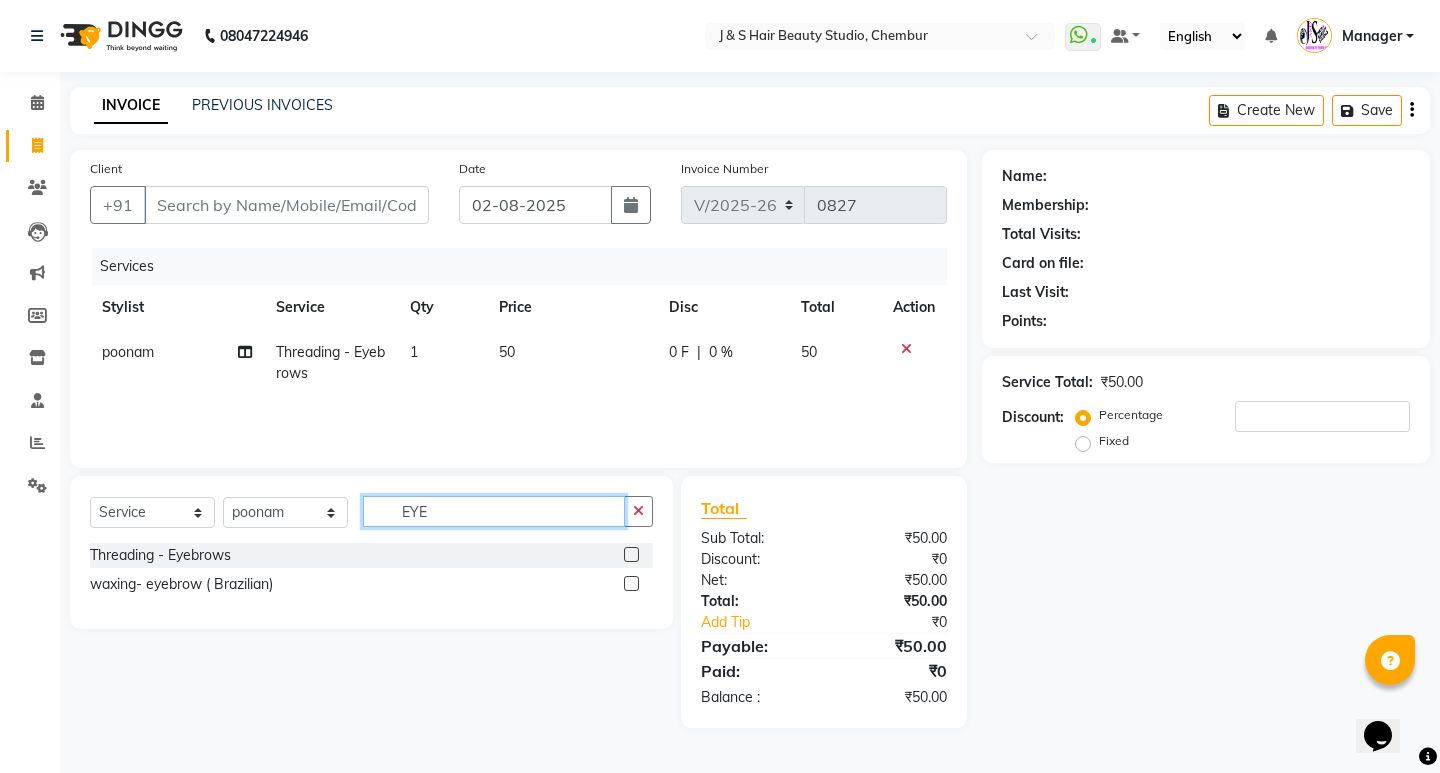 checkbox on "false" 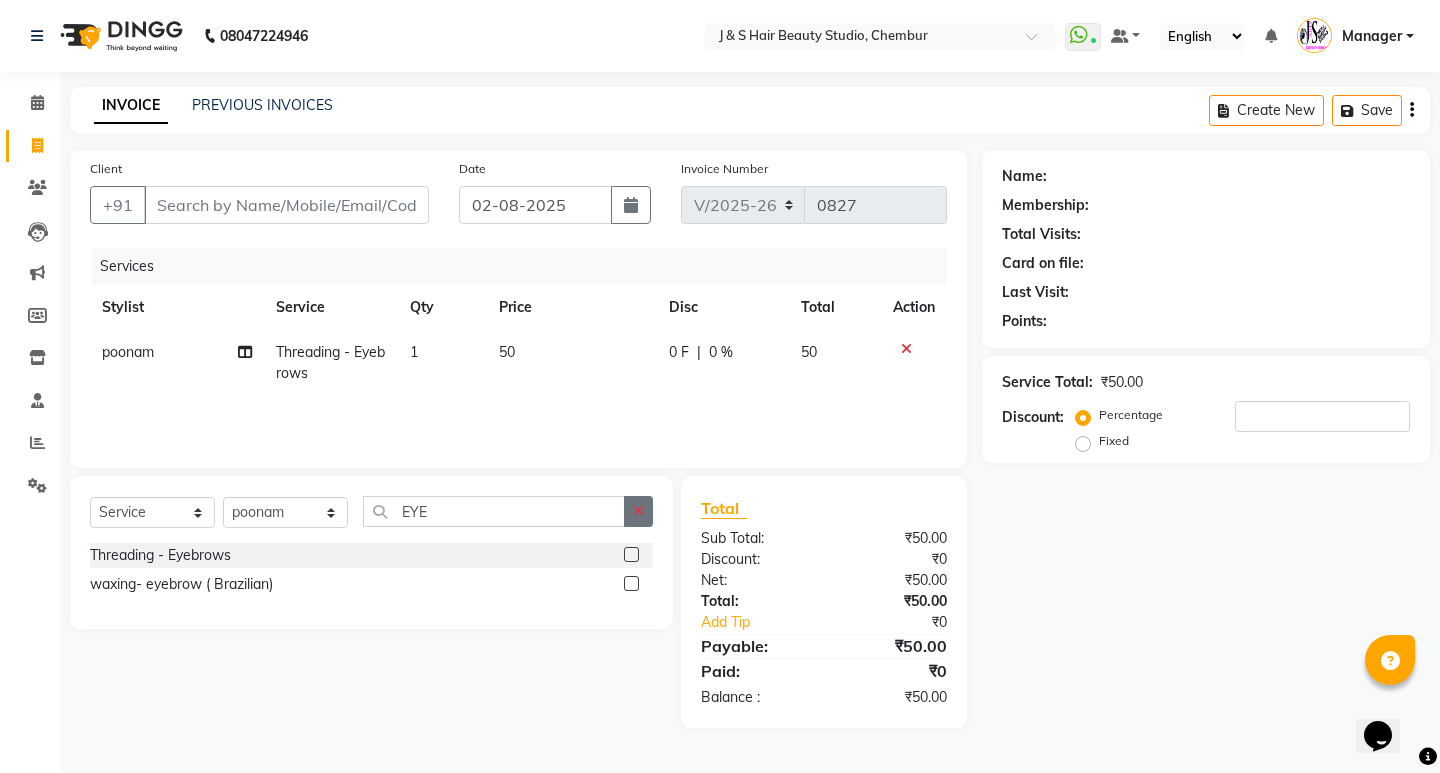 click 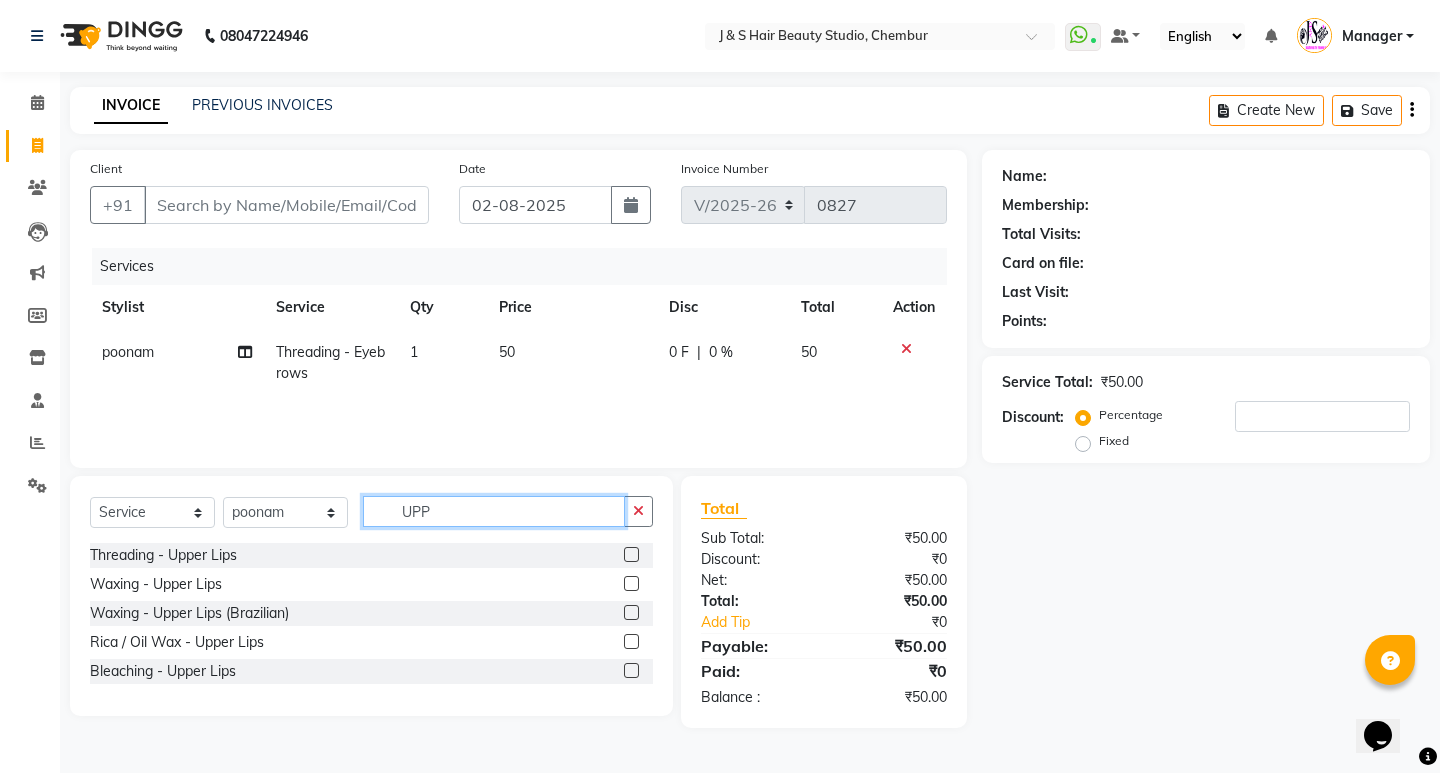 type on "UPP" 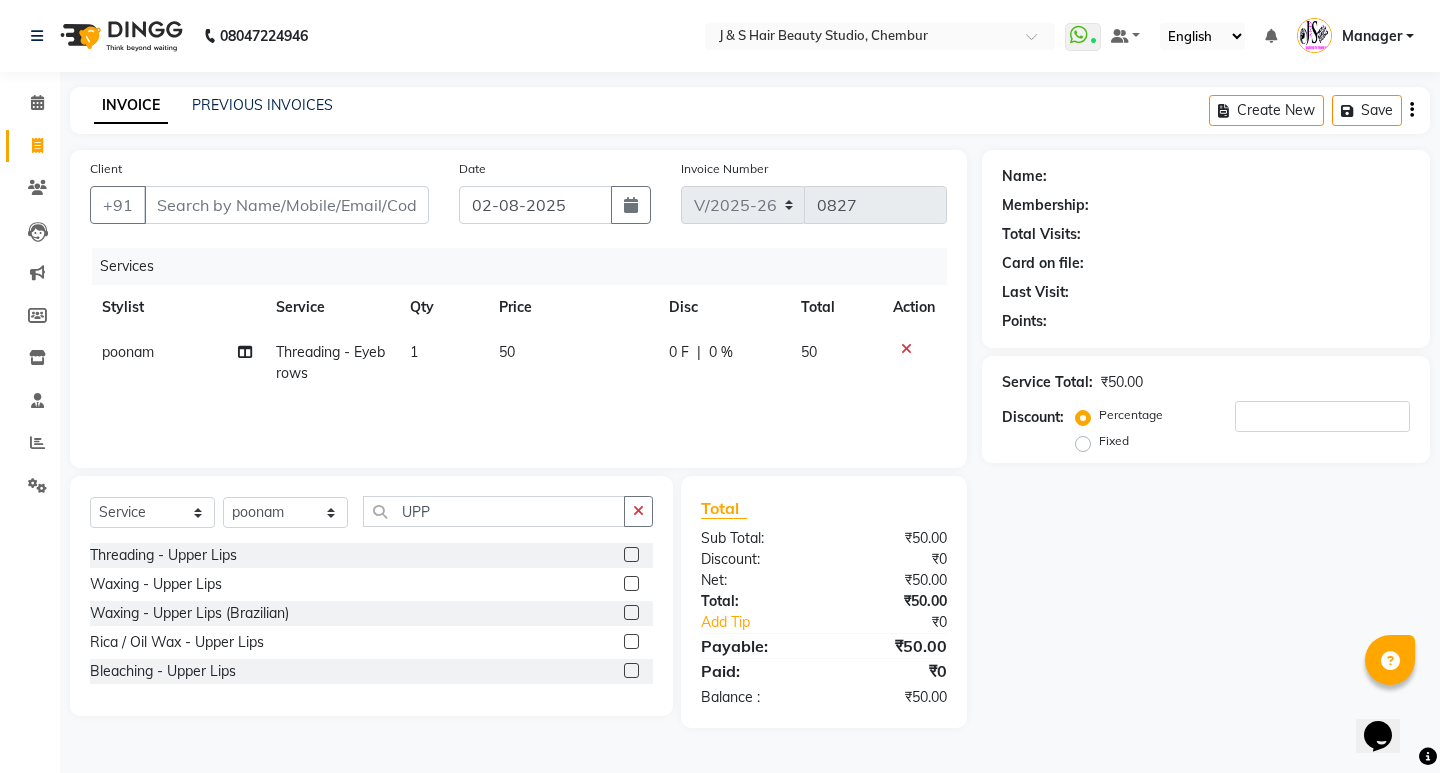 click 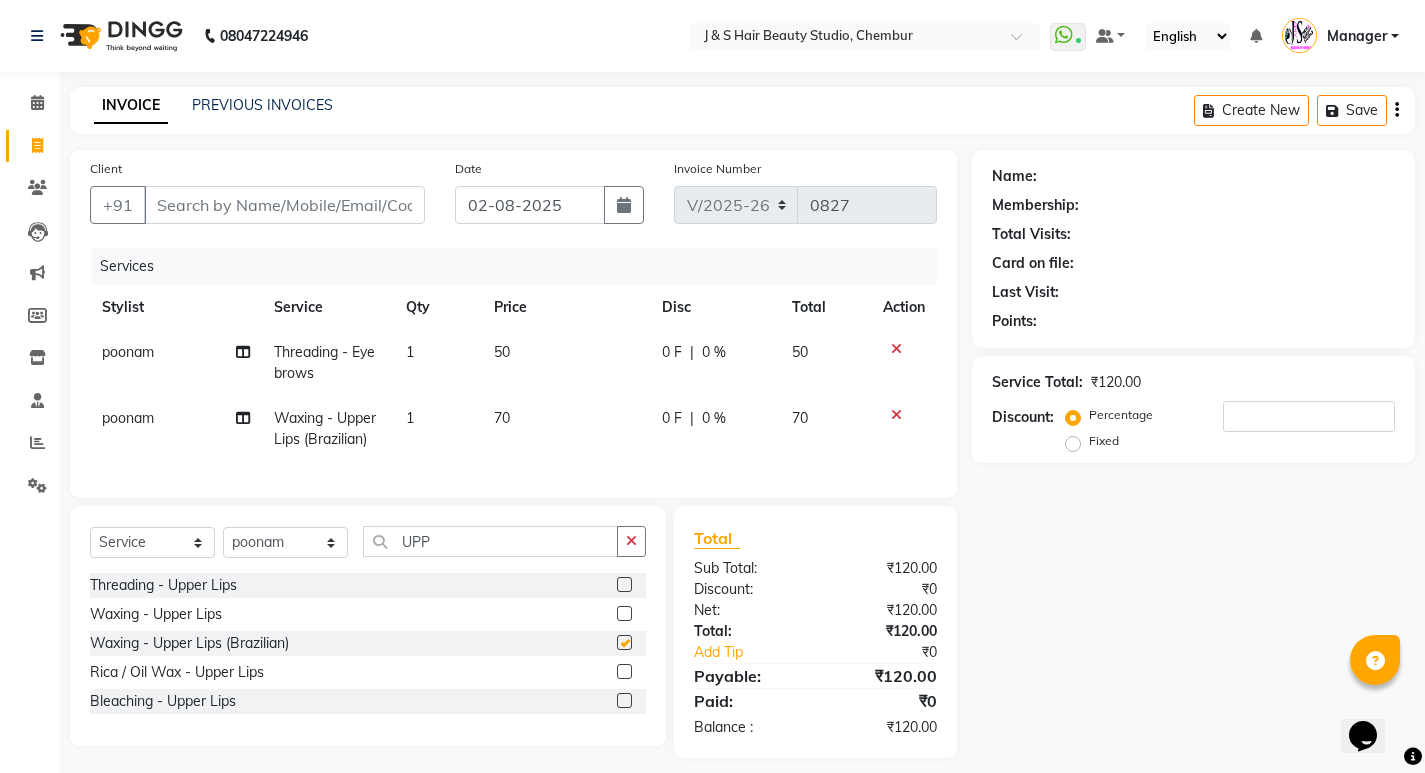 checkbox on "false" 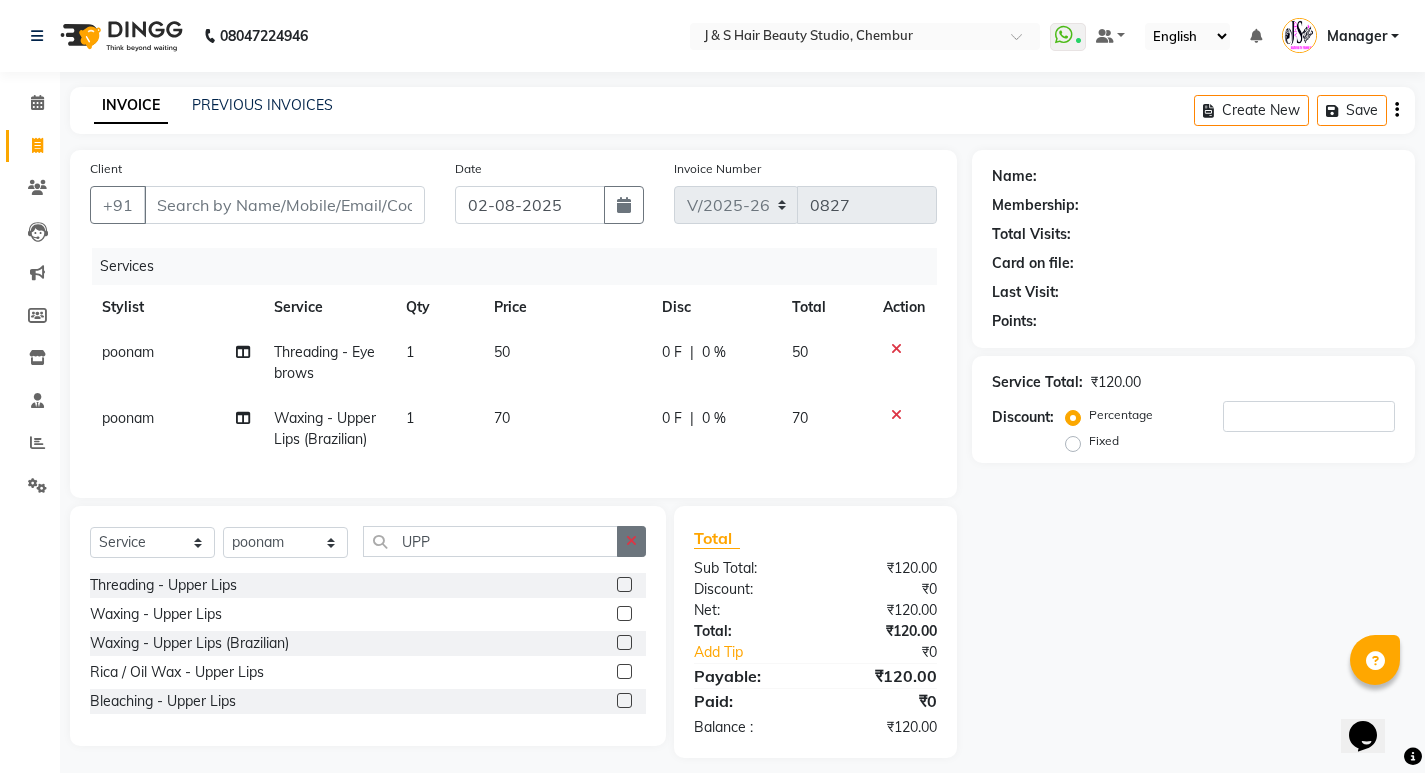 click 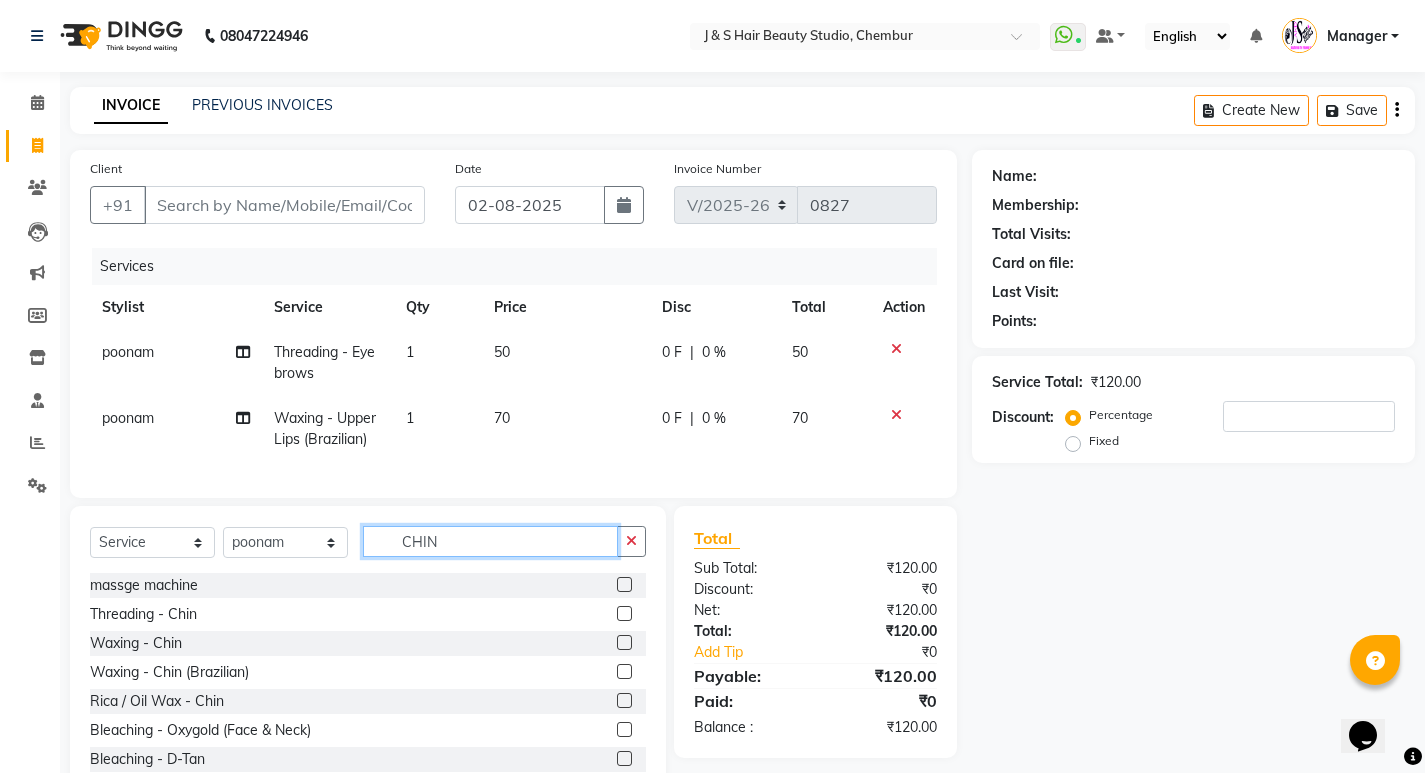 type on "CHIN" 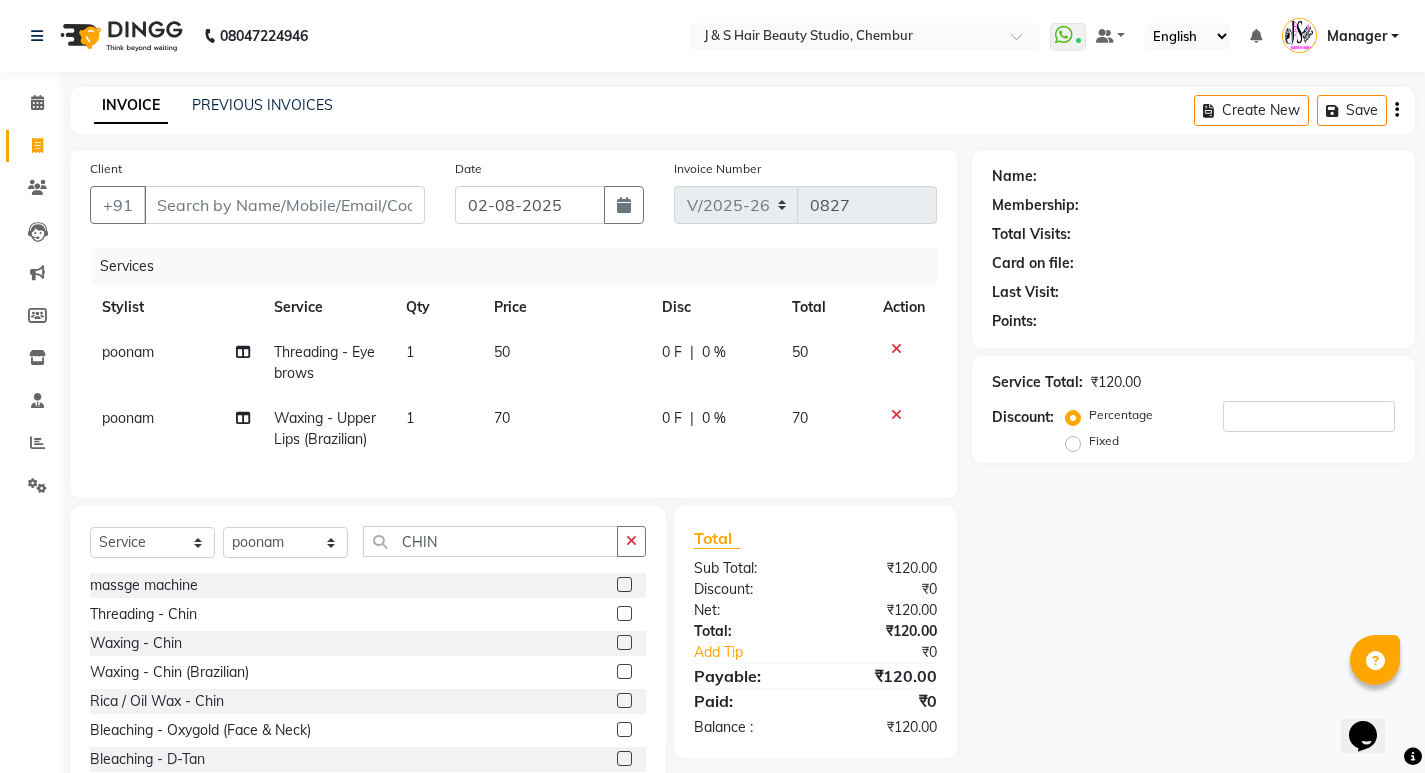 click 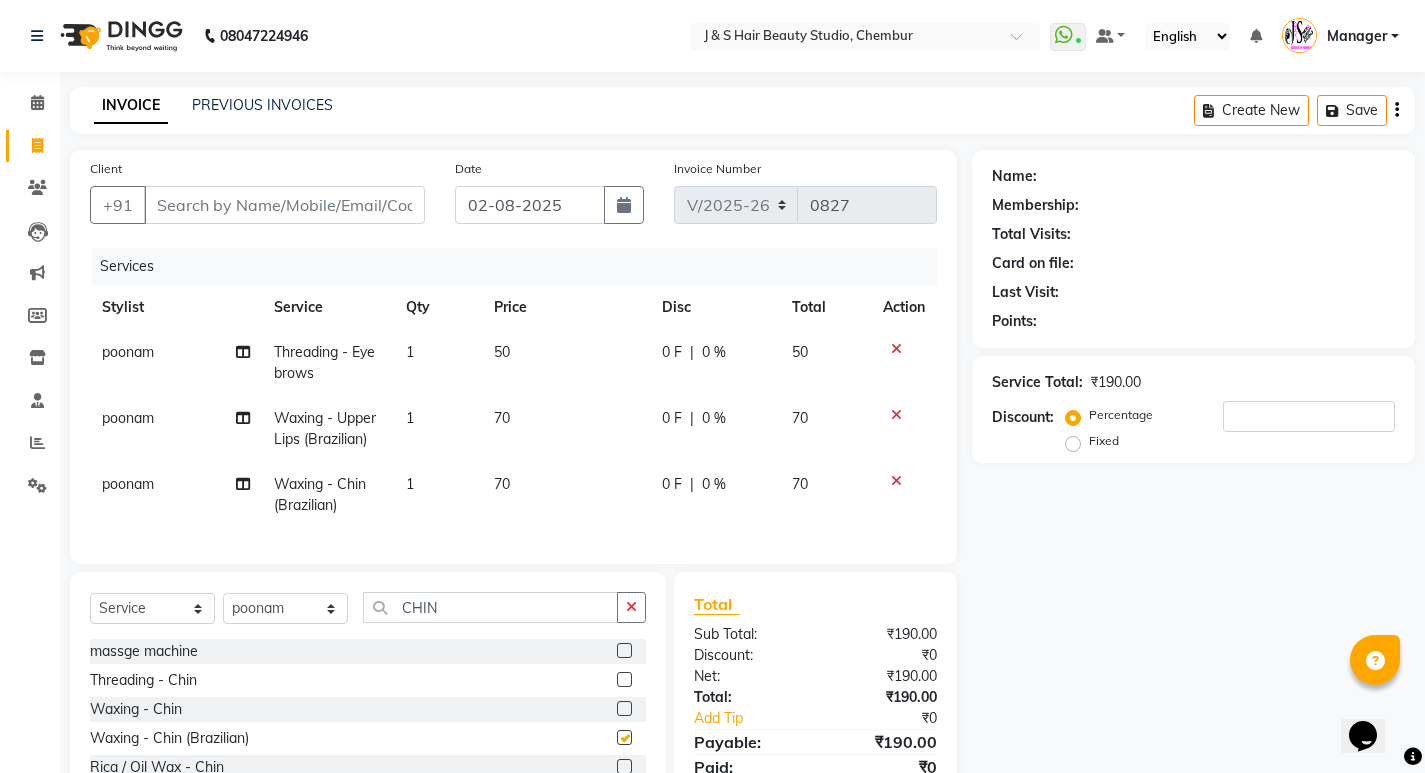 checkbox on "false" 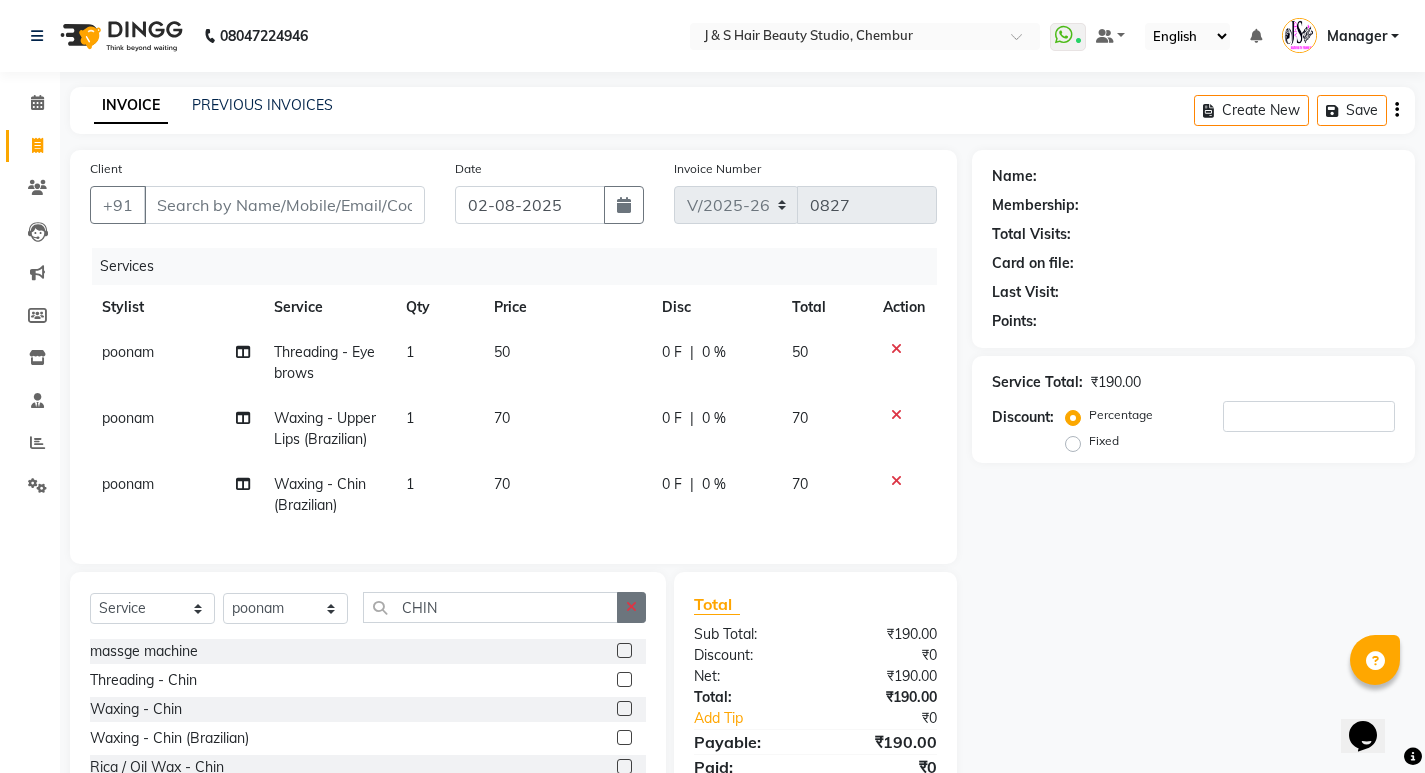 click 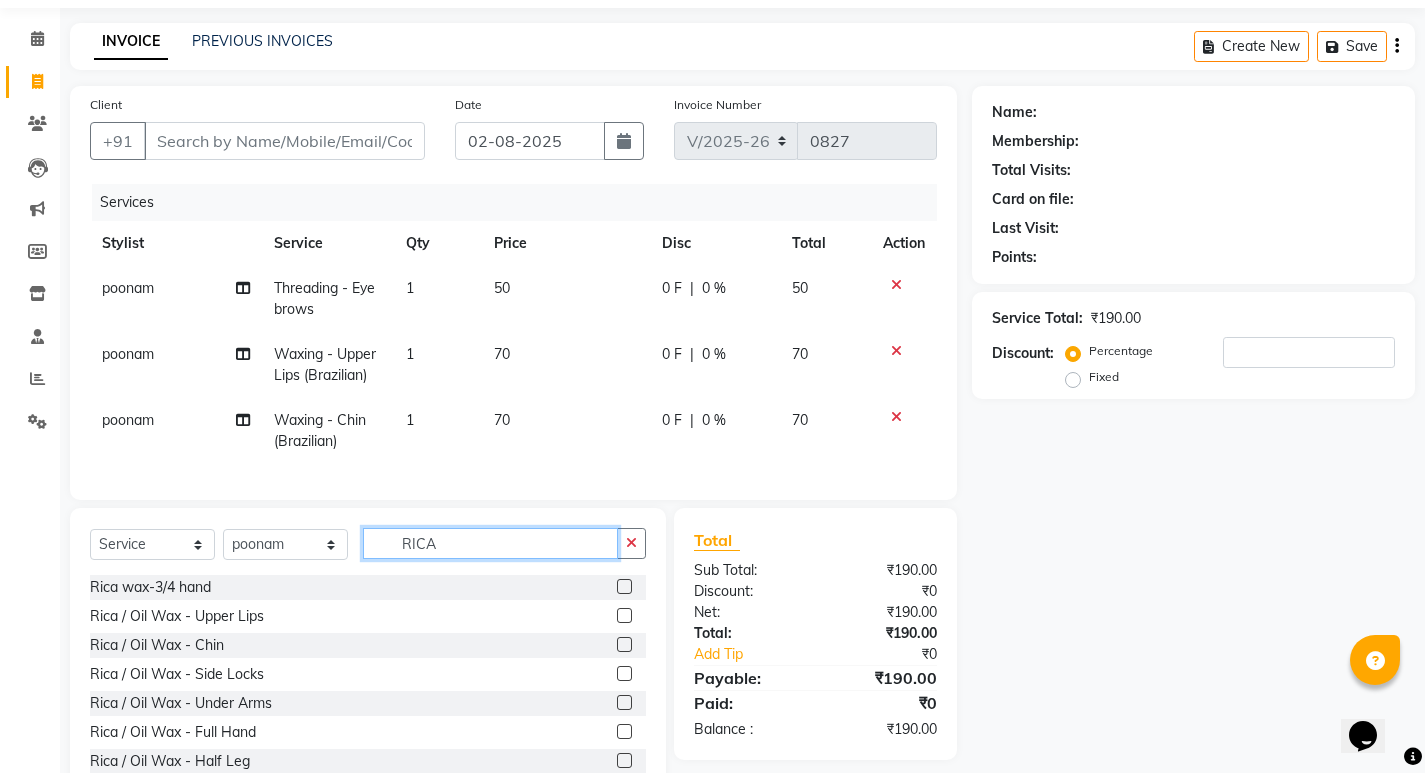scroll, scrollTop: 100, scrollLeft: 0, axis: vertical 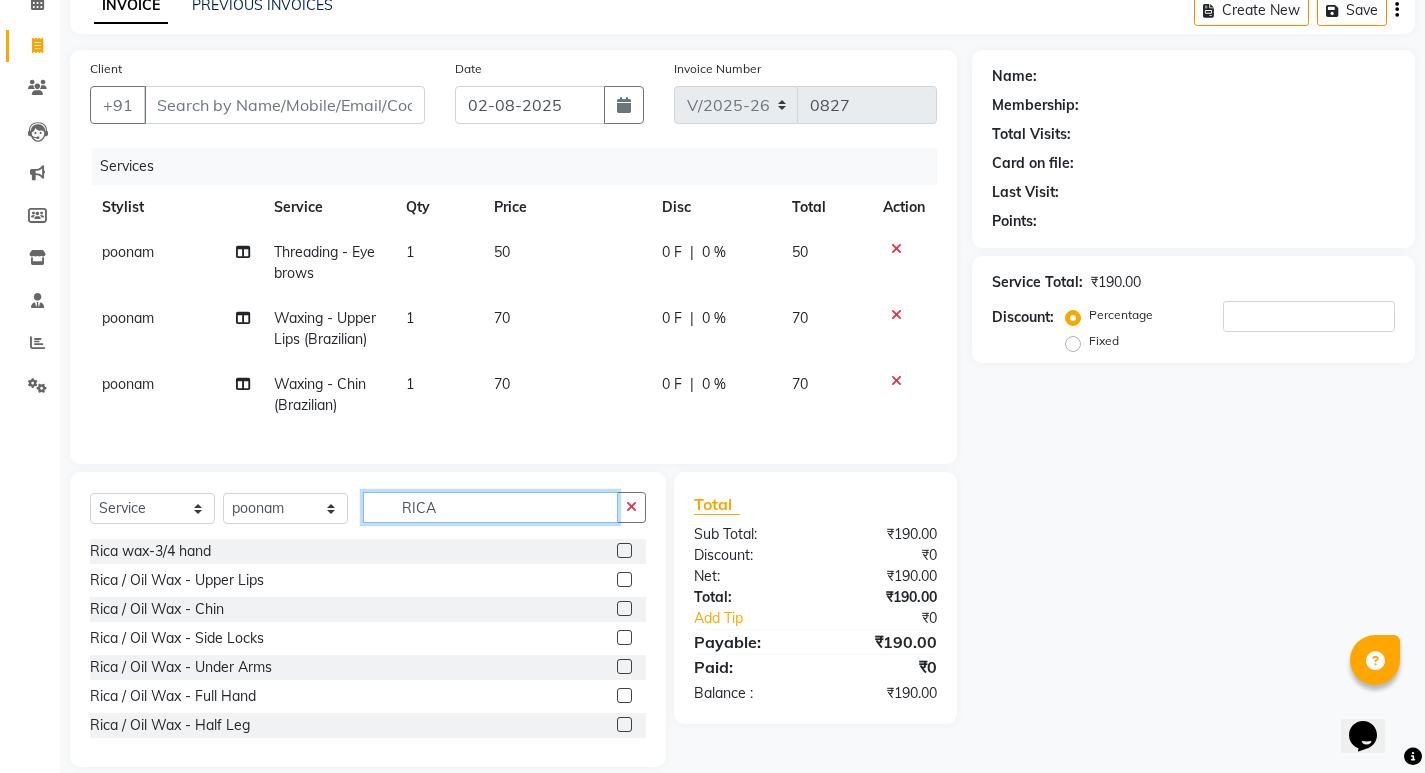 type on "RICA" 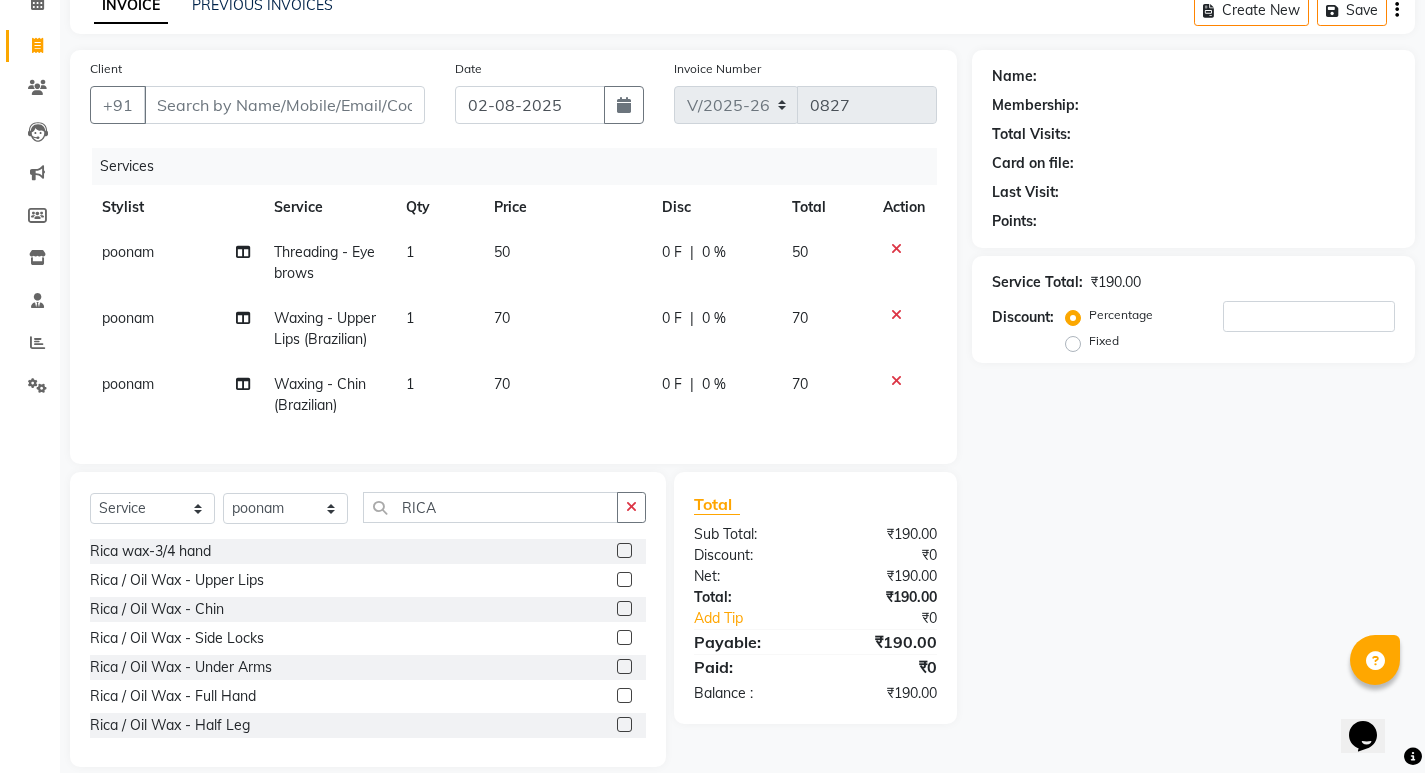 click 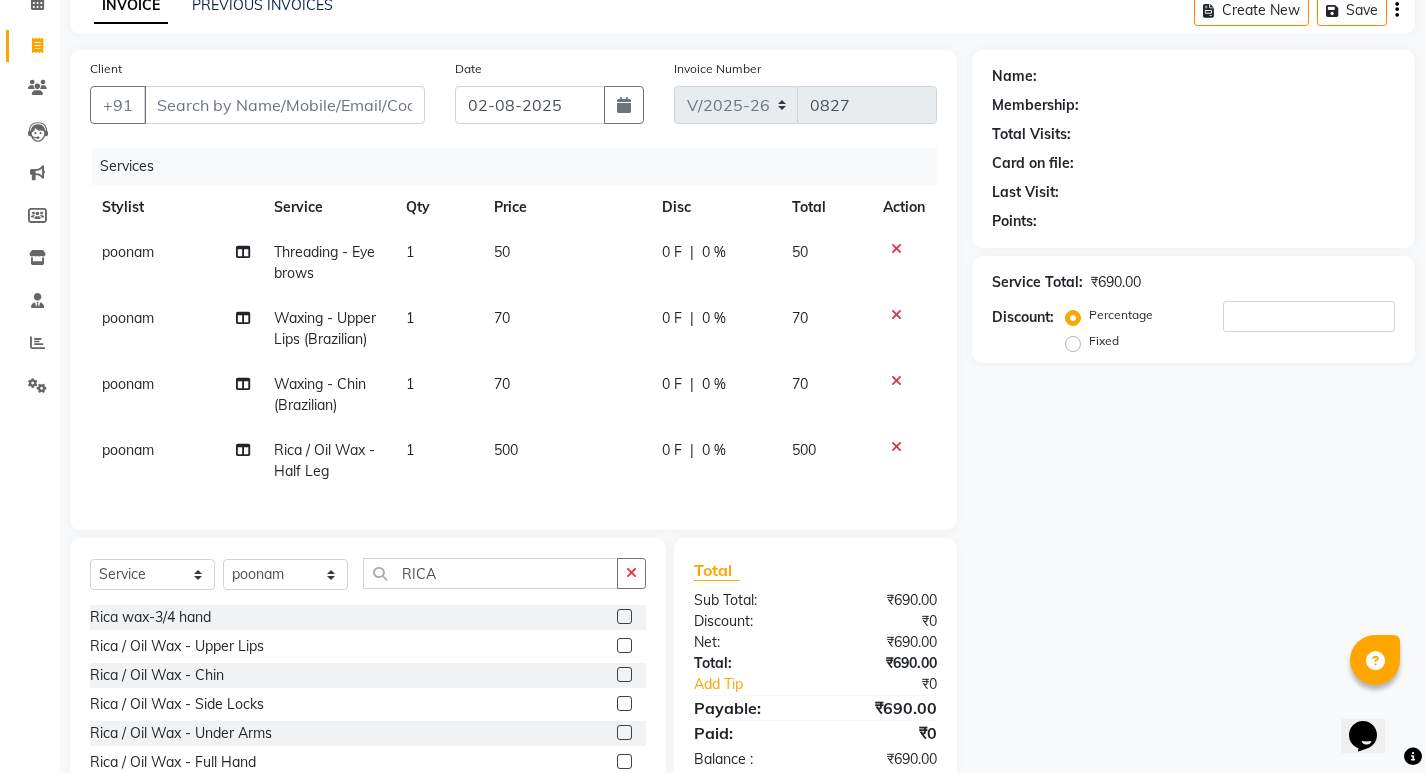 checkbox on "false" 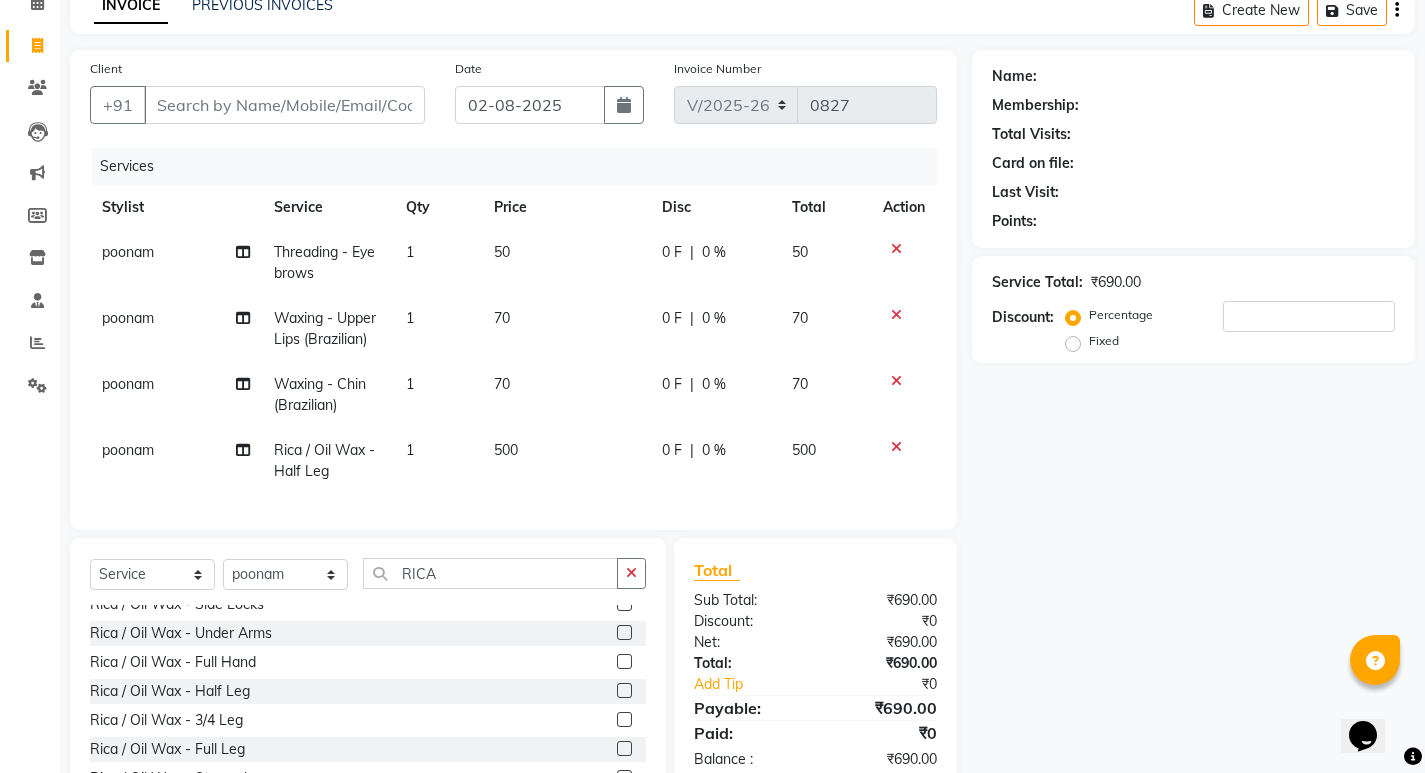 click 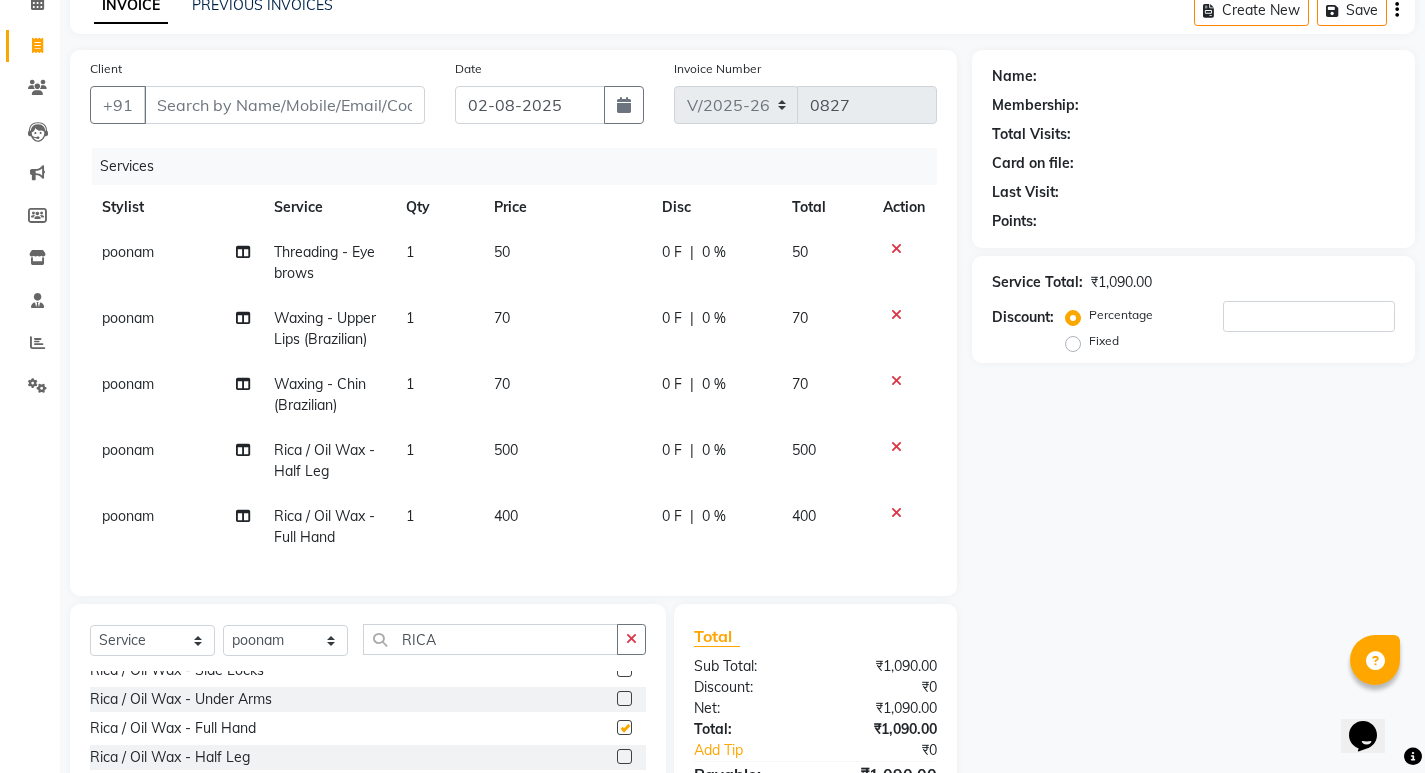 checkbox on "false" 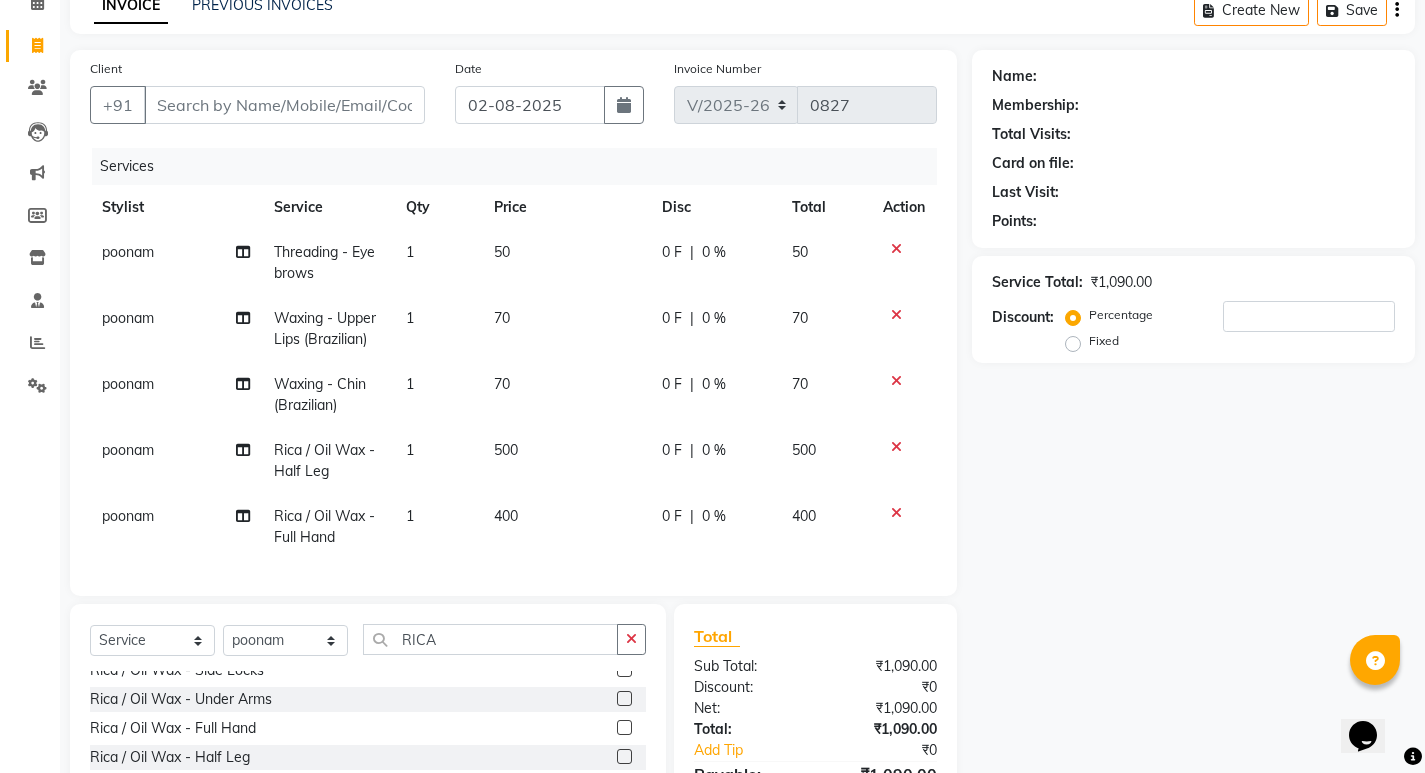 click 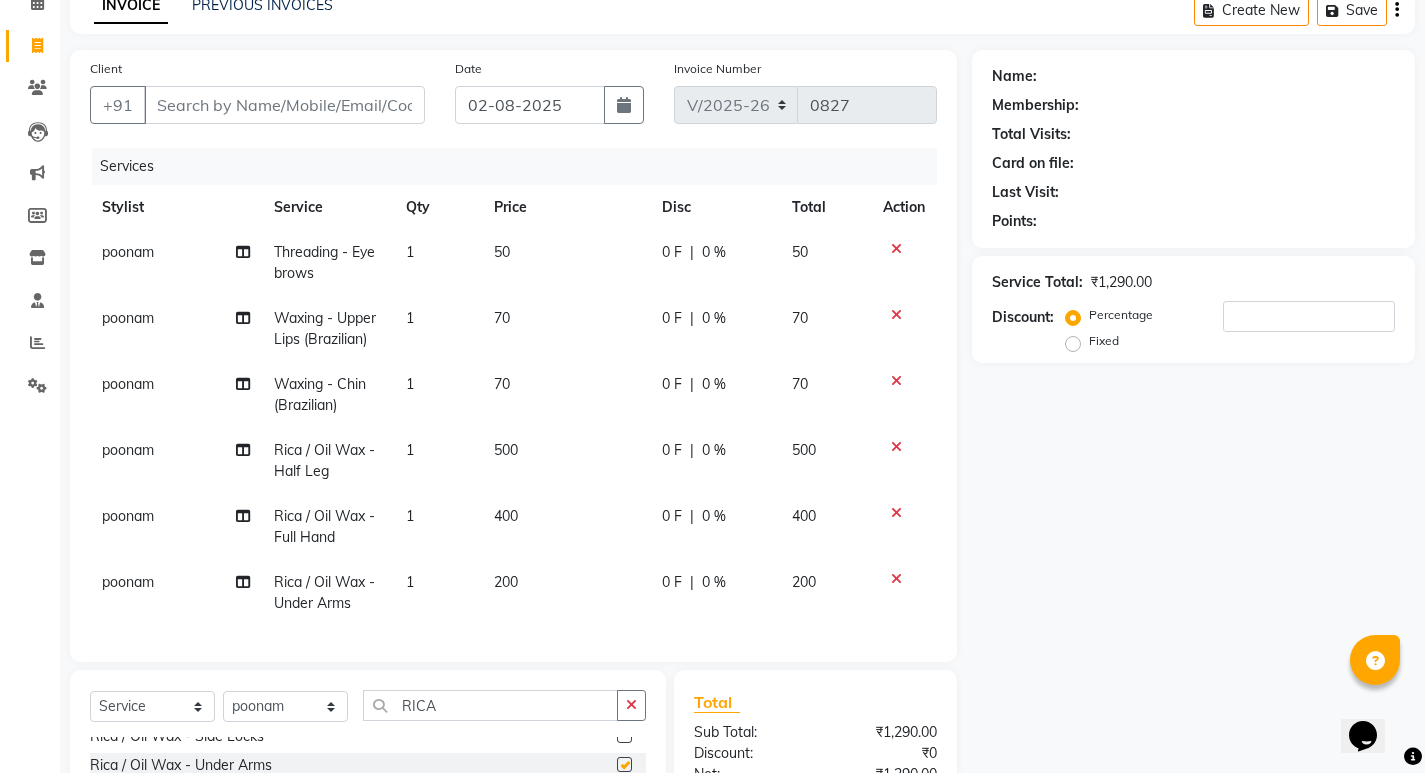 checkbox on "false" 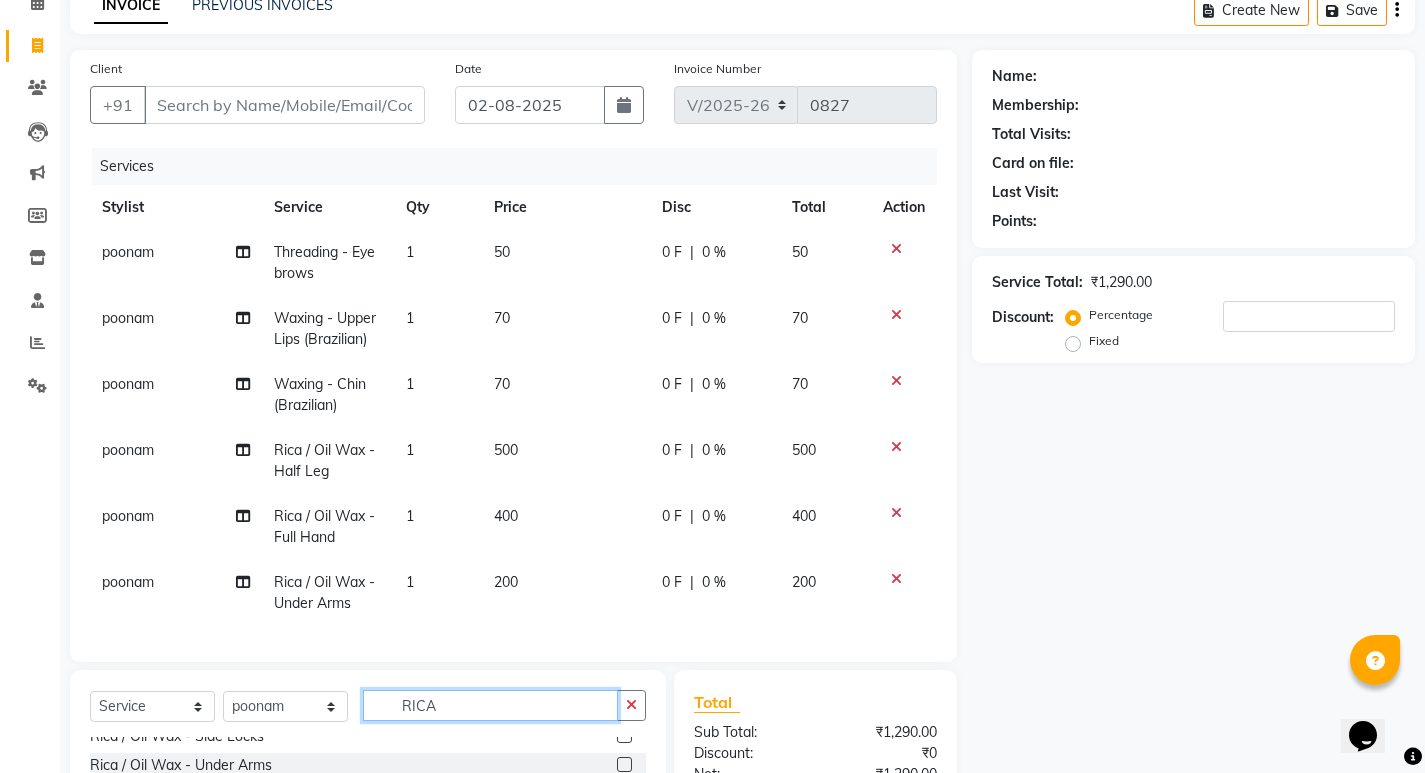 click on "RICA" 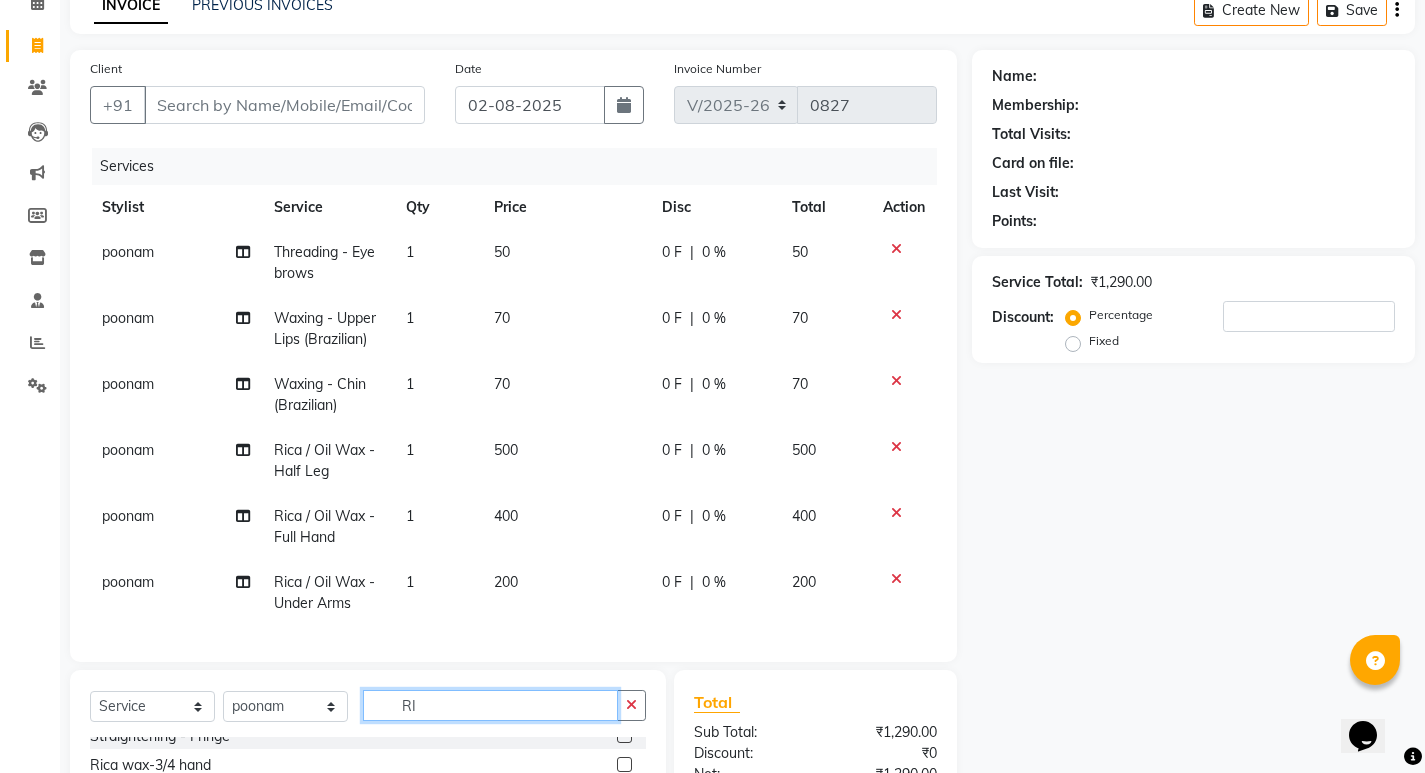 scroll, scrollTop: 245, scrollLeft: 0, axis: vertical 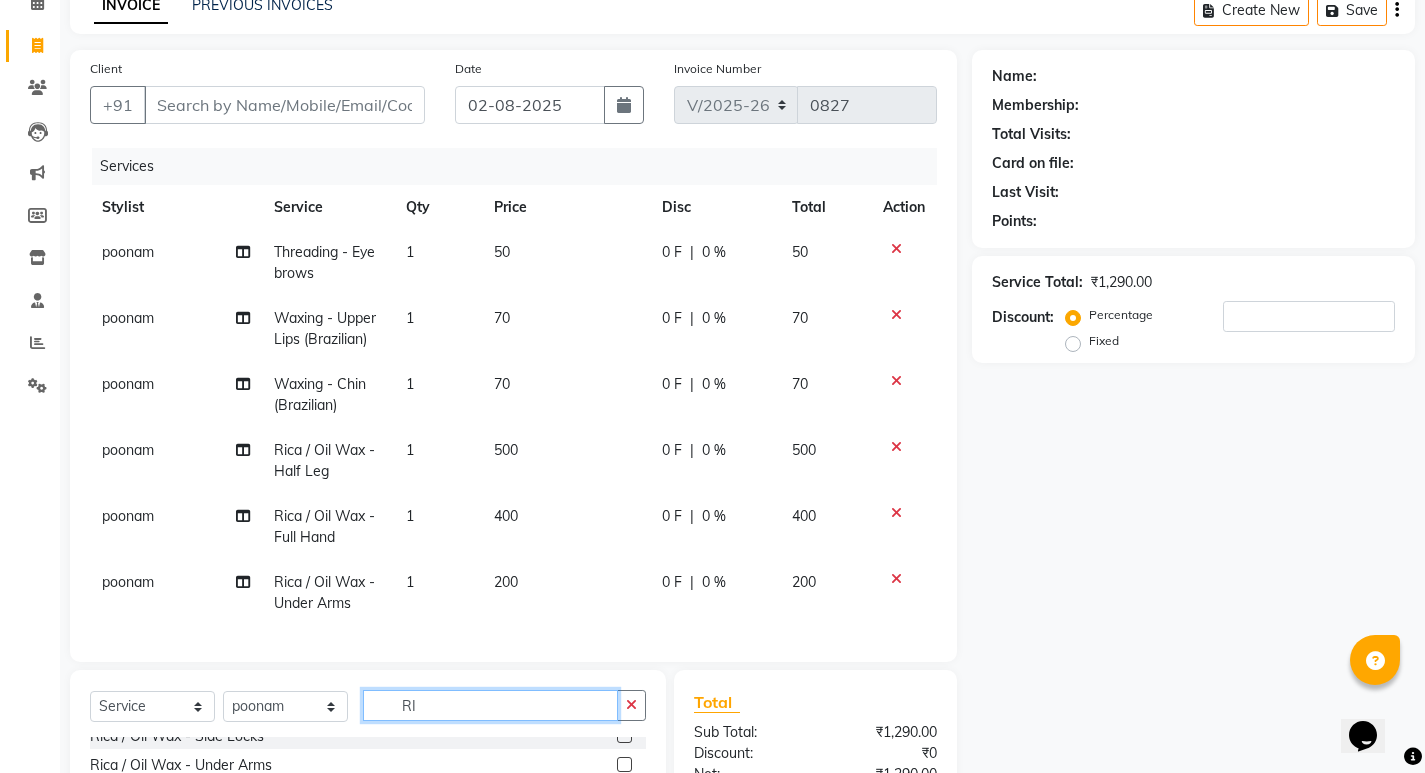 type on "R" 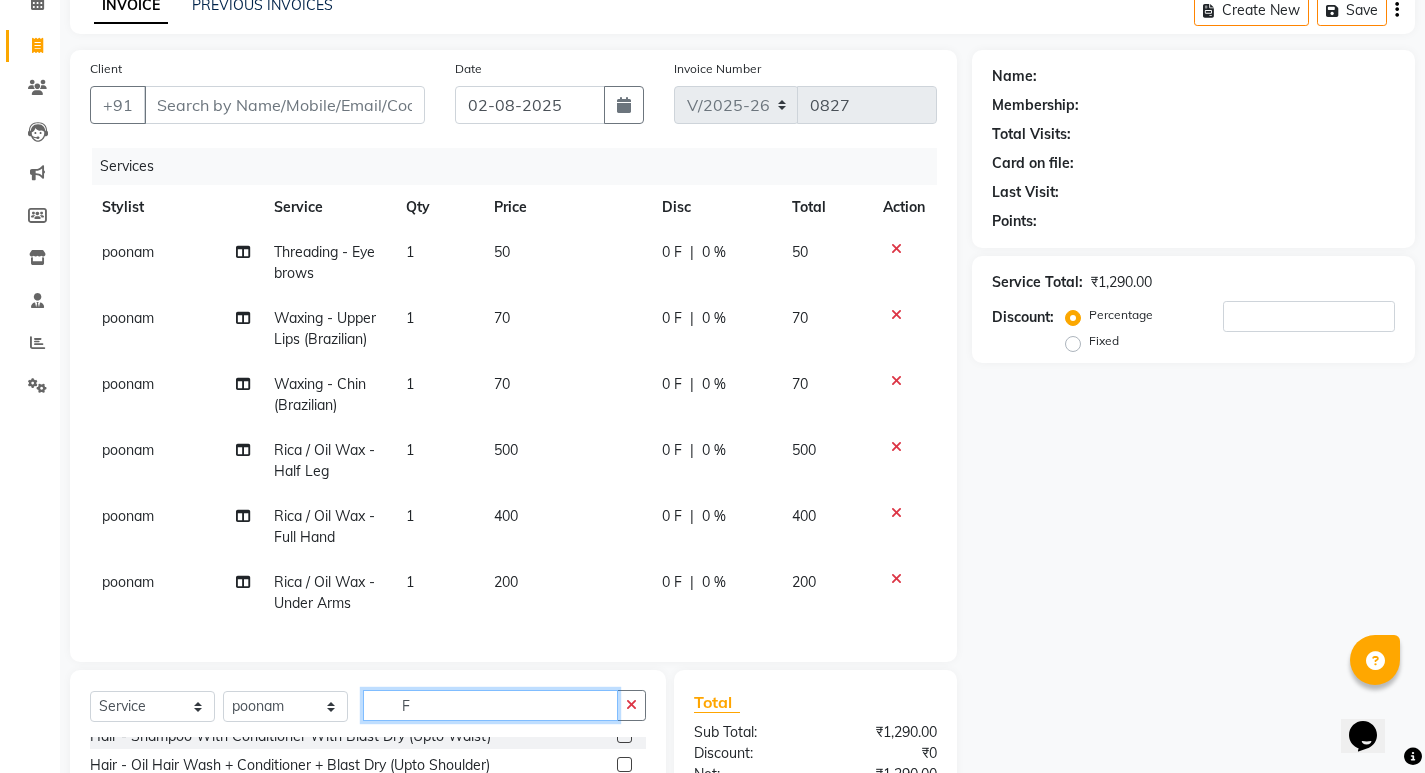 scroll, scrollTop: 0, scrollLeft: 0, axis: both 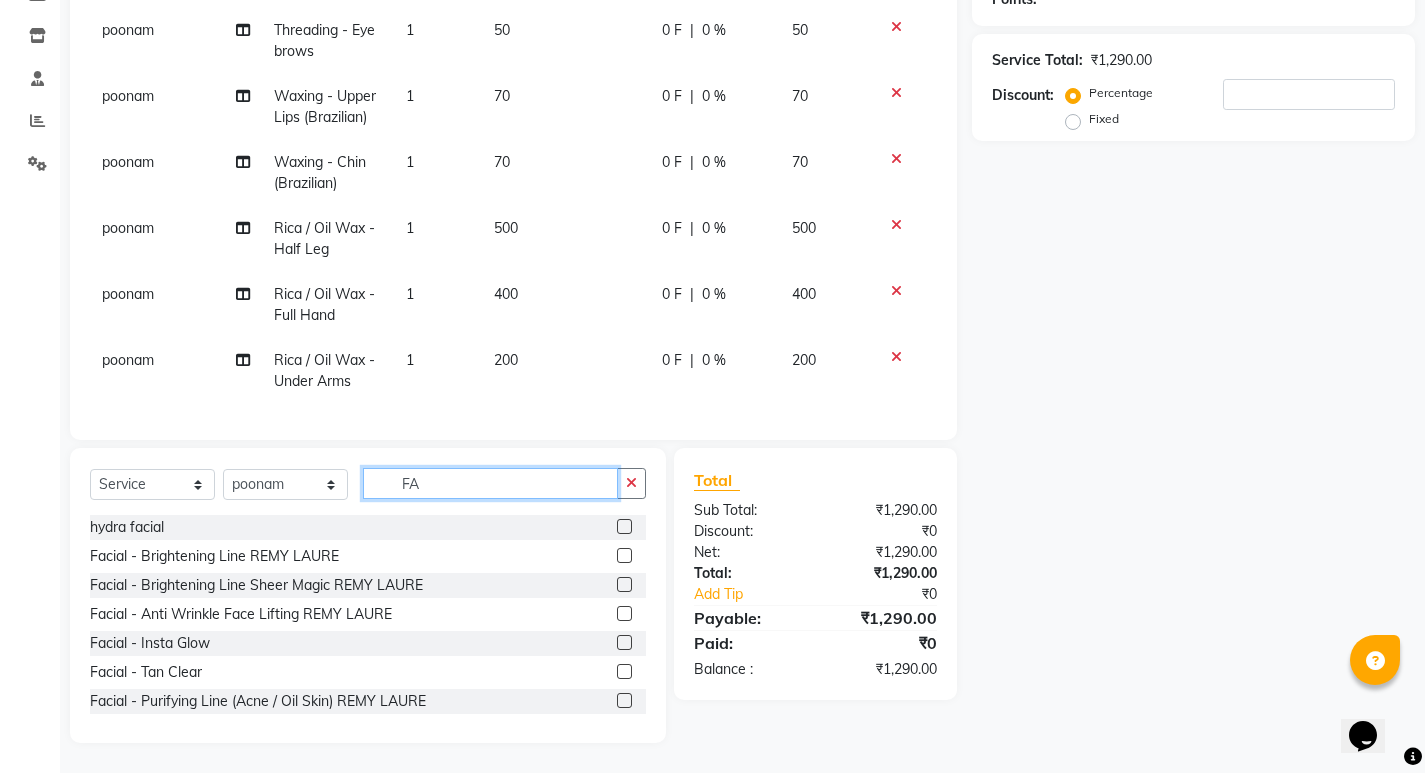 type on "F" 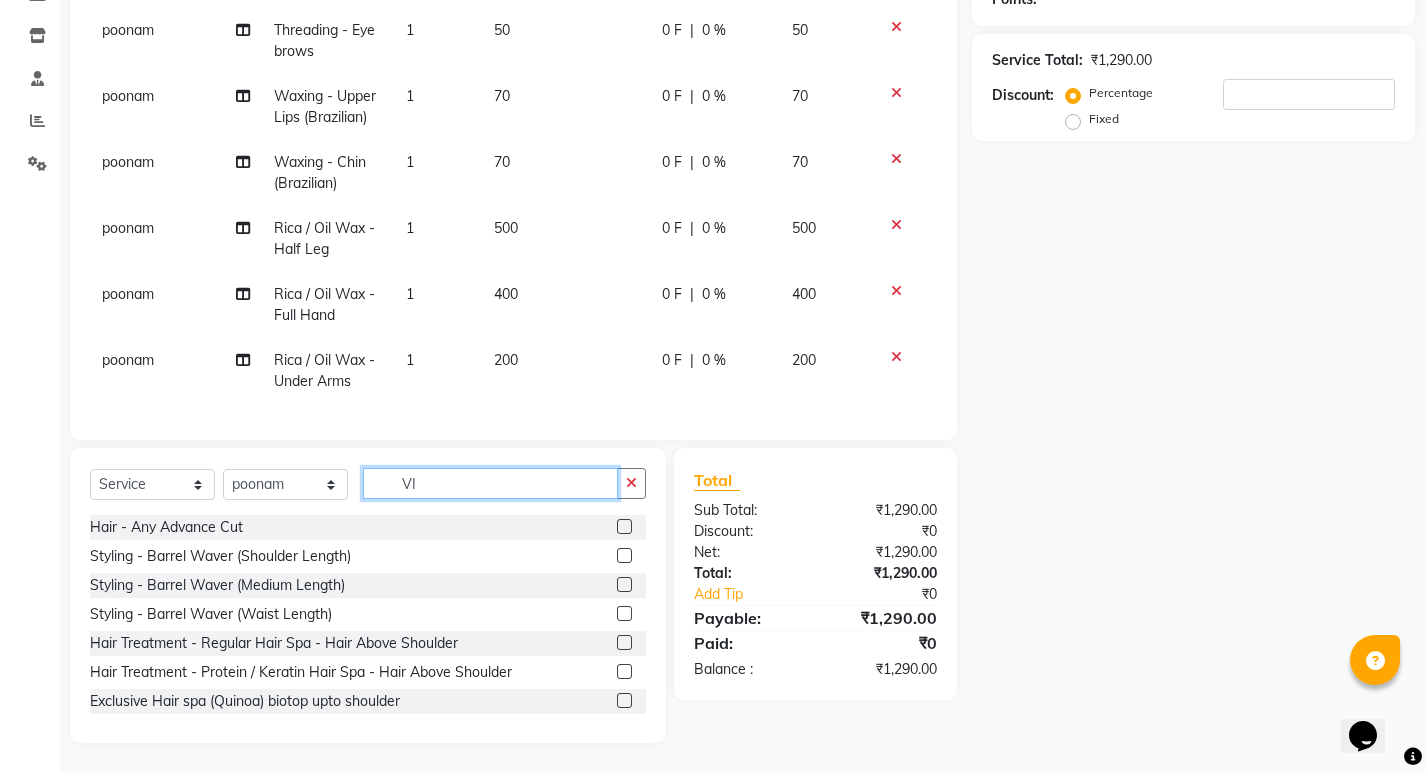scroll, scrollTop: 285, scrollLeft: 0, axis: vertical 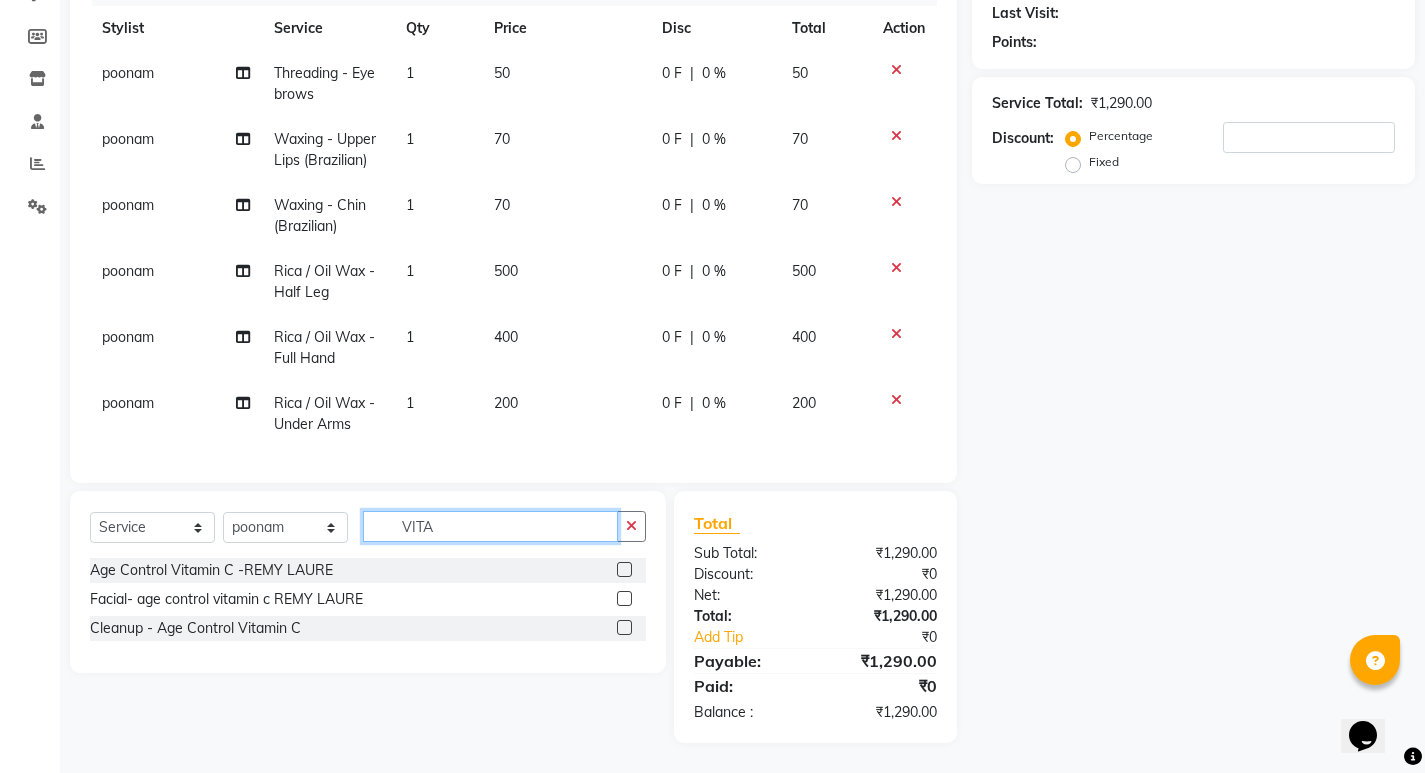 type on "VITA" 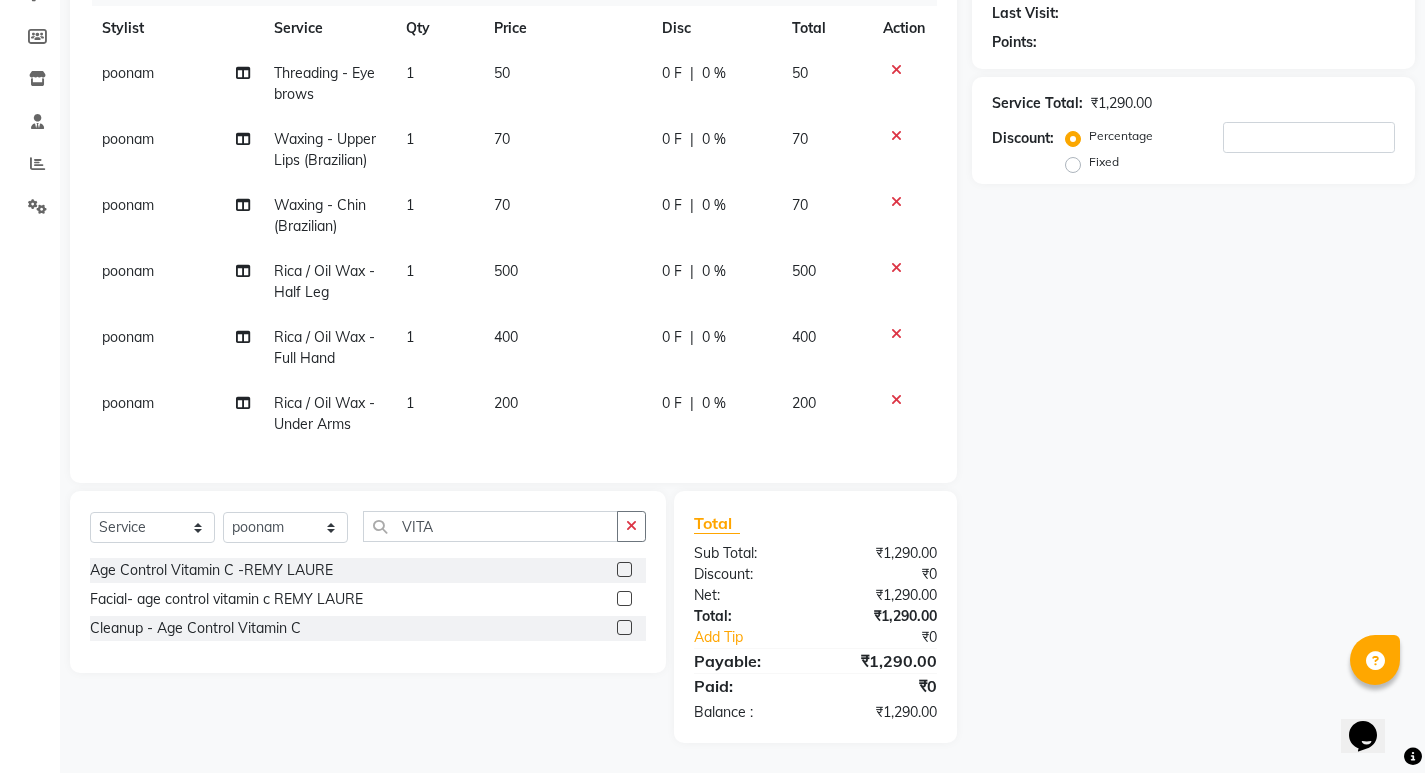 click 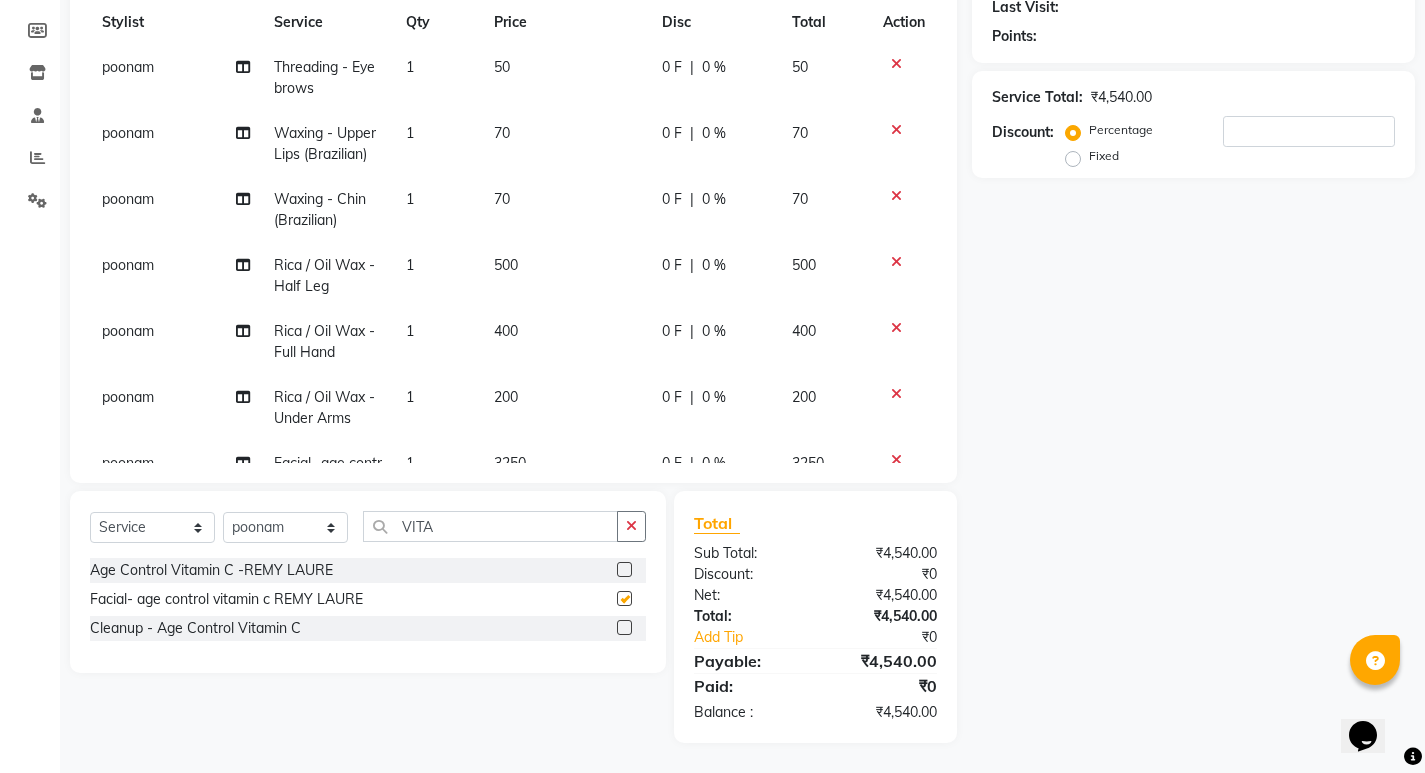 checkbox on "false" 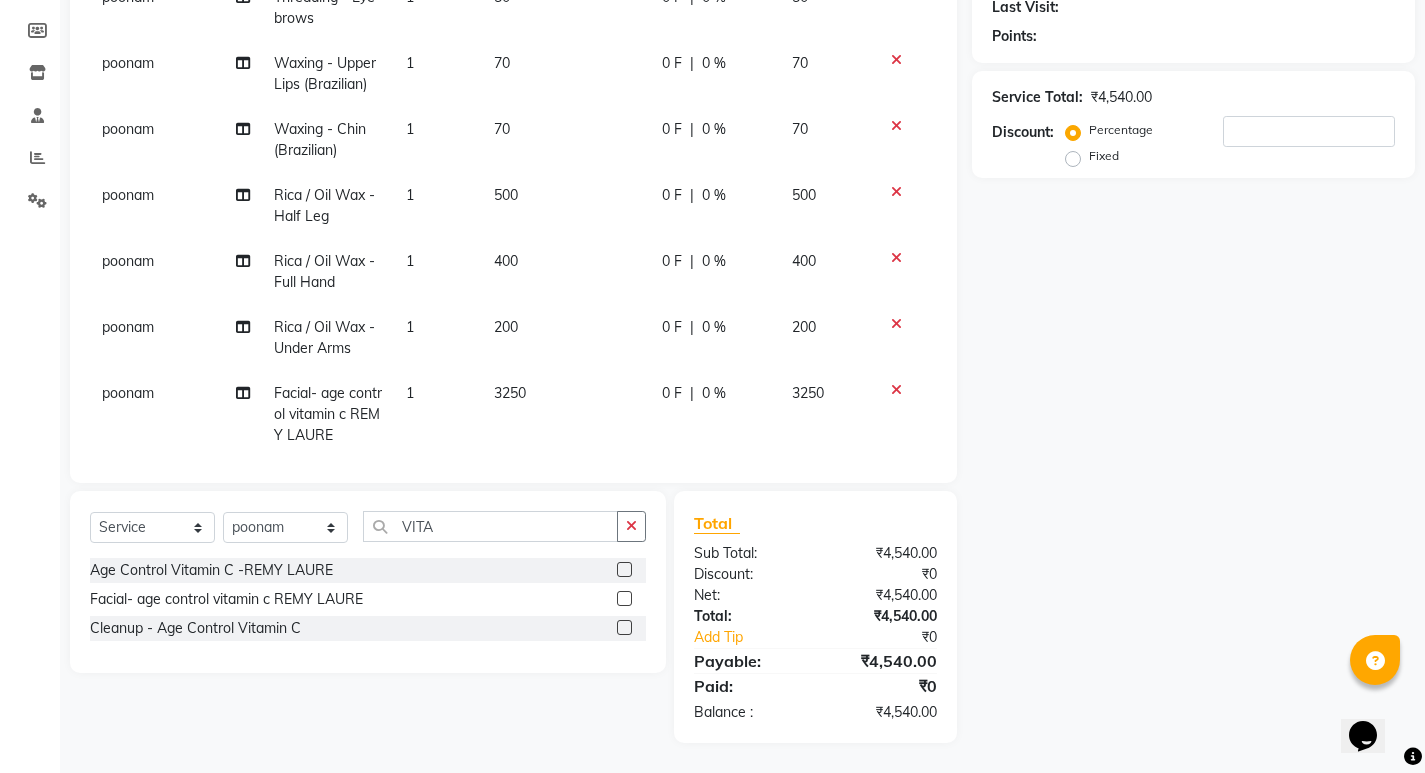 scroll, scrollTop: 0, scrollLeft: 0, axis: both 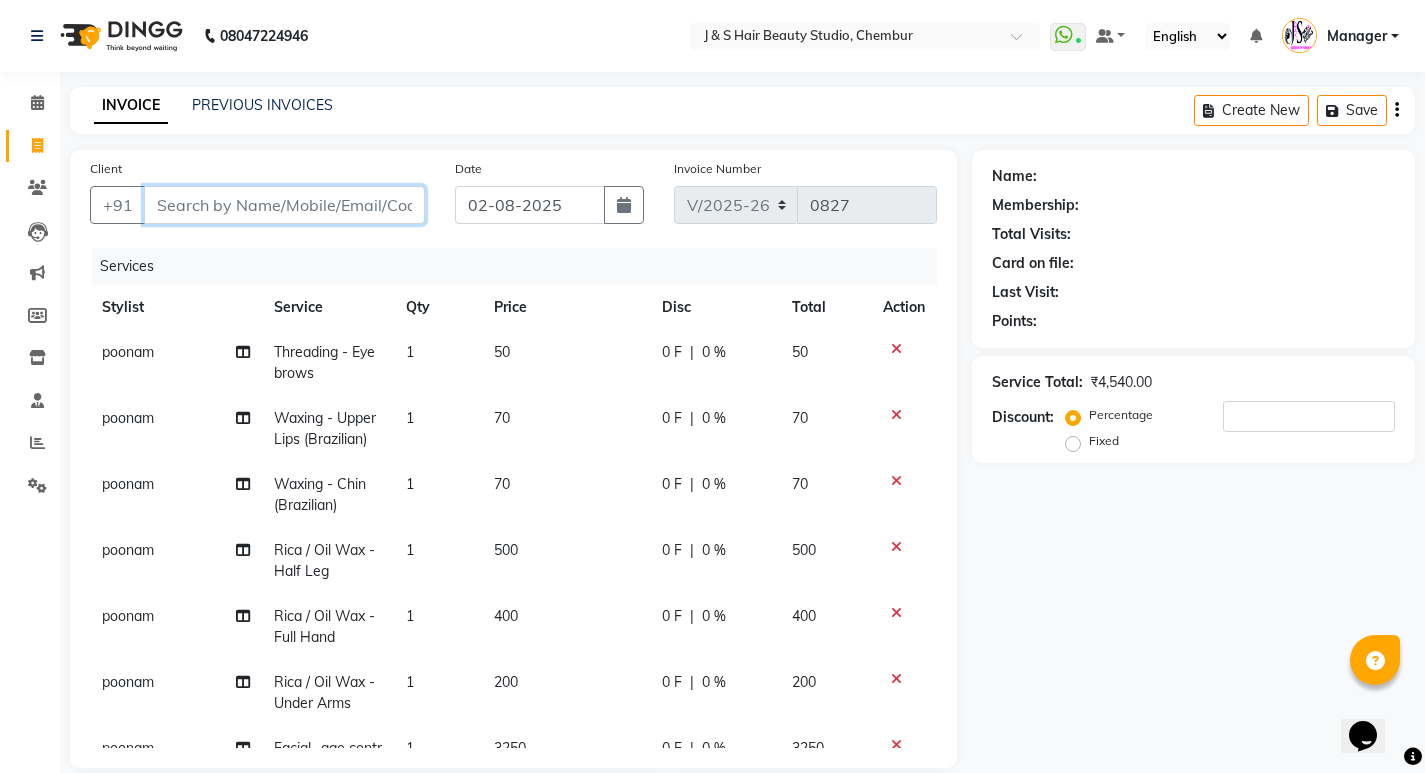 click on "Client" at bounding box center (284, 205) 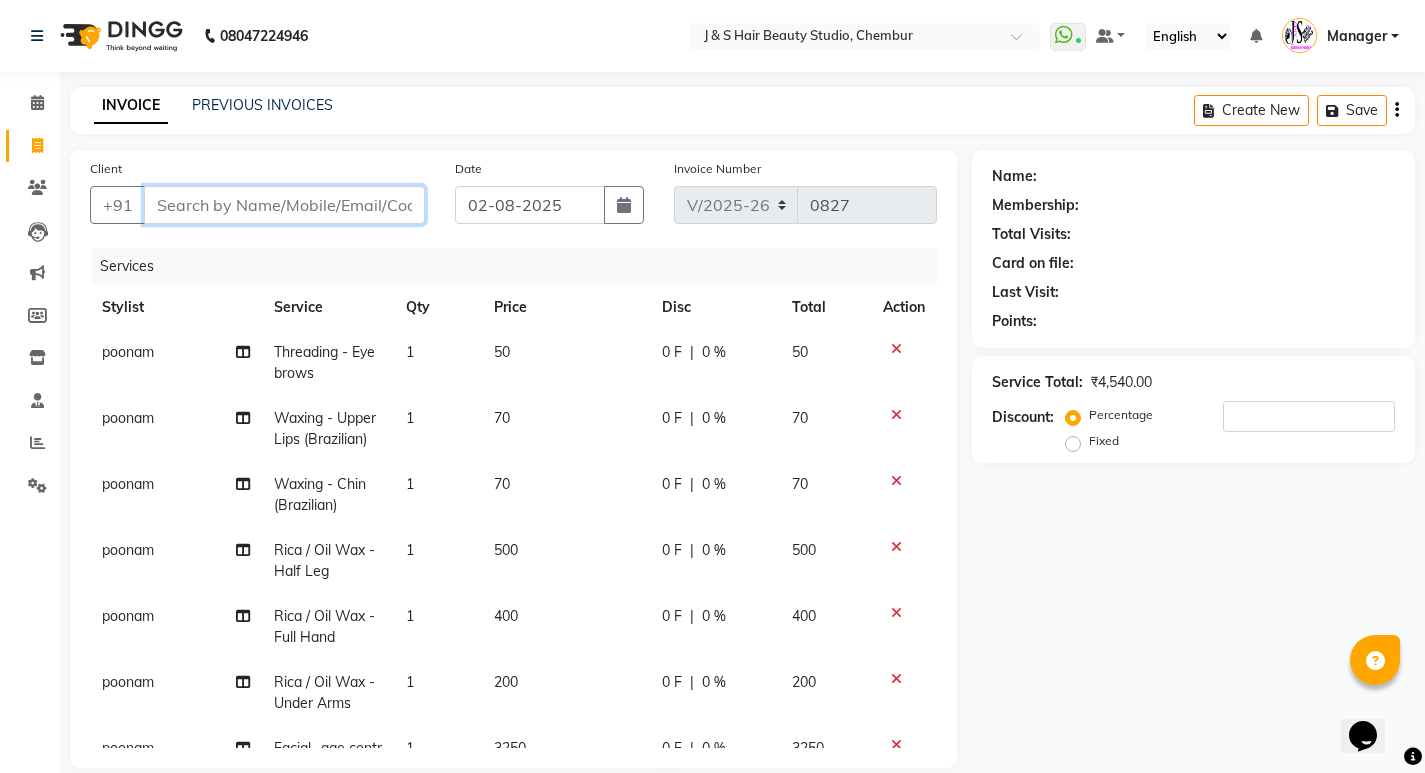 type on "9" 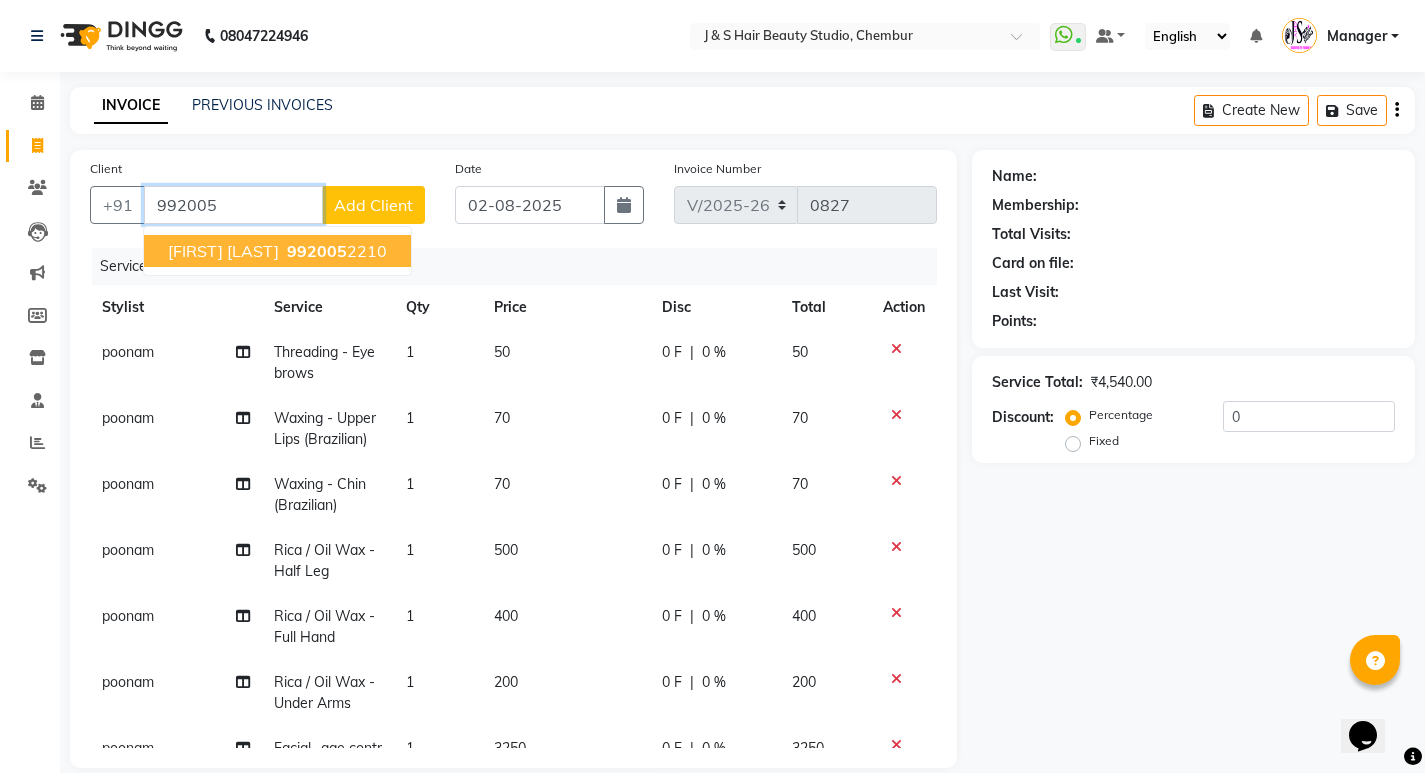 click on "992005" at bounding box center [317, 251] 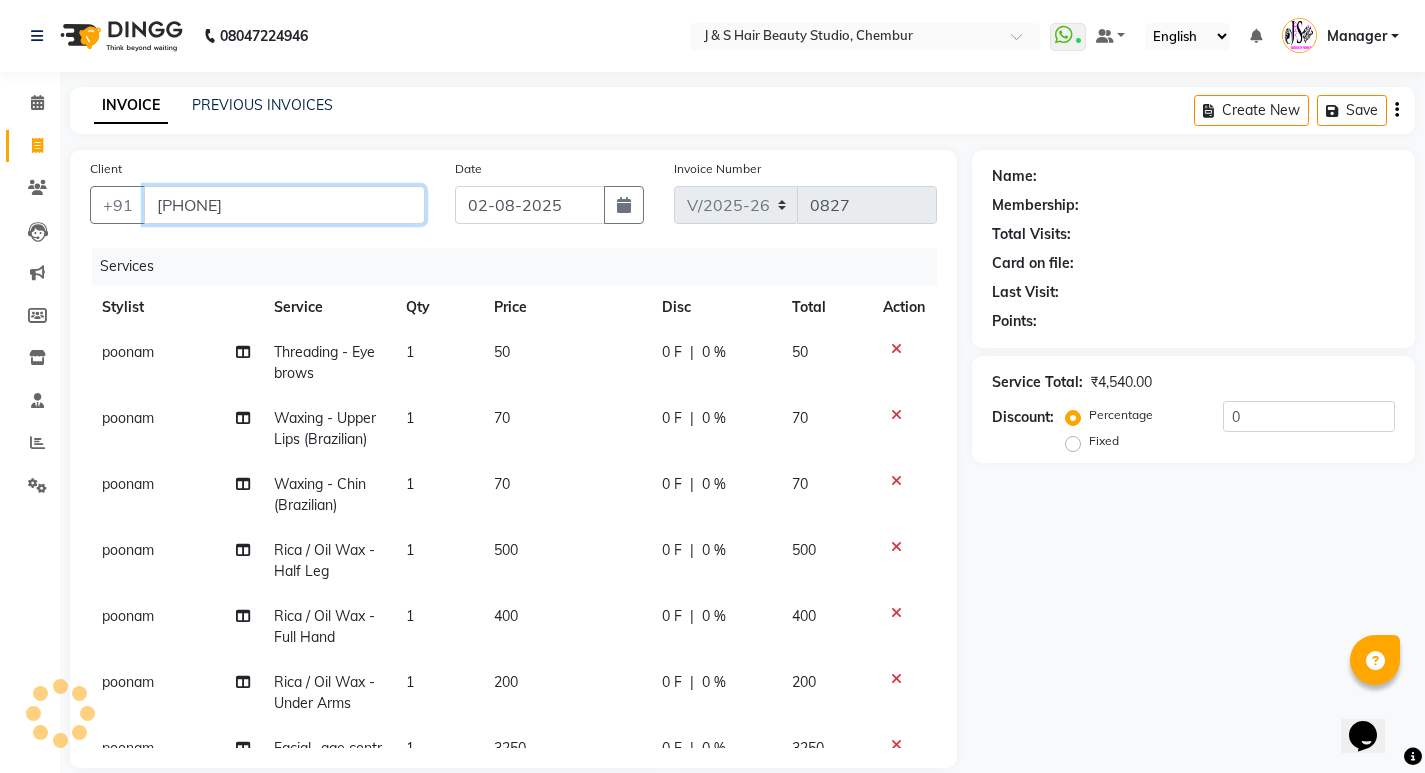 type on "[PHONE]" 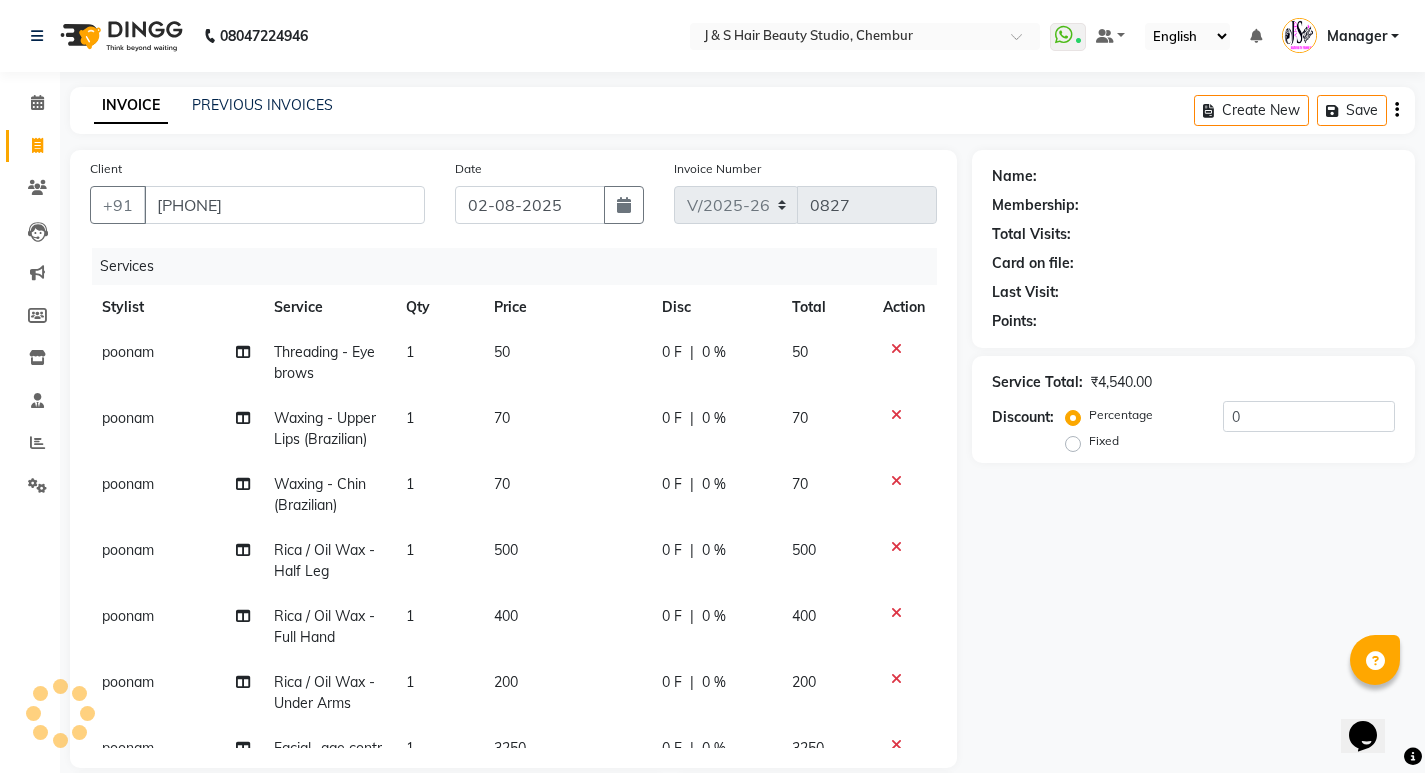 select on "1: Object" 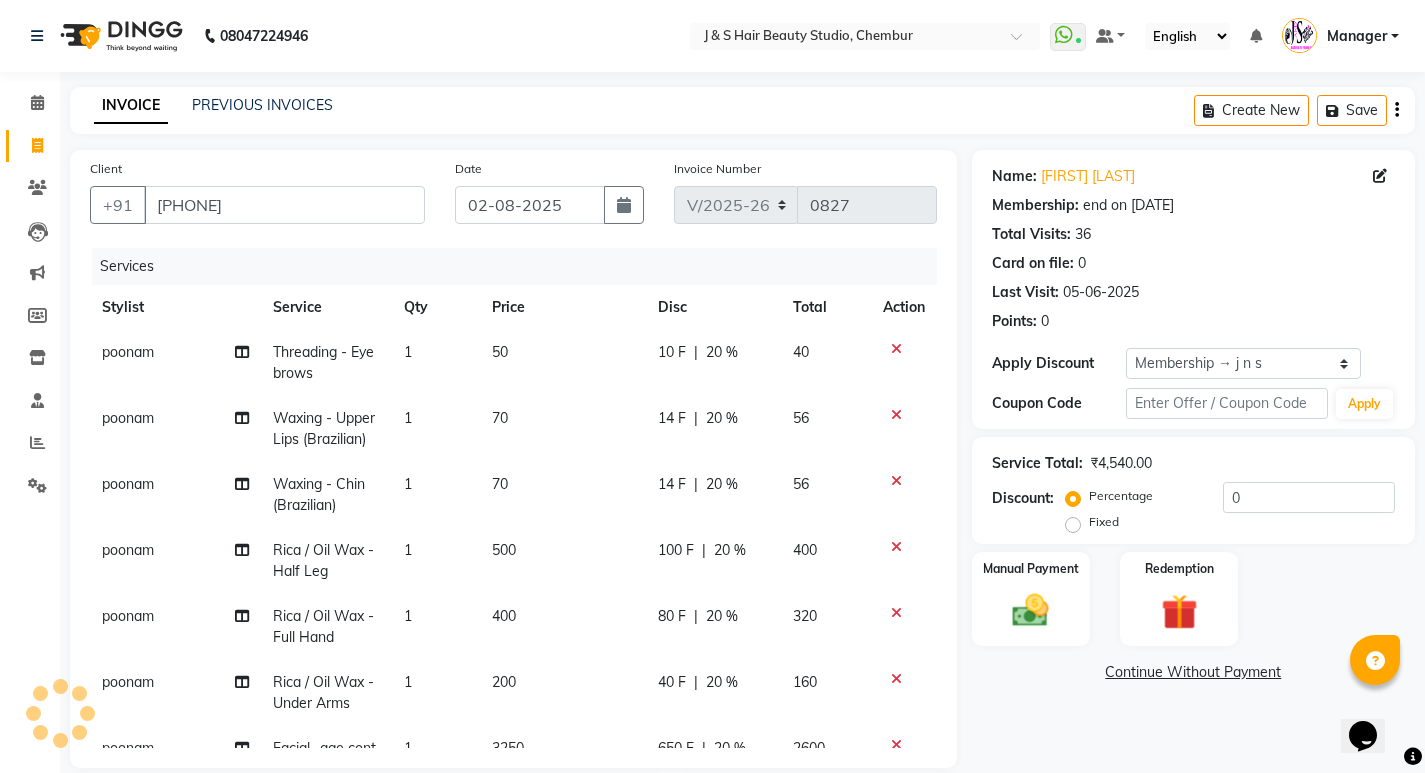 type on "20" 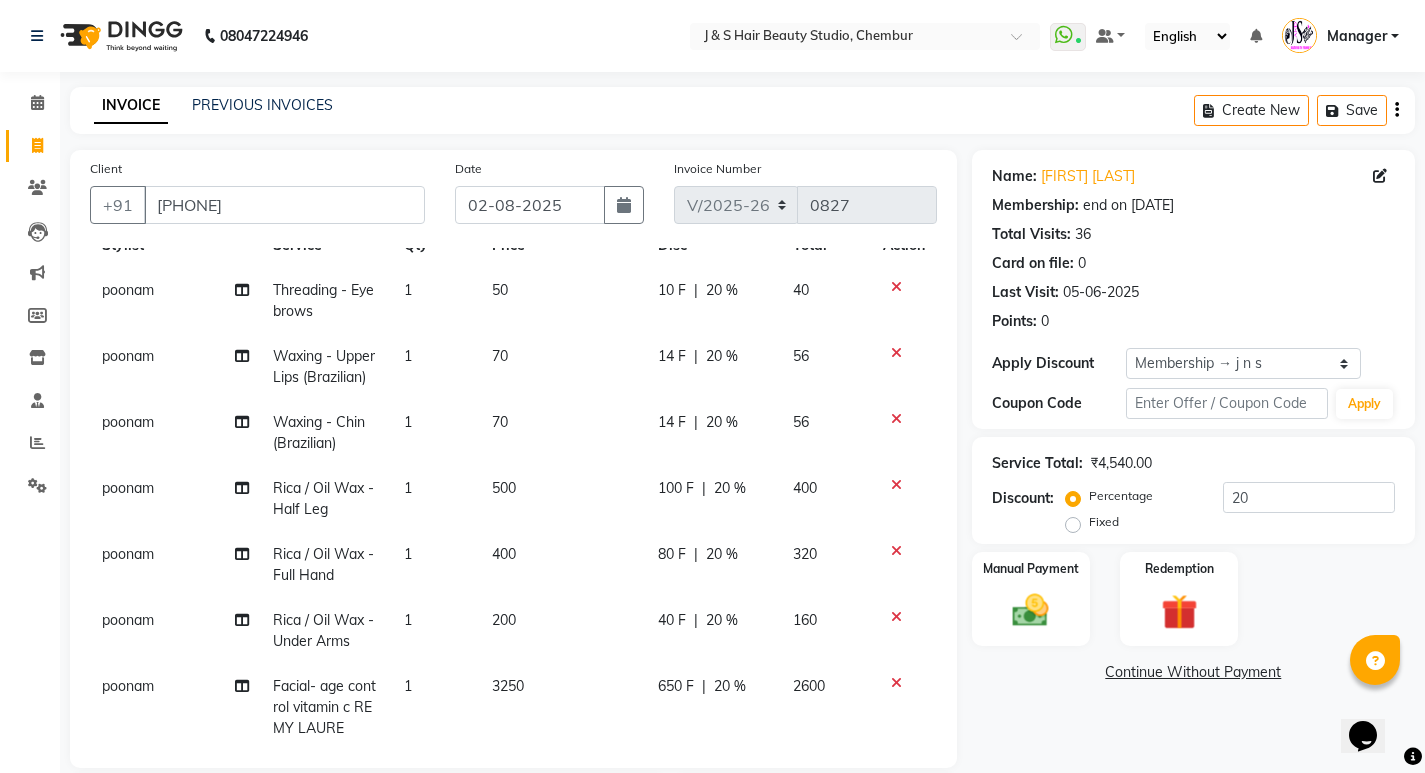 scroll, scrollTop: 96, scrollLeft: 0, axis: vertical 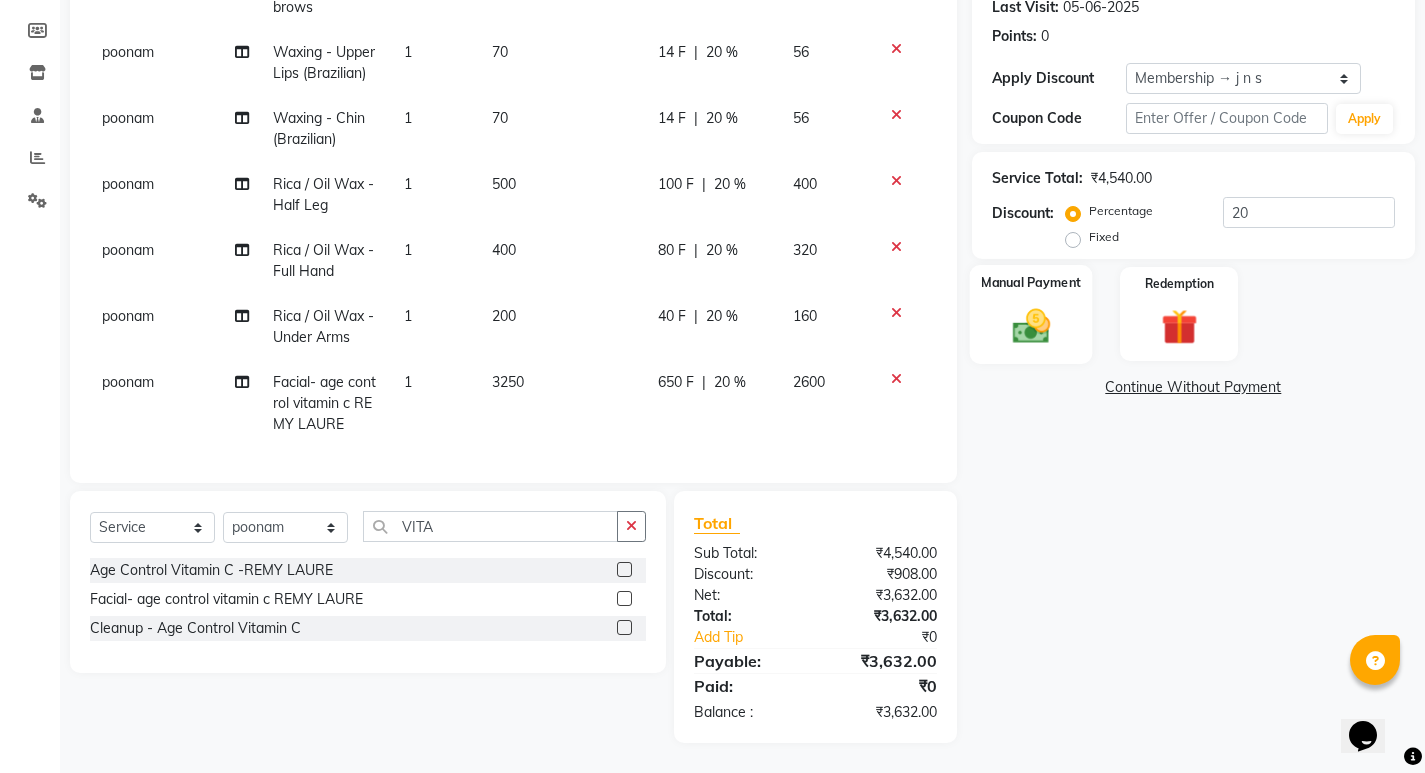 click on "Manual Payment" 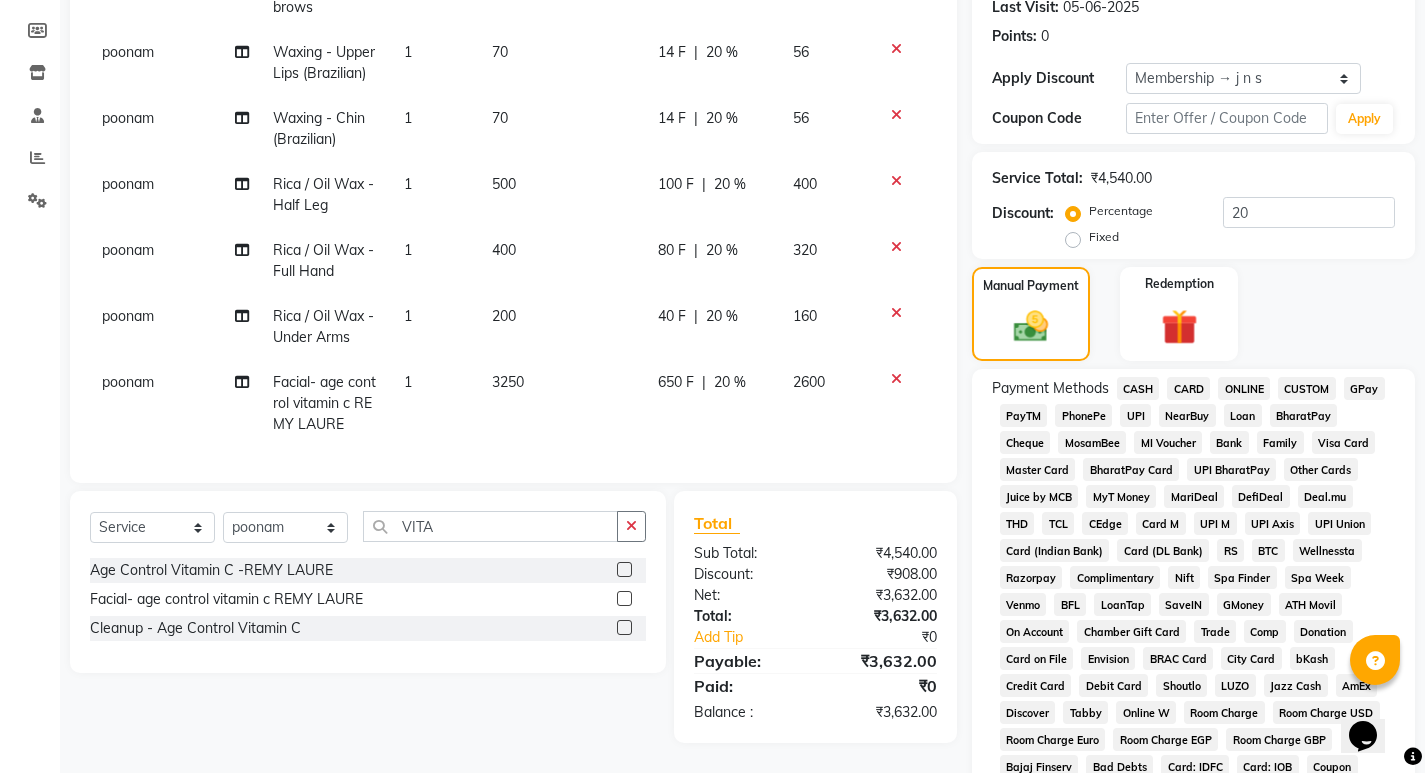 click on "GPay" 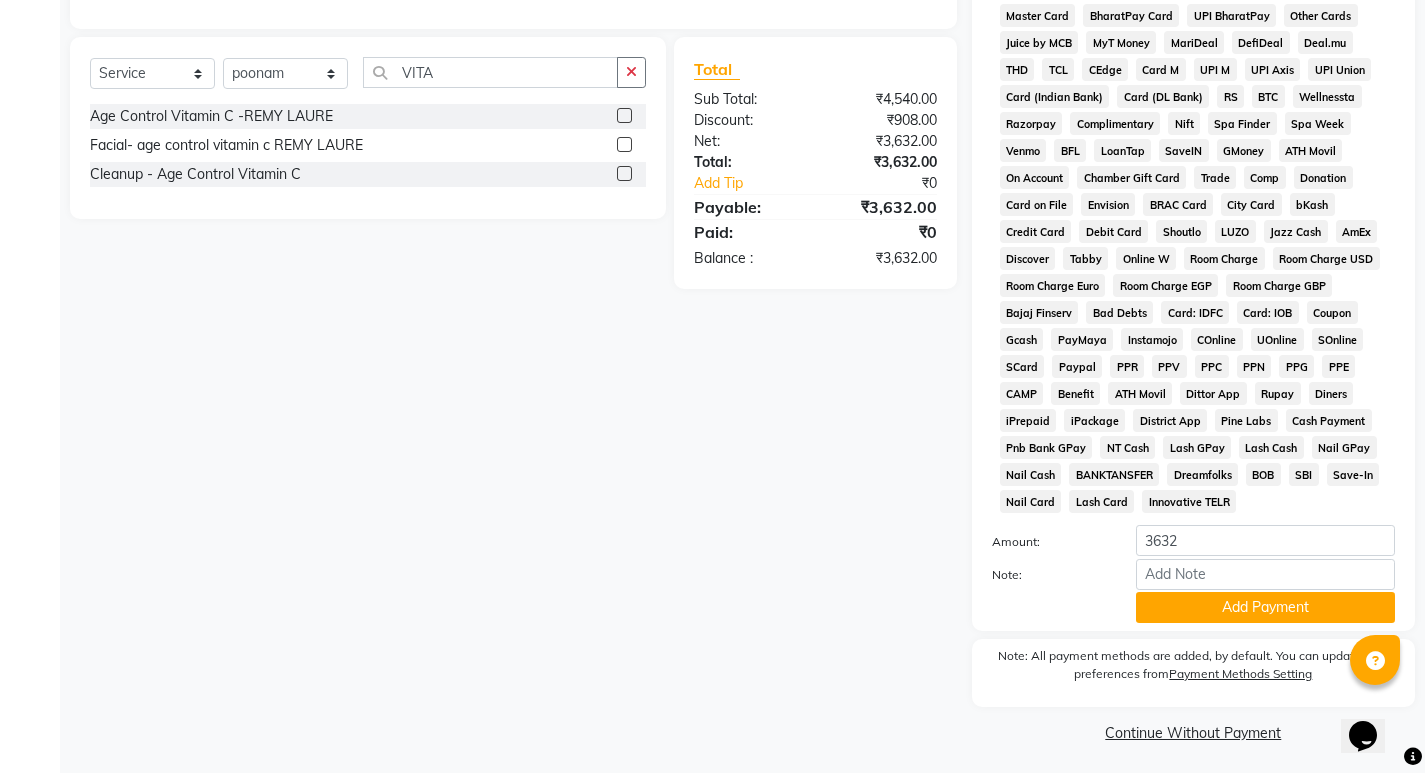 scroll, scrollTop: 744, scrollLeft: 0, axis: vertical 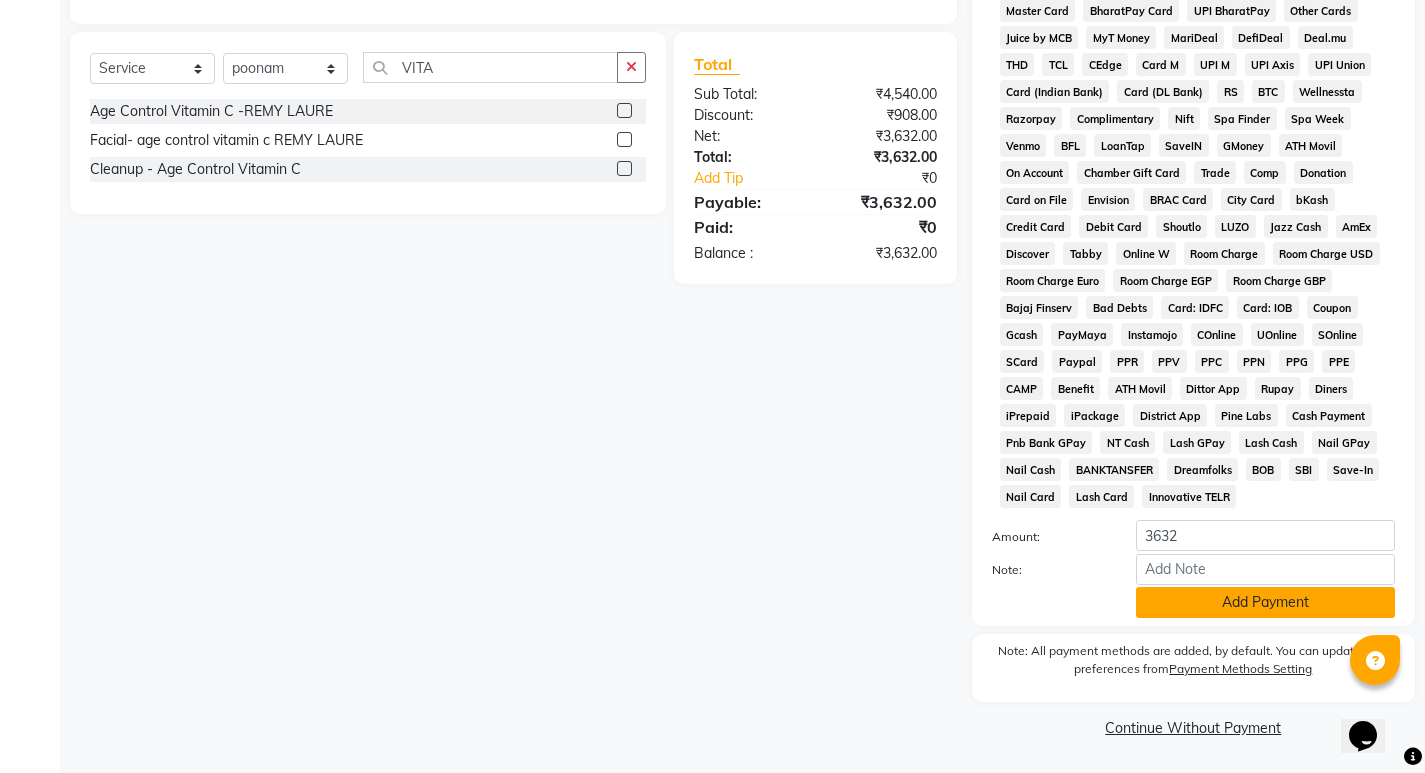 click on "Add Payment" 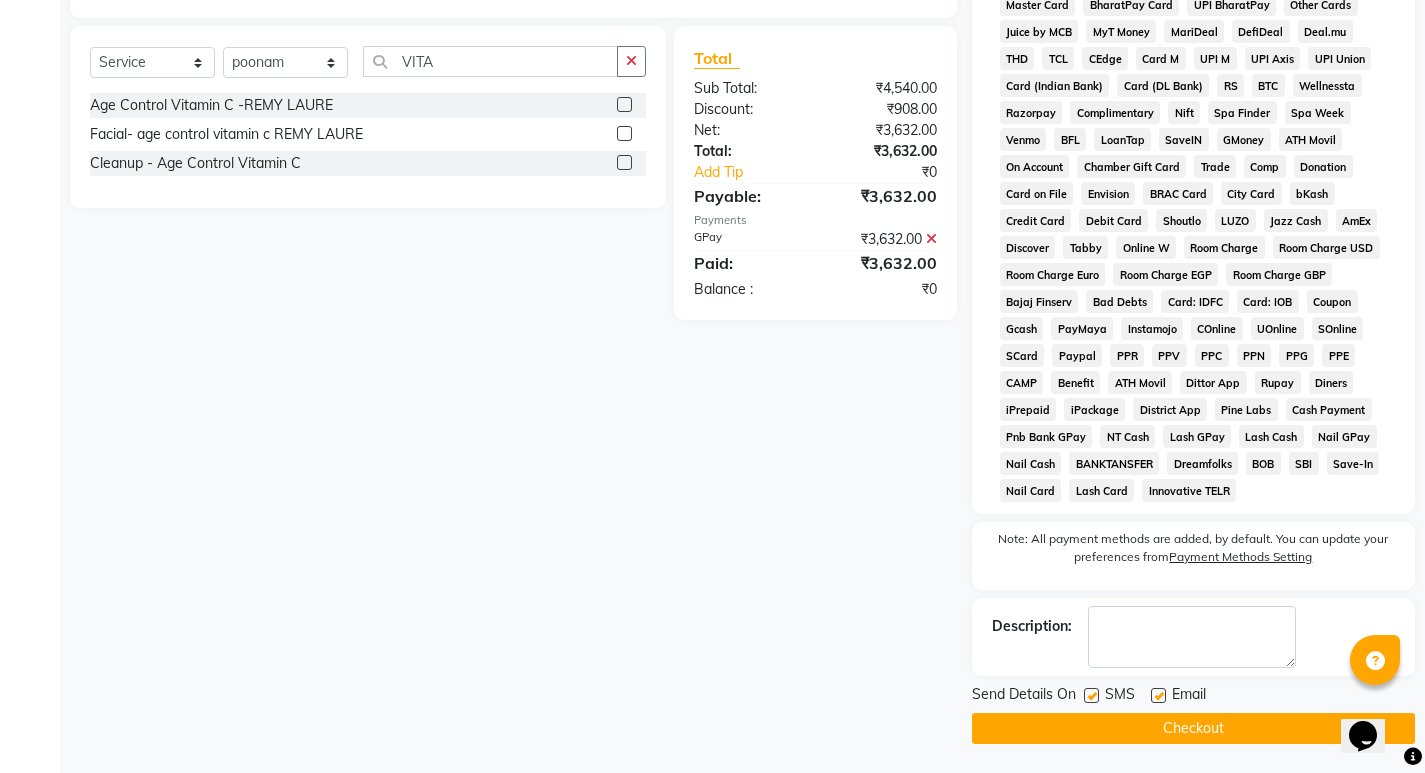 scroll, scrollTop: 751, scrollLeft: 0, axis: vertical 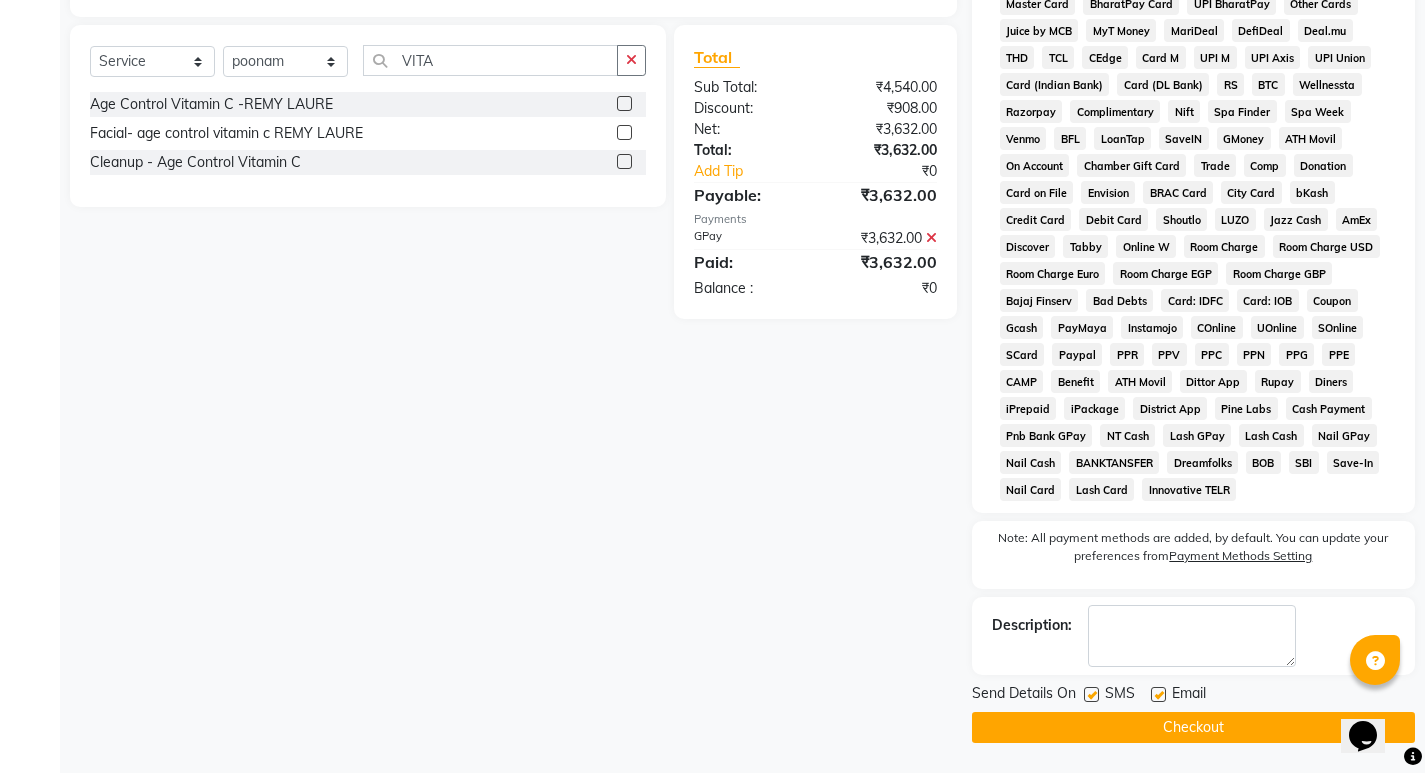 click on "Checkout" 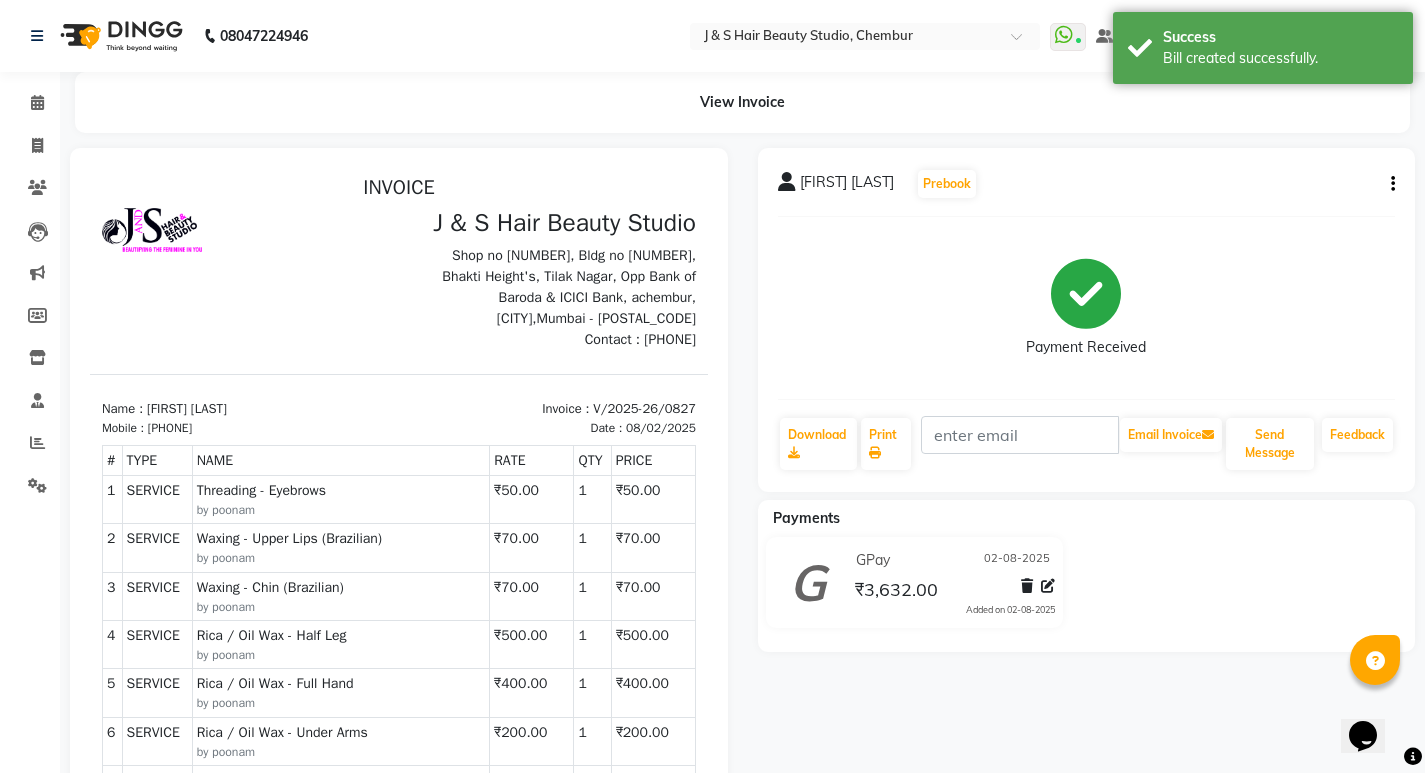 scroll, scrollTop: 0, scrollLeft: 0, axis: both 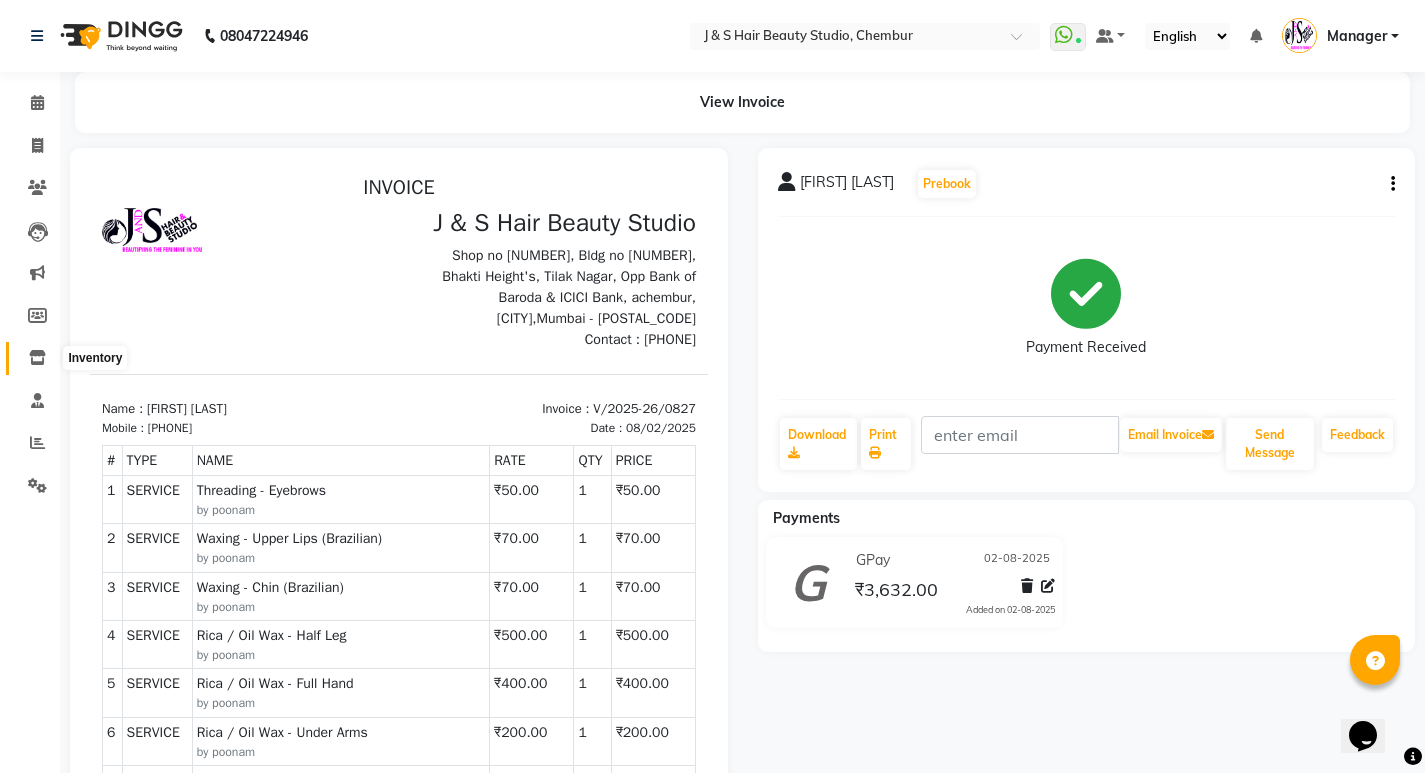 click 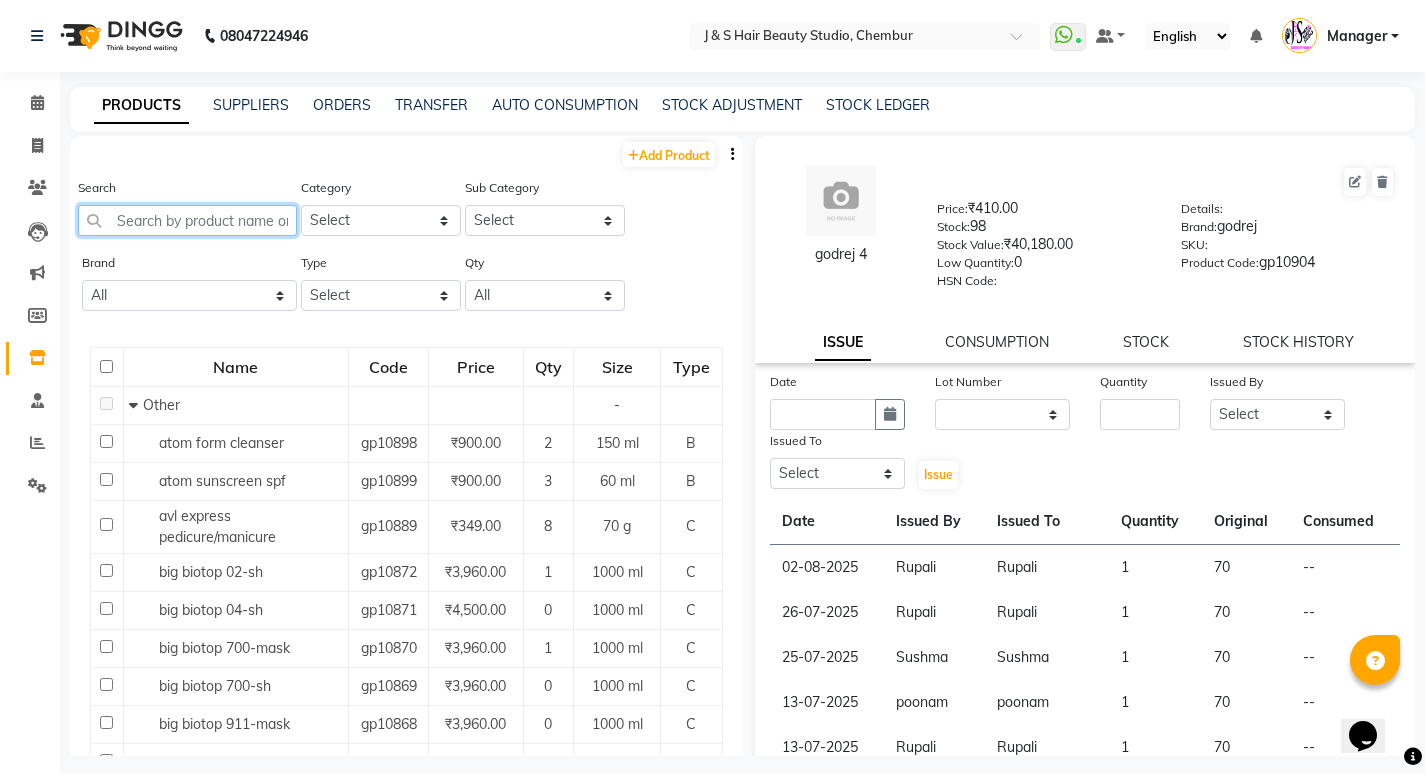 click 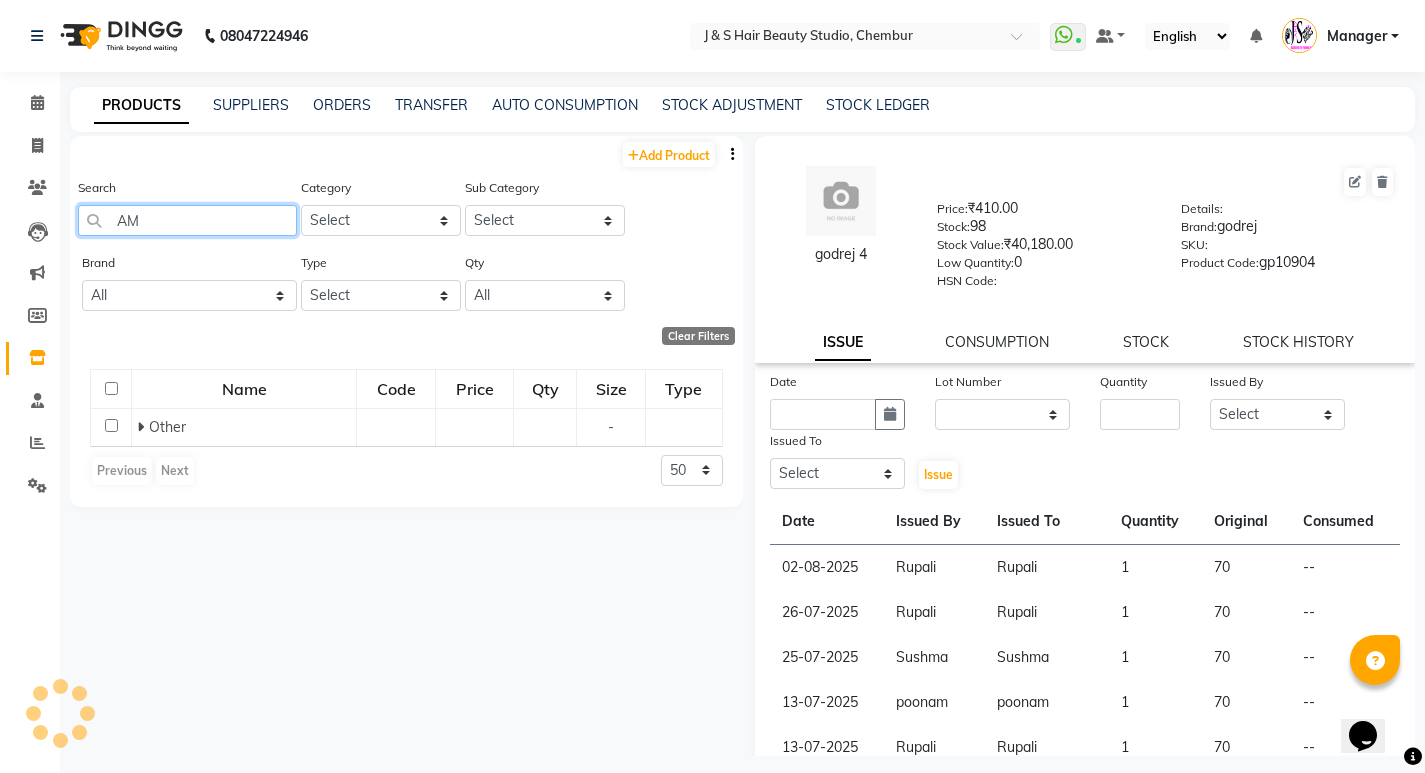 type on "A" 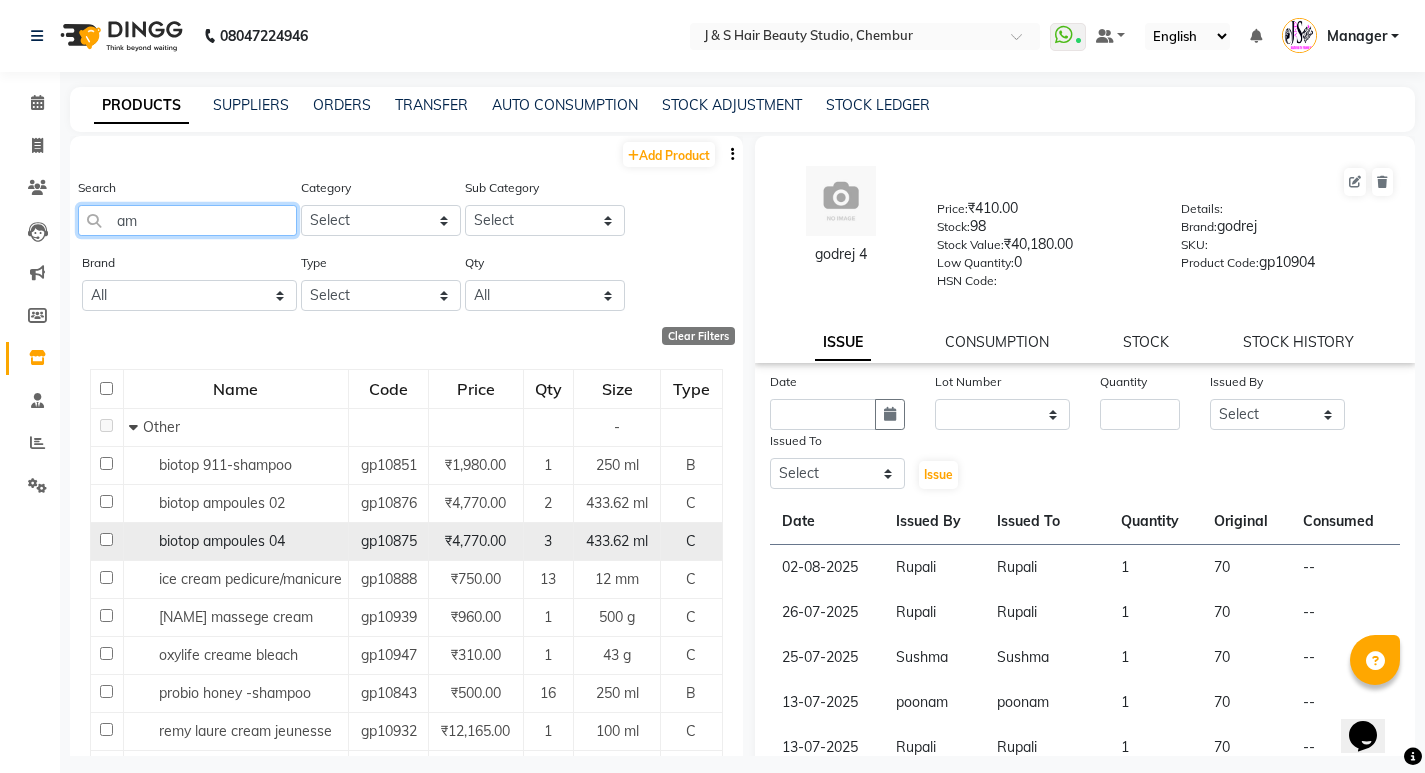 type on "am" 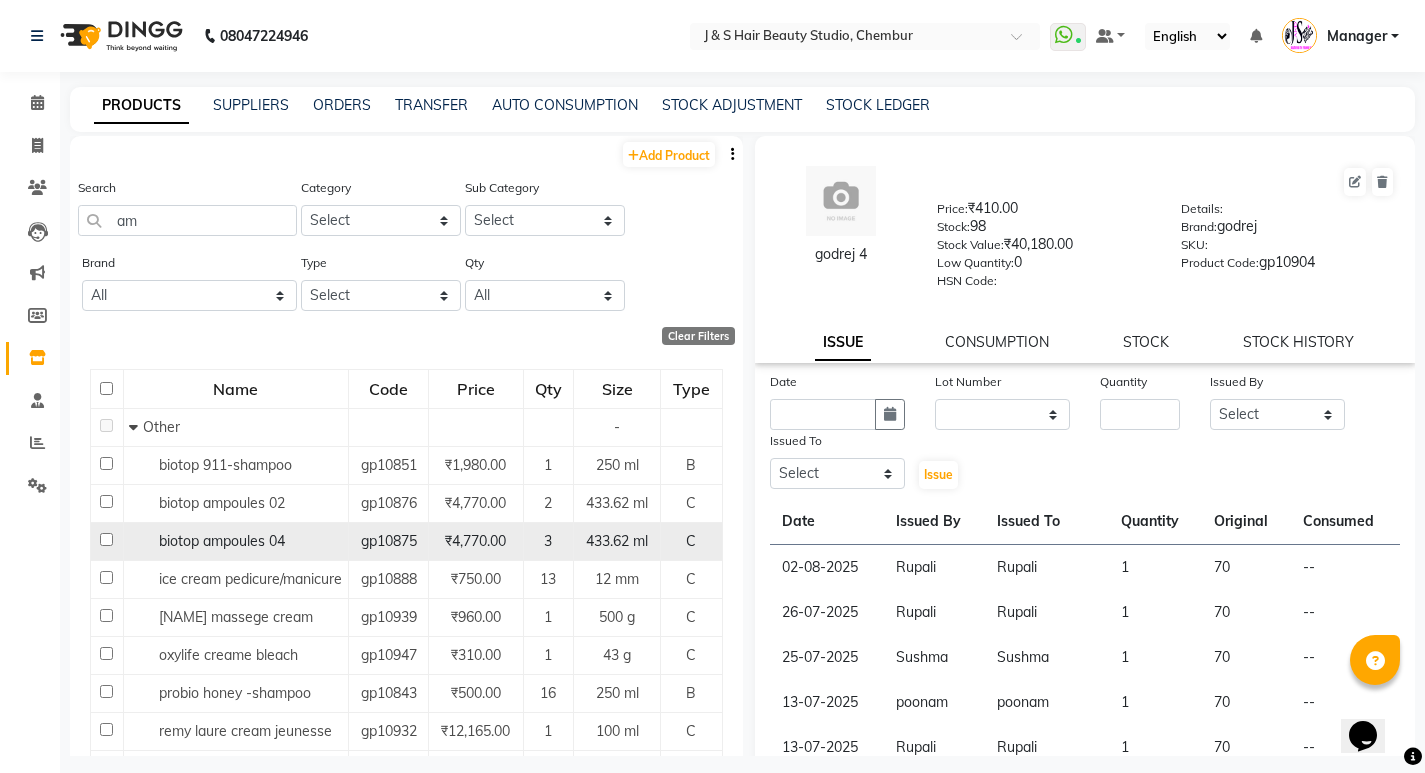 click on "₹4,770.00" 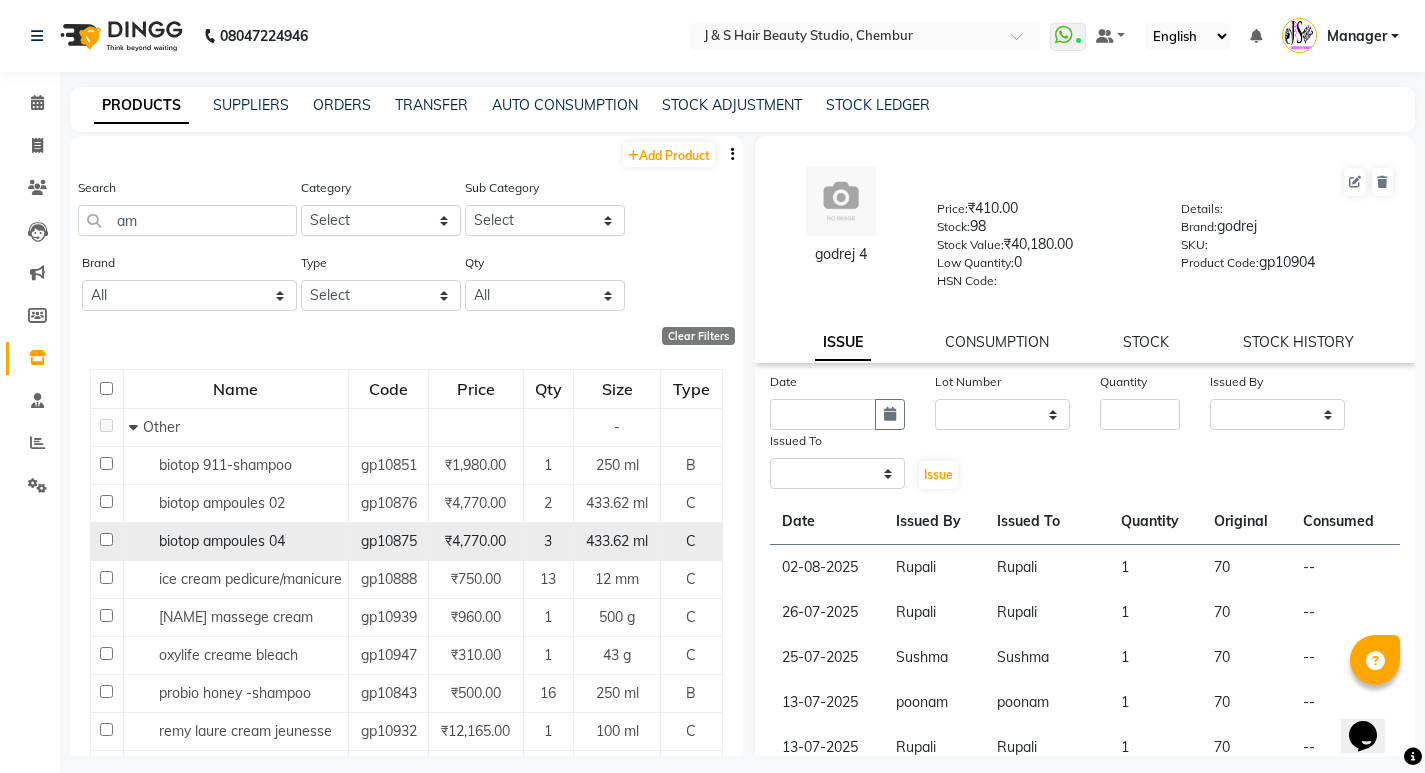 select 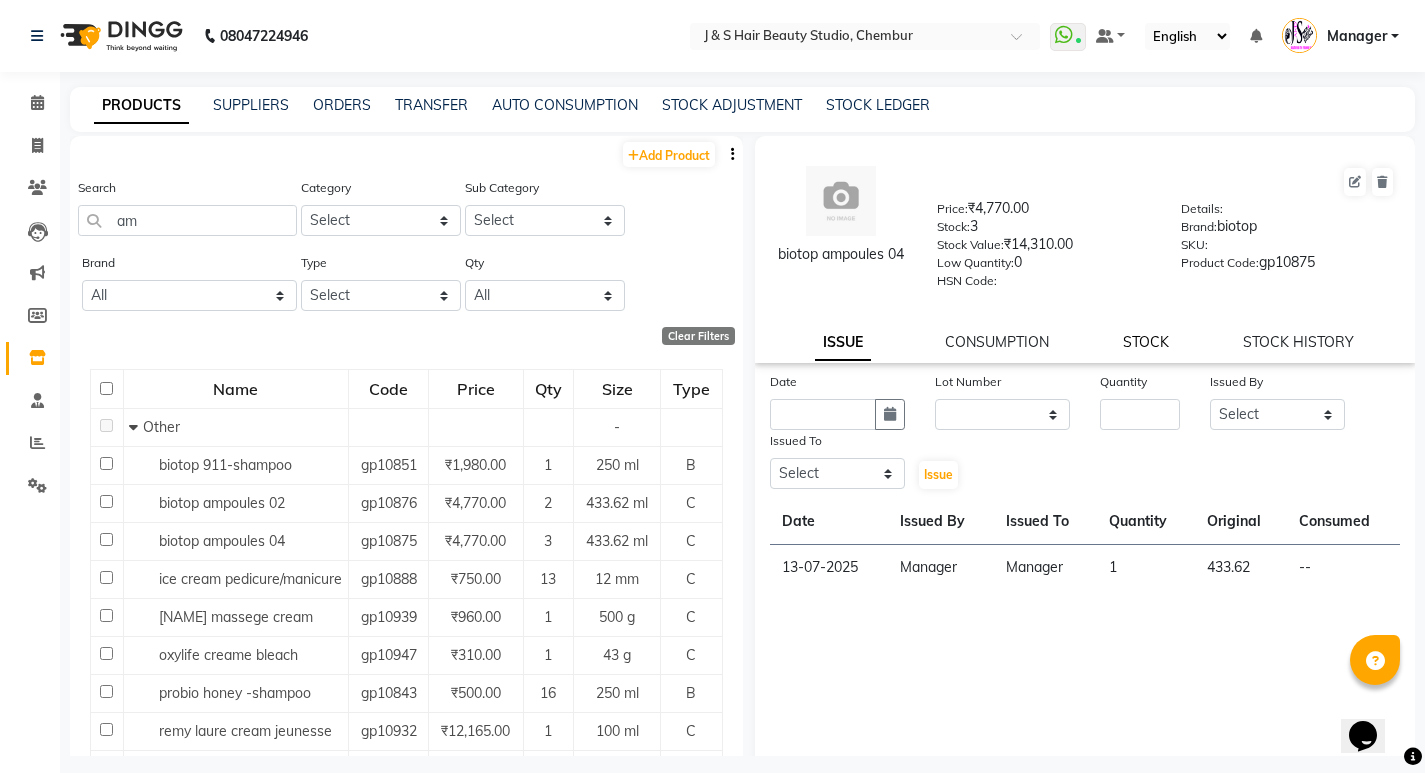 click on "STOCK" 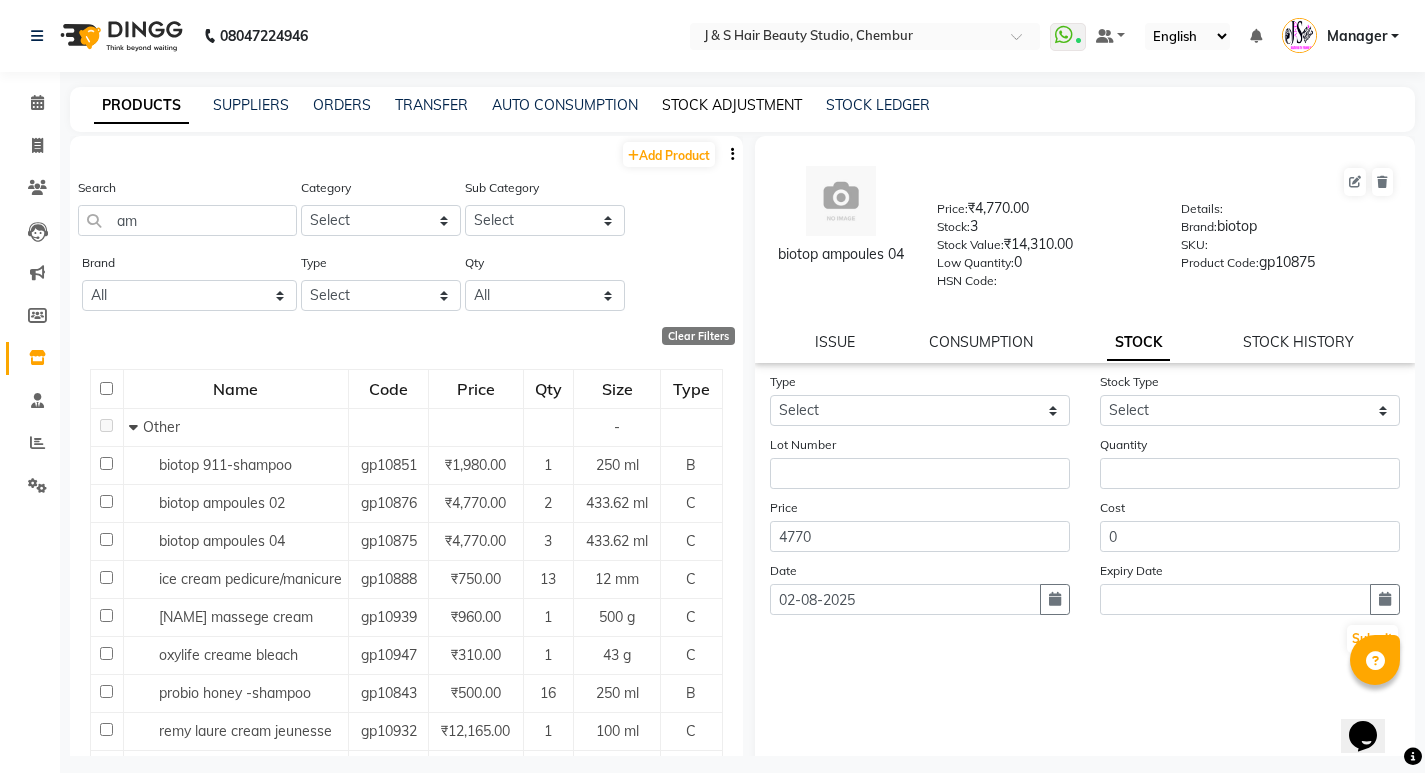 click on "STOCK ADJUSTMENT" 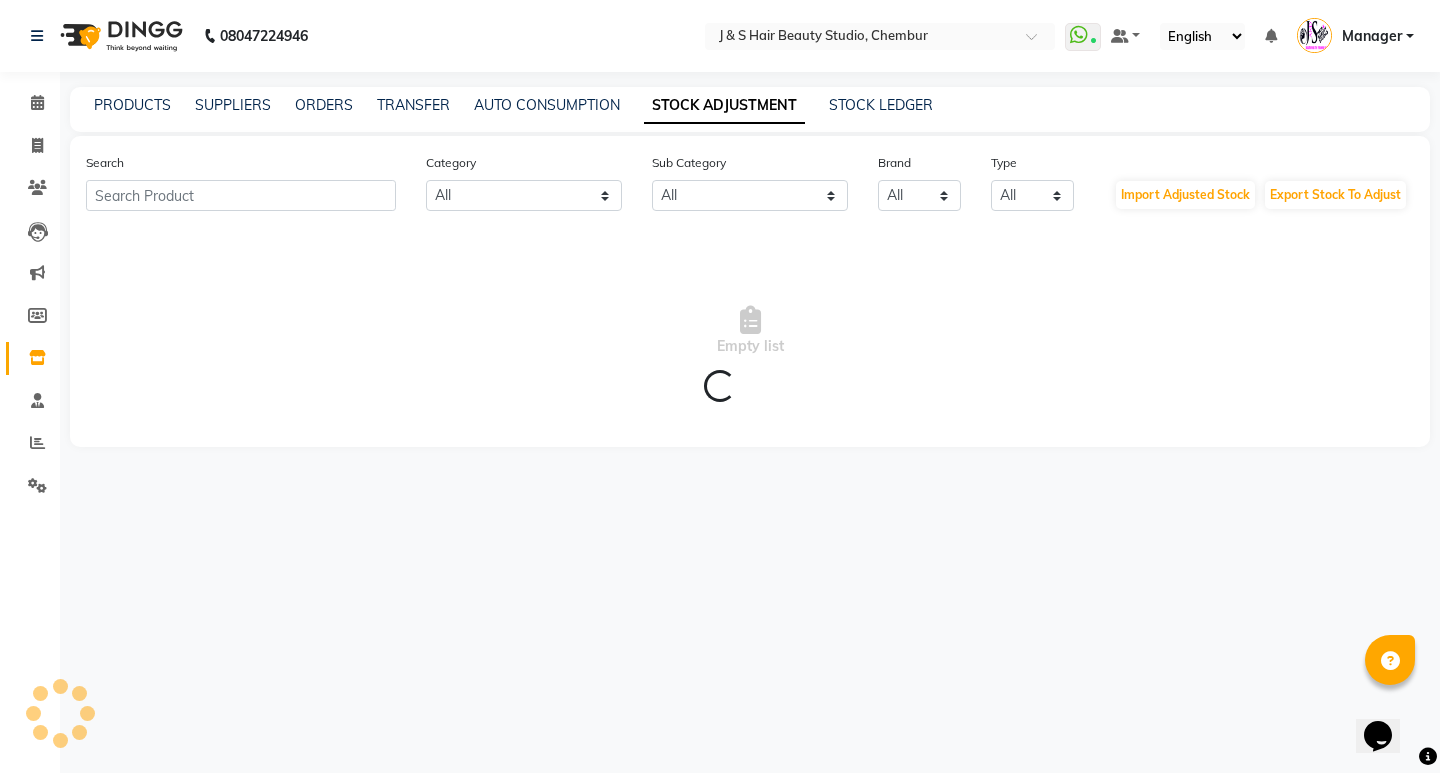 click on "Search" 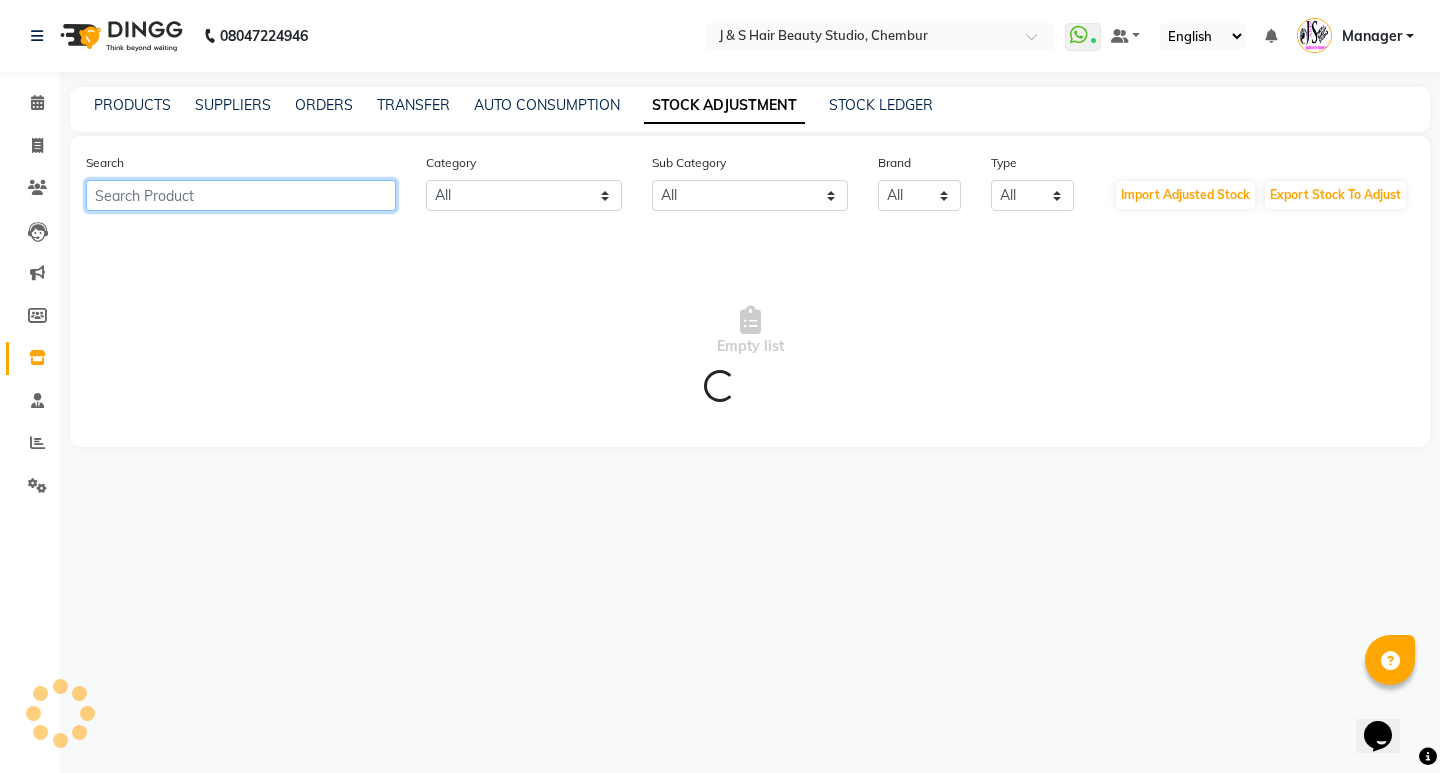 click 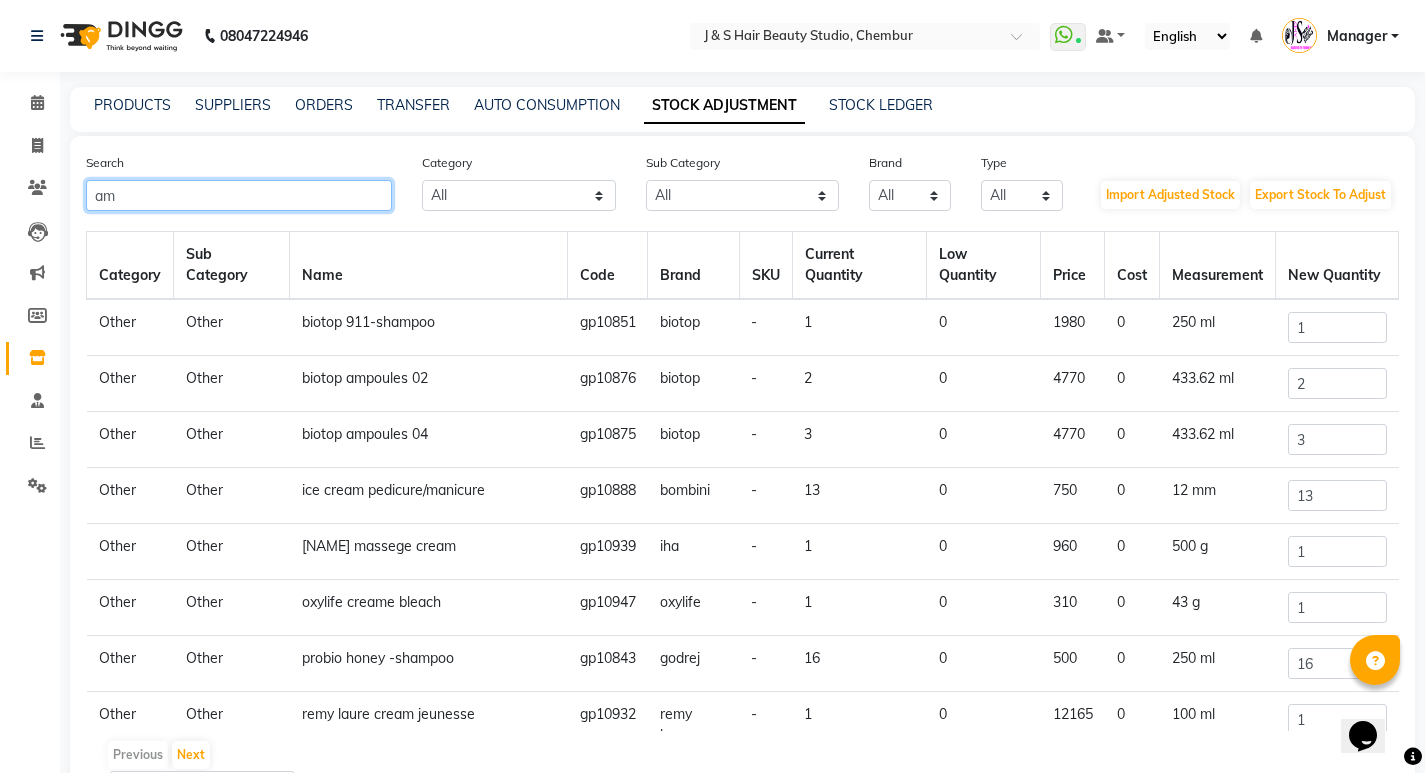 type on "am" 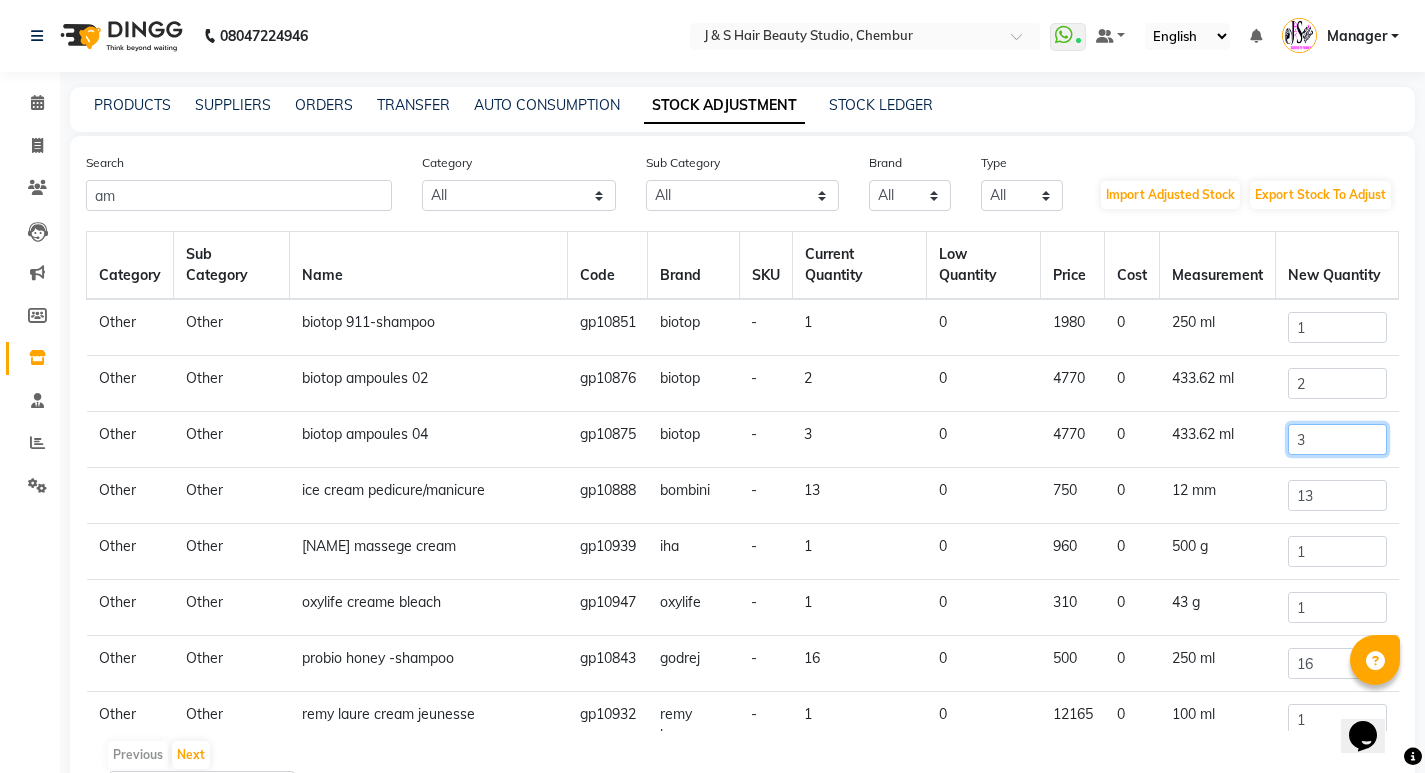 click on "3" 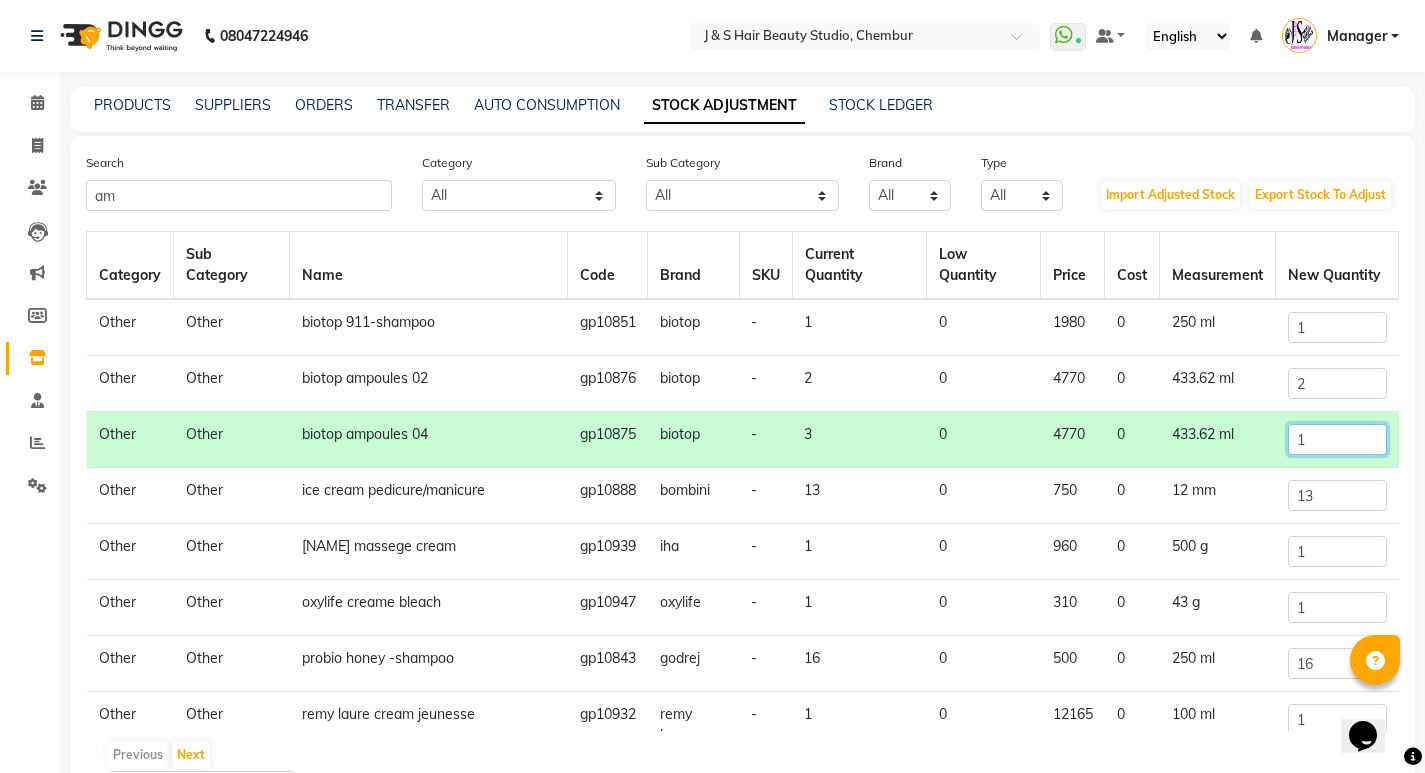 type on "1" 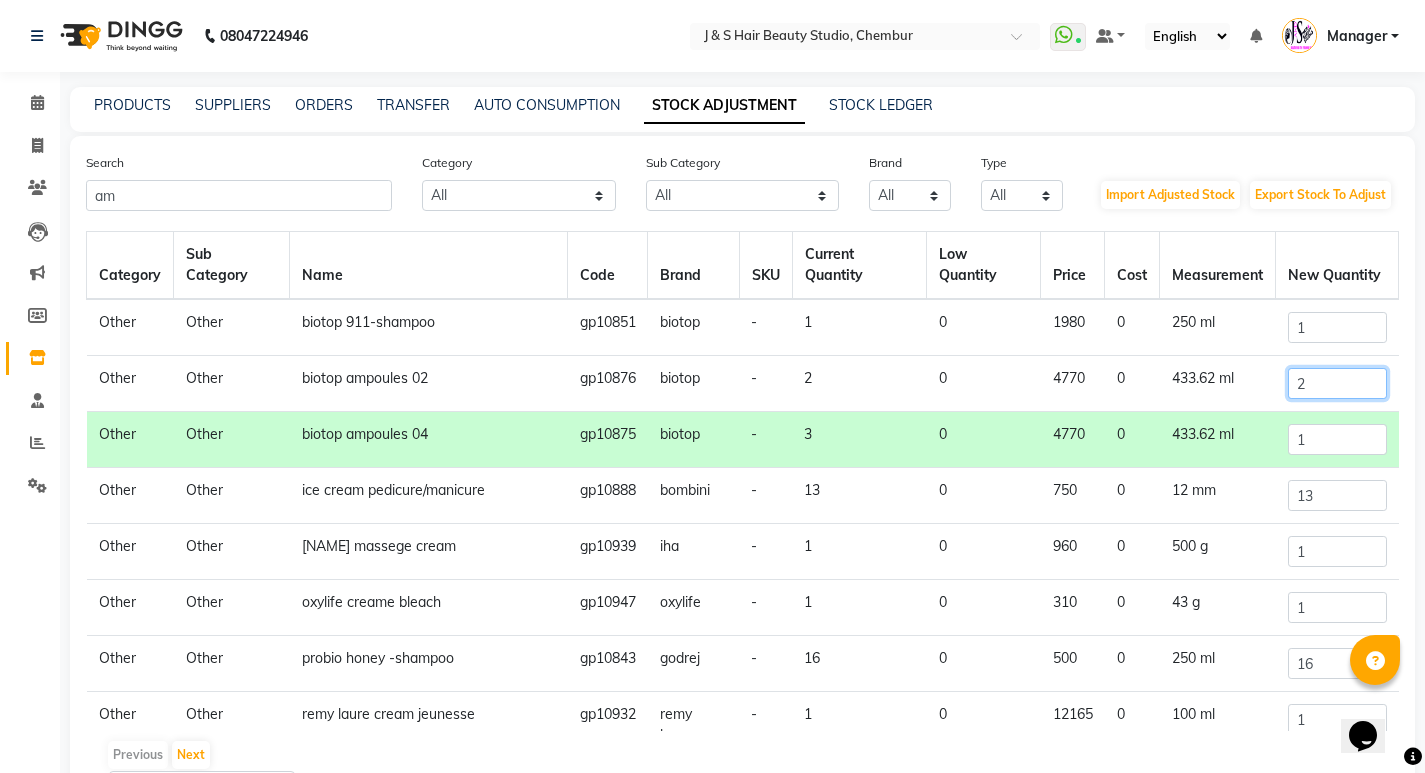 click on "2" 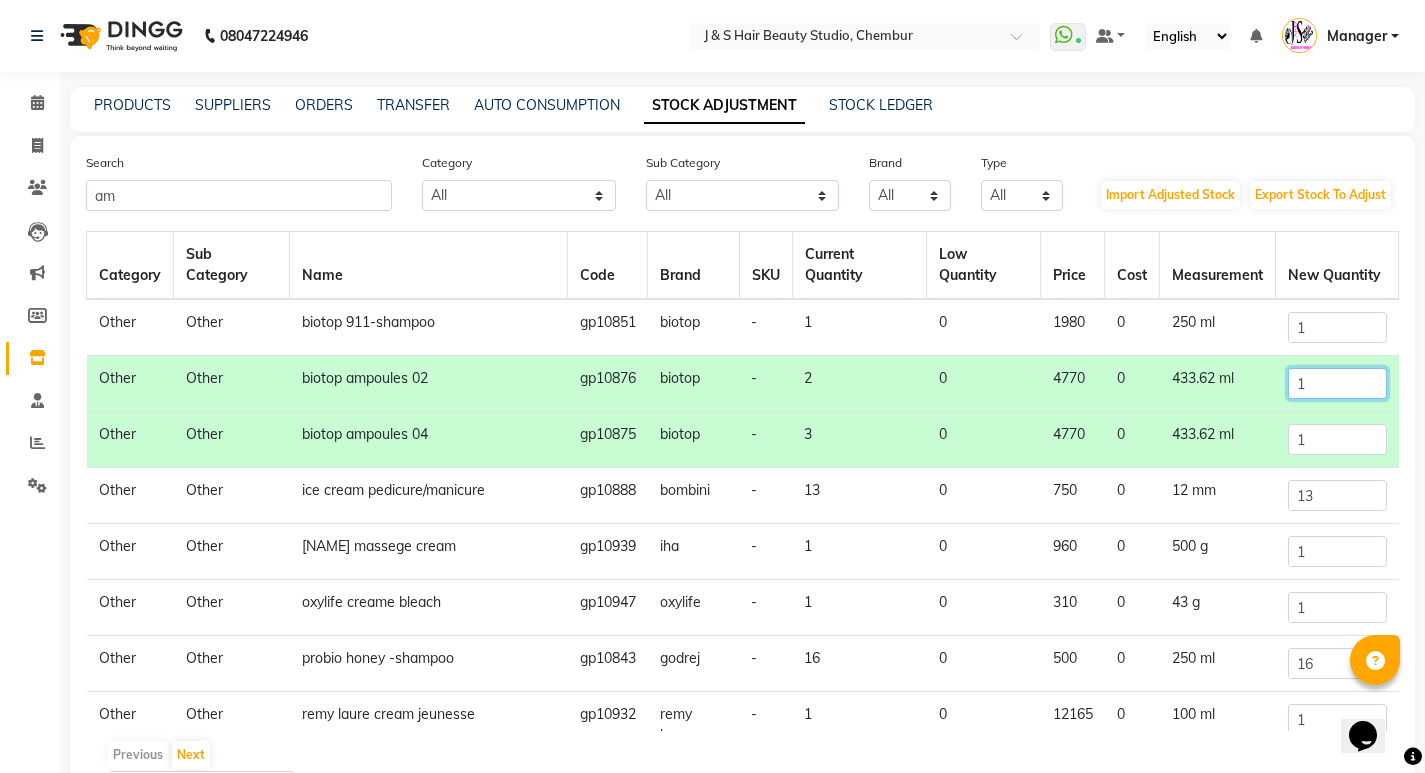 scroll, scrollTop: 178, scrollLeft: 0, axis: vertical 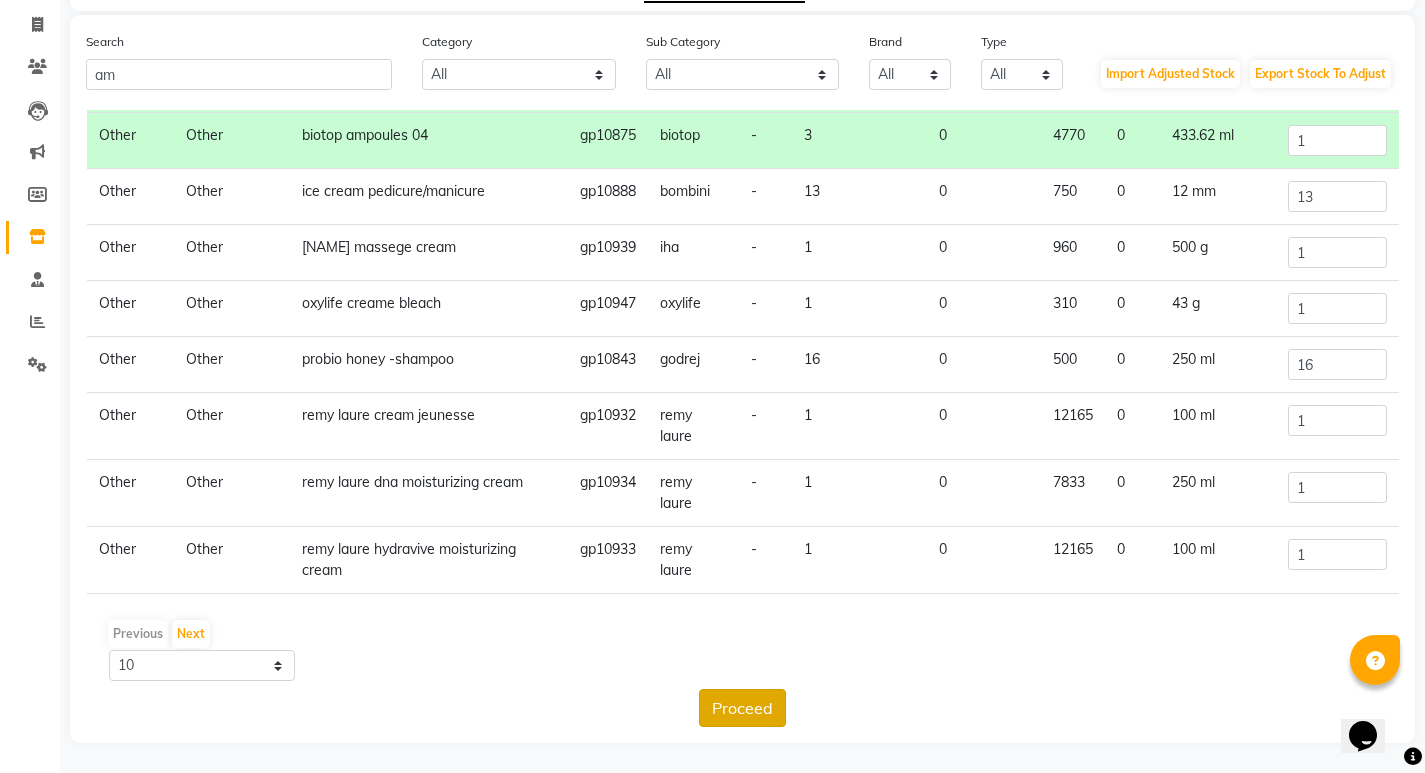 type on "1" 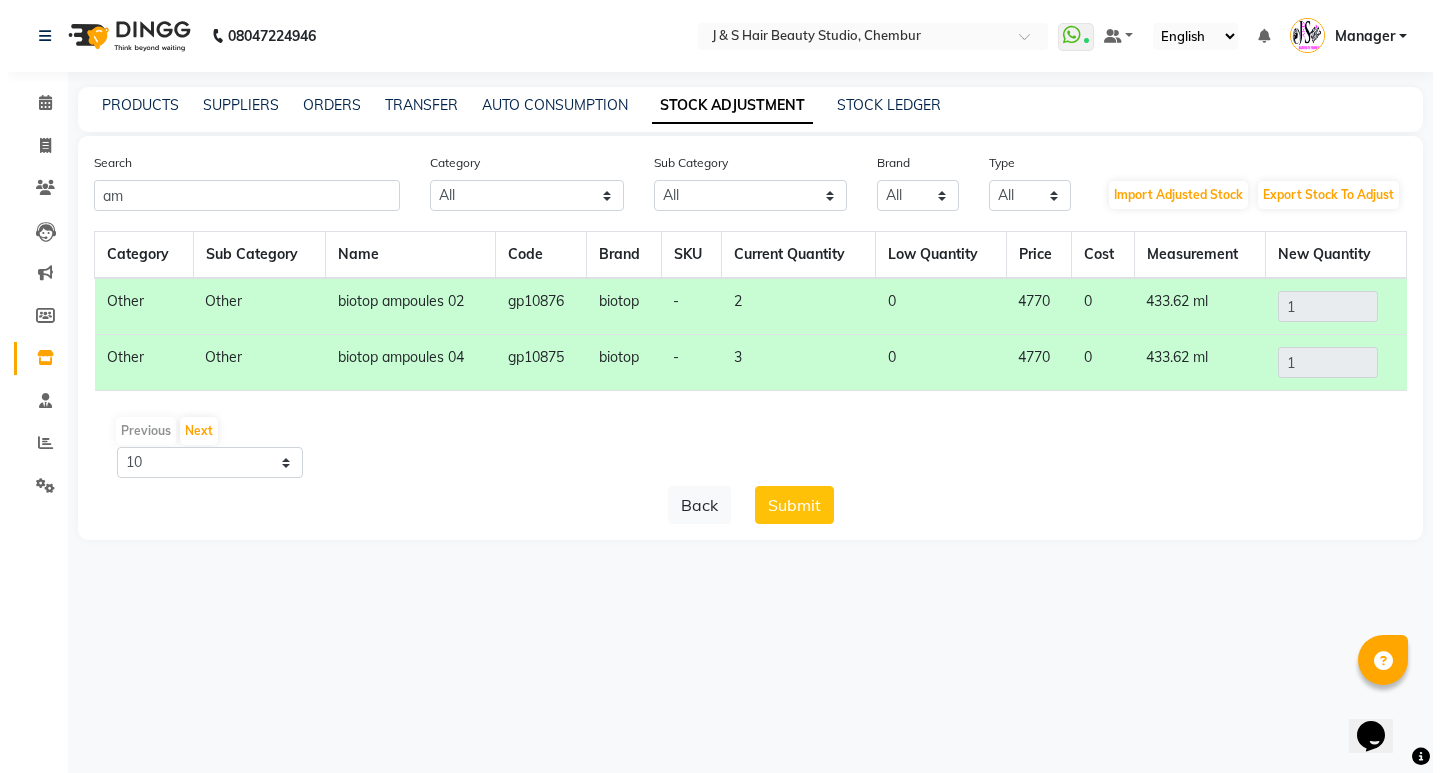scroll, scrollTop: 0, scrollLeft: 0, axis: both 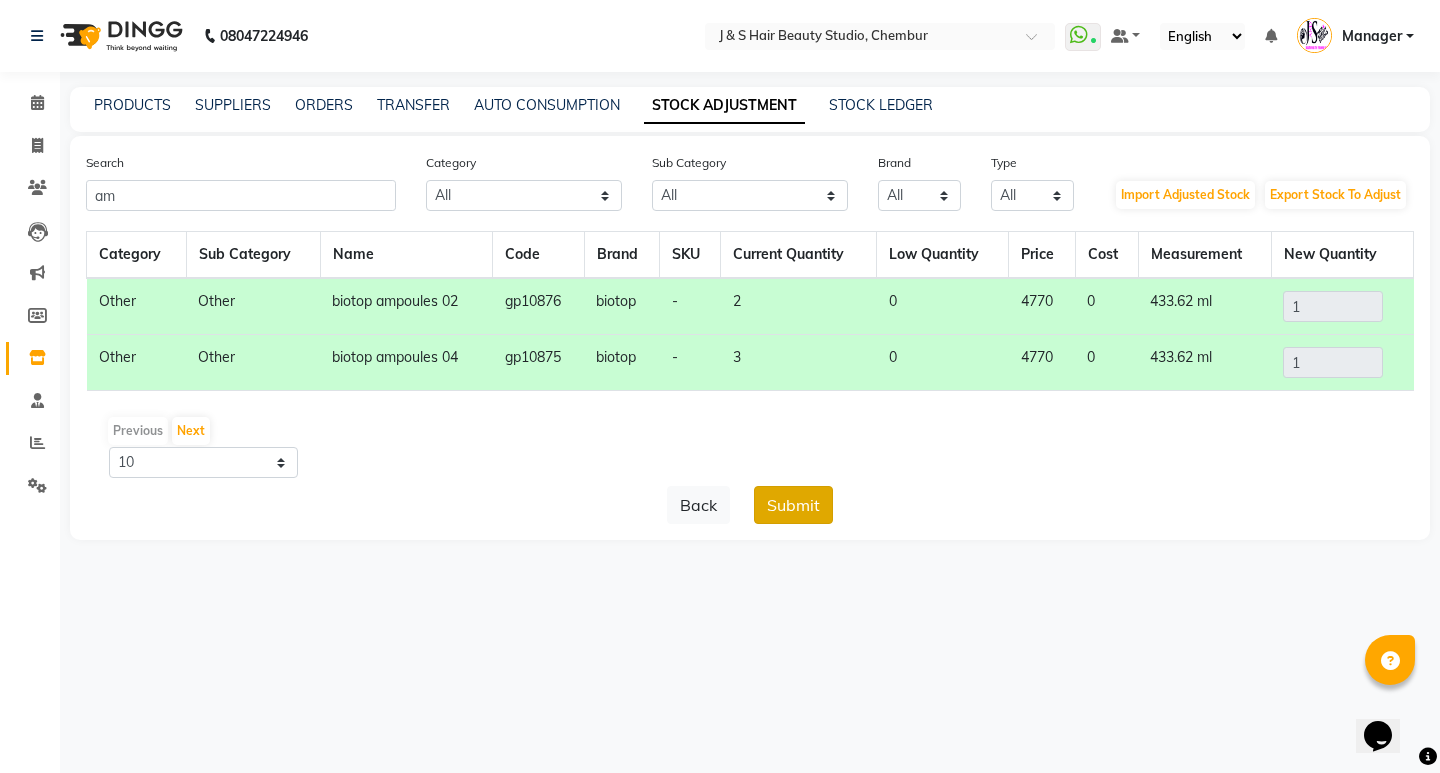 click on "Submit" 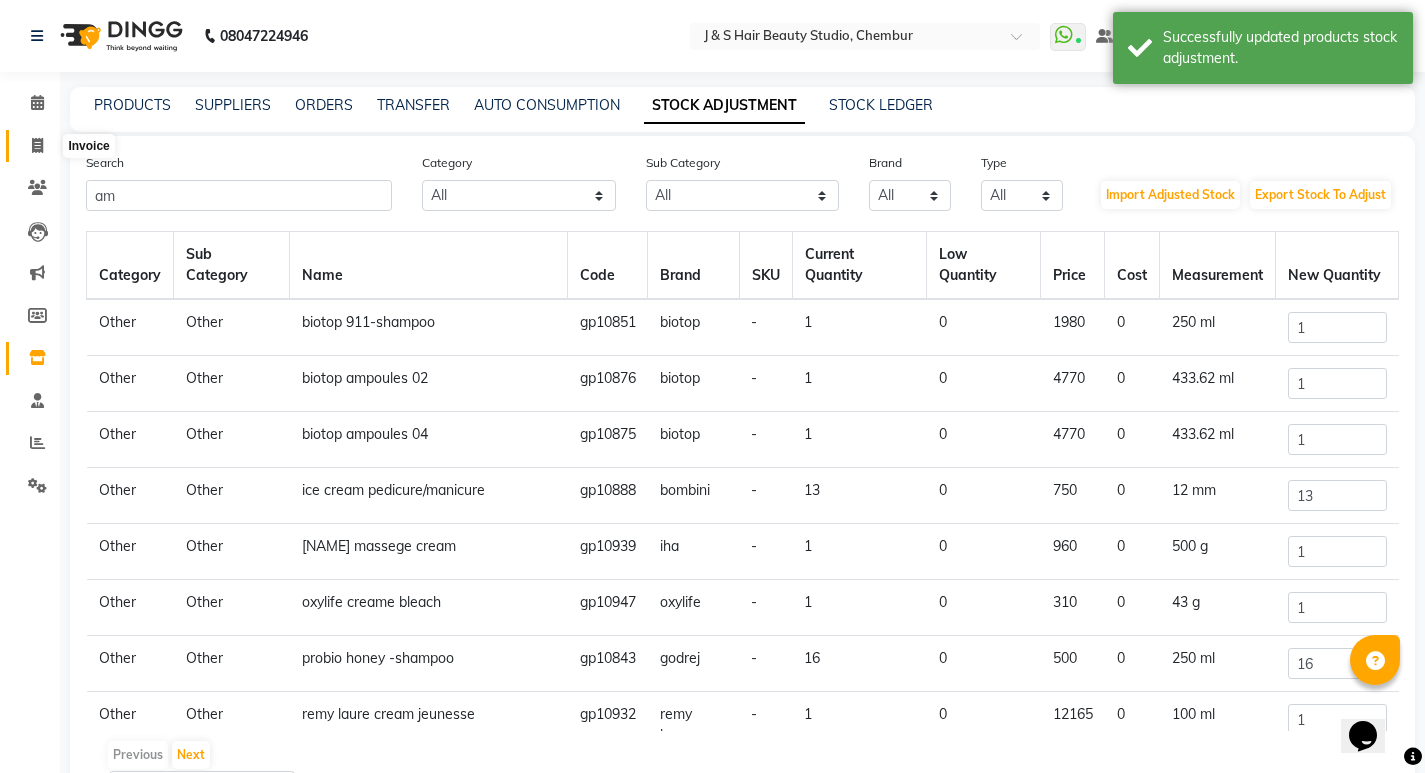 click 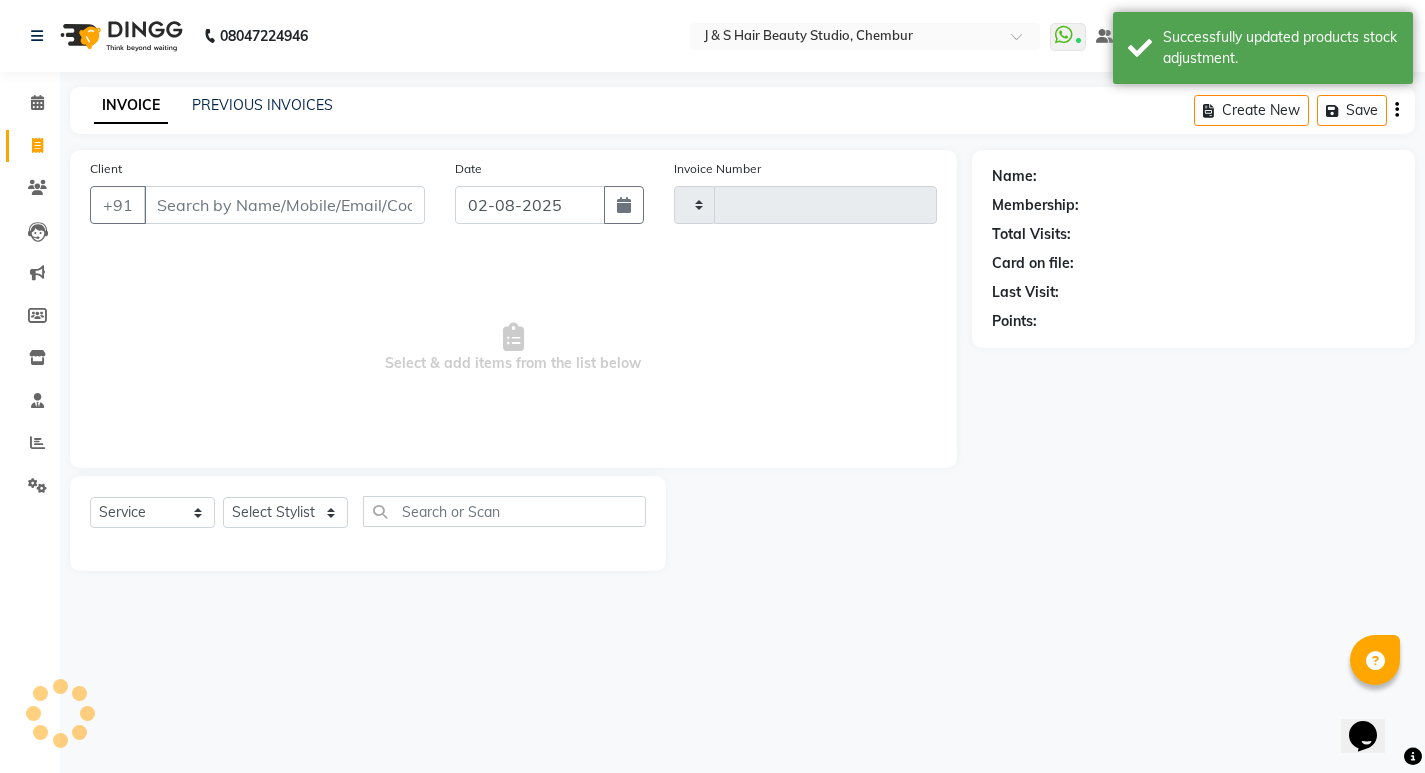 type on "0828" 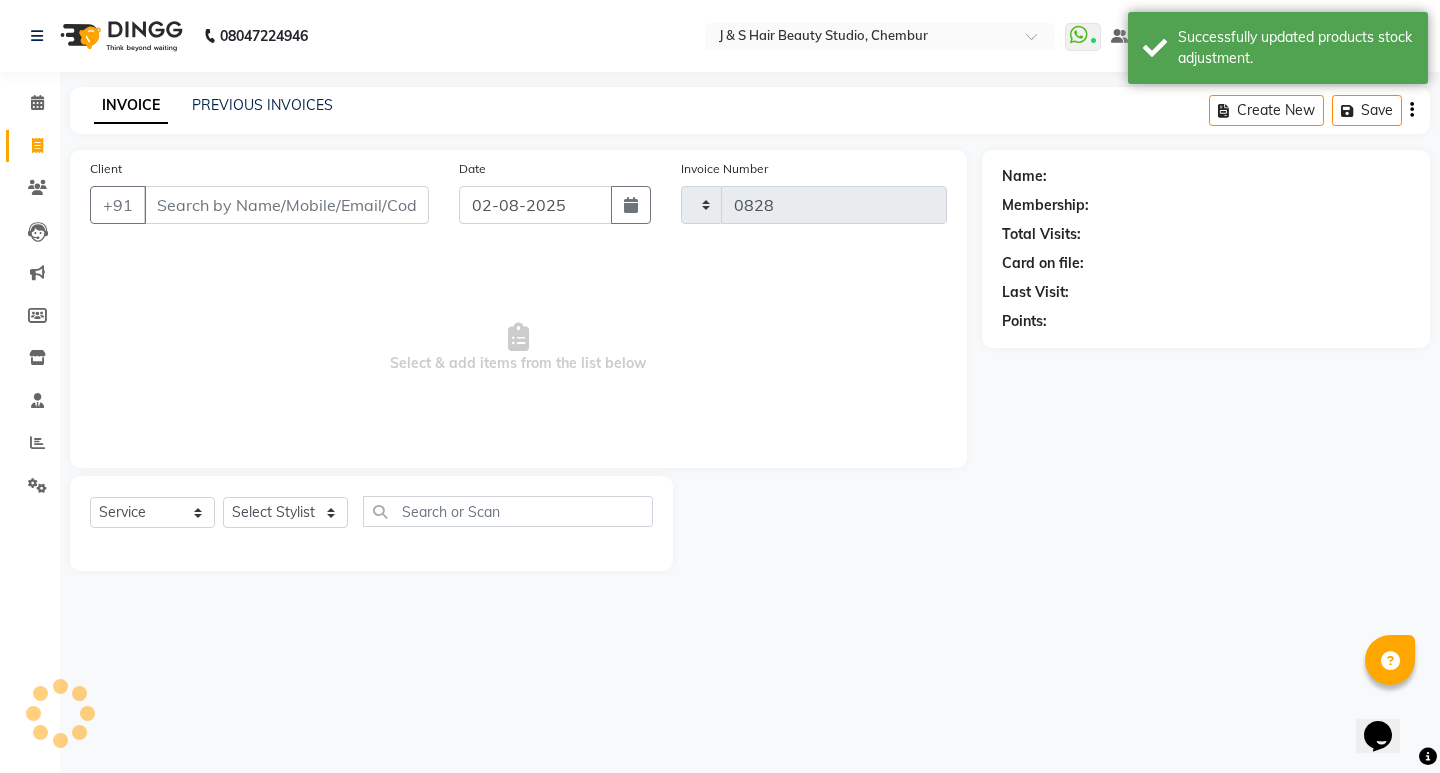 select on "143" 